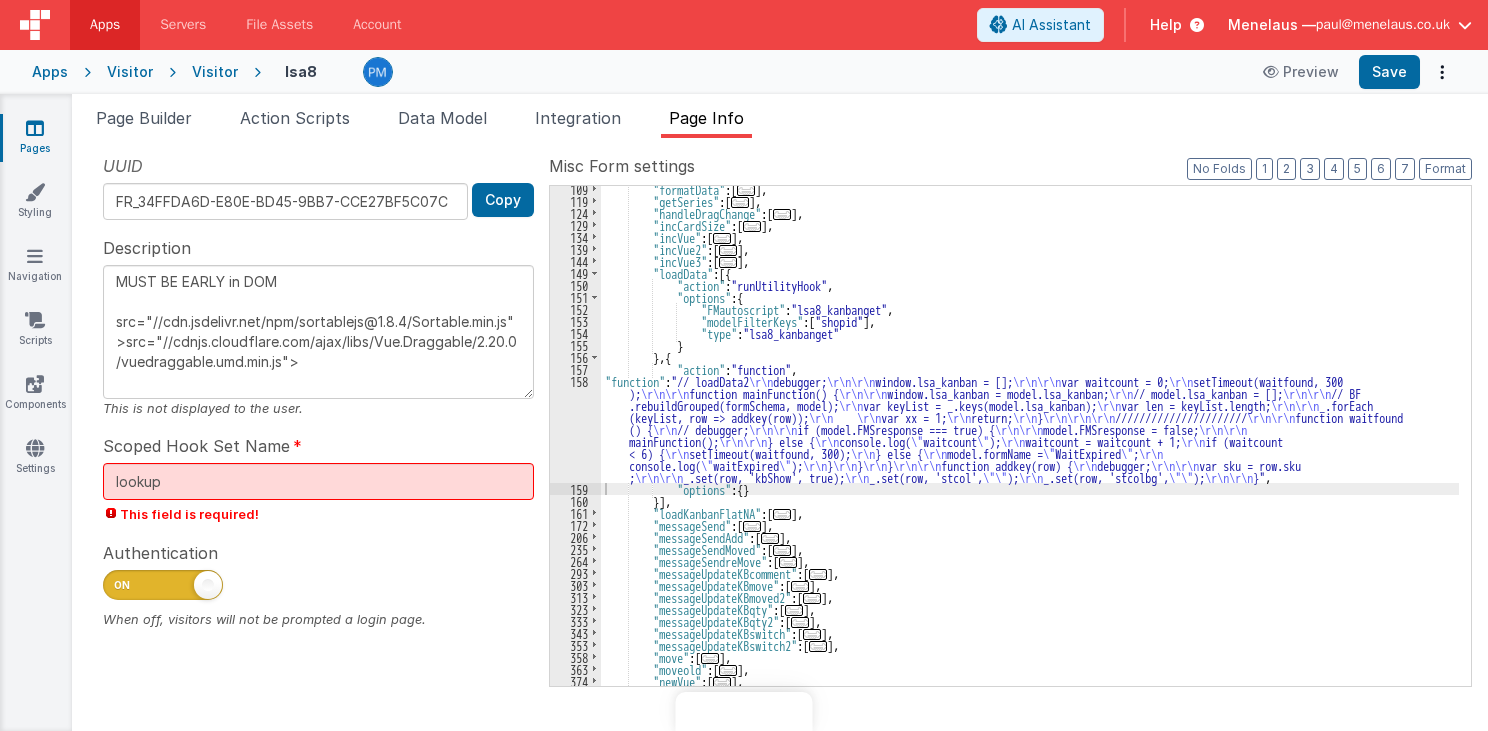 drag, startPoint x: 0, startPoint y: 0, endPoint x: 978, endPoint y: 532, distance: 1113.3319 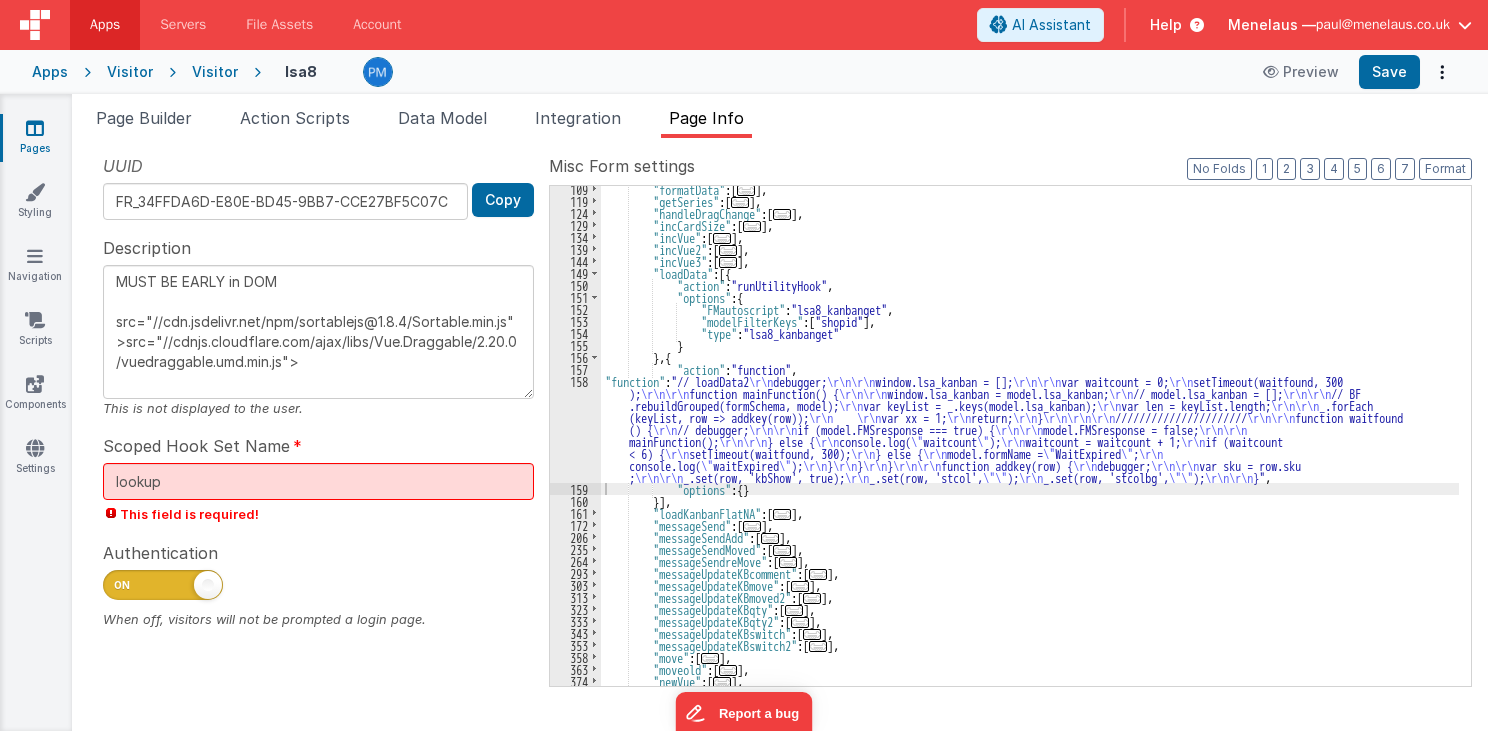 scroll, scrollTop: 0, scrollLeft: 0, axis: both 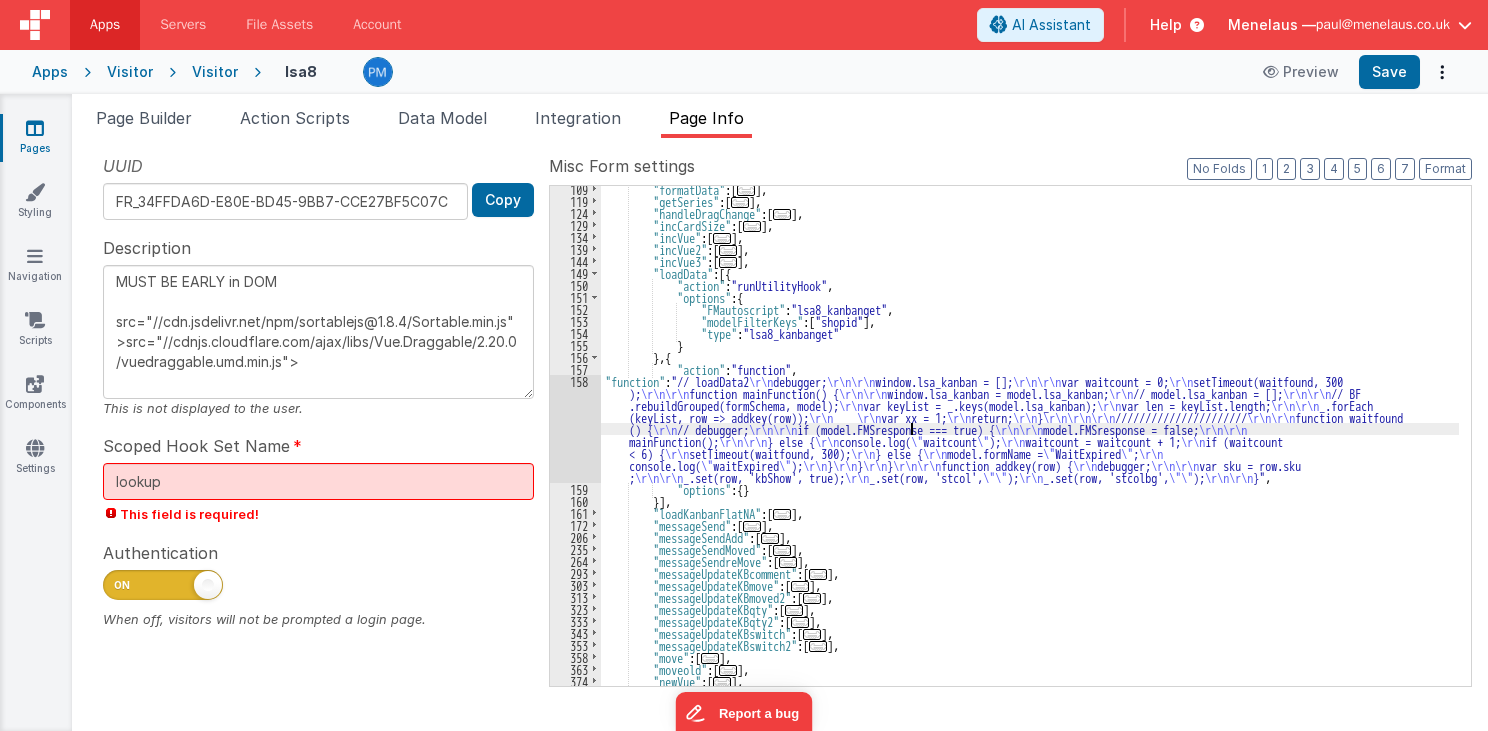 click on ""formatData" :  [ ... ] ,           "getSeries" :  [ ... ] ,           "handleDragChange" :  [ ... ] ,           "incCardSize" :  [ ... ] ,           "incVue" :  [ ... ] ,           "incVue2" :  [ ... ] ,           "incVue3" :  [ ... ] ,           "loadData" :  [{                "action" :  "runUtilityHook" ,                "options" :  {                     "FMautoscript" :  "lsa8_kanbanget" ,                     "modelFilterKeys" :  [ "shopid" ] ,                     "type" :  "lsa8_kanbanget"                }           } ,  {                "action" :  "function" , "function" :  "// loadData2 \r\n debugger; \r\n\r\n window.lsa_kanban = []; \r\n\r\n var waitcount = 0; \r\n setTimeout(waitfound, 300      ); \r\n\r\n function mainFunction() { \r\n\r\n     window.lsa_kanban = model.lsa_kanban; \r\n     // model.lsa_kanban = []; \r\n\r\n     // BF      .rebuildGrouped(formSchema, model); \r\n     var keyList = _.keys(model.lsa_kanban); \r\n     var len = keyList.length; \r\n\r\n     _.forEach" at bounding box center [1030, 445] 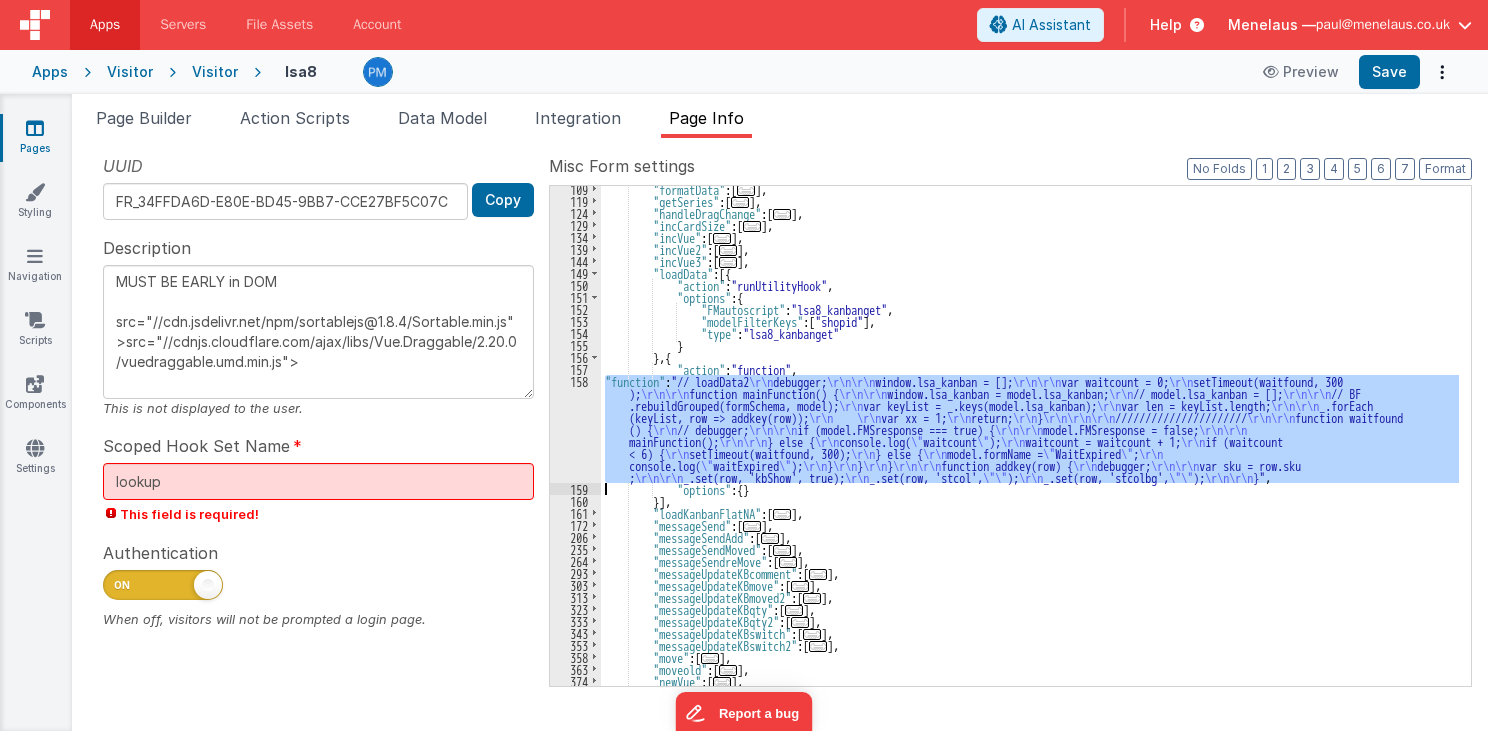 click on "158" at bounding box center [575, 429] 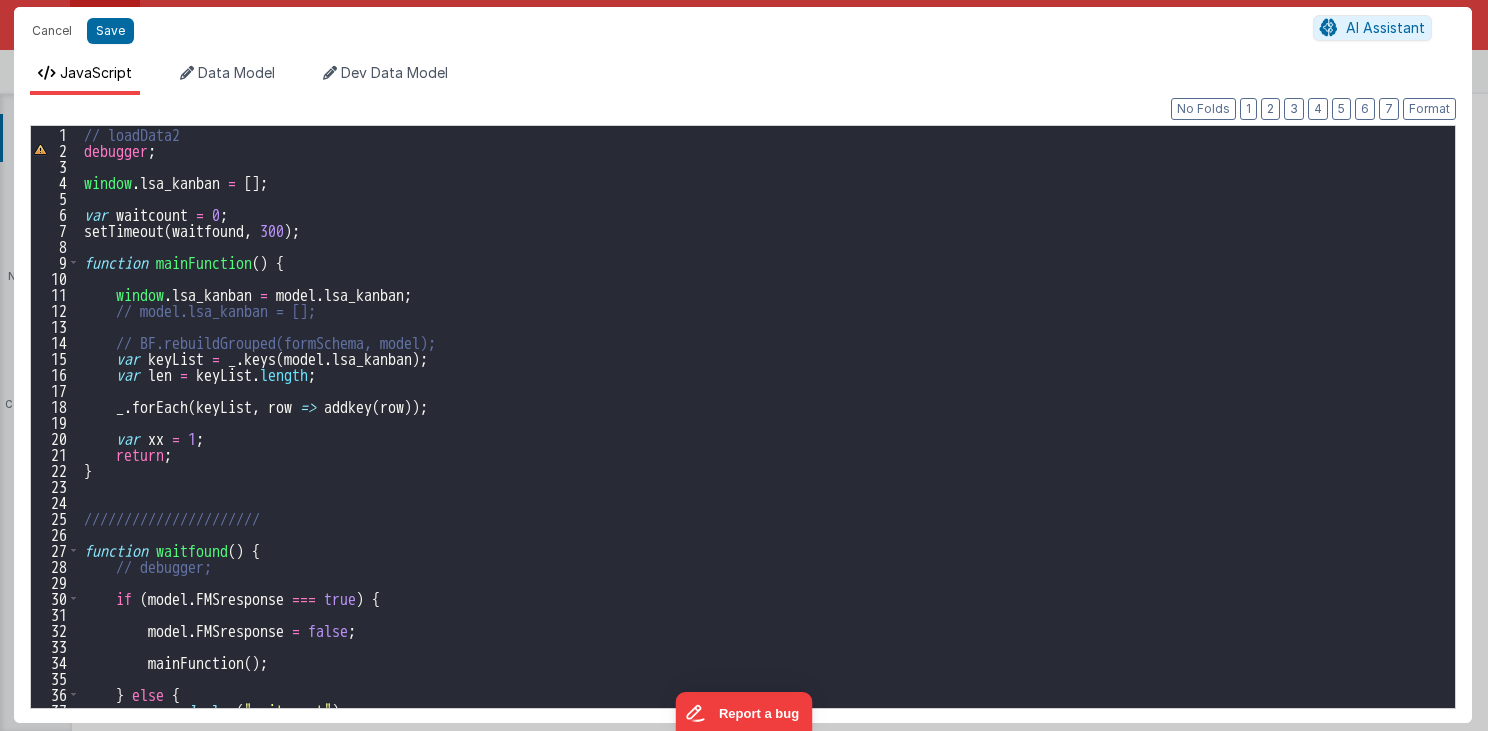 click on "// loadData2 debugger ; window . lsa_kanban   =   [ ] ; var   waitcount   =   0 ; setTimeout ( waitfound ,   300 ) ; function   mainFunction ( )   {      window . lsa_kanban   =   model . lsa_kanban ;      // model.lsa_kanban = [];      // BF.rebuildGrouped(formSchema, model);      var   keyList   =   _ . keys ( model . lsa_kanban ) ;      var   len   =   keyList . length ;      _ . forEach ( keyList ,   row   =>   addkey ( row )) ;           var   xx   =   1 ;      return ; } ////////////////////// function   waitfound ( )   {      // debugger;      if   ( model . FMSresponse   ===   true )   {           model . FMSresponse   =   false ;           mainFunction ( ) ;      }   else   {           console . log ( "waitcount" ) ;           waitcount   =   waitcount   +   1 ;" at bounding box center (762, 433) 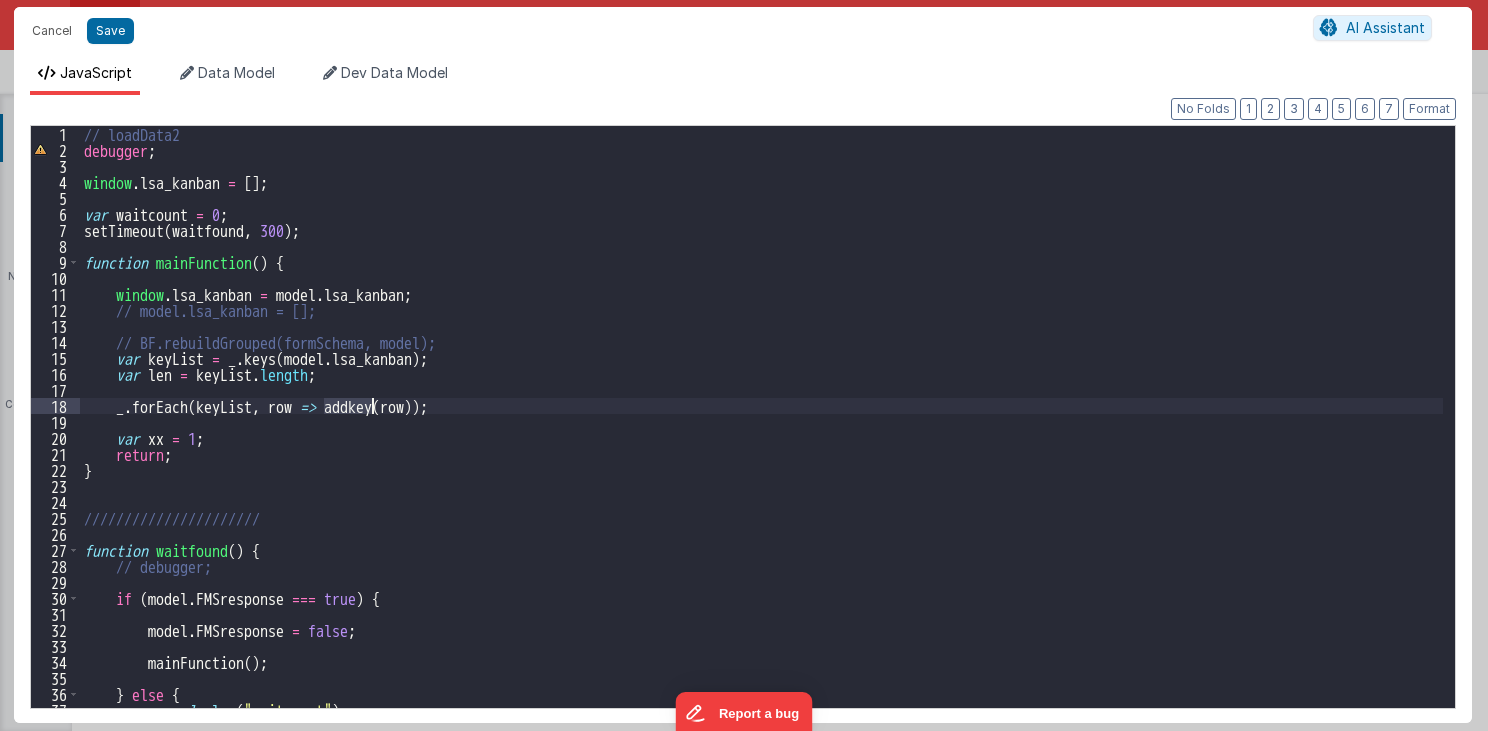 click on "// loadData2 debugger ; window . lsa_kanban   =   [ ] ; var   waitcount   =   0 ; setTimeout ( waitfound ,   300 ) ; function   mainFunction ( )   {      window . lsa_kanban   =   model . lsa_kanban ;      // model.lsa_kanban = [];      // BF.rebuildGrouped(formSchema, model);      var   keyList   =   _ . keys ( model . lsa_kanban ) ;      var   len   =   keyList . length ;      _ . forEach ( keyList ,   row   =>   addkey ( row )) ;           var   xx   =   1 ;      return ; } ////////////////////// function   waitfound ( )   {      // debugger;      if   ( model . FMSresponse   ===   true )   {           model . FMSresponse   =   false ;           mainFunction ( ) ;      }   else   {           console . log ( "waitcount" ) ;           waitcount   =   waitcount   +   1 ;" at bounding box center [762, 433] 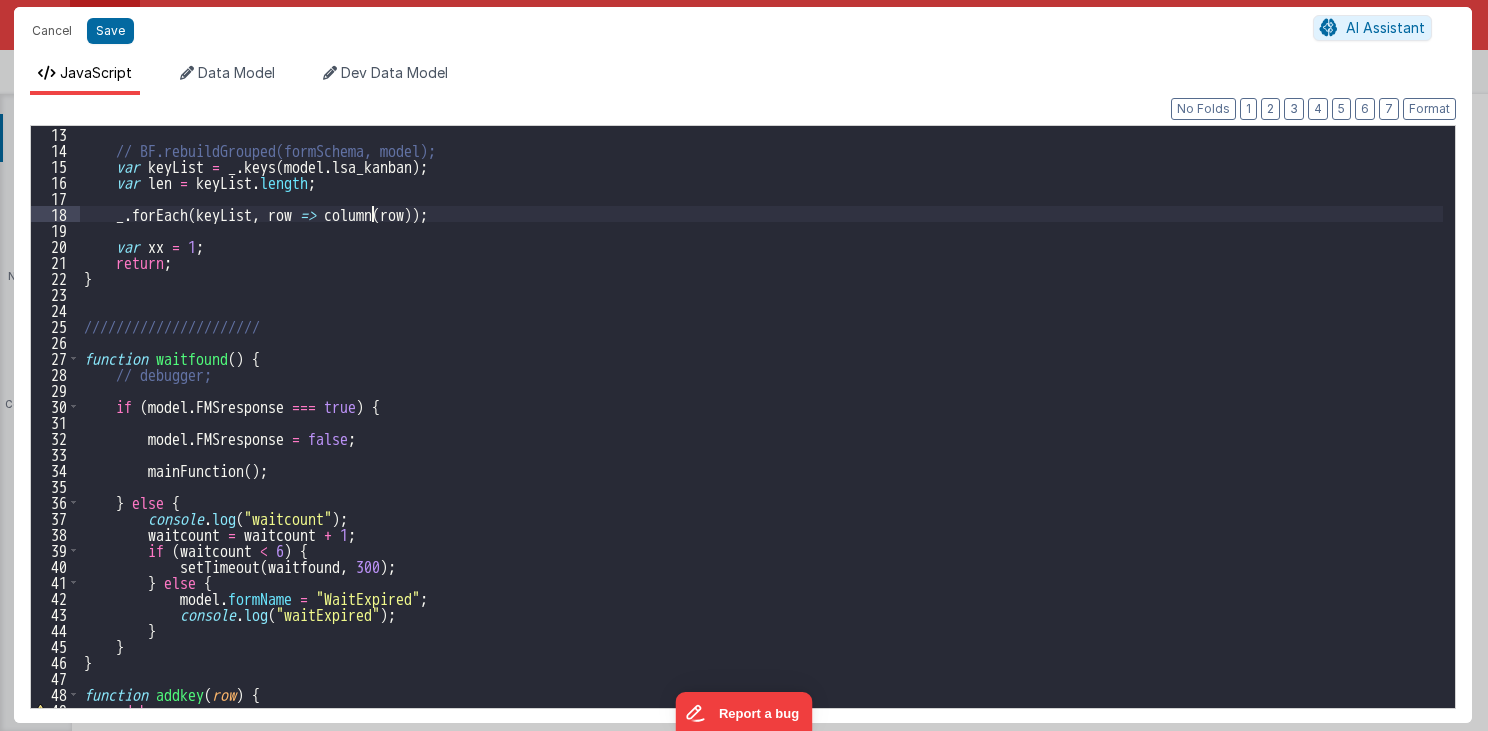 scroll, scrollTop: 328, scrollLeft: 0, axis: vertical 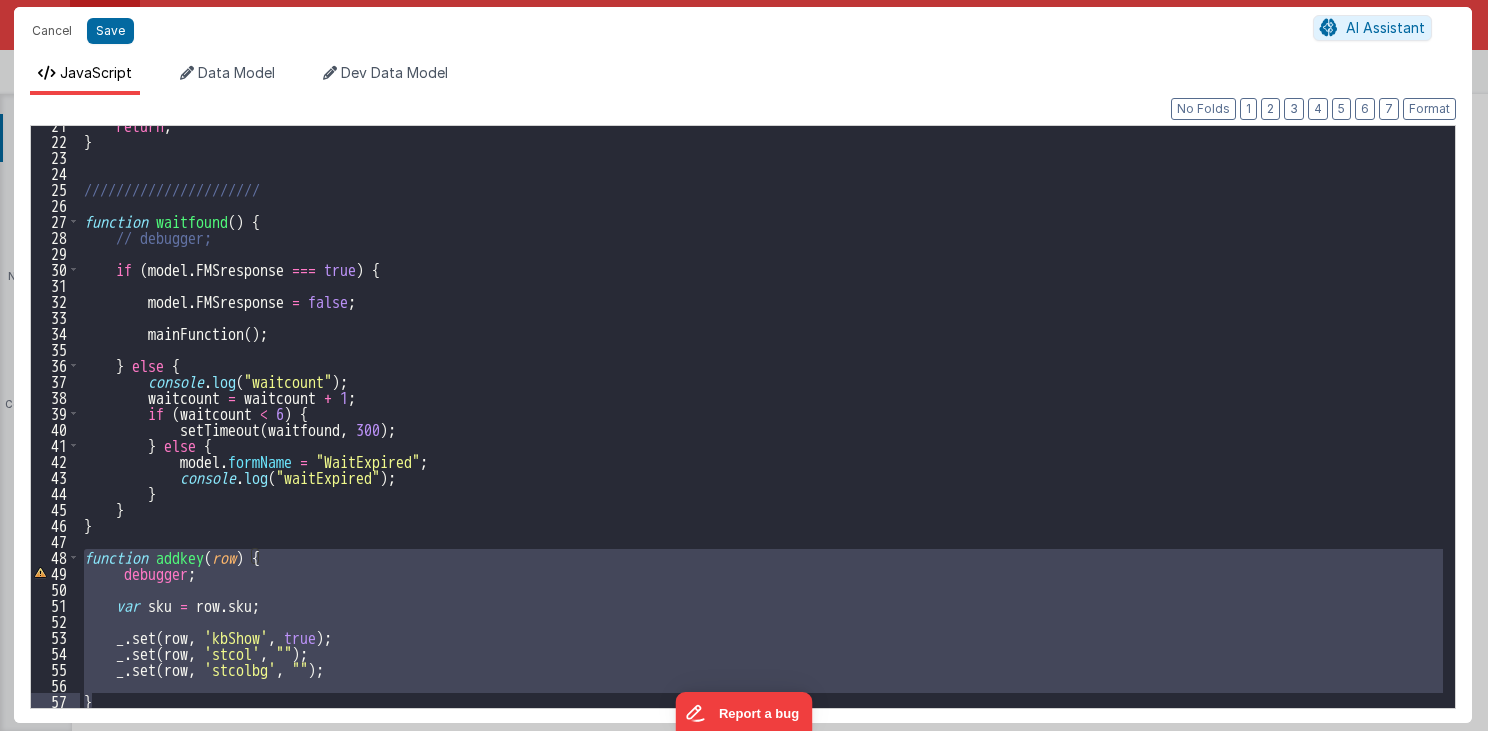 drag, startPoint x: 83, startPoint y: 555, endPoint x: 104, endPoint y: 701, distance: 147.50255 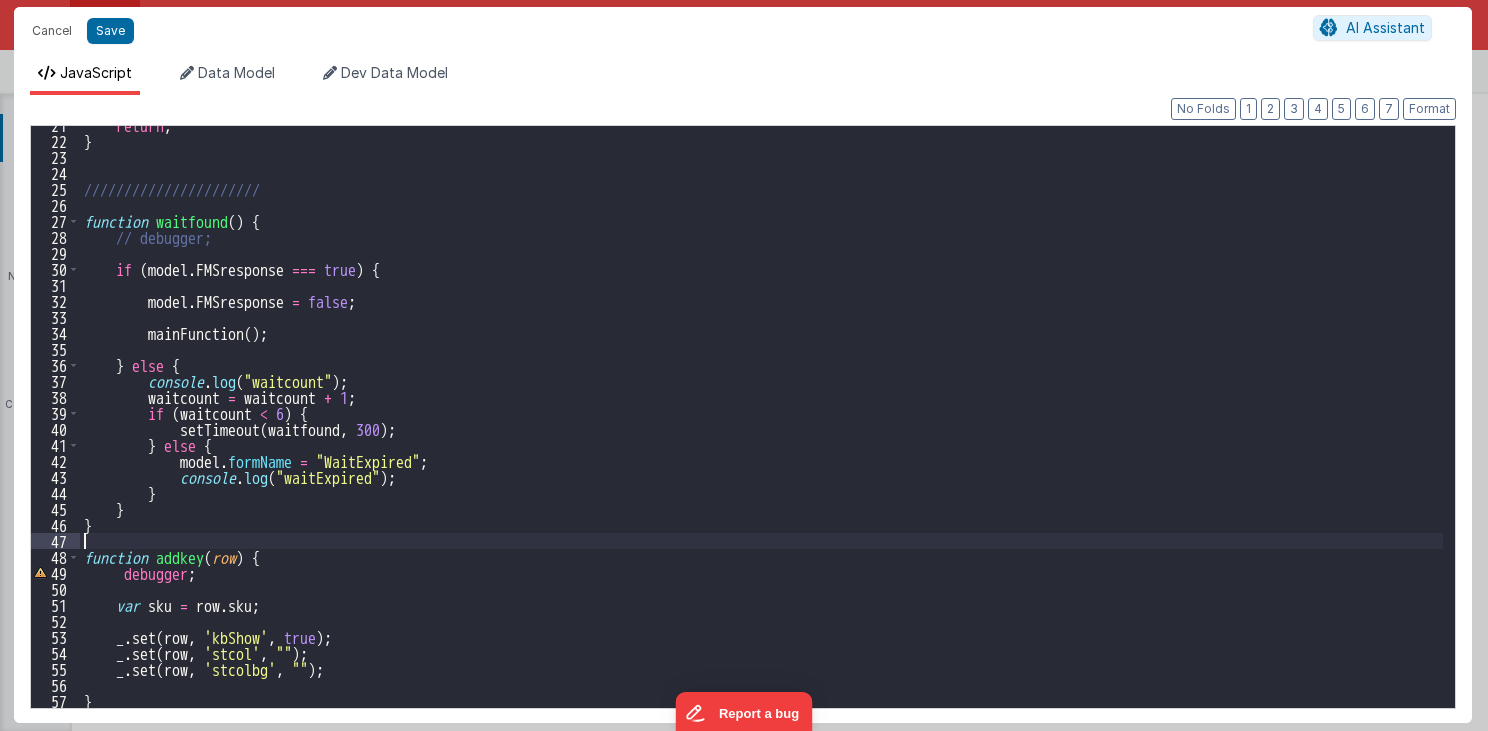 click on "return ; } ////////////////////// function waitfound ( ) { // debugger; if ( model . FMSresponse === true ) { model . FMSresponse = false ; mainFunction ( ) ; } else { console . log ( "waitcount" ) ; waitcount = waitcount + 1 ; if ( waitcount < 6 ) { setTimeout ( waitfound , 300 ) ; } else { model . formName = "WaitExpired" ; console . log ( "waitExpired" ) ; } } } function addkey ( row ) { debugger ; var sku = row . sku ; _ . set ( row , 'kbShow' , true ) ; _ . set ( row , 'stcol' , "" ) ; _ . set ( row , 'stcolbg' , "" ) ; }" at bounding box center (762, 424) 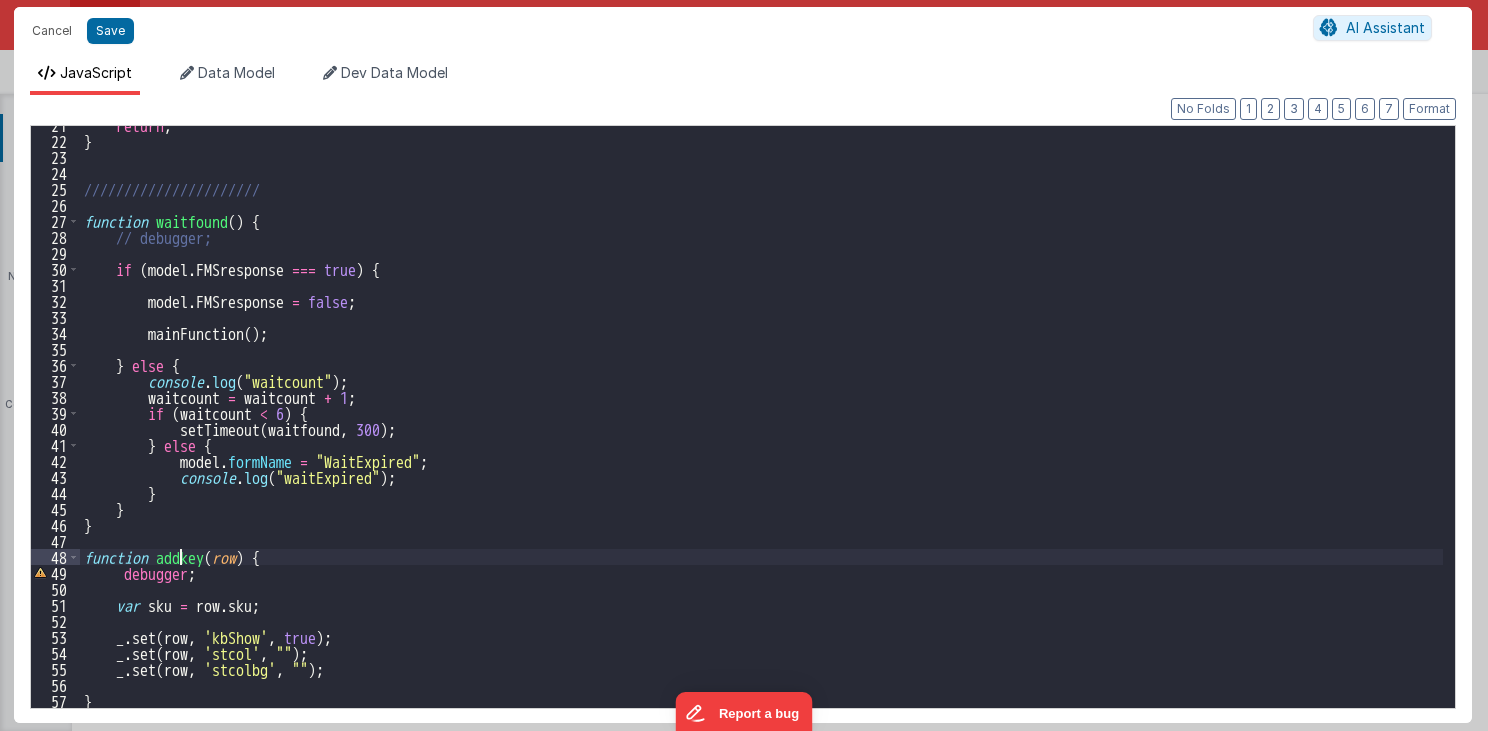 click on "return ; } ////////////////////// function   waitfound ( )   {      // debugger;      if   ( model . FMSresponse   ===   true )   {           model . FMSresponse   =   false ;           mainFunction ( ) ;      }   else   {           console . log ( "waitcount" ) ;           waitcount   =   waitcount   +   1 ;           if   ( waitcount   <   6 )   {                setTimeout ( waitfound ,   300 ) ;           }   else   {                model . formName   =   "WaitExpired" ;                console . log ( "waitExpired" ) ;           }      } } function   addkey ( row )   {        debugger ;      var   sku   =   row . sku ;      _ . set ( row ,   'kbShow' ,   true ) ;      _ . set ( row ,   'stcol' ,   "" ) ;      _ . set ( row ,   'stcolbg' ,   "" ) ; } function   addkey ( row )   {" at bounding box center (762, 424) 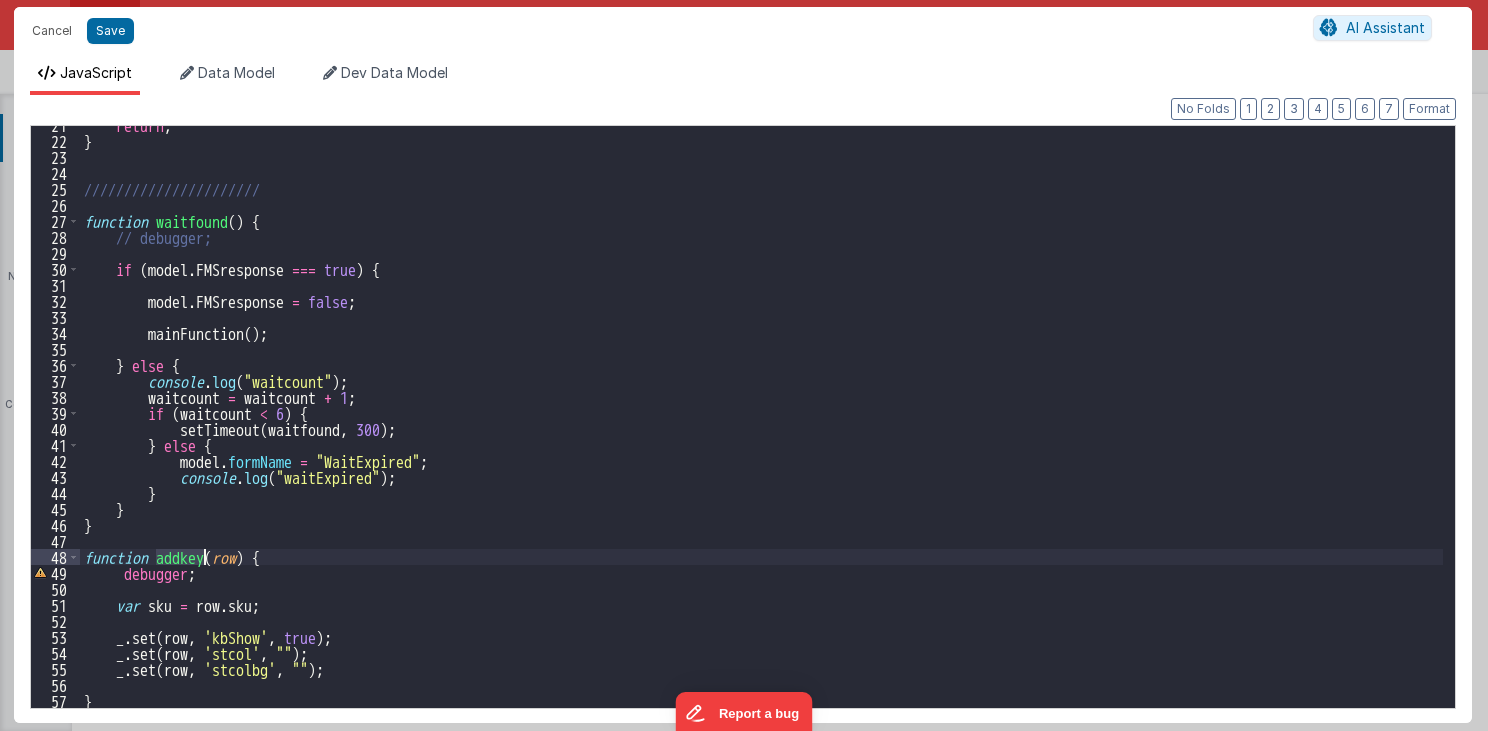 click on "return ; } ////////////////////// function   waitfound ( )   {      // debugger;      if   ( model . FMSresponse   ===   true )   {           model . FMSresponse   =   false ;           mainFunction ( ) ;      }   else   {           console . log ( "waitcount" ) ;           waitcount   =   waitcount   +   1 ;           if   ( waitcount   <   6 )   {                setTimeout ( waitfound ,   300 ) ;           }   else   {                model . formName   =   "WaitExpired" ;                console . log ( "waitExpired" ) ;           }      } } function   addkey ( row )   {        debugger ;      var   sku   =   row . sku ;      _ . set ( row ,   'kbShow' ,   true ) ;      _ . set ( row ,   'stcol' ,   "" ) ;      _ . set ( row ,   'stcolbg' ,   "" ) ; } function   addkey ( row )   {" at bounding box center [762, 424] 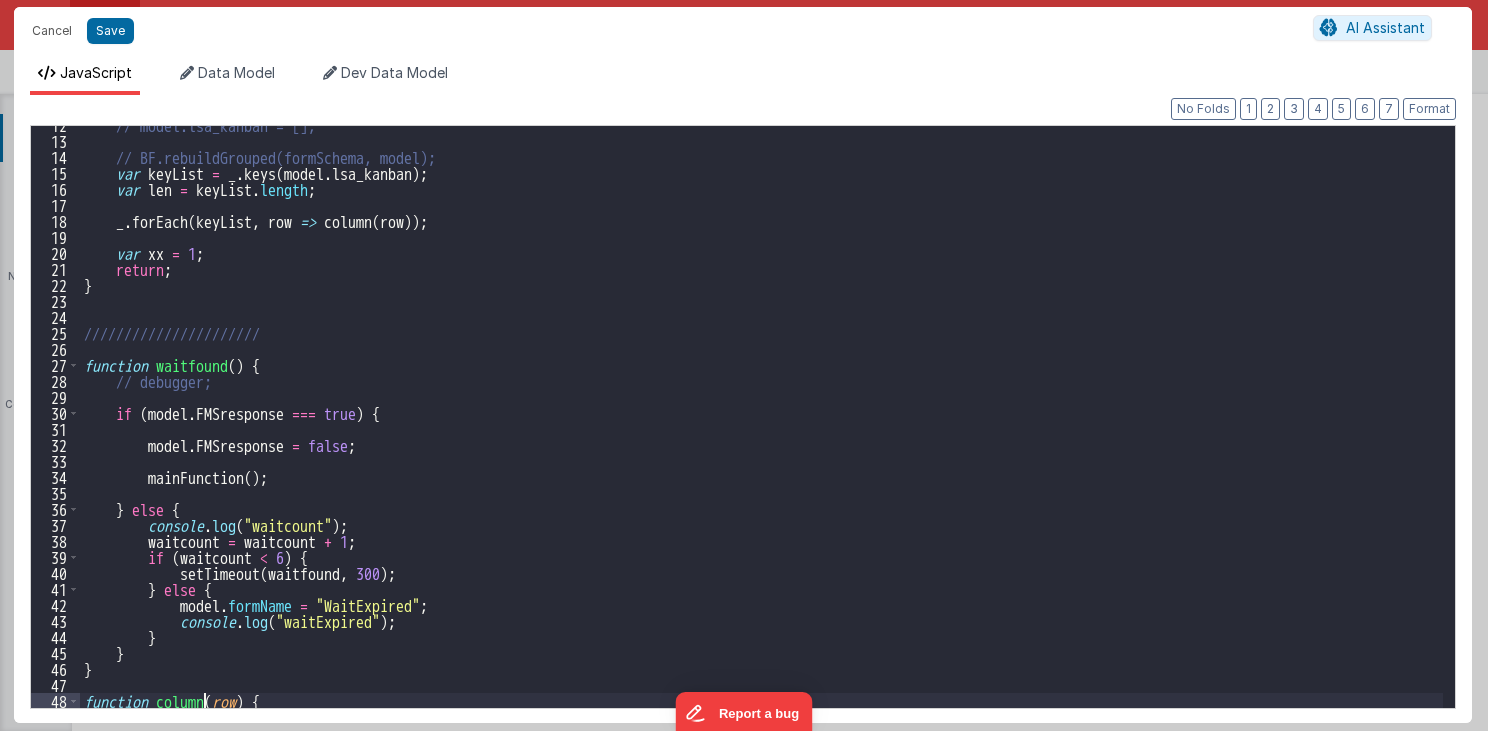 scroll, scrollTop: 184, scrollLeft: 0, axis: vertical 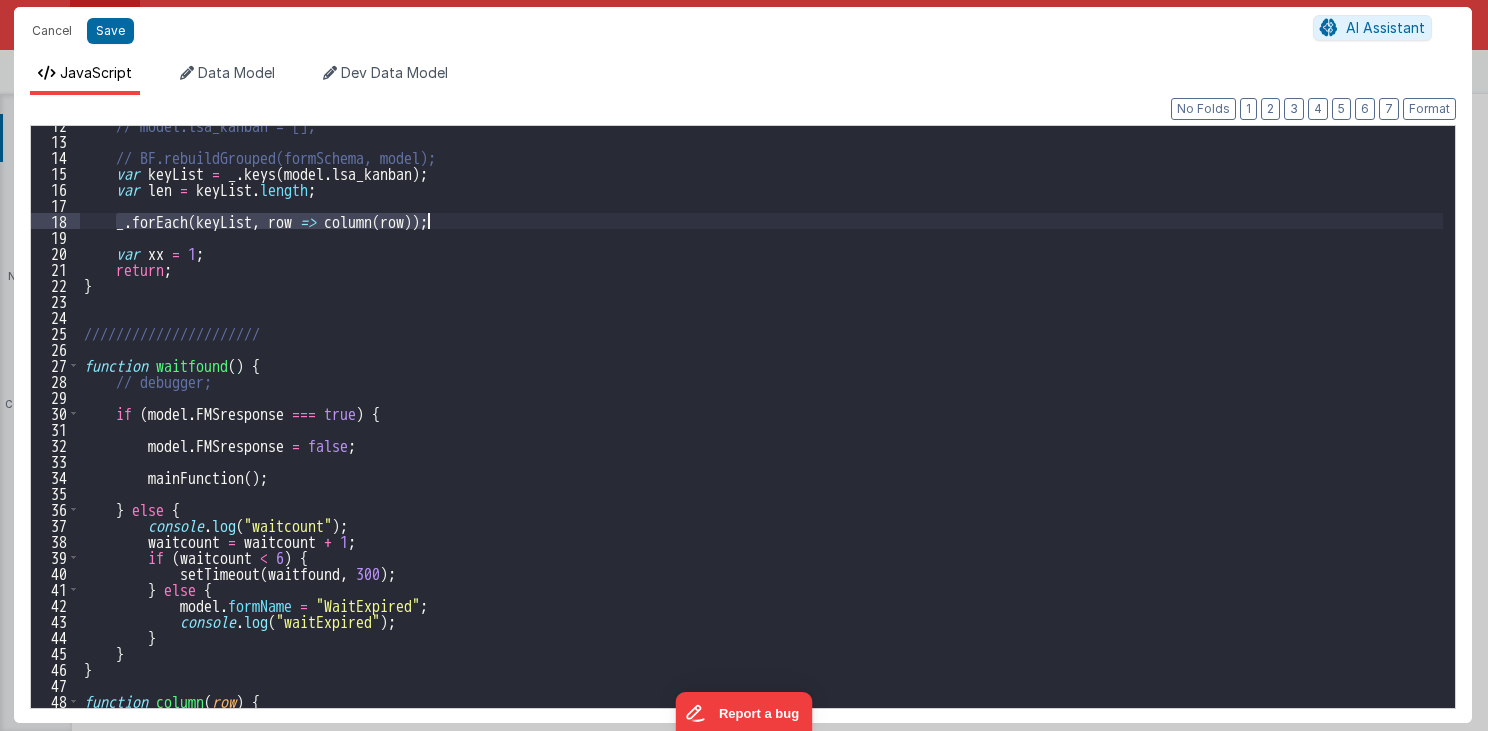 drag, startPoint x: 113, startPoint y: 224, endPoint x: 463, endPoint y: 224, distance: 350 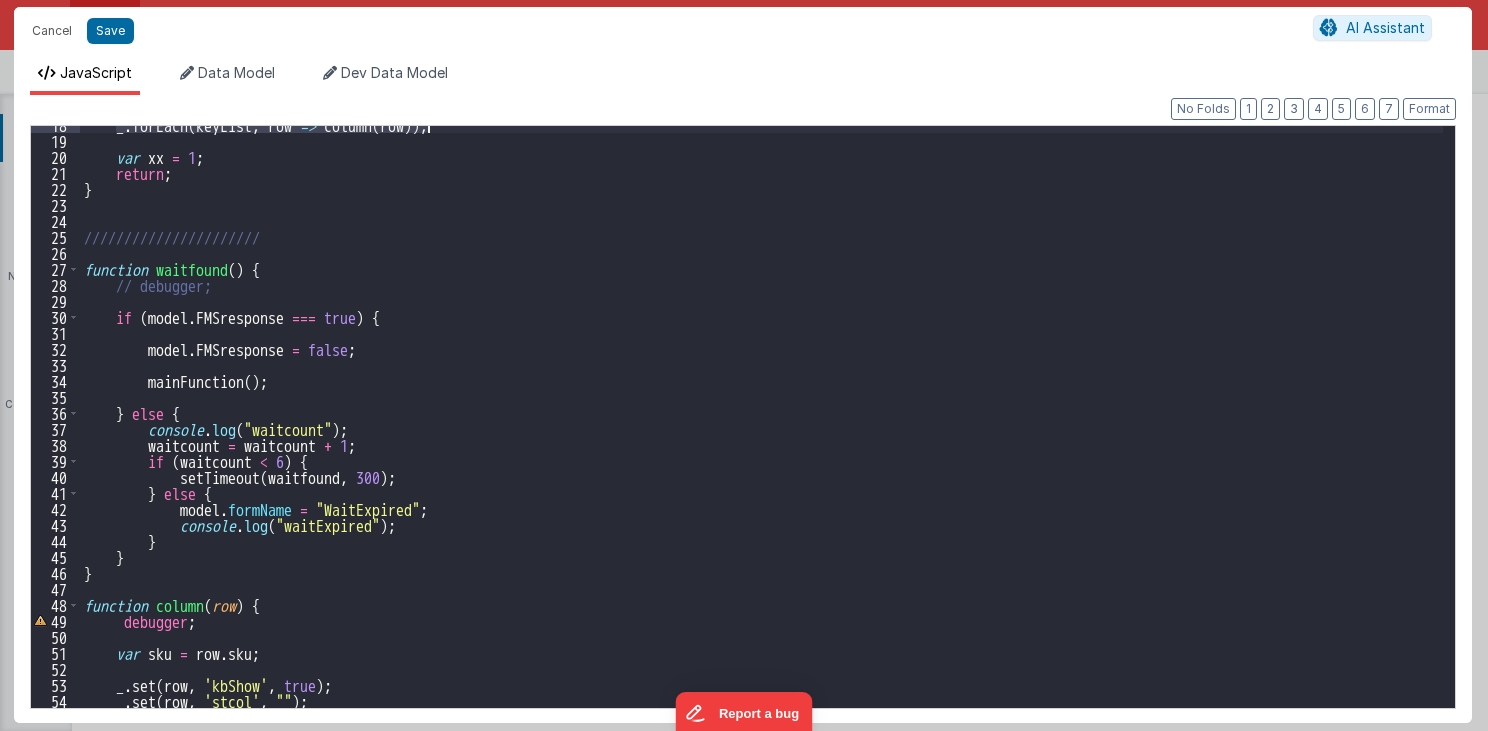 scroll, scrollTop: 376, scrollLeft: 0, axis: vertical 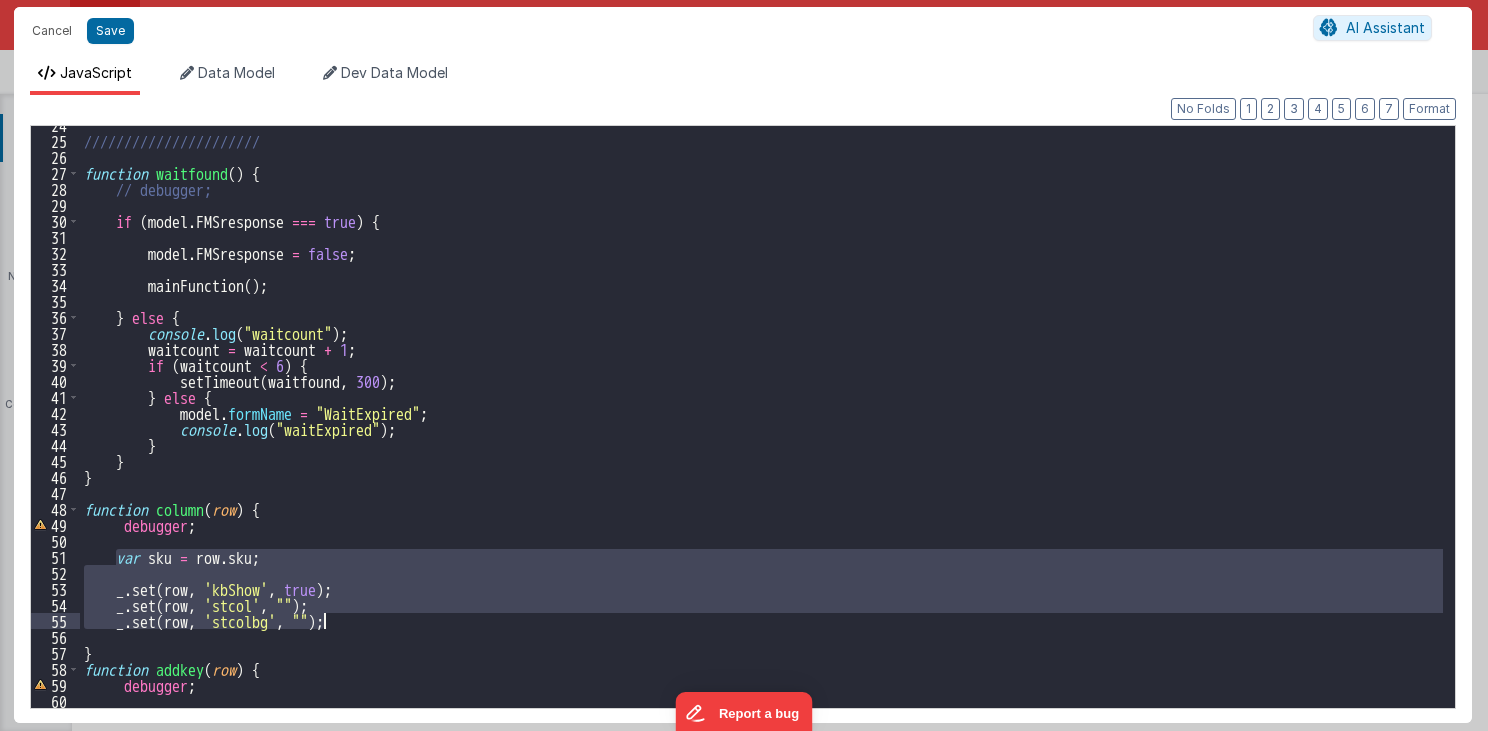 drag, startPoint x: 117, startPoint y: 552, endPoint x: 345, endPoint y: 620, distance: 237.92436 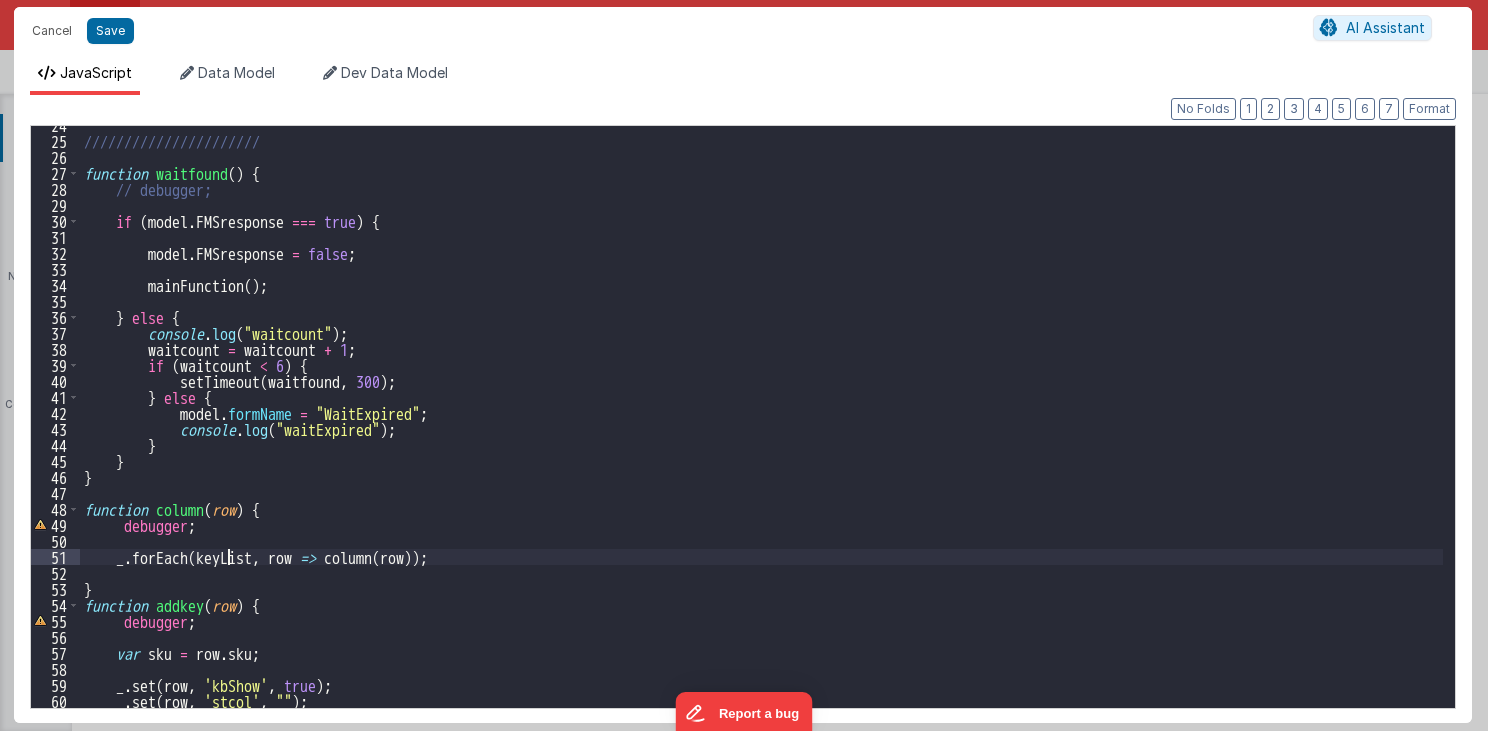 click on "function waitfound() { // debugger; if (model.FMSresponse === true) { model.FMSresponse = false; mainFunction(); } else { console.log("waitcount"); waitcount = waitcount + 1; if (waitcount < 6) { setTimeout(waitfound, 300); } else { model.formName = "WaitExpired"; console.log("waitExpired"); } } } function column(row) { debugger; _.forEach(keyList, row => column(row)); } function addkey(row) { debugger; var sku = row.sku; _.set(row, 'kbShow', true); _.set(row, 'stcol', ""); _.set(row, 'stcolbg', "");" at bounding box center (762, 424) 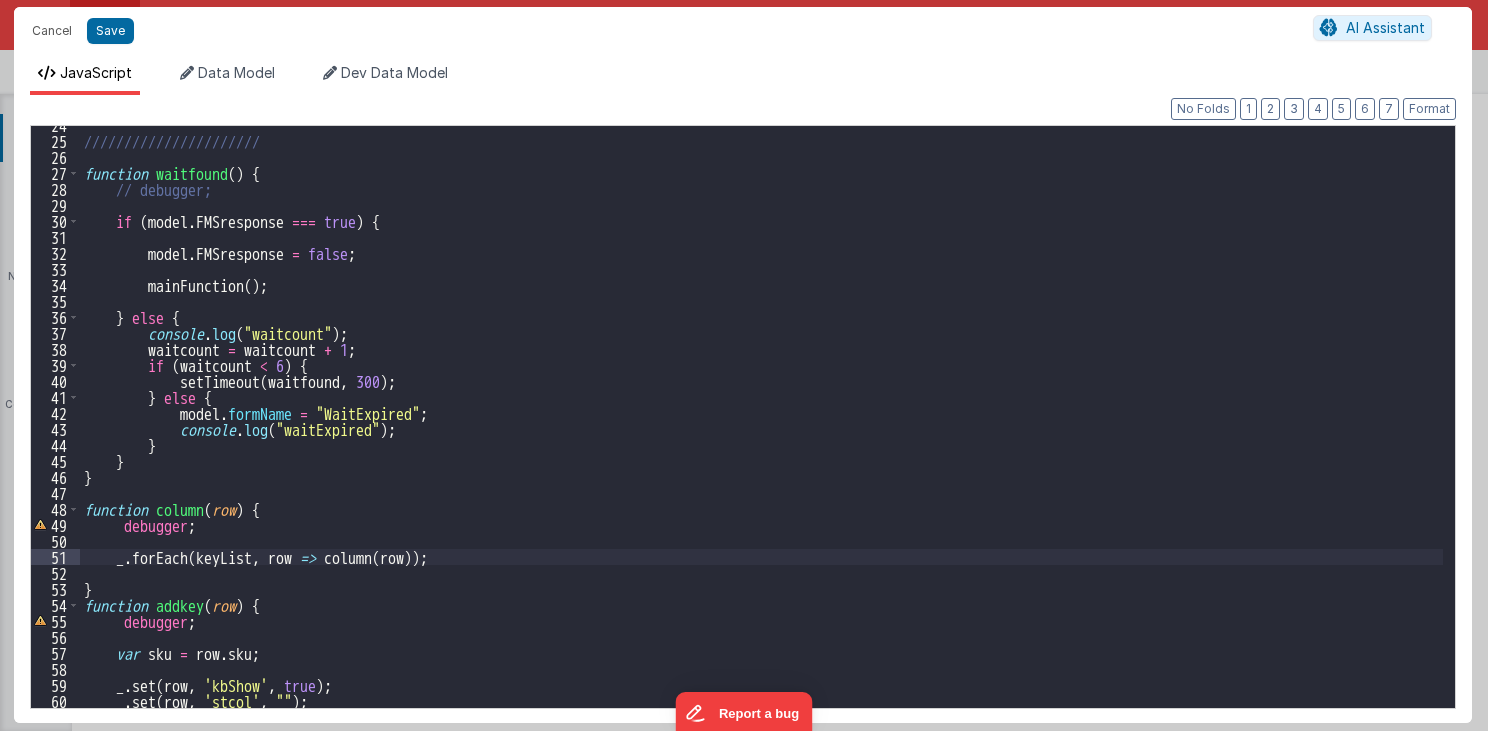 click on "function waitfound() { // debugger; if (model.FMSresponse === true) { model.FMSresponse = false; mainFunction(); } else { console.log("waitcount"); waitcount = waitcount + 1; if (waitcount < 6) { setTimeout(waitfound, 300); } else { model.formName = "WaitExpired"; console.log("waitExpired"); } } } function column(row) { debugger; _.forEach(keyList, row => column(row)); } function addkey(row) { debugger; var sku = row.sku; _.set(row, 'kbShow', true); _.set(row, 'stcol', ""); _.set(row, 'stcolbg', "");" at bounding box center [762, 424] 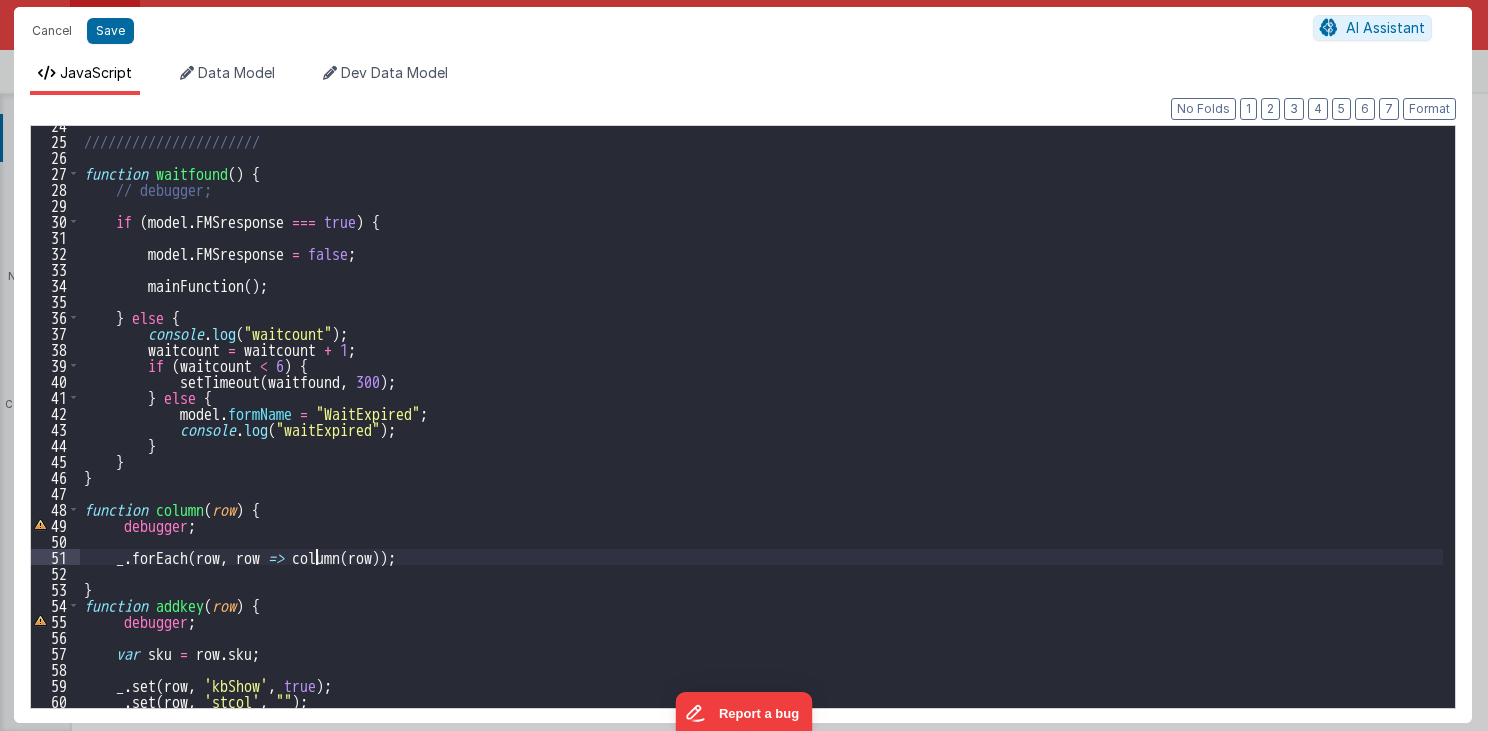 click on "////////////////////// function   waitfound ( )   {      // debugger;      if   ( model . FMSresponse   ===   true )   {           model . FMSresponse   =   false ;           mainFunction ( ) ;      }   else   {           console . log ( "waitcount" ) ;           waitcount   =   waitcount   +   1 ;           if   ( waitcount   <   6 )   {                setTimeout ( waitfound ,   300 ) ;           }   else   {                model . formName   =   "WaitExpired" ;                console . log ( "waitExpired" ) ;           }      } } function   column ( row )   {        debugger ;      _ . forEach ( row ,   row   =>   column ( row )) ; } function   addkey ( row )   {        debugger ;      var   sku   =   row . sku ;      _ . set ( row ,   'kbShow' ,   true ) ;      _ . set ( row ,   'stcol' ,   "" ) ;      _ . set ( row ,   'stcolbg' ,   "" ) ; }" at bounding box center (762, 424) 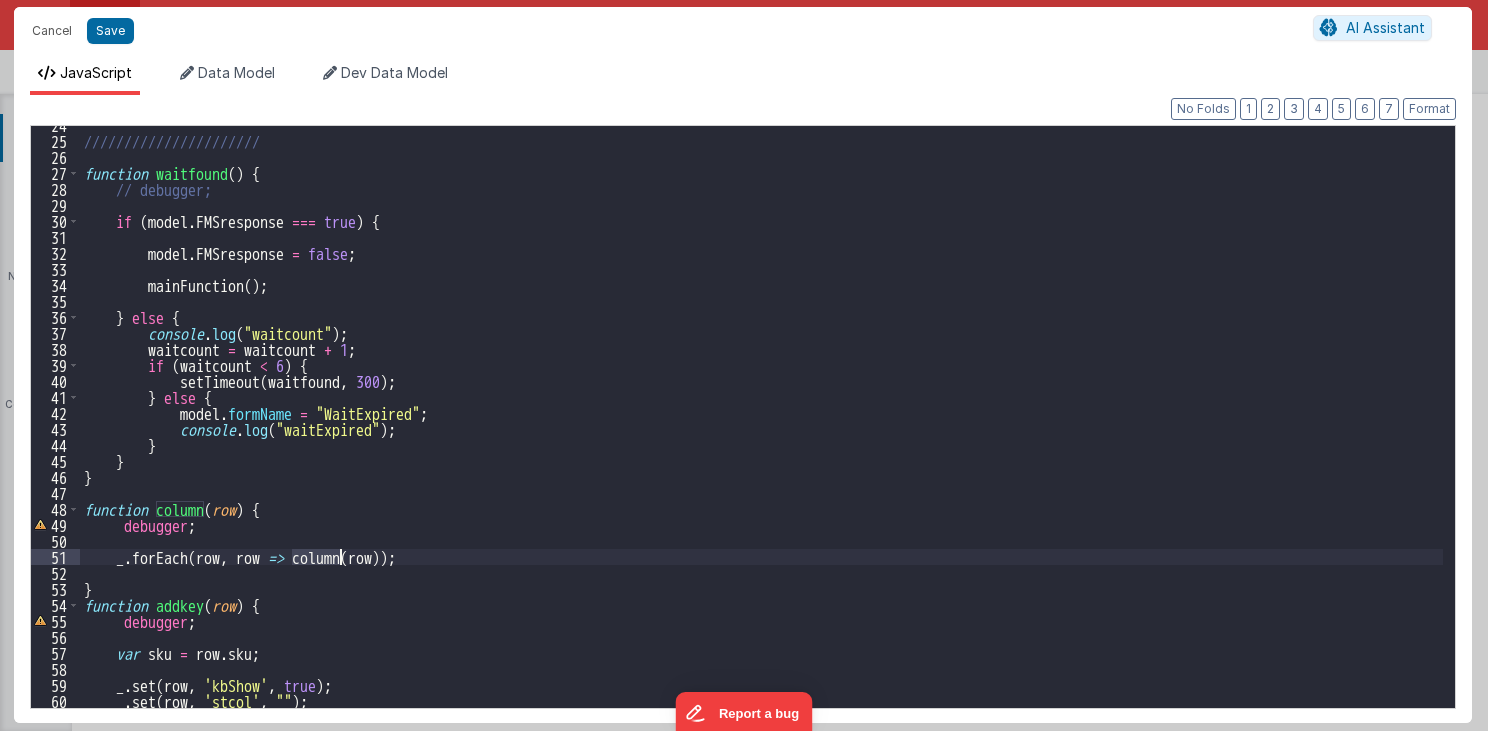 click on "////////////////////// function   waitfound ( )   {      // debugger;      if   ( model . FMSresponse   ===   true )   {           model . FMSresponse   =   false ;           mainFunction ( ) ;      }   else   {           console . log ( "waitcount" ) ;           waitcount   =   waitcount   +   1 ;           if   ( waitcount   <   6 )   {                setTimeout ( waitfound ,   300 ) ;           }   else   {                model . formName   =   "WaitExpired" ;                console . log ( "waitExpired" ) ;           }      } } function   column ( row )   {        debugger ;      _ . forEach ( row ,   row   =>   column ( row )) ; } function   addkey ( row )   {        debugger ;      var   sku   =   row . sku ;      _ . set ( row ,   'kbShow' ,   true ) ;      _ . set ( row ,   'stcol' ,   "" ) ;      _ . set ( row ,   'stcolbg' ,   "" ) ; }" at bounding box center [762, 424] 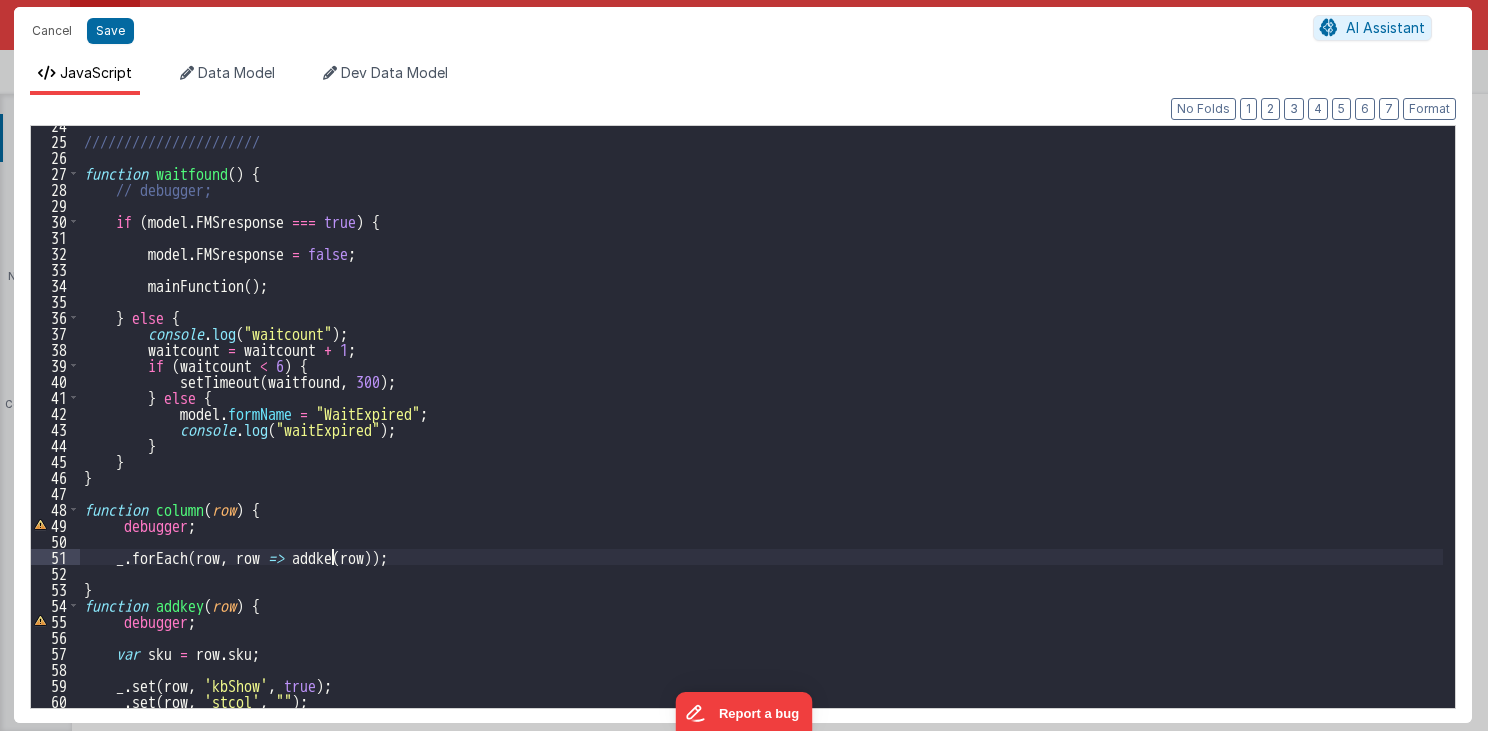 type 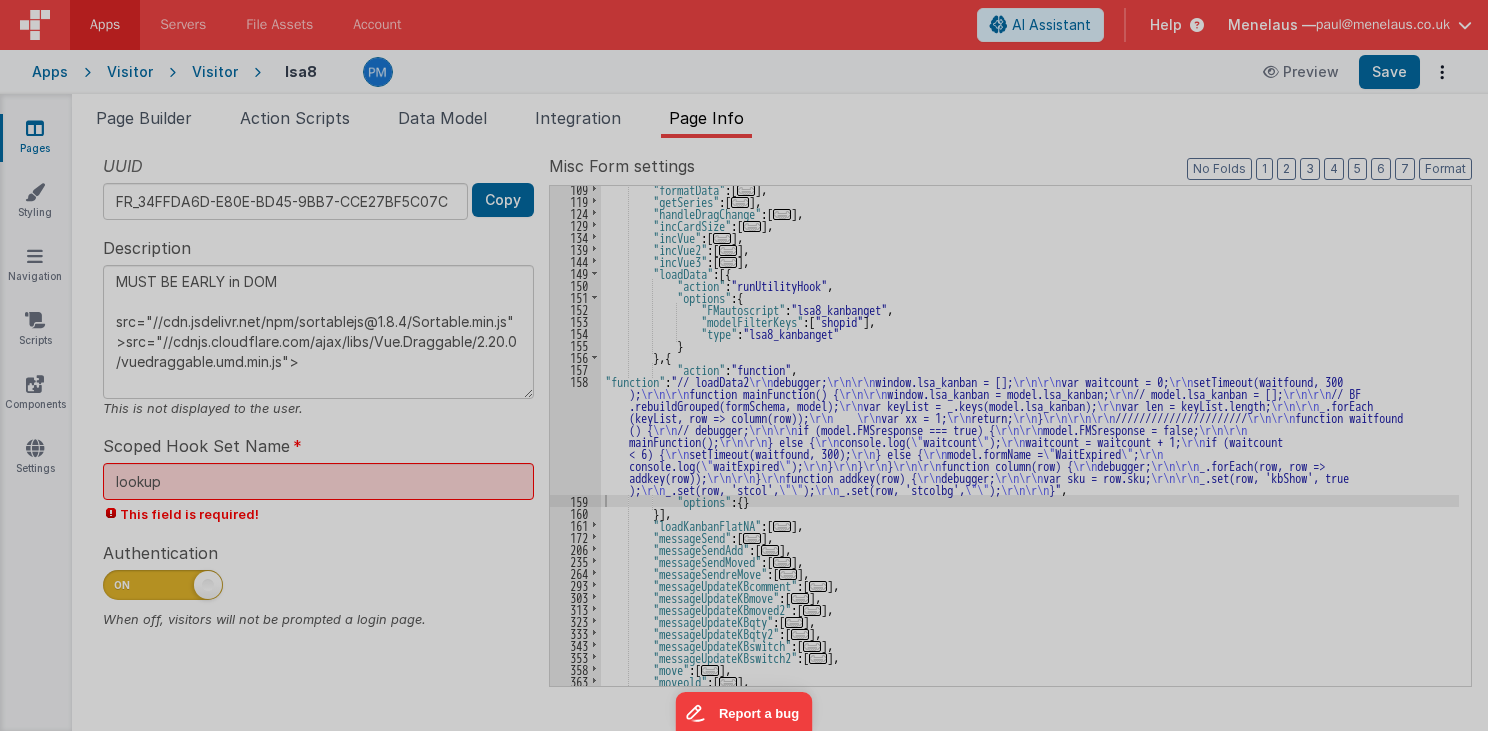 type on "MUST BE EARLY in DOM
src="//cdn.jsdelivr.net/npm/sortablejs@1.8.4/Sortable.min.js">src="//cdnjs.cloudflare.com/ajax/libs/Vue.Draggable/2.20.0/vuedraggable.umd.min.js">" 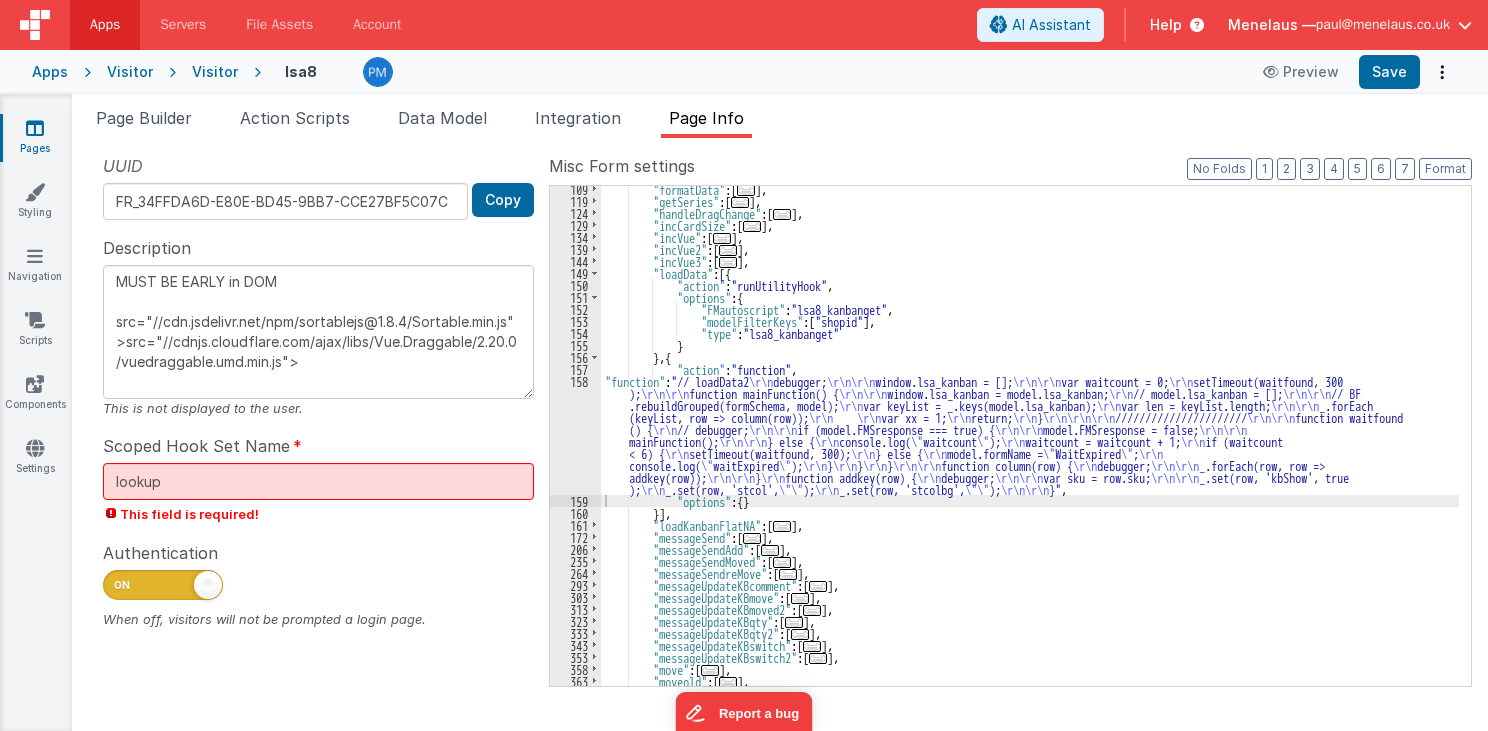 click on ""formatData" :  [ ... ] ,           "getSeries" :  [ ... ] ,           "handleDragChange" :  [ ... ] ,           "incCardSize" :  [ ... ] ,           "incVue" :  [ ... ] ,           "incVue2" :  [ ... ] ,           "incVue3" :  [ ... ] ,           "loadData" :  [{                "action" :  "runUtilityHook" ,                "options" :  {                     "FMautoscript" :  "lsa8_kanbanget" ,                     "modelFilterKeys" :  [ "shopid" ] ,                     "type" :  "lsa8_kanbanget"                }           } ,  {                "action" :  "function" , "function" :  "// loadData2 \r\n debugger; \r\n\r\n window.lsa_kanban = []; \r\n\r\n var waitcount = 0; \r\n setTimeout(waitfound, 300      ); \r\n\r\n function mainFunction() { \r\n\r\n     window.lsa_kanban = model.lsa_kanban; \r\n     // model.lsa_kanban = []; \r\n\r\n     // BF      .rebuildGrouped(formSchema, model); \r\n     var keyList = _.keys(model.lsa_kanban); \r\n     var len = keyList.length; \r\n\r\n     _.forEach" at bounding box center (1030, 445) 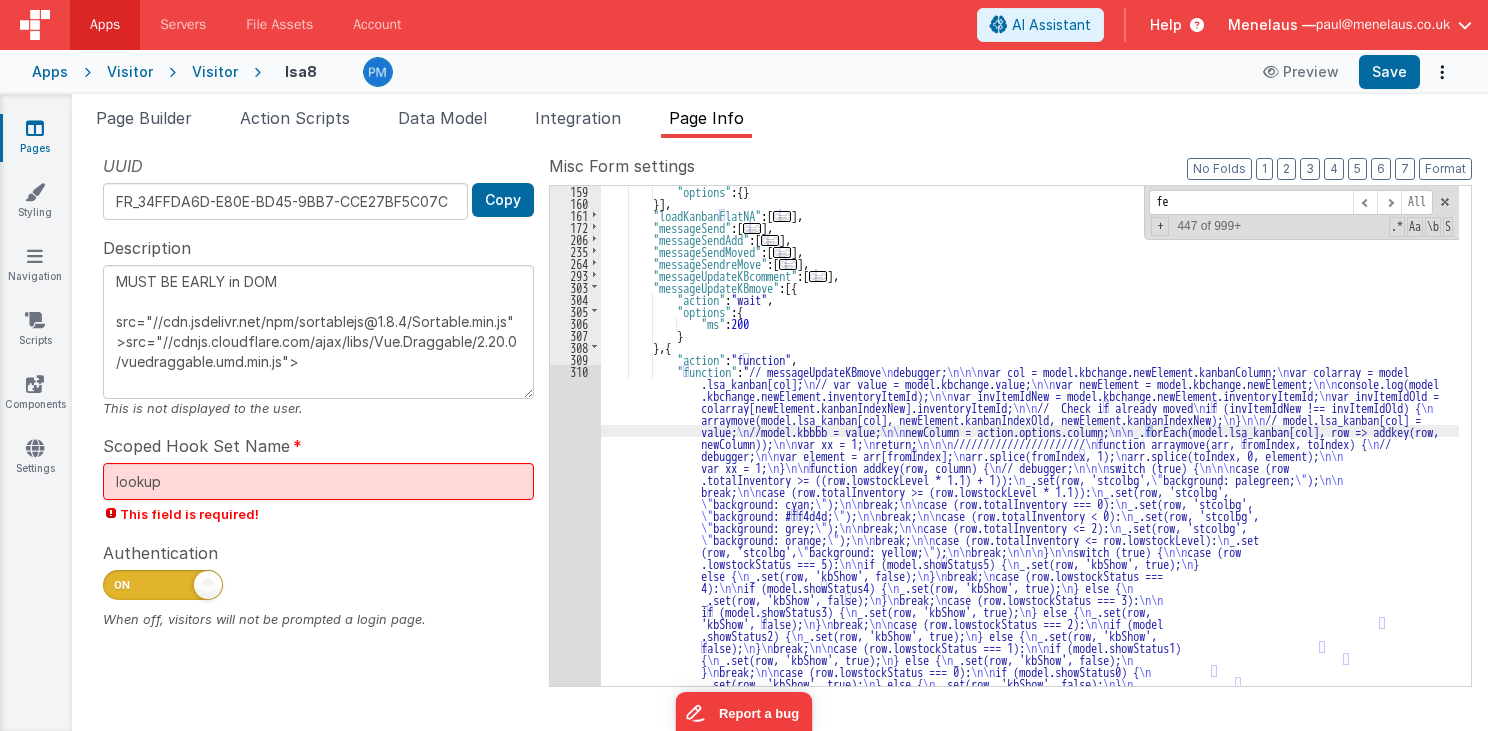 scroll, scrollTop: 1837, scrollLeft: 0, axis: vertical 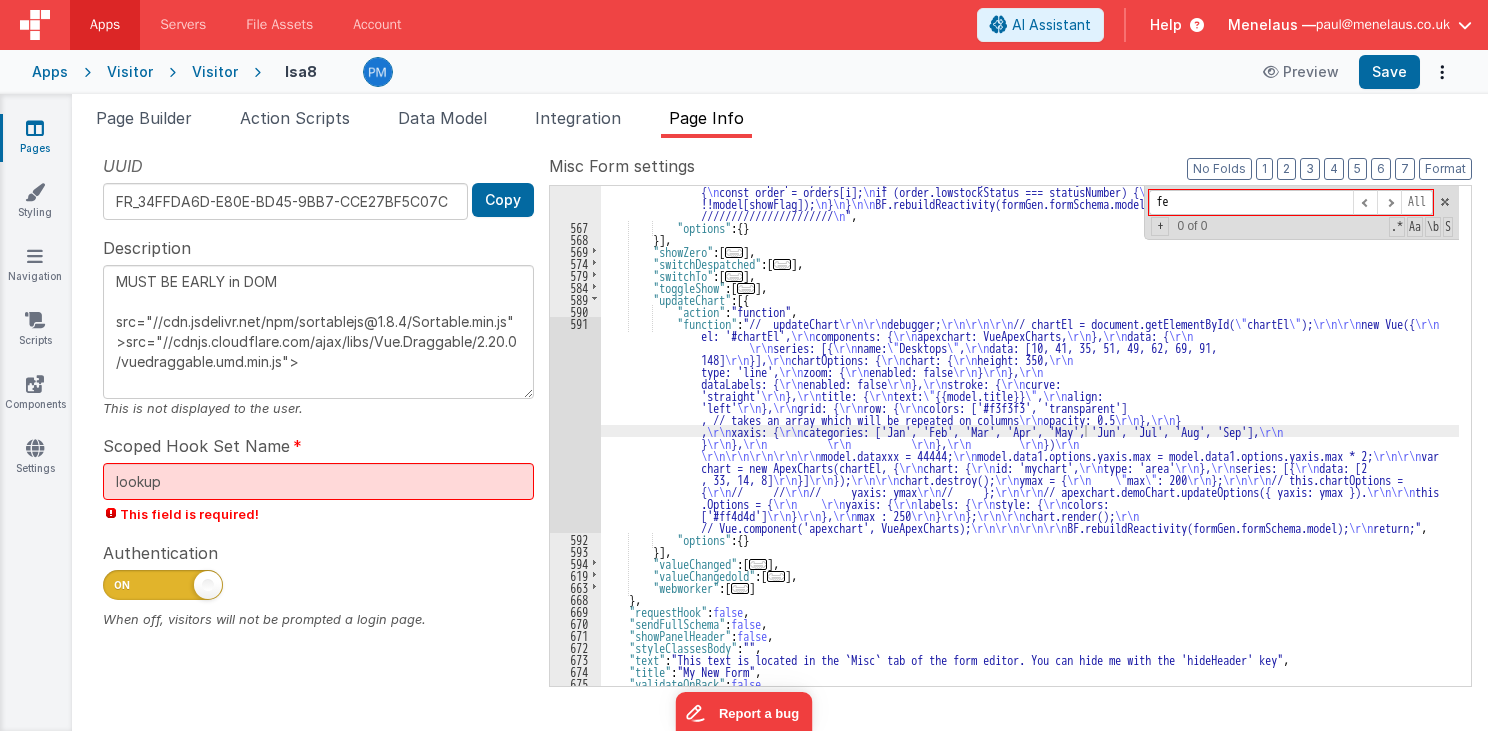 type on "f" 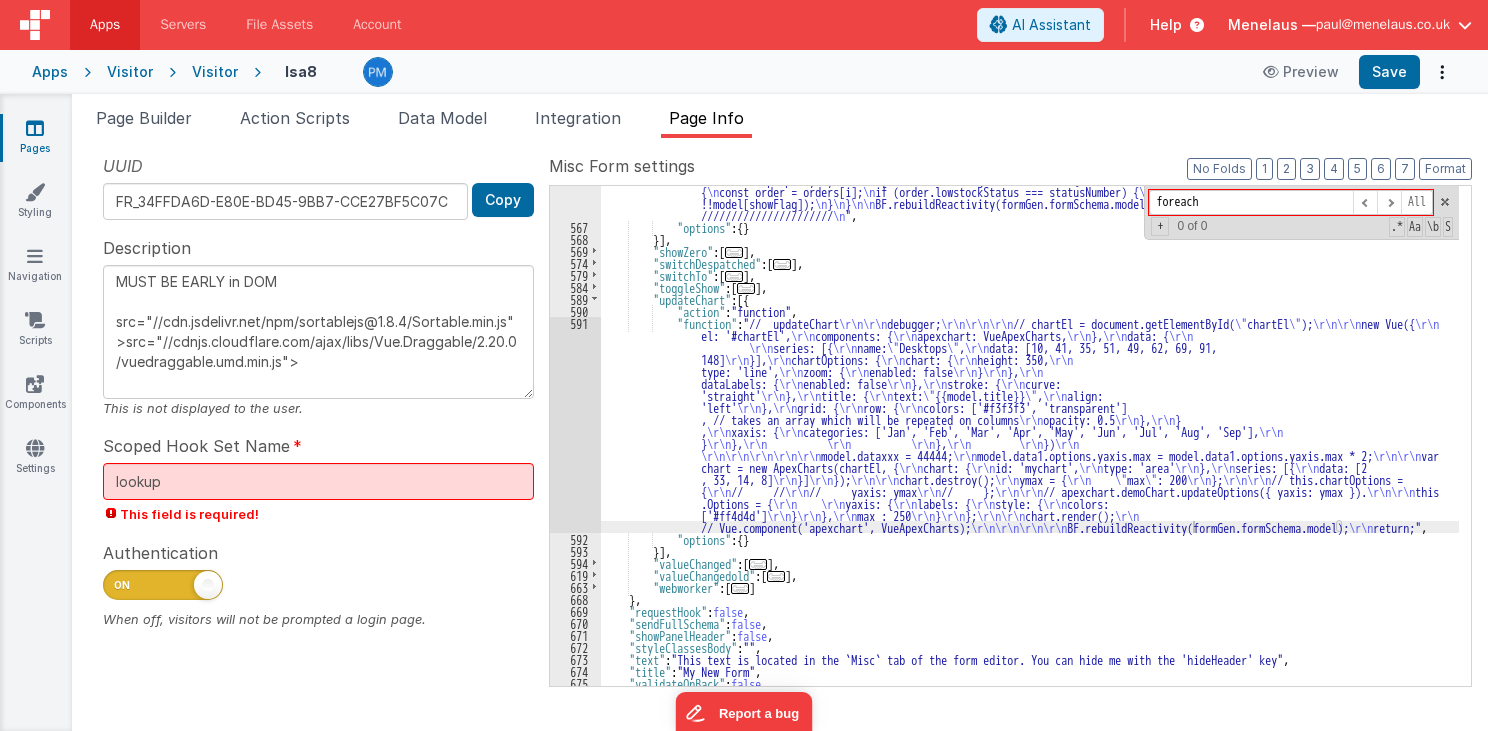 scroll, scrollTop: 2113, scrollLeft: 0, axis: vertical 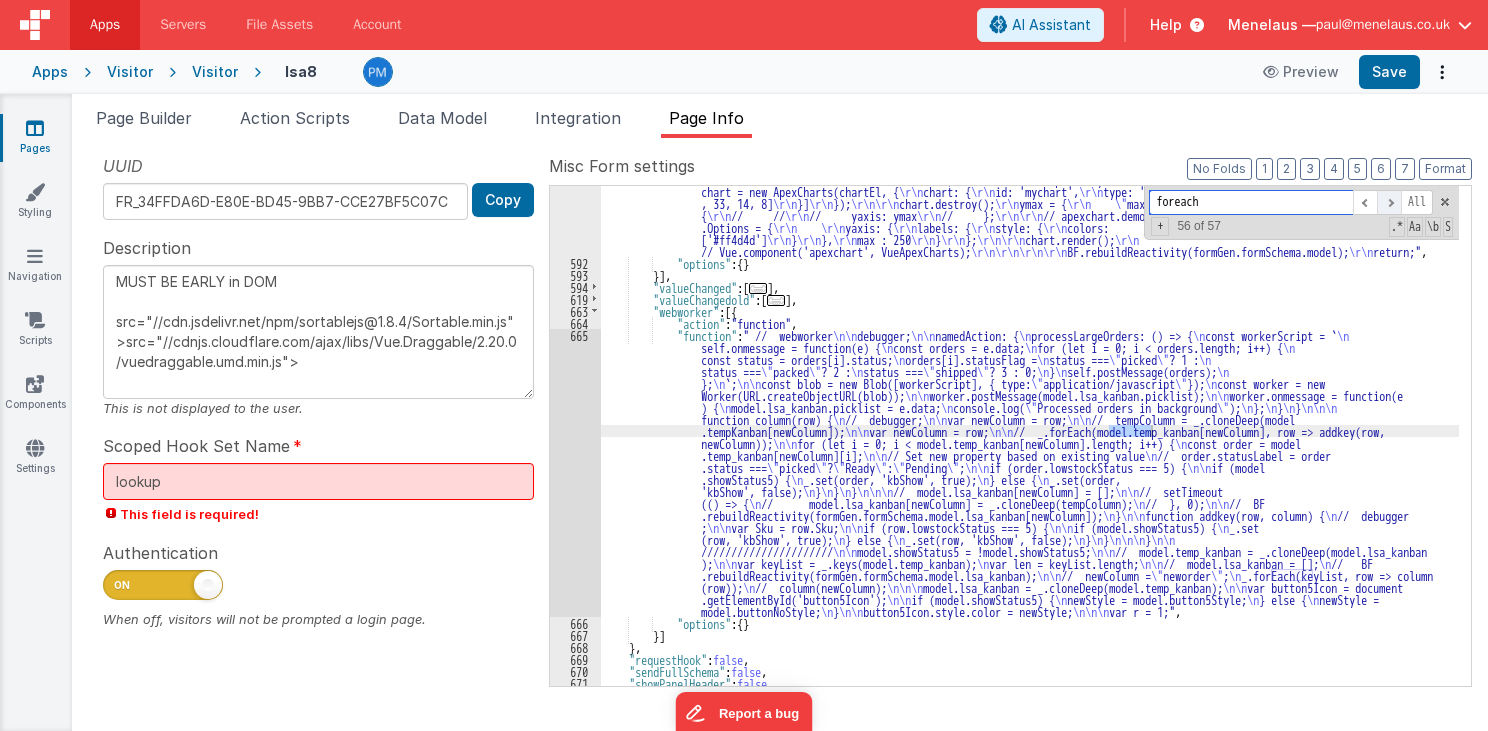 click at bounding box center (1389, 202) 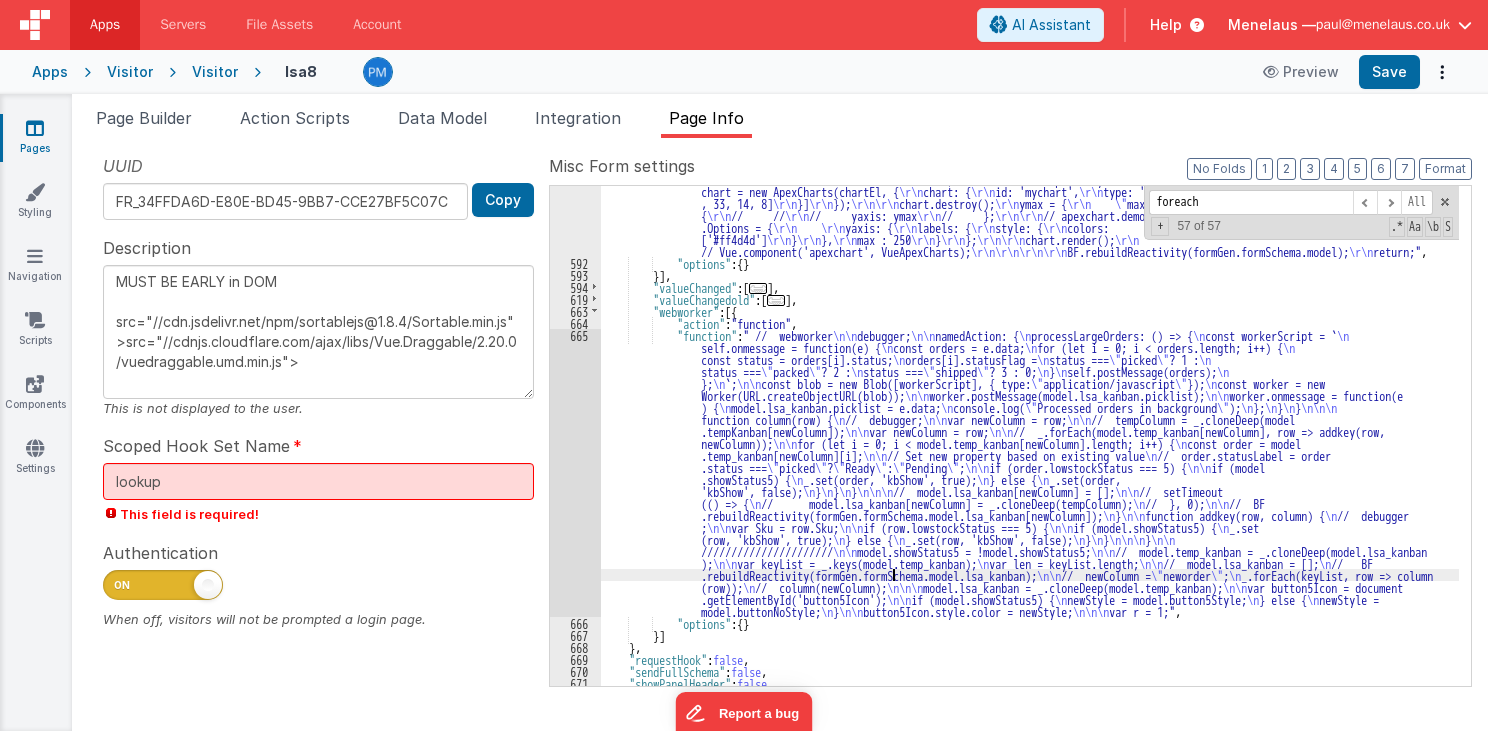 click on ""function" : "// updateChart \r\n\r\n debugger; \r\n\r\n\r\n // chartEl = document.getElementById( \" chartEl \" ); \r\n\r\n new Vue({ \r\n                           el: '#chartEl', \r\n         components: { \r\n           apexchart: VueApexCharts, \r\n         }, \r\n         data: { \r\n                              \r\n           series: [{ \r\n               name: \" Desktops \" , \r\n               data: [10, 41, 35, 51, 49, 62, 69, 91,                  148] \r\n           }], \r\n           chartOptions: { \r\n             chart: { \r\n               height: 350, \r\n                                 type: 'line', \r\n               zoom: { \r\n                 enabled: false \r\n               } \r\n             }, \r\n                               dataLabels: { \r\n               enabled: false \r\n             }, \r\n             stroke: { \r\n               curve:                  \"" at bounding box center (1030, 405) 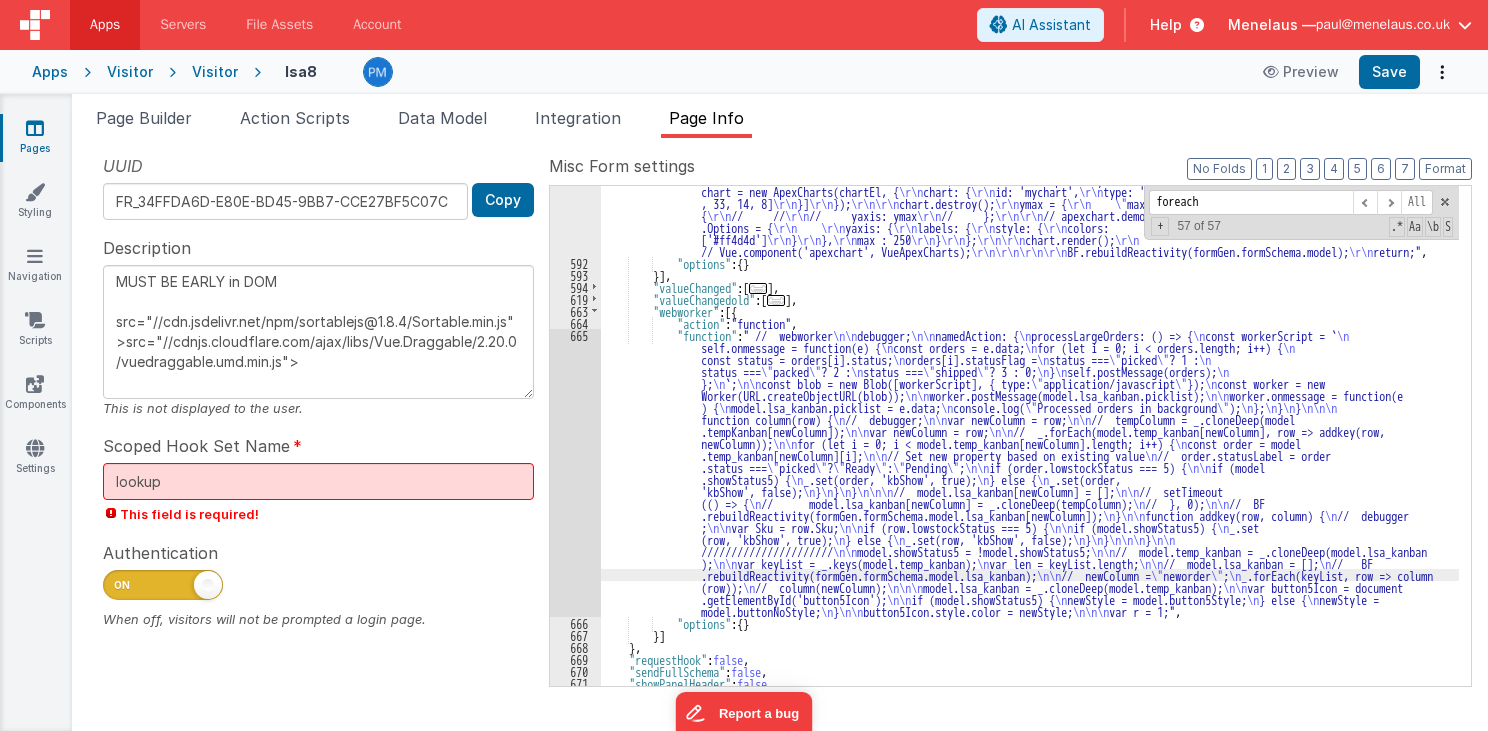 click on "665" at bounding box center (575, 473) 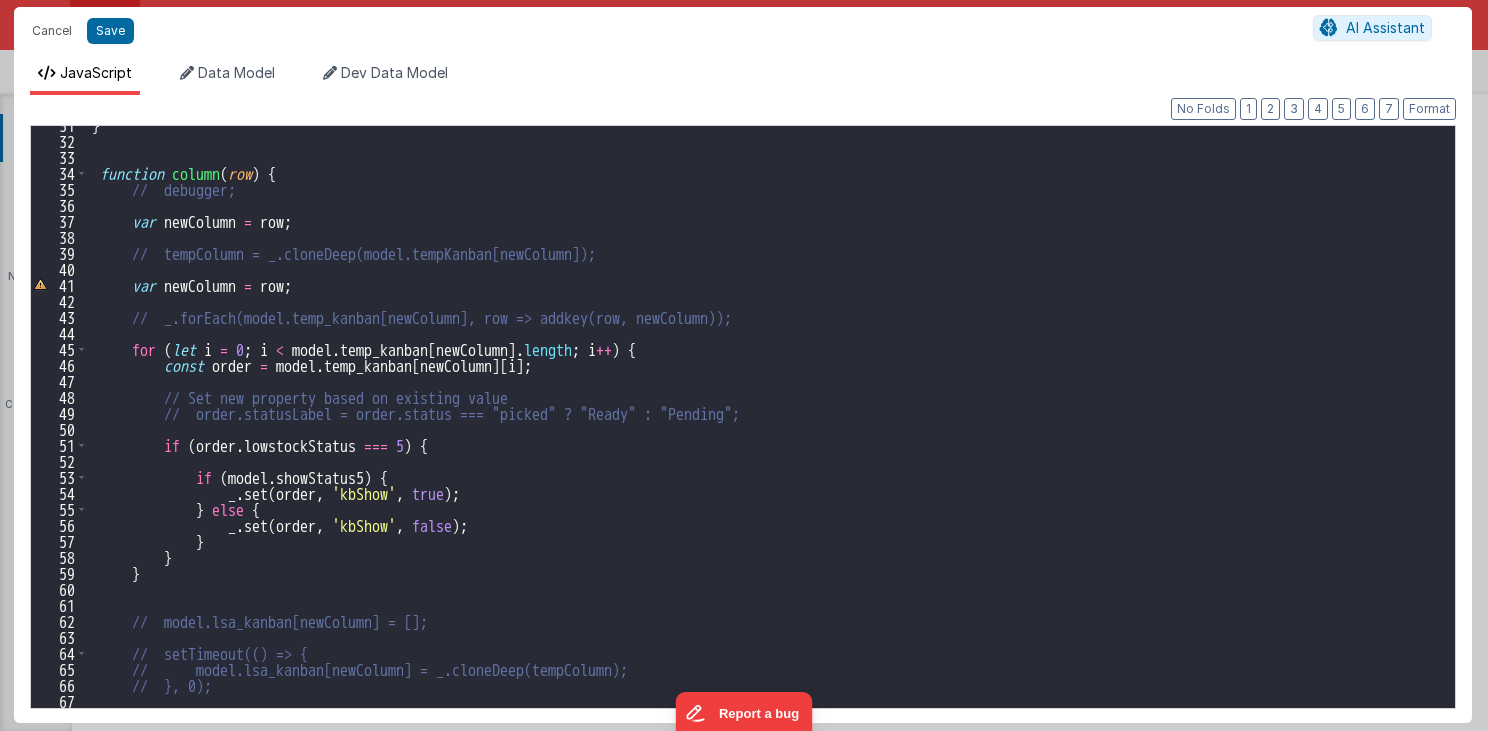 scroll, scrollTop: 440, scrollLeft: 0, axis: vertical 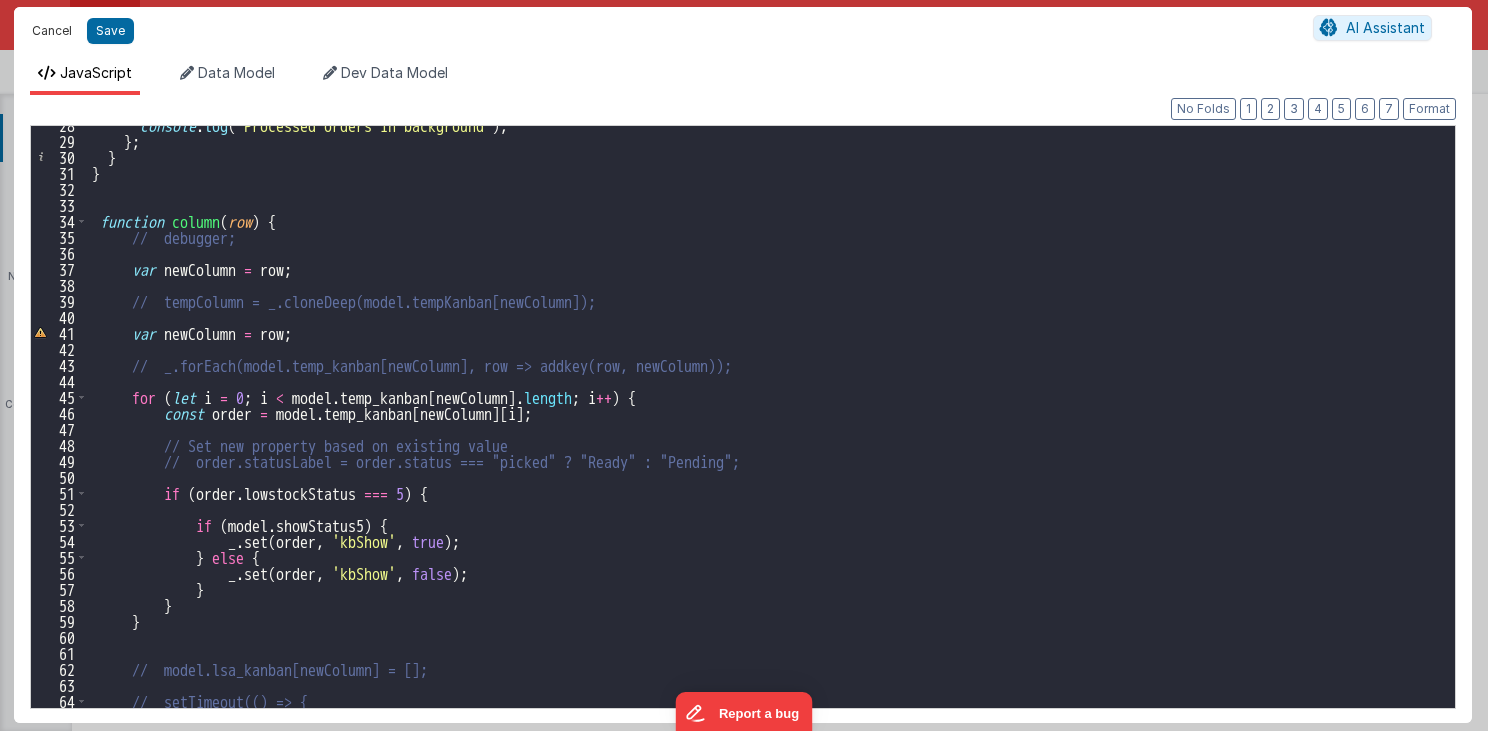 click on "Cancel" at bounding box center [52, 31] 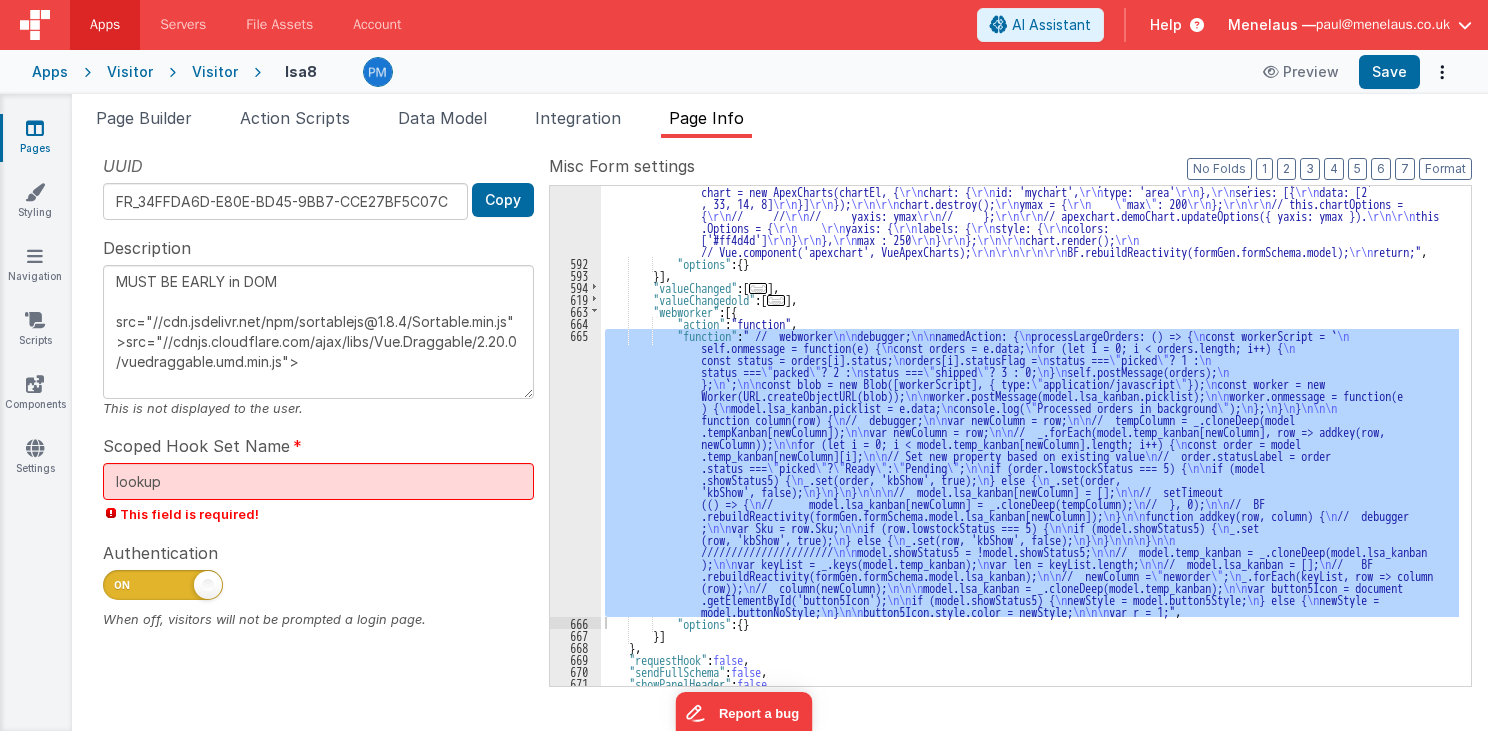 click on ""function" : "// updateChart \r\n\r\n debugger; \r\n\r\n\r\n // chartEl = document.getElementById( \" chartEl \" ); \r\n\r\n new Vue({ \r\n                           el: '#chartEl', \r\n         components: { \r\n           apexchart: VueApexCharts, \r\n         }, \r\n         data: { \r\n                              \r\n           series: [{ \r\n               name: \" Desktops \" , \r\n               data: [10, 41, 35, 51, 49, 62, 69, 91,                  148] \r\n           }], \r\n           chartOptions: { \r\n             chart: { \r\n               height: 350, \r\n                                 type: 'line', \r\n               zoom: { \r\n                 enabled: false \r\n               } \r\n             }, \r\n                               dataLabels: { \r\n               enabled: false \r\n             }, \r\n             stroke: { \r\n               curve:                  \"" at bounding box center (1030, 436) 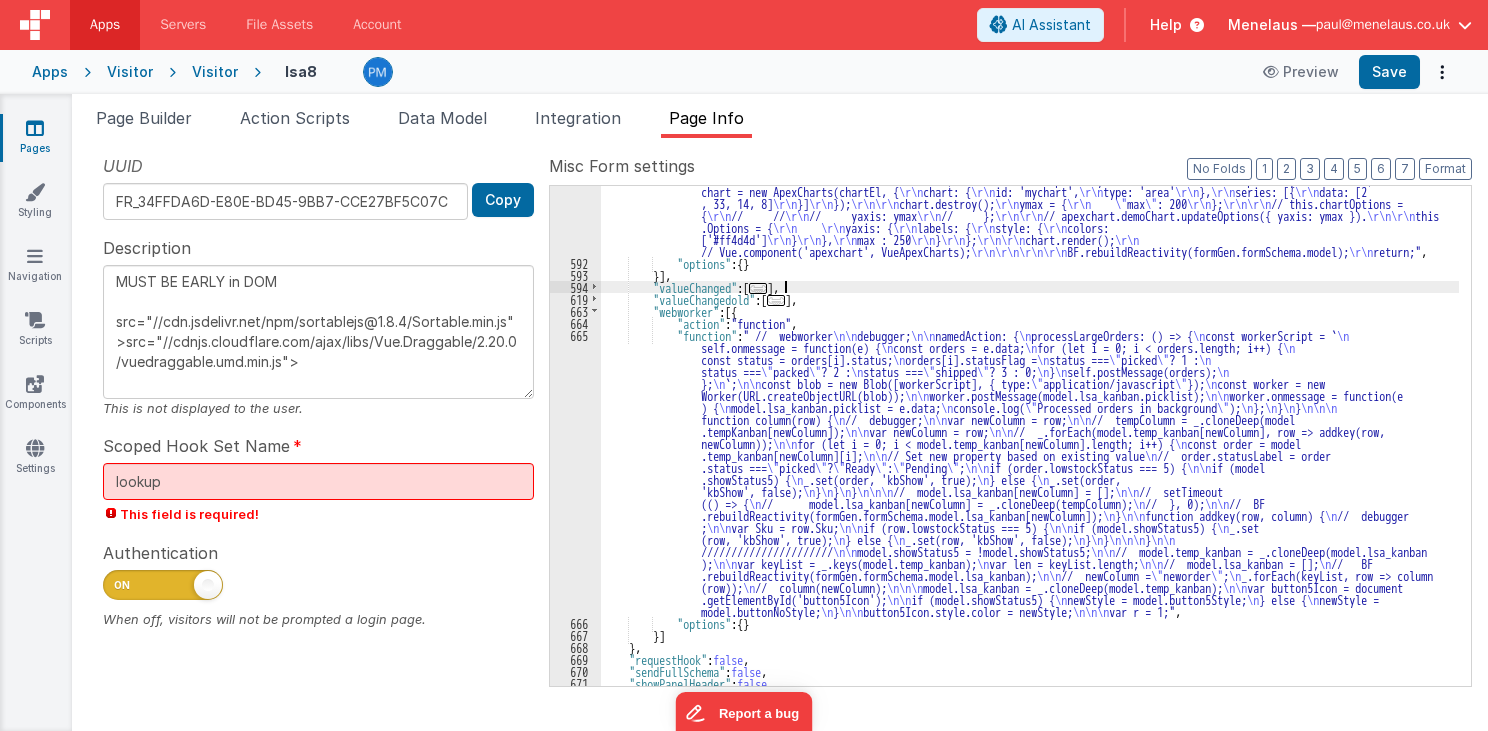 click on ""function" : "// updateChart \r\n\r\n debugger; \r\n\r\n\r\n // chartEl = document.getElementById( \" chartEl \" ); \r\n\r\n new Vue({ \r\n                           el: '#chartEl', \r\n         components: { \r\n           apexchart: VueApexCharts, \r\n         }, \r\n         data: { \r\n                              \r\n           series: [{ \r\n               name: \" Desktops \" , \r\n               data: [10, 41, 35, 51, 49, 62, 69, 91,                  148] \r\n           }], \r\n           chartOptions: { \r\n             chart: { \r\n               height: 350, \r\n                                 type: 'line', \r\n               zoom: { \r\n                 enabled: false \r\n               } \r\n             }, \r\n                               dataLabels: { \r\n               enabled: false \r\n             }, \r\n             stroke: { \r\n               curve:                  \"" at bounding box center [1030, 405] 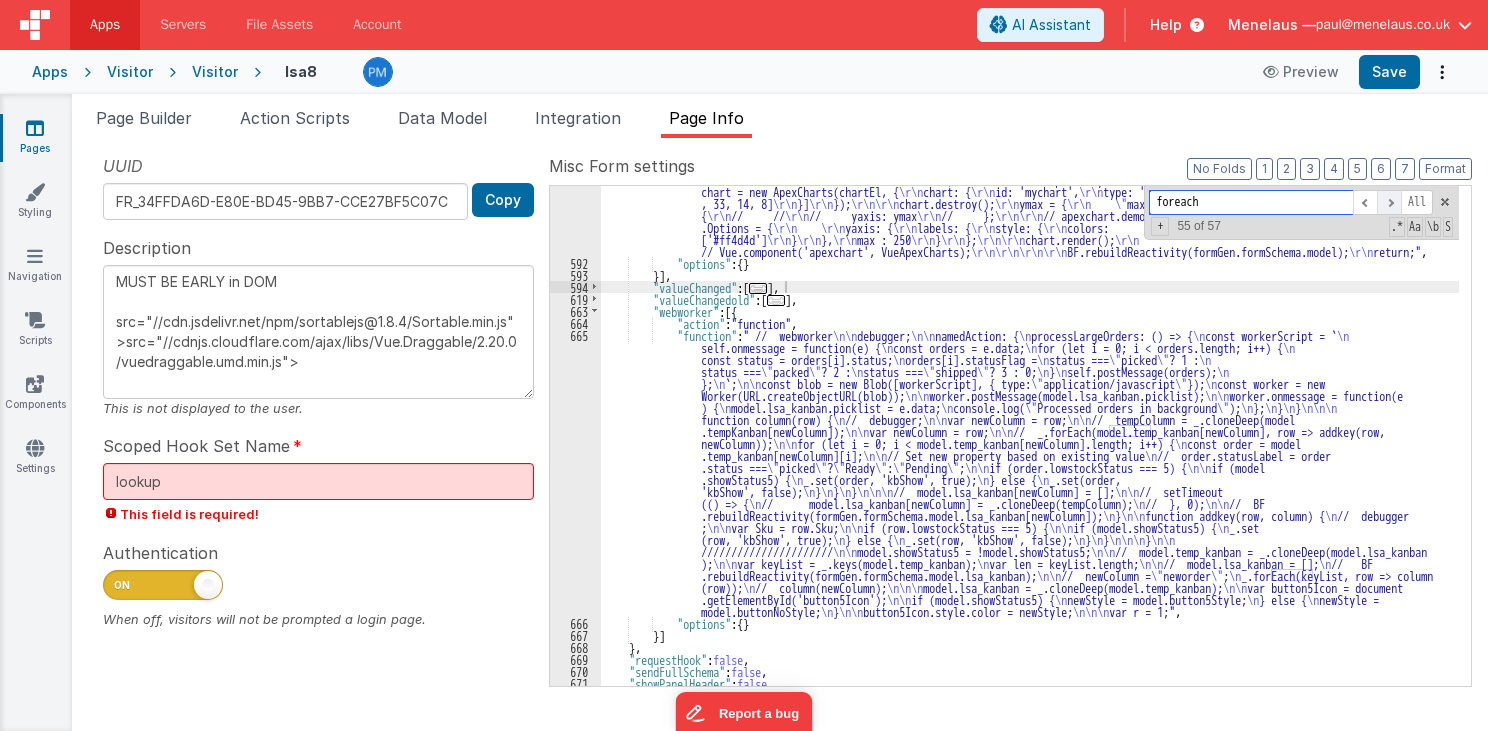 click at bounding box center (1389, 202) 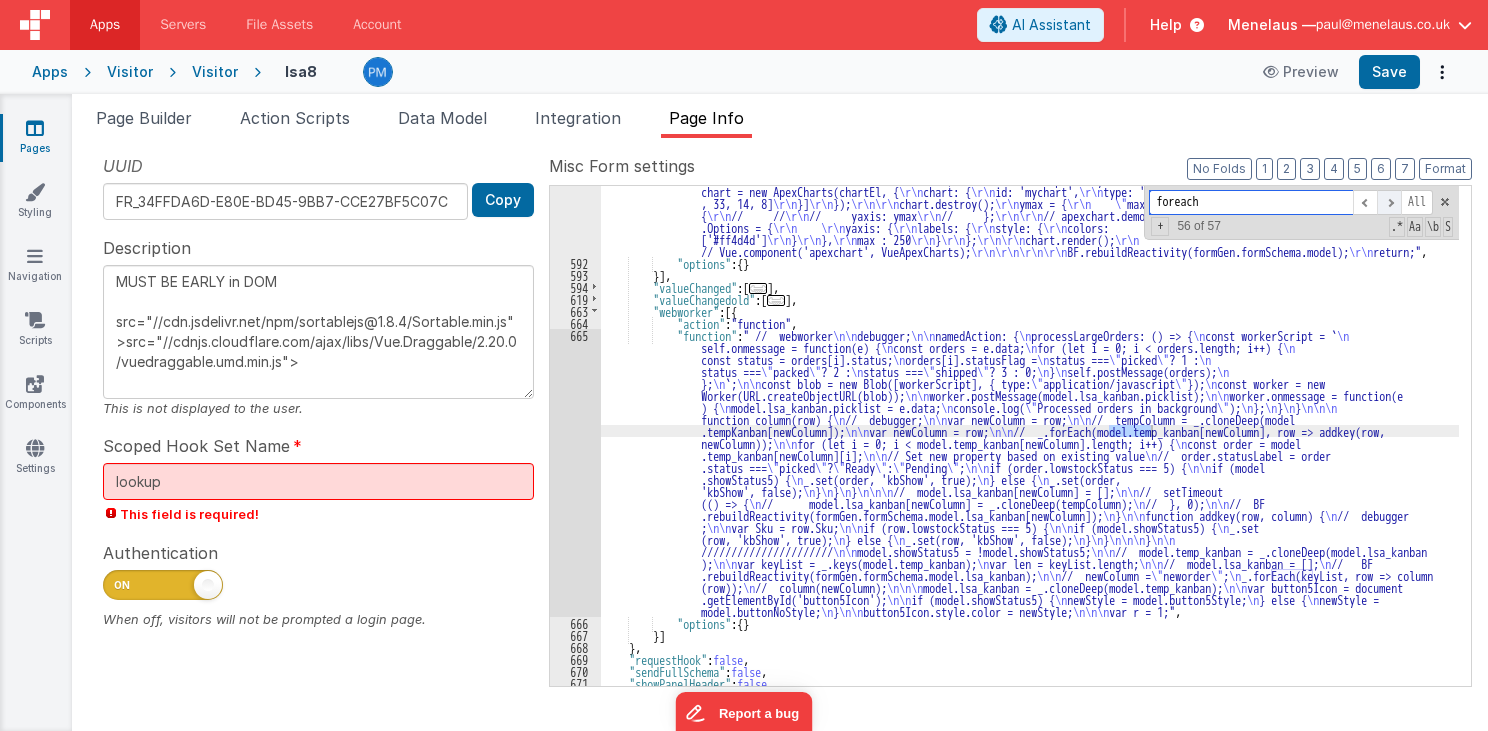 click at bounding box center (1389, 202) 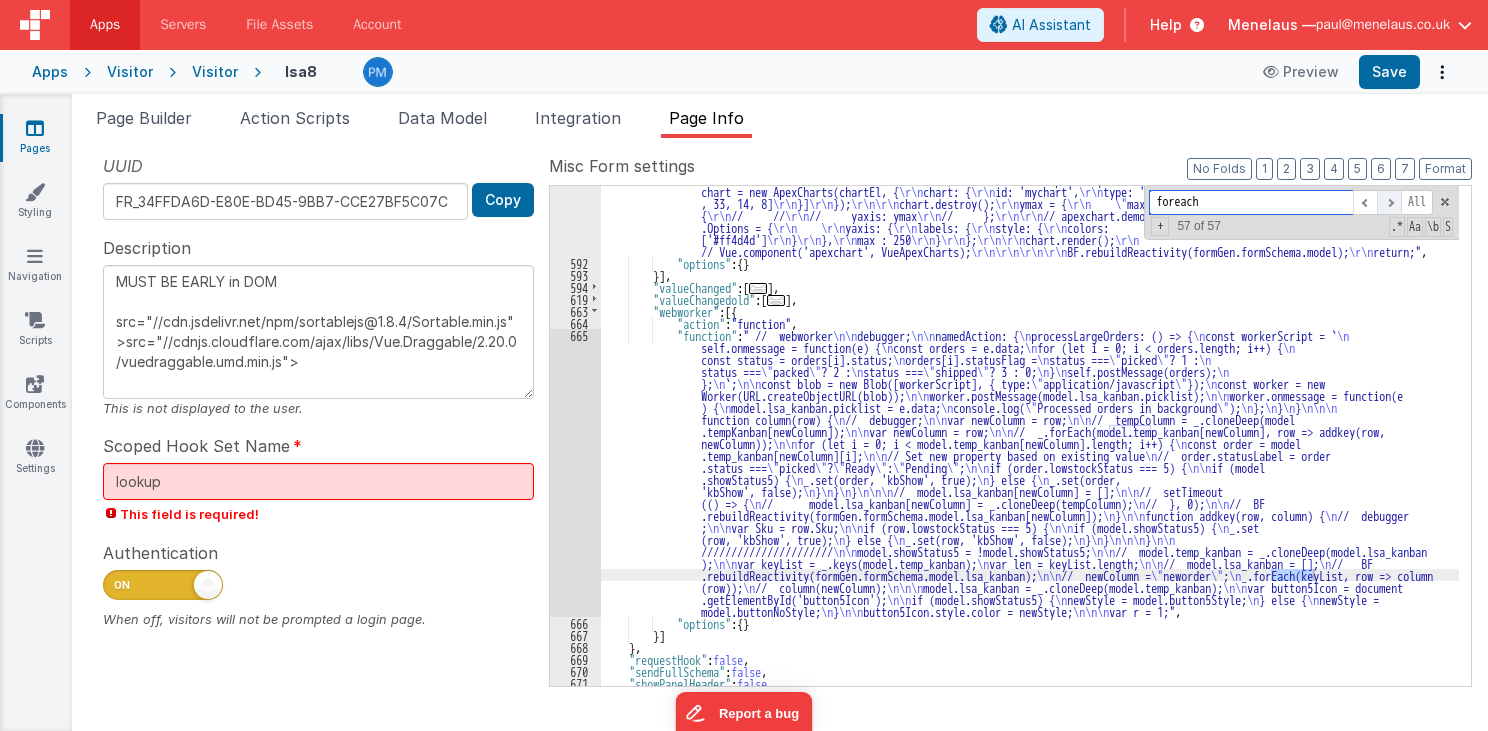 click at bounding box center [1389, 202] 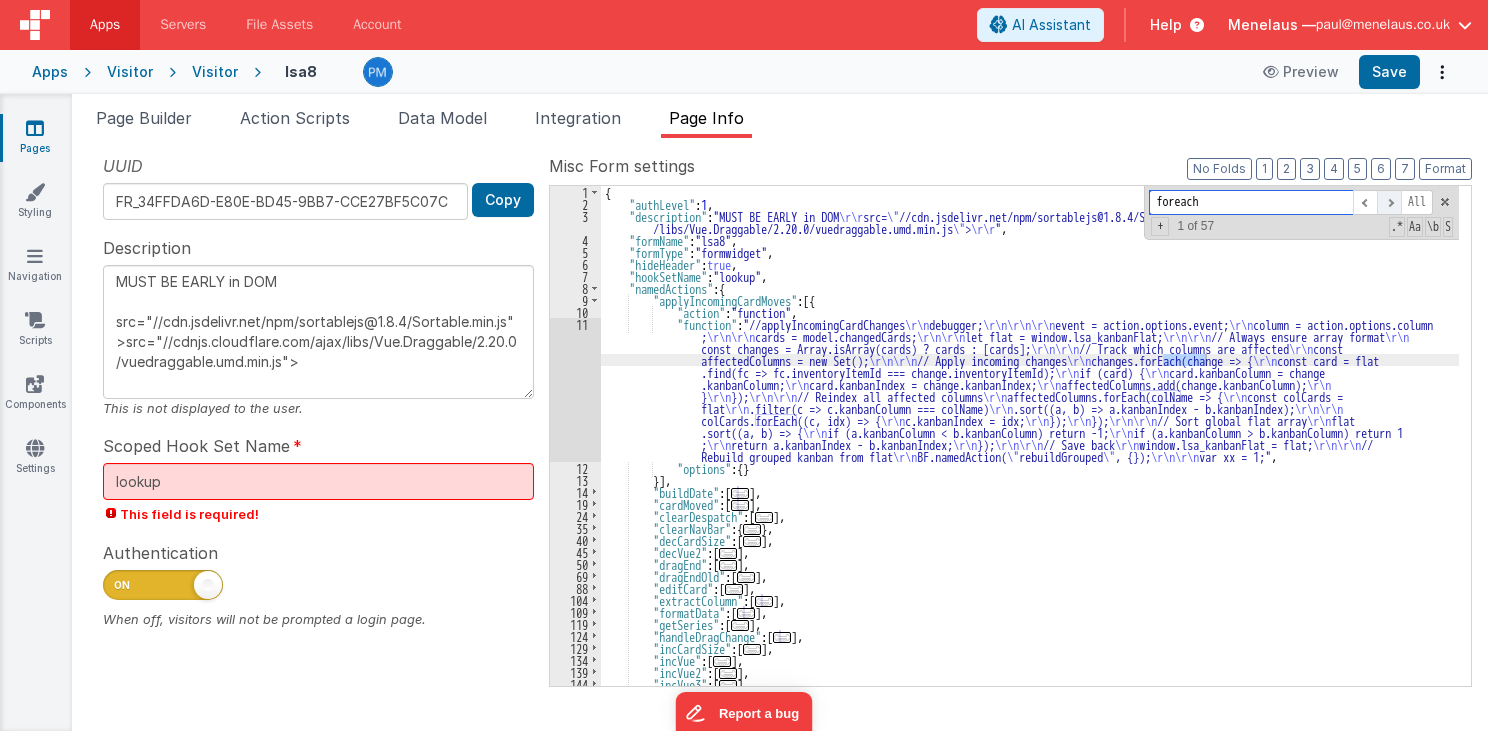 scroll, scrollTop: 0, scrollLeft: 0, axis: both 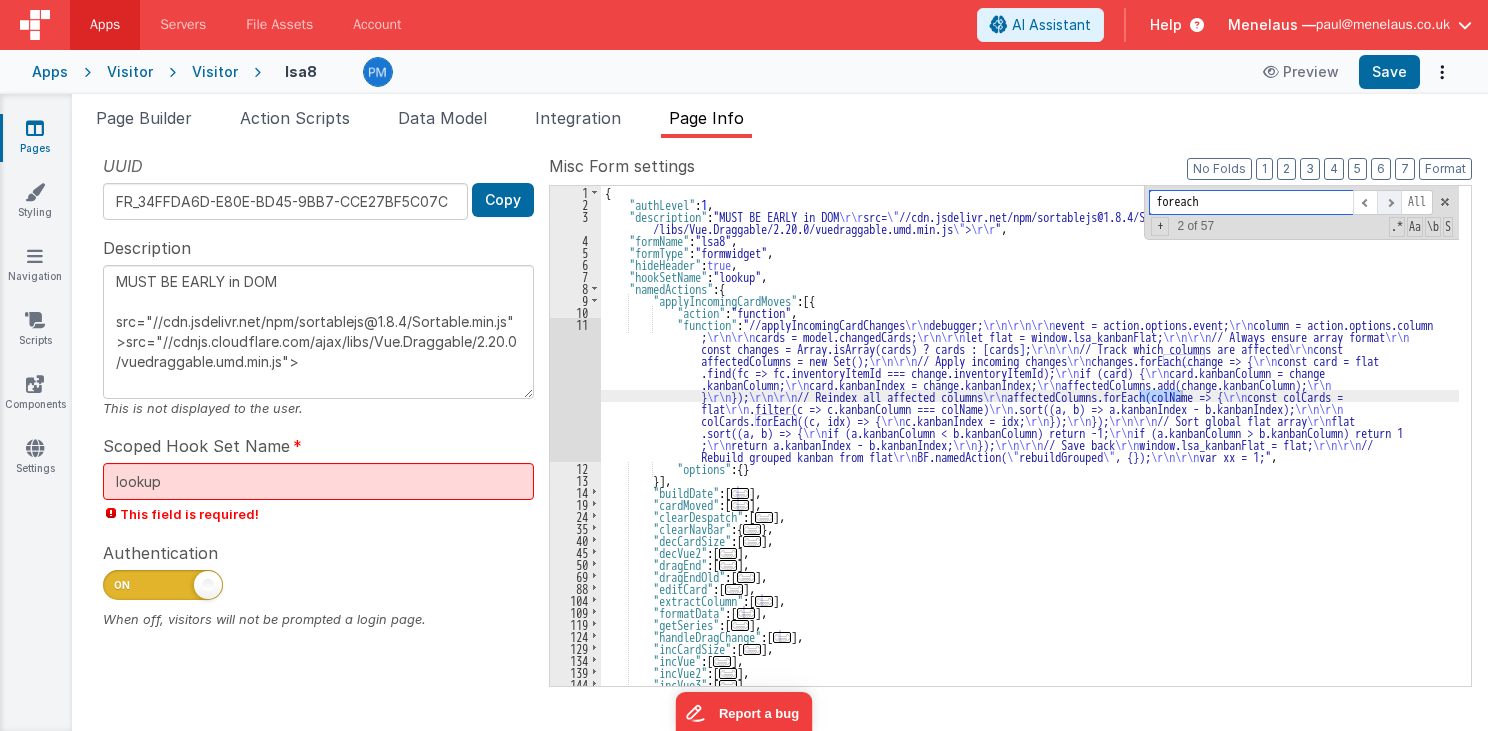 click at bounding box center (1389, 202) 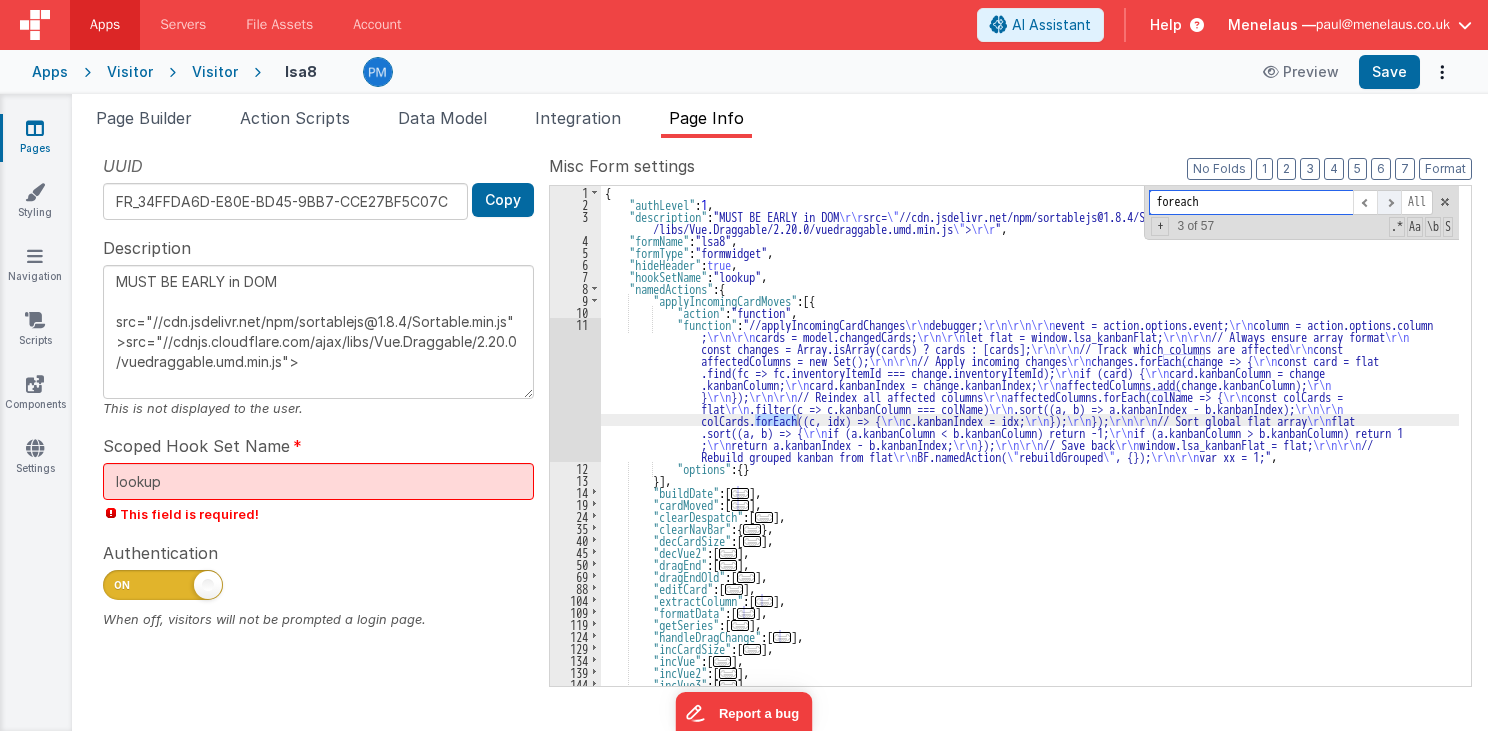 click at bounding box center (1389, 202) 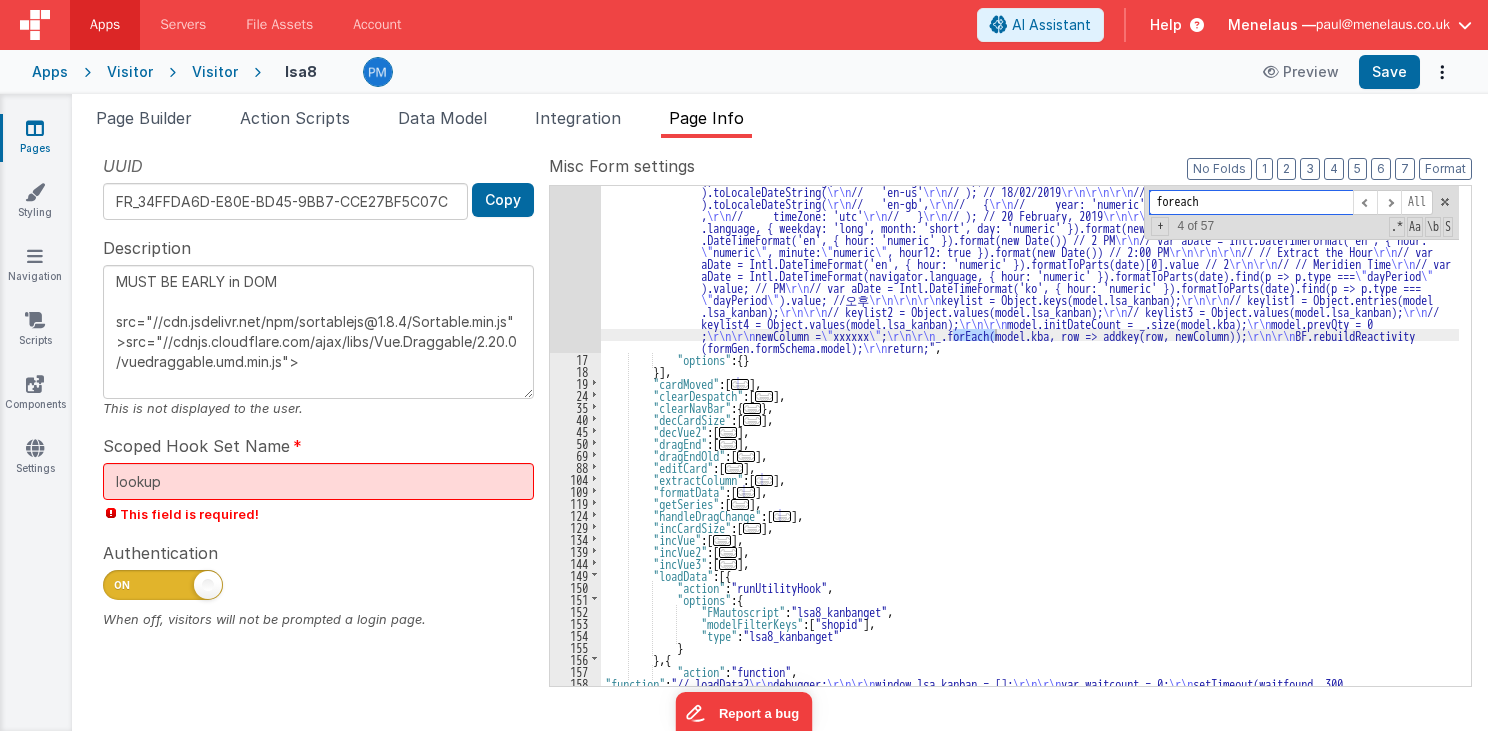 scroll, scrollTop: 505, scrollLeft: 0, axis: vertical 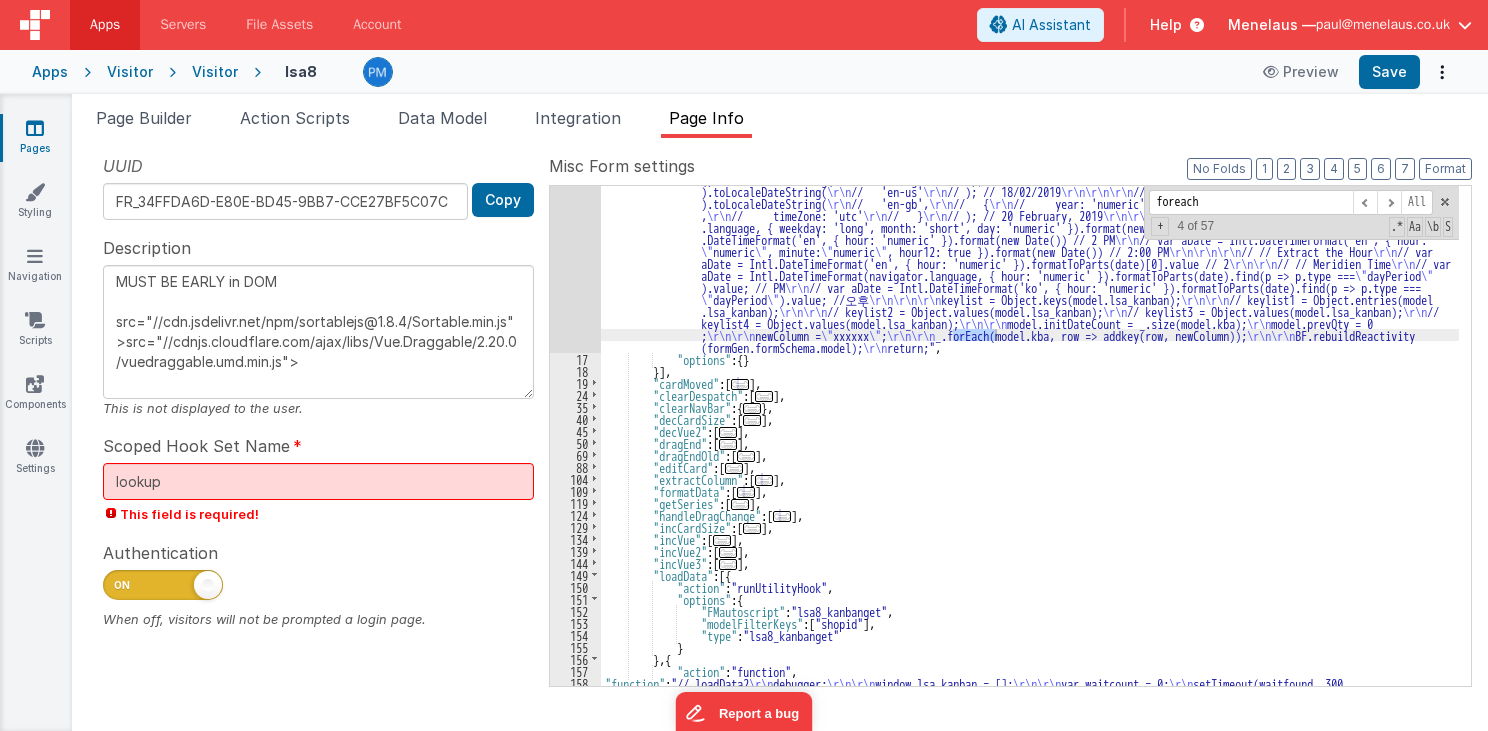 click on ""function" : "function addkey(row, column) { \r\n     debugger; \r\n\r\n     const todayDate = new Date(); \r\n     cnt = model                  .initDateCount; \r\n\r\n     //     var datex = new Date() \r\n     //     _.set(row, 'date', datex); \r\n     // datex.setDate                  (datex.getDate() + 1) \r\n     // datex.toLocaleDateString( \" en-US \" ) \r\n     //     // console.log(DateTime.local().plus({ \r\n                       //     //     days: 1 \r\n     //     // }).toRelative()); \r\n\r\n\r\n     // // Before adding 1 day \r\n     // console.log                  (todayDate.toString()); \r\n     // // Output:  \" Wed Dec 21 2022 18:19:23 GMT+0100 (Central European Standard Time) \"\r\n\r\n                       // // Add one day to the current date \r\n     // todayDate.setDate(todayDate.getDate() + 1); \r\n\r\n     // // After adding 1                   day \r\n \r\n\r\n\r\n \r\n" at bounding box center [1030, 489] 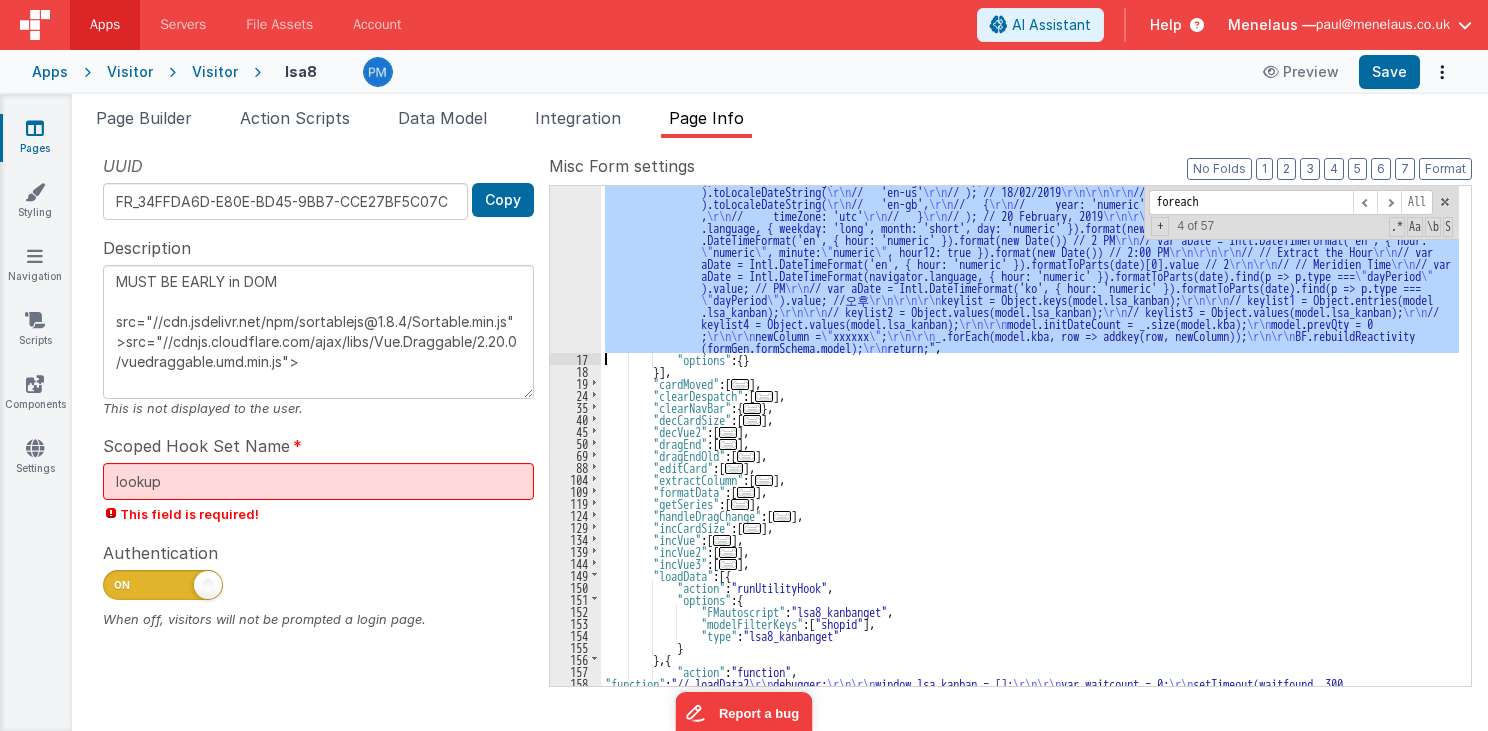 click on "16" at bounding box center (575, 179) 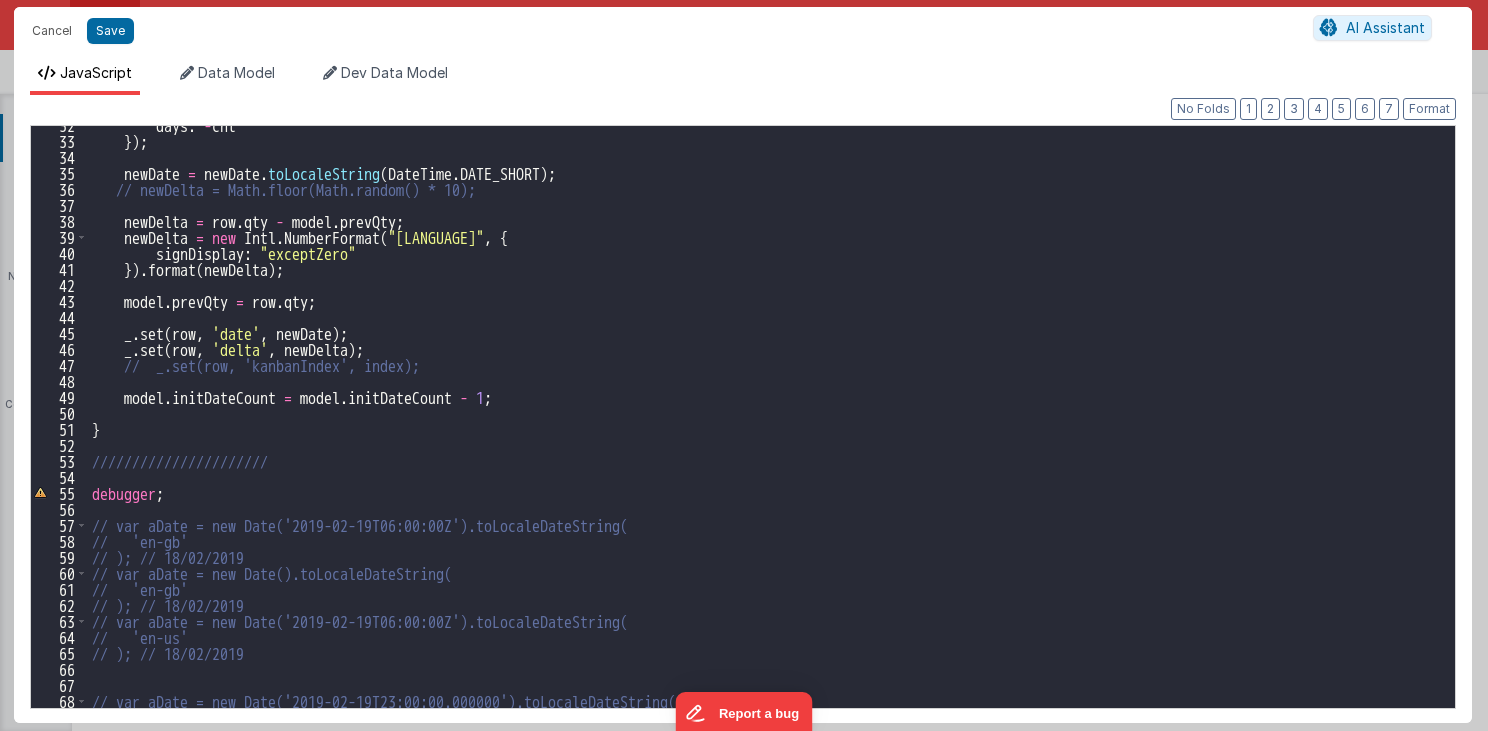 scroll, scrollTop: 456, scrollLeft: 0, axis: vertical 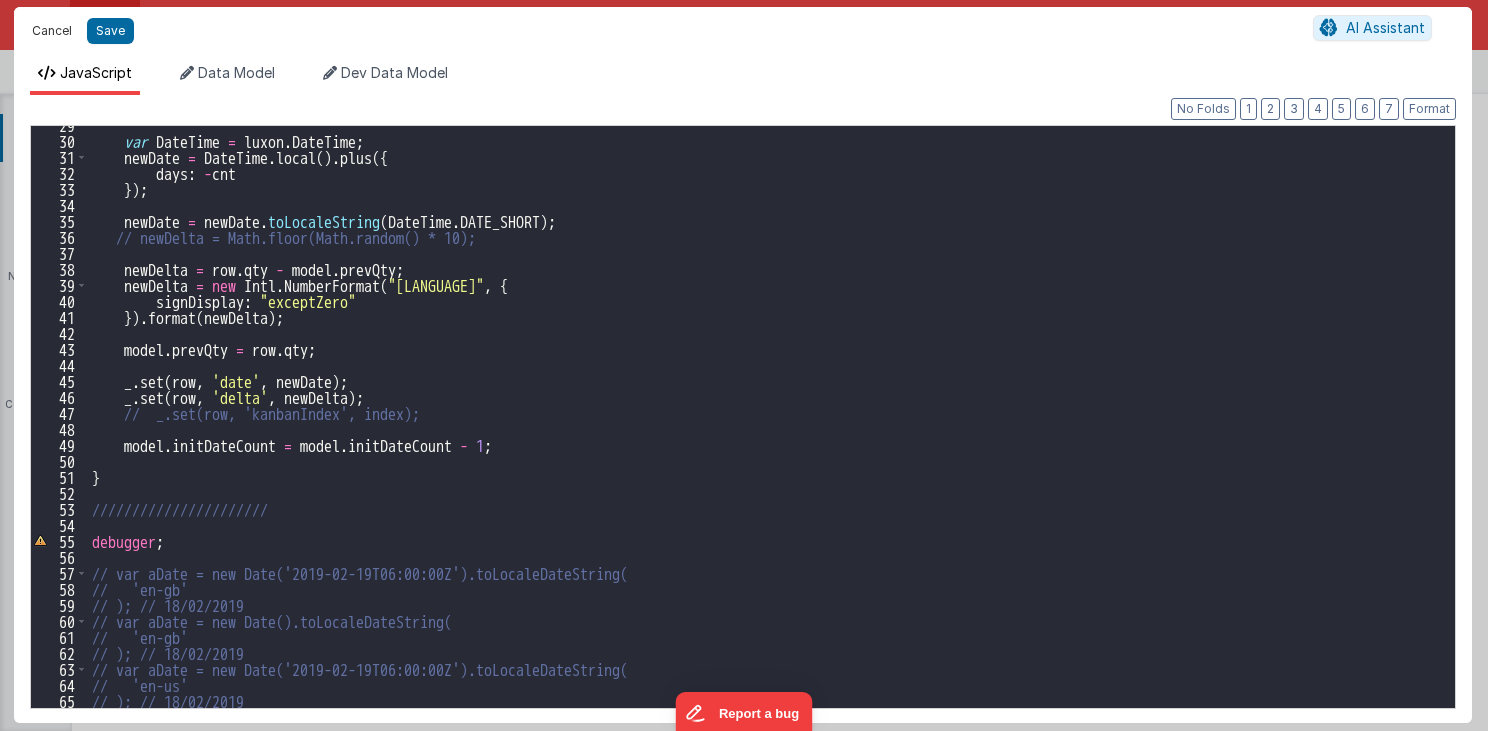 click on "Cancel" at bounding box center (52, 31) 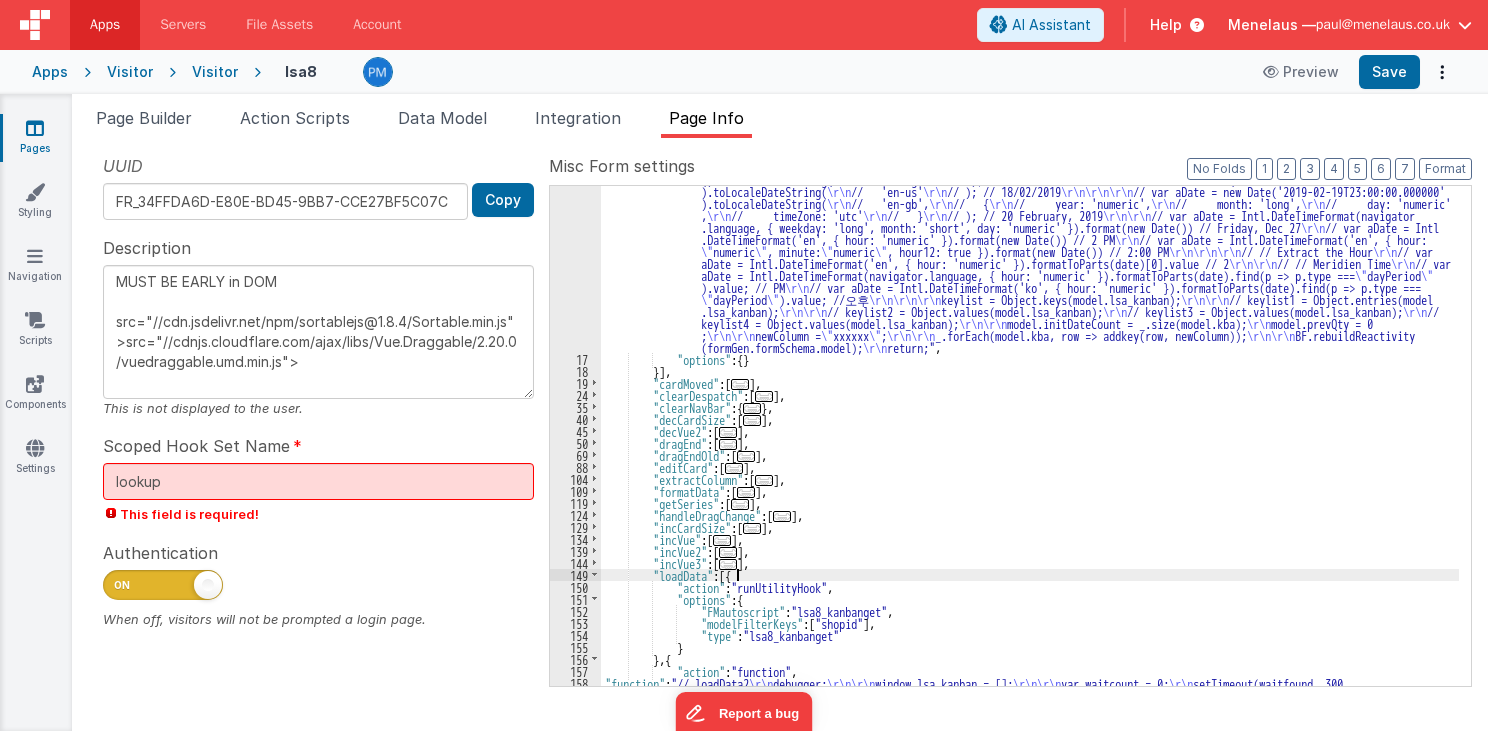 click on ""function" : "function addkey(row, column) { \r\n     debugger; \r\n\r\n     const todayDate = new Date(); \r\n     cnt = model                  .initDateCount; \r\n\r\n     //     var datex = new Date() \r\n     //     _.set(row, 'date', datex); \r\n     // datex.setDate                  (datex.getDate() + 1) \r\n     // datex.toLocaleDateString( \" en-US \" ) \r\n     //     // console.log(DateTime.local().plus({ \r\n                       //     //     days: 1 \r\n     //     // }).toRelative()); \r\n\r\n\r\n     // // Before adding 1 day \r\n     // console.log                  (todayDate.toString()); \r\n     // // Output:  \" Wed Dec 21 2022 18:19:23 GMT+0100 (Central European Standard Time) \"\r\n\r\n                       // // Add one day to the current date \r\n     // todayDate.setDate(todayDate.getDate() + 1); \r\n\r\n     // // After adding 1                   day \r\n \r\n\r\n\r\n \r\n" at bounding box center (1030, 489) 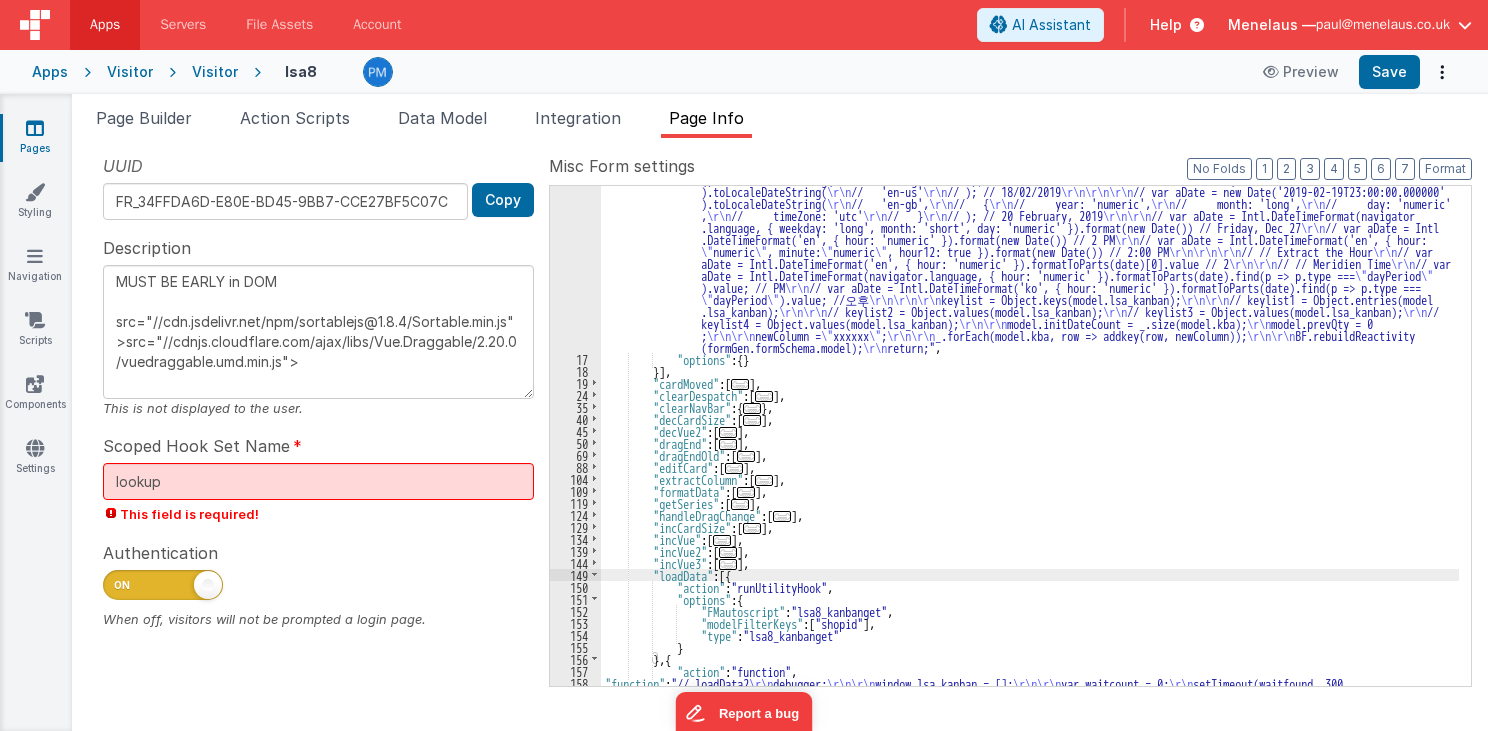 scroll, scrollTop: 697, scrollLeft: 0, axis: vertical 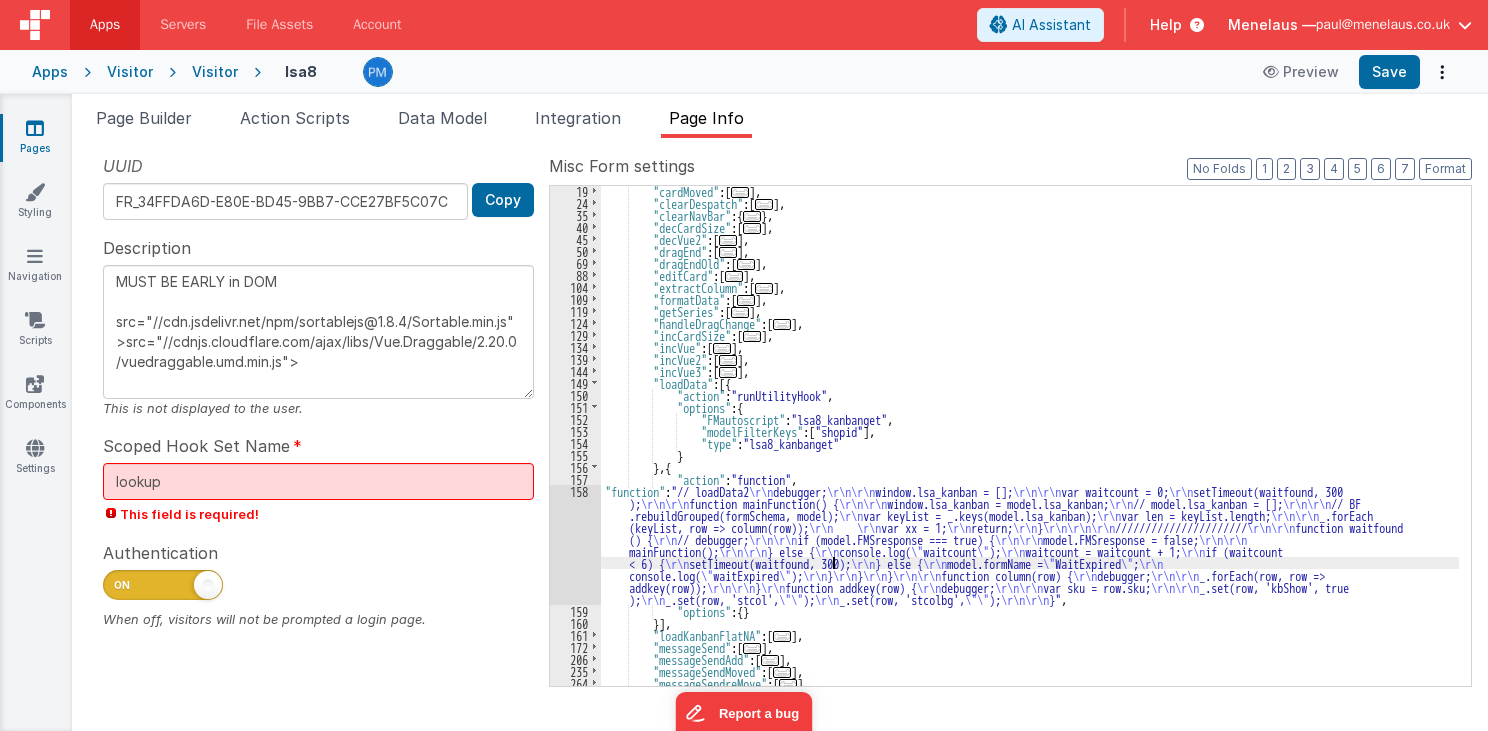 click on ""cardMoved" :  [ ... ] ,           "clearDespatch" :  [ ... ] ,           "clearNavBar" :  { ... } ,           "decCardSize" :  [ ... ] ,           "decVue2" :  [ ... ] ,           "dragEnd" :  [ ... ] ,           "dragEndOld" :  [ ... ] ,           "editCard" :  [ ... ] ,           "extractColumn" :  [ ... ] ,           "formatData" :  [ ... ] ,           "getSeries" :  [ ... ] ,           "handleDragChange" :  [ ... ] ,           "incCardSize" :  [ ... ] ,           "incVue" :  [ ... ] ,           "incVue2" :  [ ... ] ,           "incVue3" :  [ ... ] ,           "loadData" :  [{                "action" :  "runUtilityHook" ,                "options" :  {                     "FMautoscript" :  "lsa8_kanbanget" ,                     "modelFilterKeys" :  [ "shopid" ] ,                     "type" :  "lsa8_kanbanget"                }           } ,  {                "action" :  "function" , "function" :  "// loadData2 \r\n debugger; \r\n\r\n window.lsa_kanban = []; \r\n\r\n var waitcount = 0; \r\n ); \r\n" at bounding box center (1030, 447) 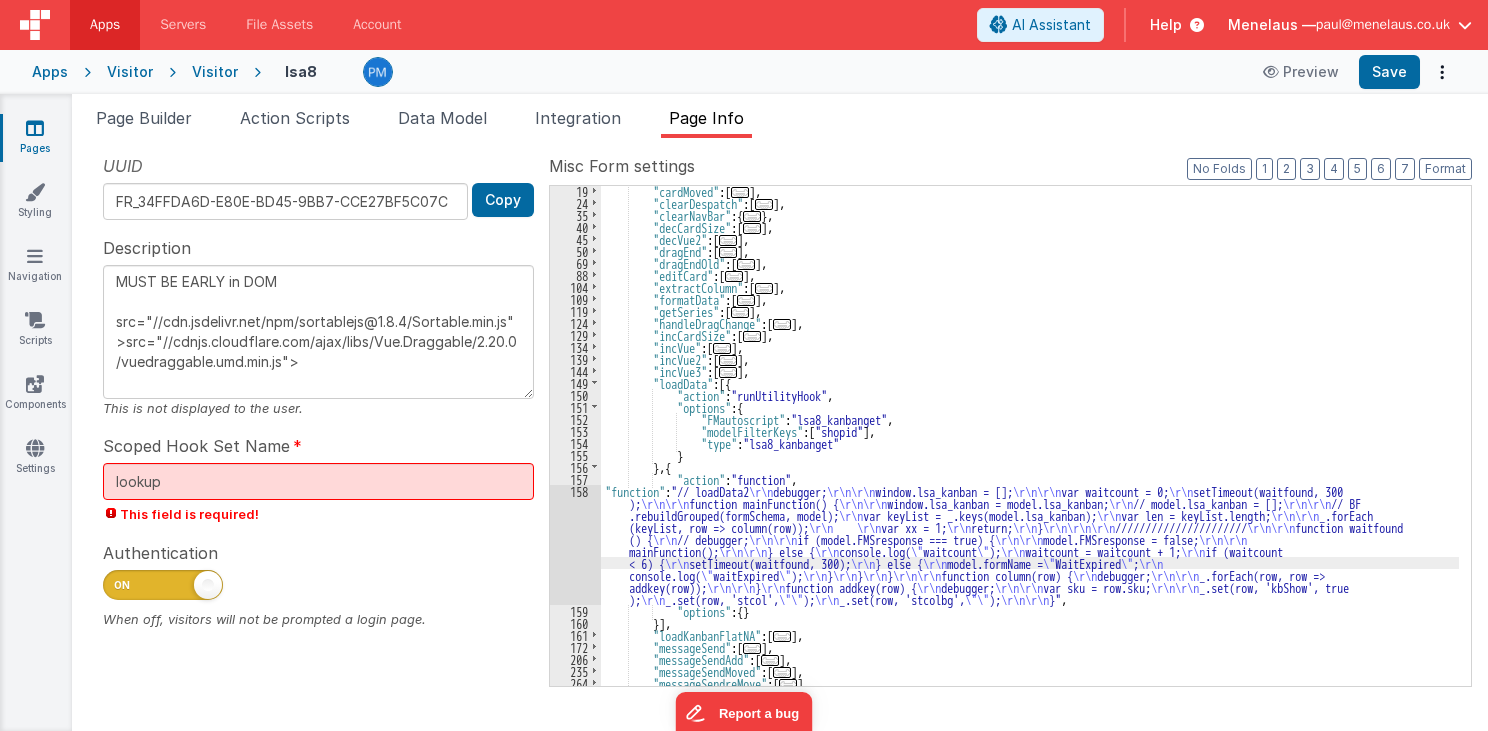 click on "158" at bounding box center (575, 545) 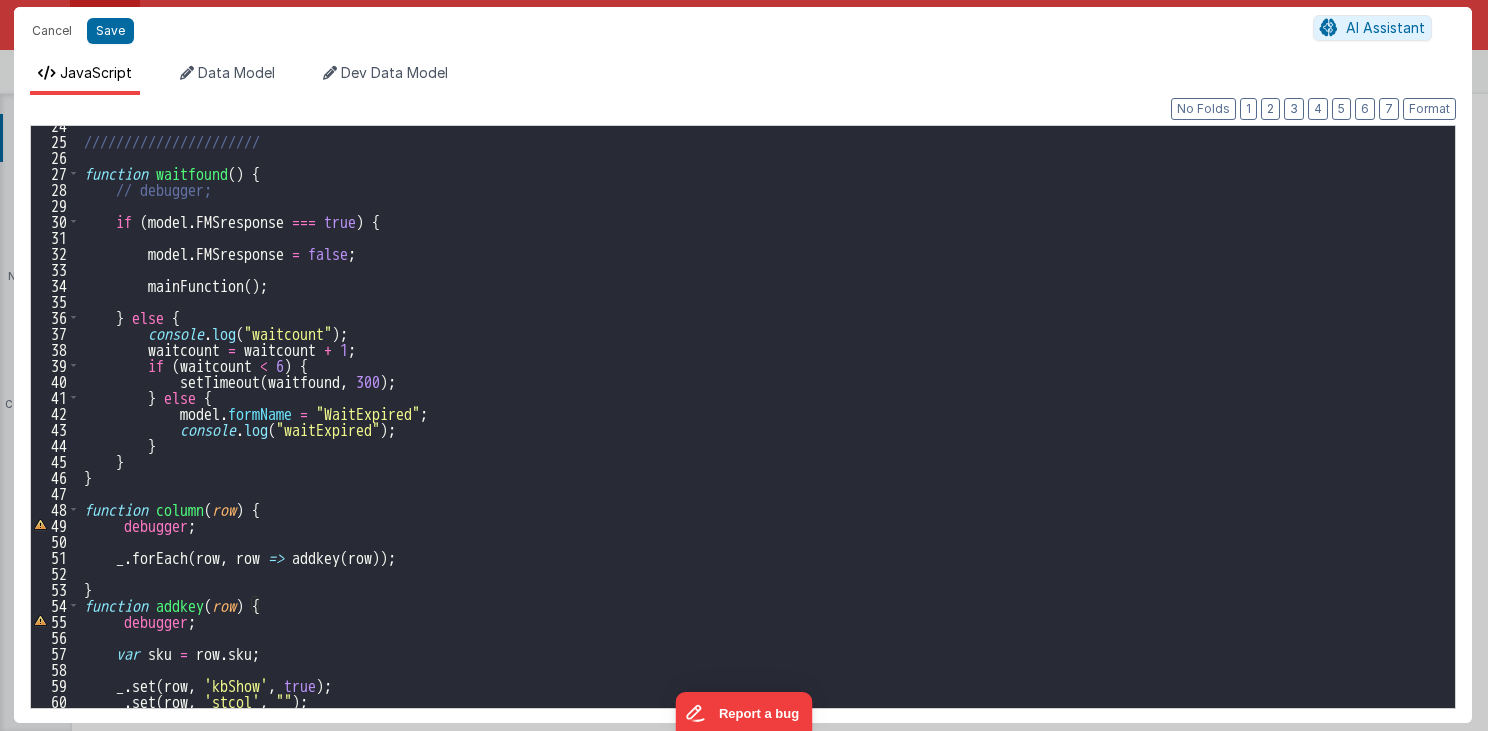 scroll, scrollTop: 376, scrollLeft: 0, axis: vertical 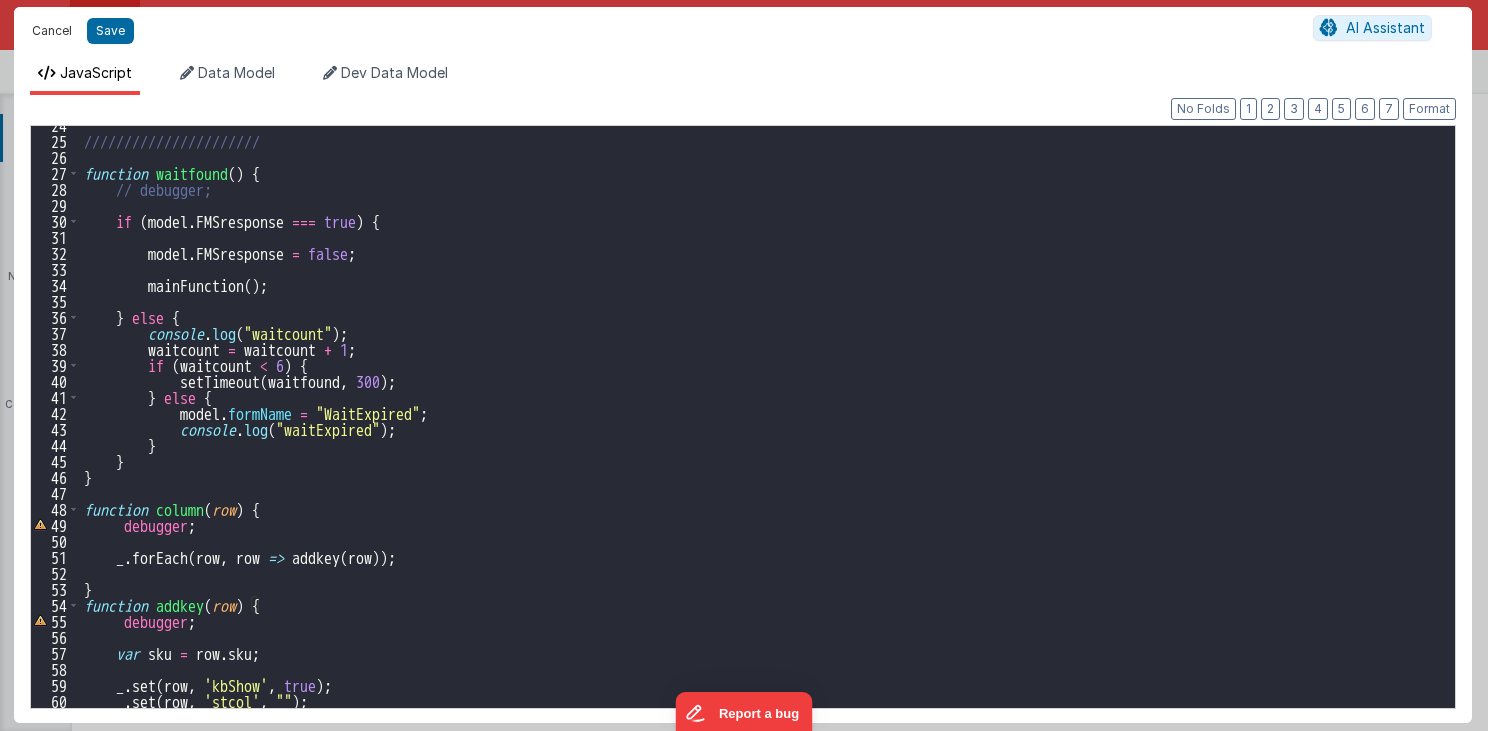 click on "Cancel" at bounding box center (52, 31) 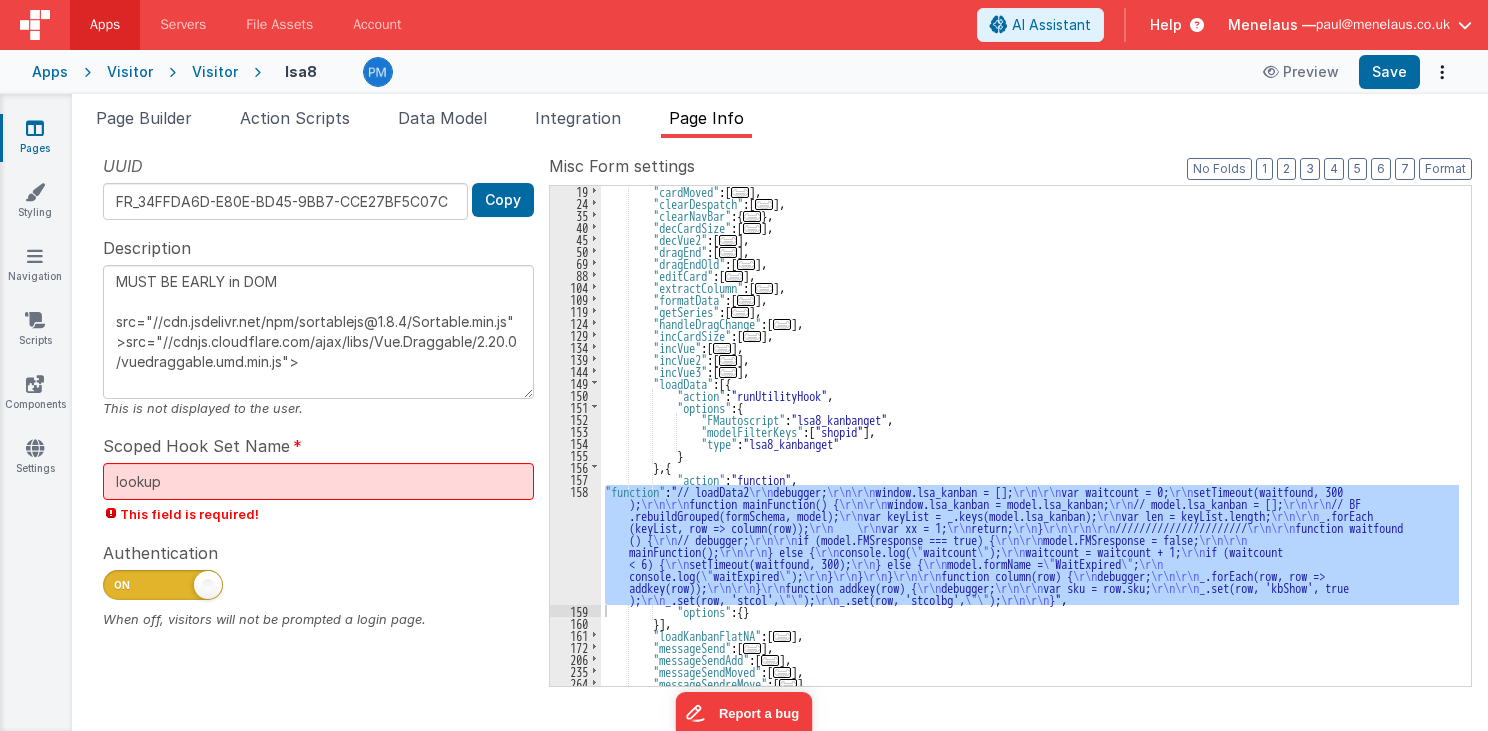 click on ""cardMoved" :  [ ... ] ,           "clearDespatch" :  [ ... ] ,           "clearNavBar" :  { ... } ,           "decCardSize" :  [ ... ] ,           "decVue2" :  [ ... ] ,           "dragEnd" :  [ ... ] ,           "dragEndOld" :  [ ... ] ,           "editCard" :  [ ... ] ,           "extractColumn" :  [ ... ] ,           "formatData" :  [ ... ] ,           "getSeries" :  [ ... ] ,           "handleDragChange" :  [ ... ] ,           "incCardSize" :  [ ... ] ,           "incVue" :  [ ... ] ,           "incVue2" :  [ ... ] ,           "incVue3" :  [ ... ] ,           "loadData" :  [{                "action" :  "runUtilityHook" ,                "options" :  {                     "FMautoscript" :  "lsa8_kanbanget" ,                     "modelFilterKeys" :  [ "shopid" ] ,                     "type" :  "lsa8_kanbanget"                }           } ,  {                "action" :  "function" , "function" :  "// loadData2 \r\n debugger; \r\n\r\n window.lsa_kanban = []; \r\n\r\n var waitcount = 0; \r\n ); \r\n" at bounding box center (1030, 447) 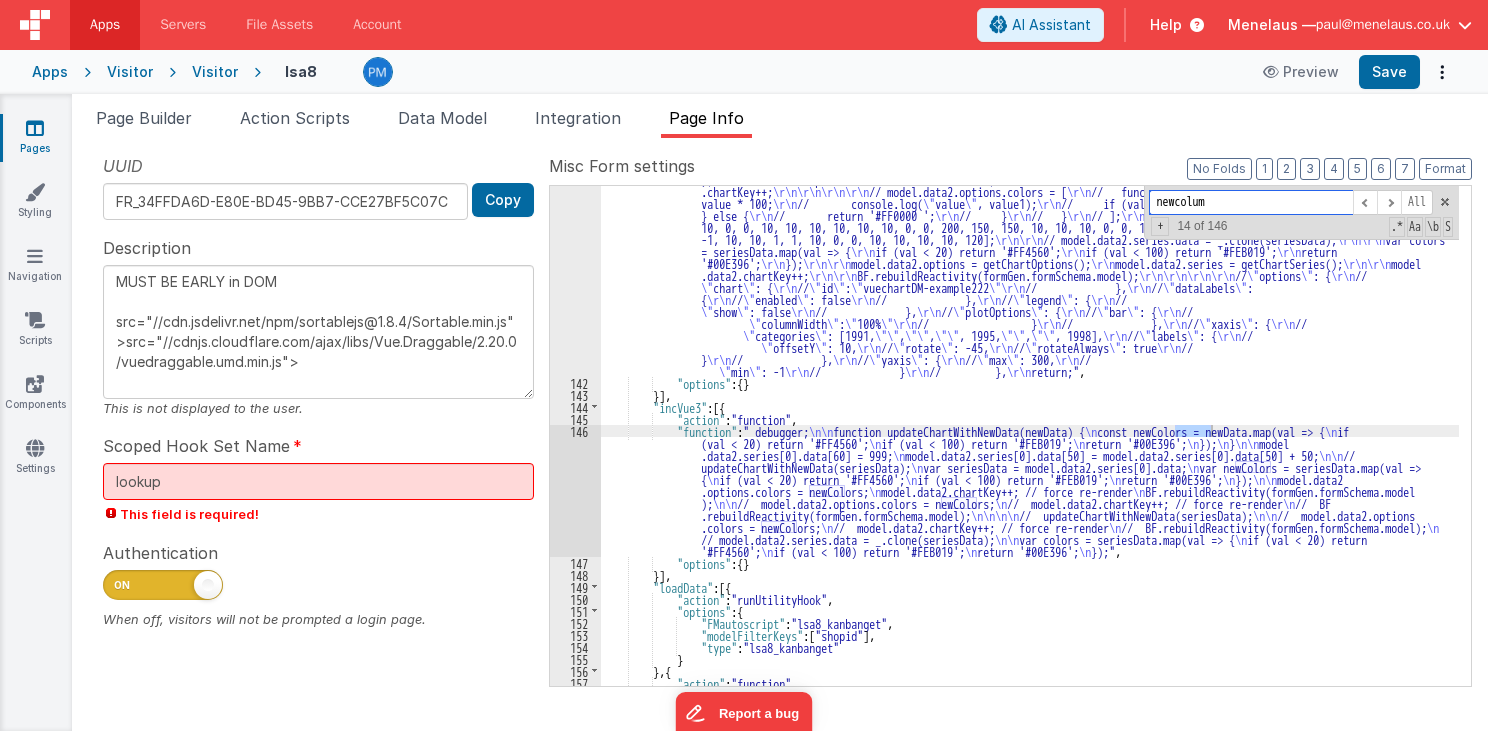 scroll, scrollTop: 1621, scrollLeft: 0, axis: vertical 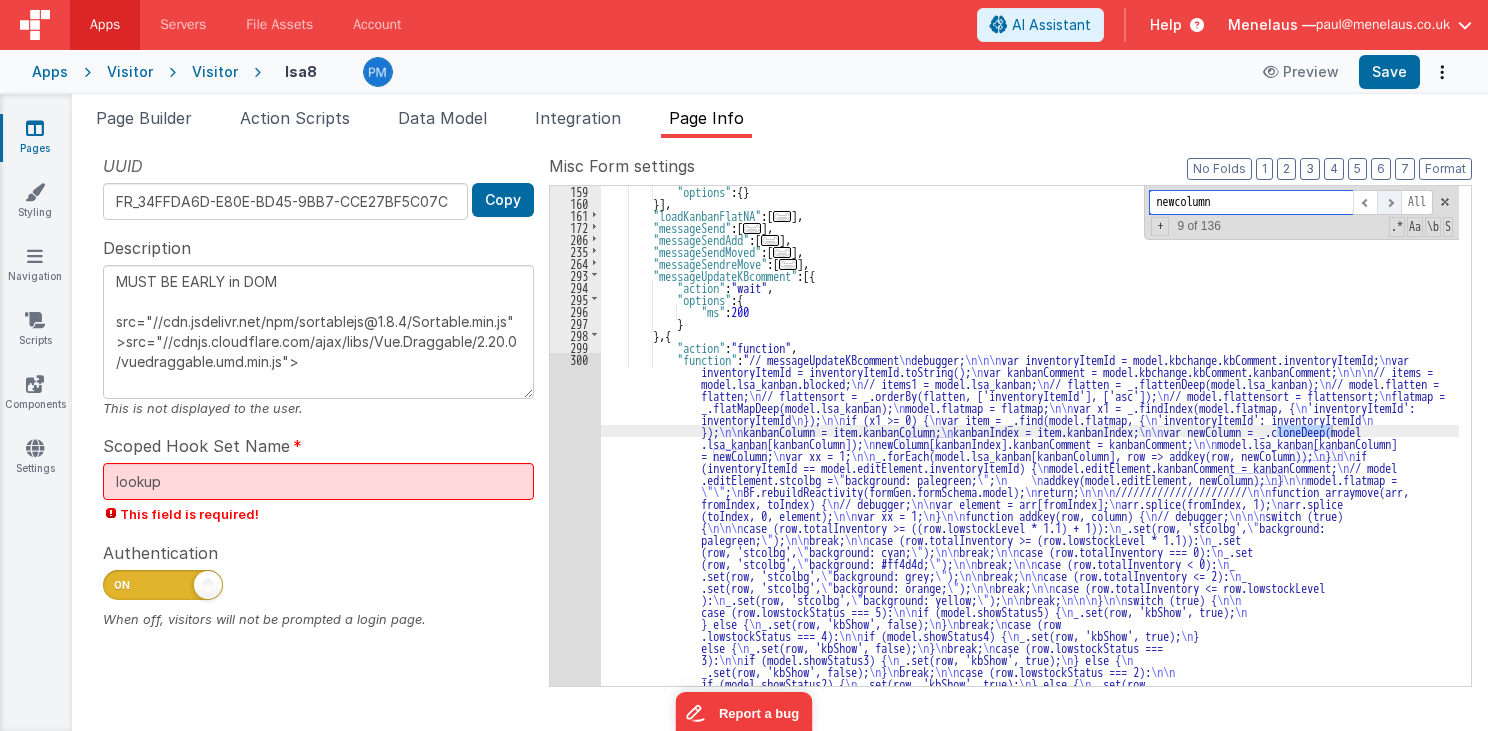 type on "newcolumn" 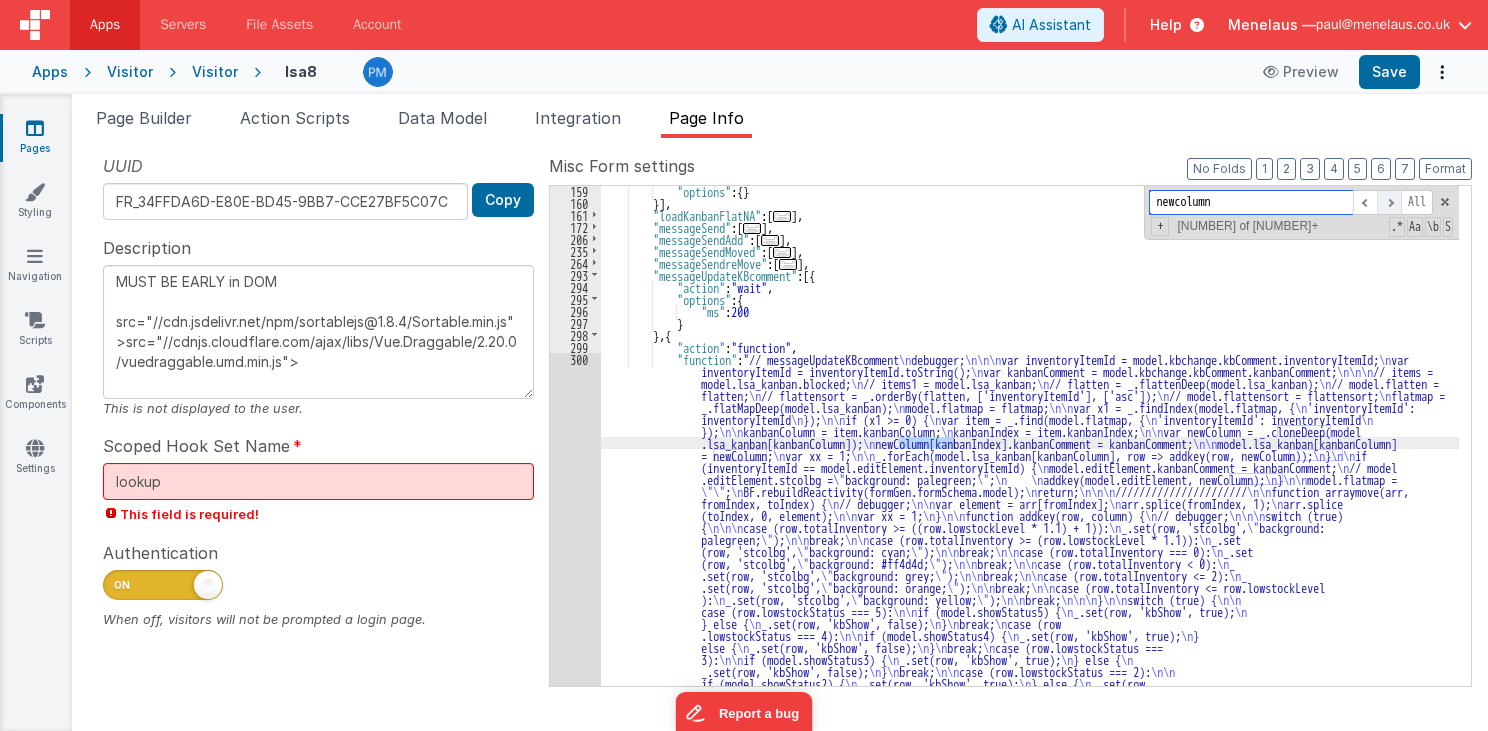 click at bounding box center (1389, 202) 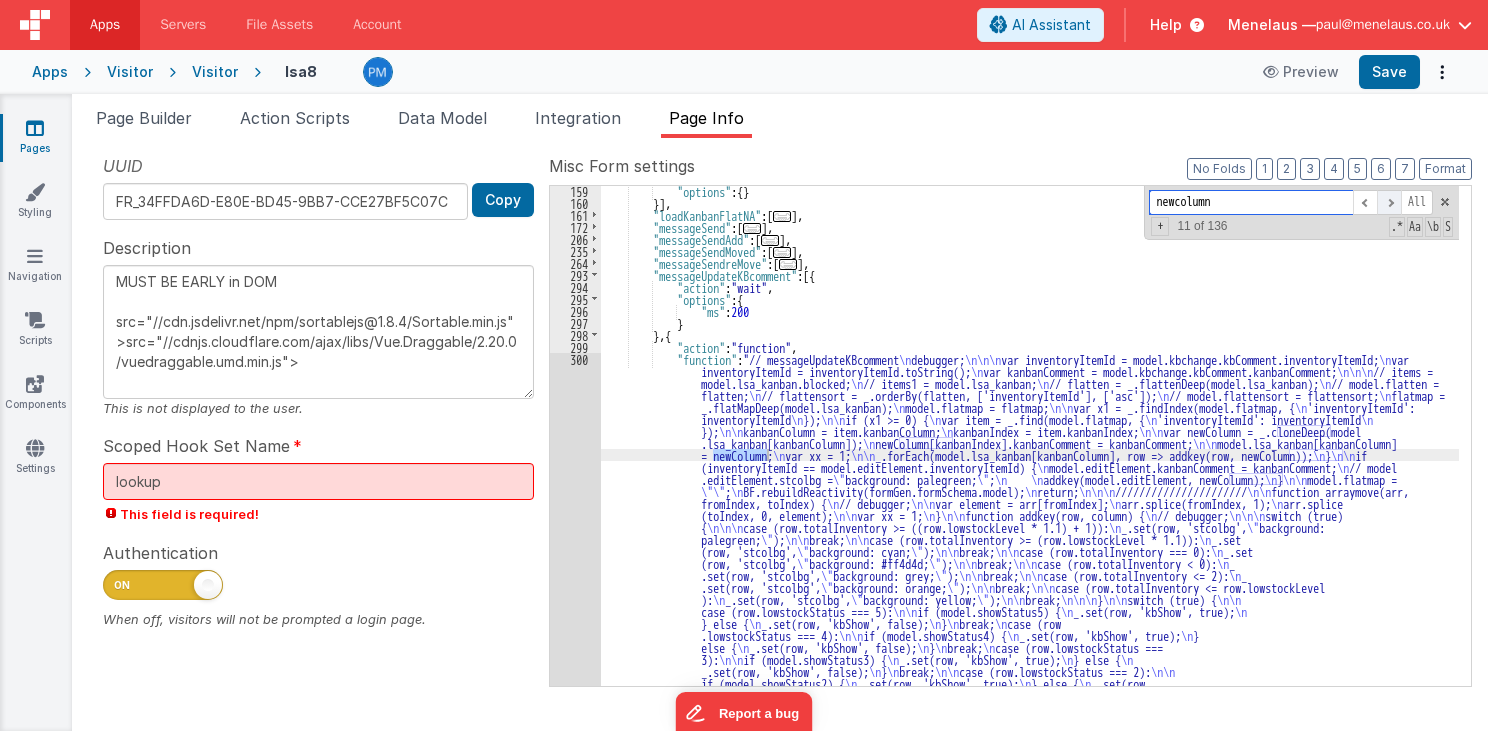 click at bounding box center (1389, 202) 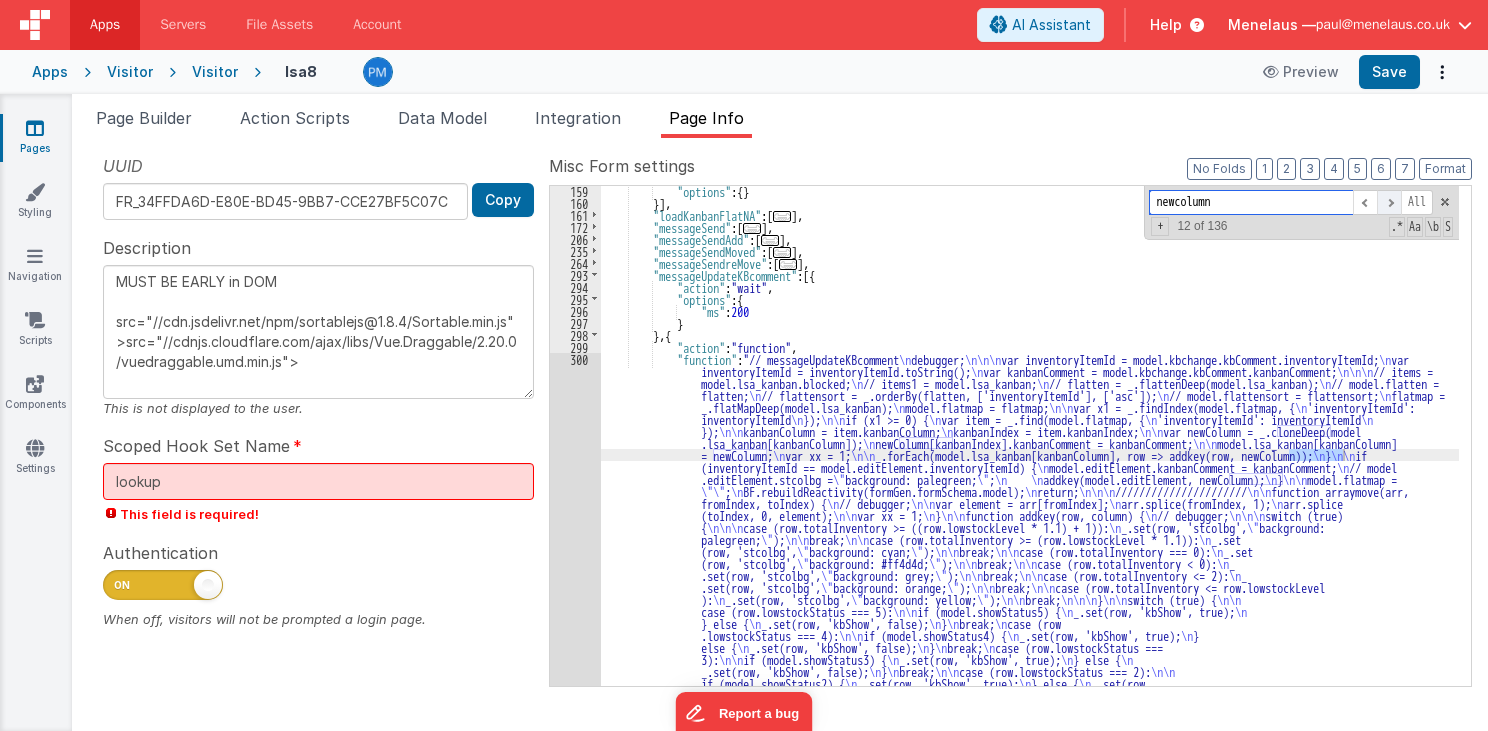 click at bounding box center [1389, 202] 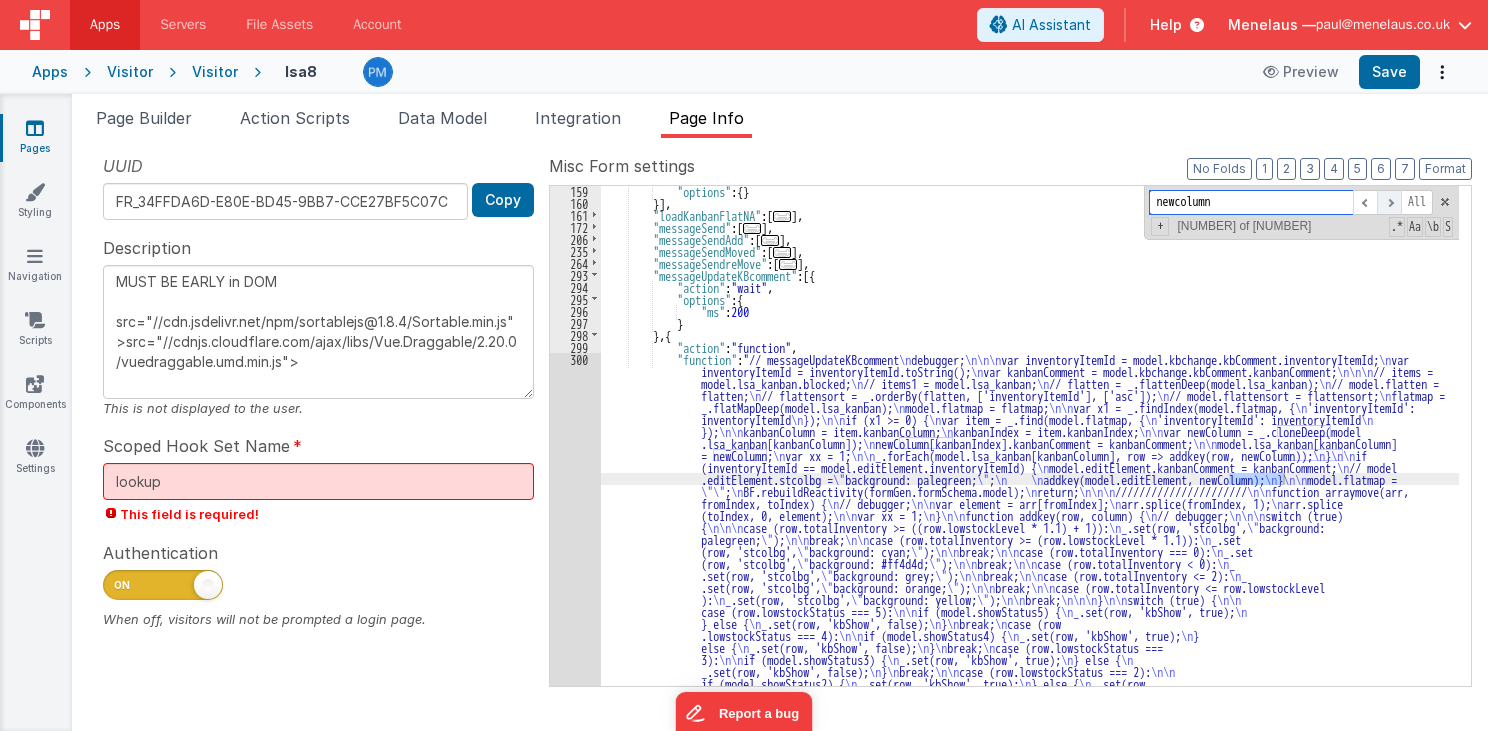 click at bounding box center [1389, 202] 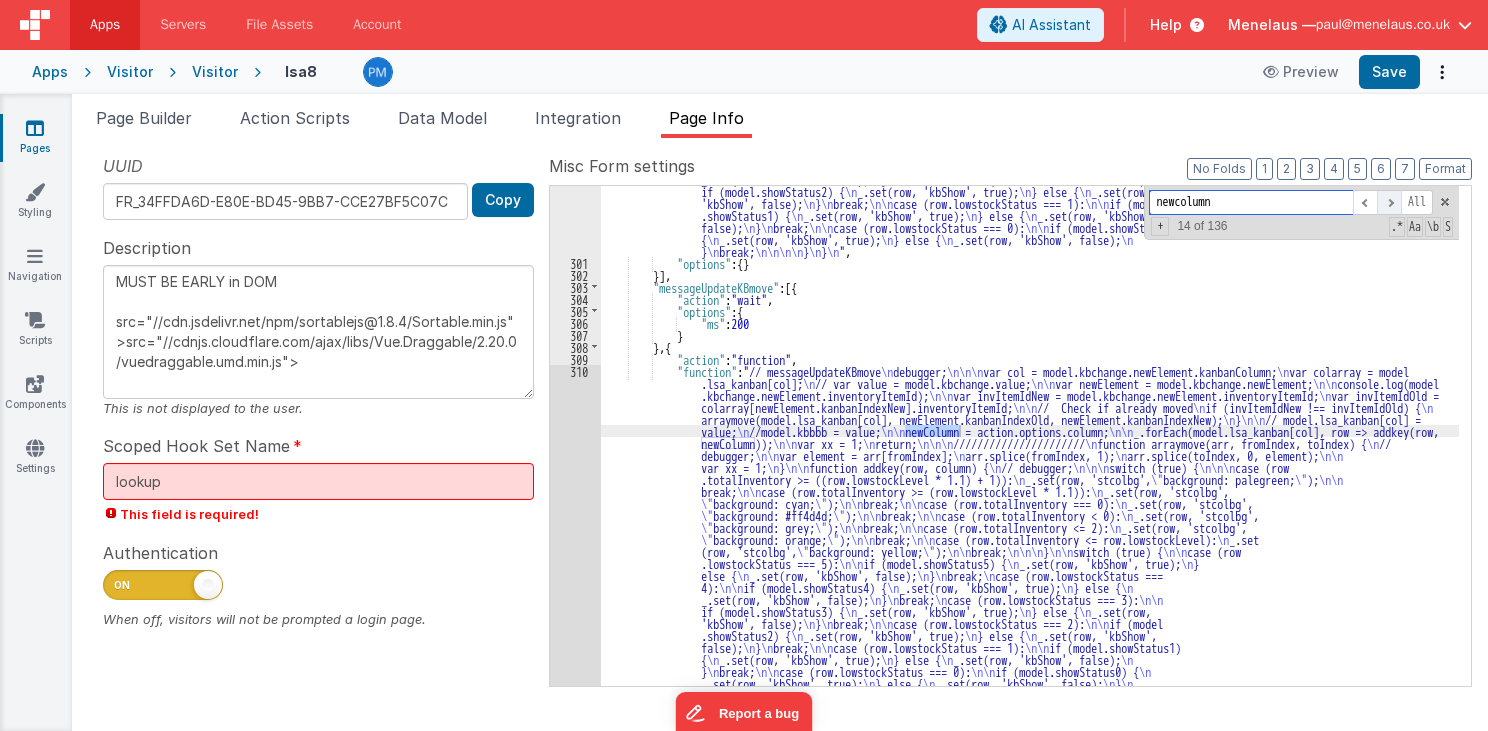 scroll, scrollTop: 2113, scrollLeft: 0, axis: vertical 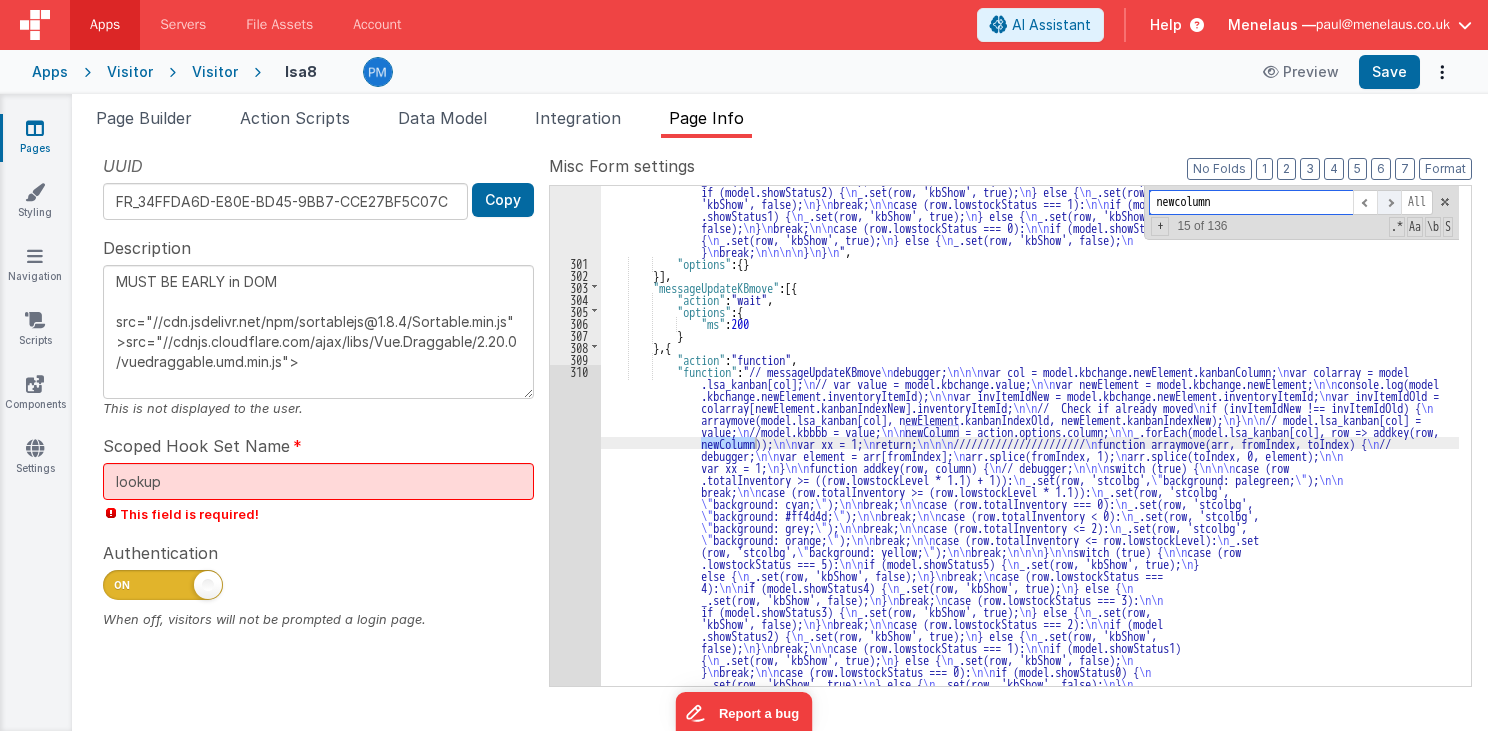 click at bounding box center [1389, 202] 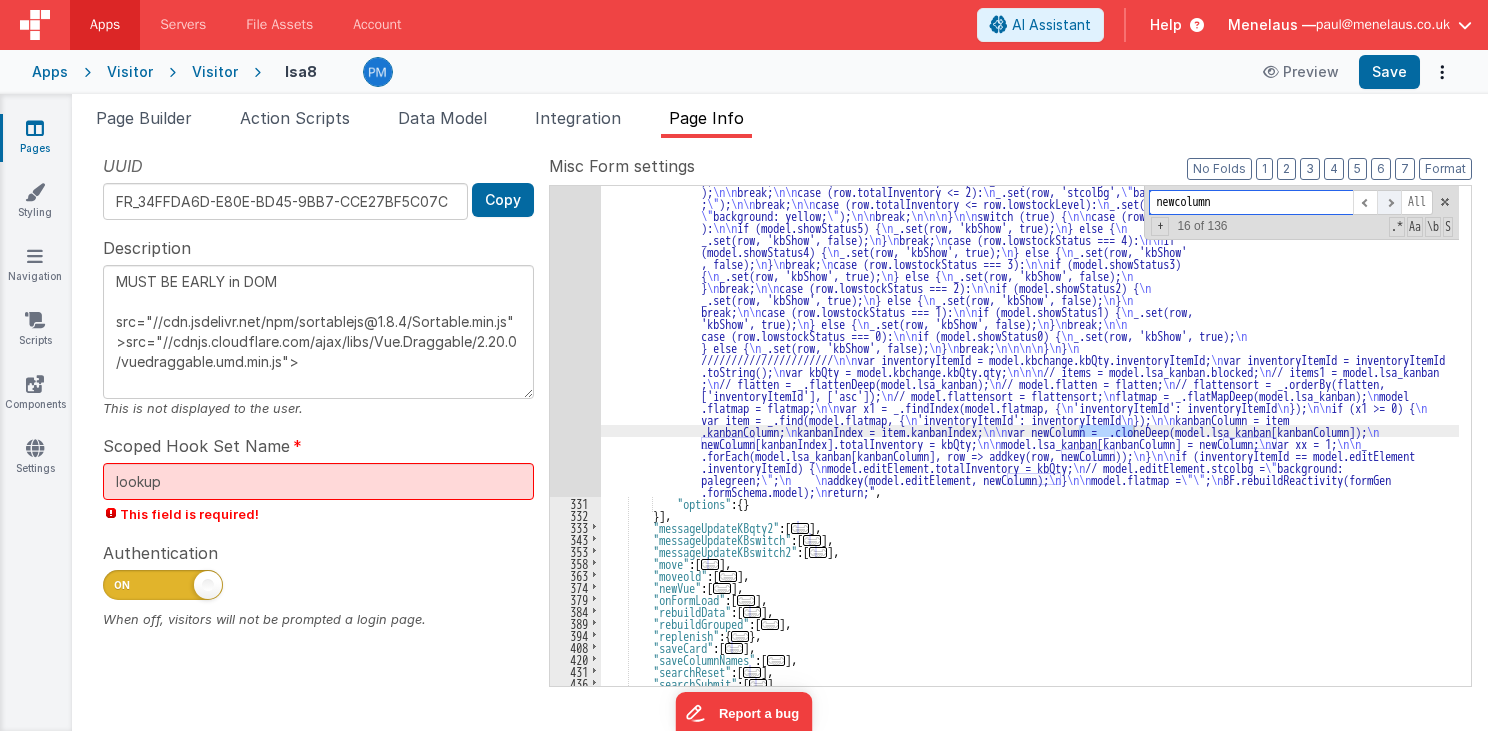 scroll, scrollTop: 2833, scrollLeft: 0, axis: vertical 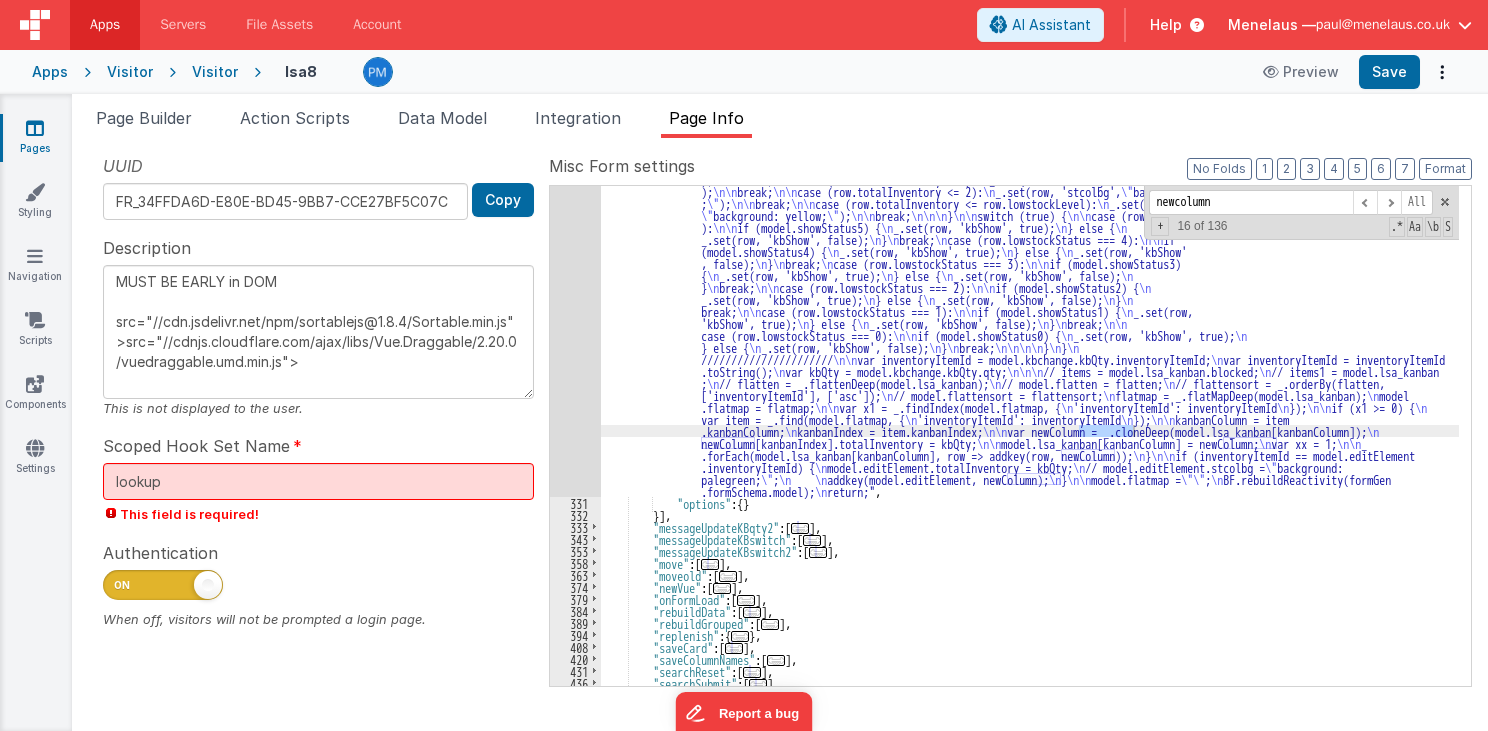 click on ""function" :  "//  messageUpdateKBqty \n debugger; \n\n function arraymove(arr, fromIndex, toIndex) { \n     // debugger; \n\n     var                   element = arr[fromIndex]; \n     arr.splice(fromIndex, 1); \n     arr.splice(toIndex, 0, element); \n\n     var xx = 1                  ; \n } \n\n function addkey(row, column) { \n     // debugger; \n\n\n     switch (true) { \n\n\n         case (row.totalInventory >=                   ((row.lowstockLevel * 1.1) + 1)): \n             _.set(row, 'stcolbg',  \" background: palegreen; \" ); \n\n             break; \n\n                           case (row.totalInventory >= (row.lowstockLevel * 1.1)): \n             _.set(row, 'stcolbg',  \" background: cyan; \" ); \n\n                               break; \n\n         case (row.totalInventory === 0): \n             _.set(row, 'stcolbg',  \" background: #ff4d4d; \"                  ); \n\n \n\n \n \" \" ;" at bounding box center (1030, 555) 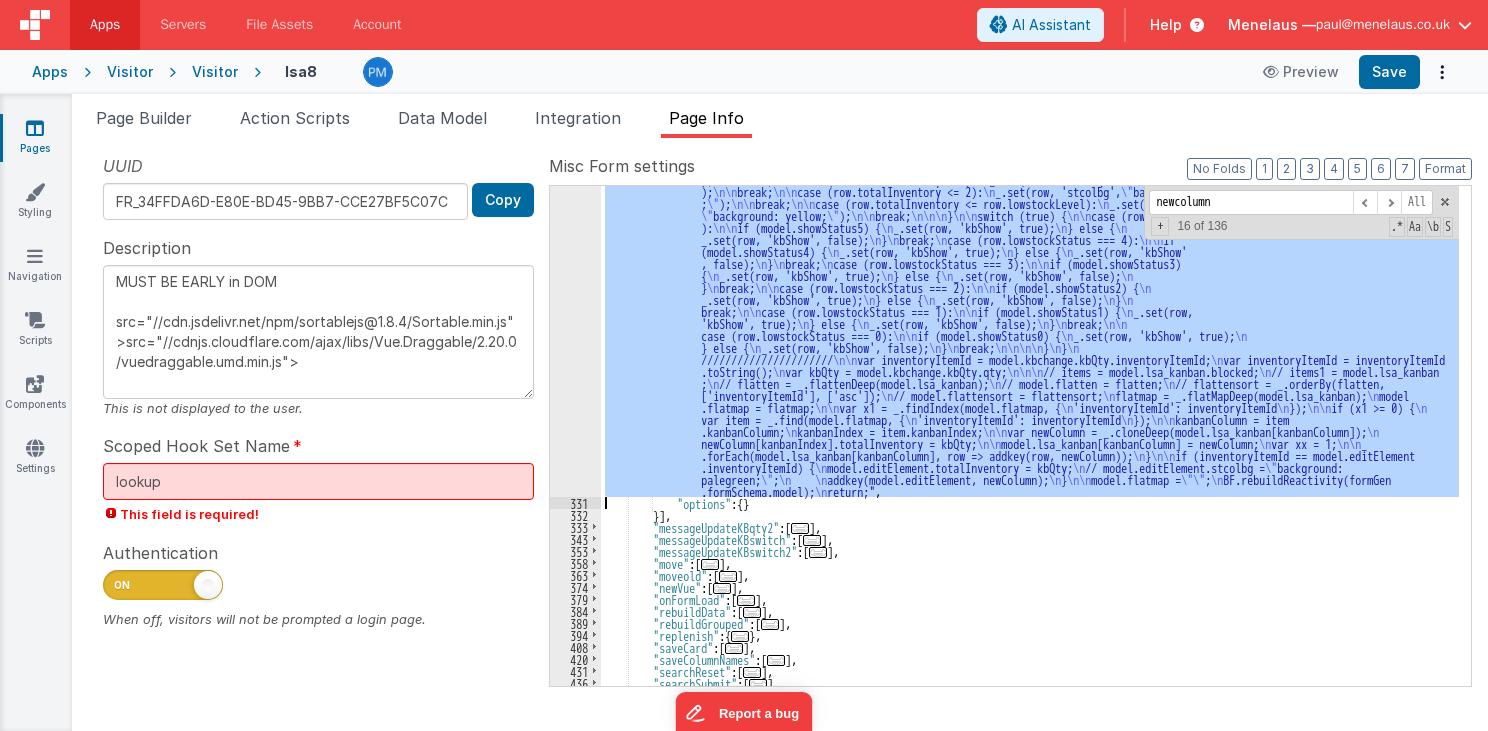 click on "330" at bounding box center (575, 299) 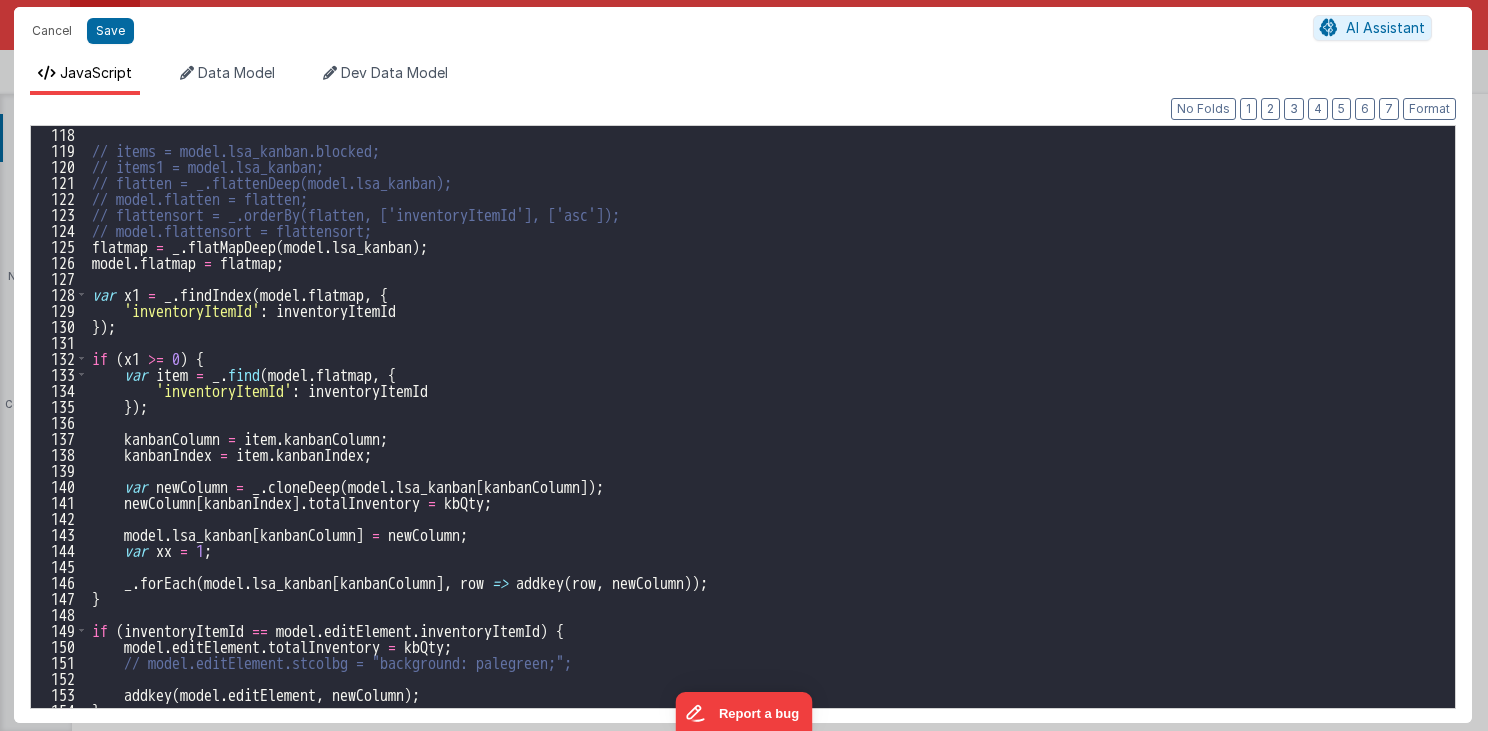 scroll, scrollTop: 1944, scrollLeft: 0, axis: vertical 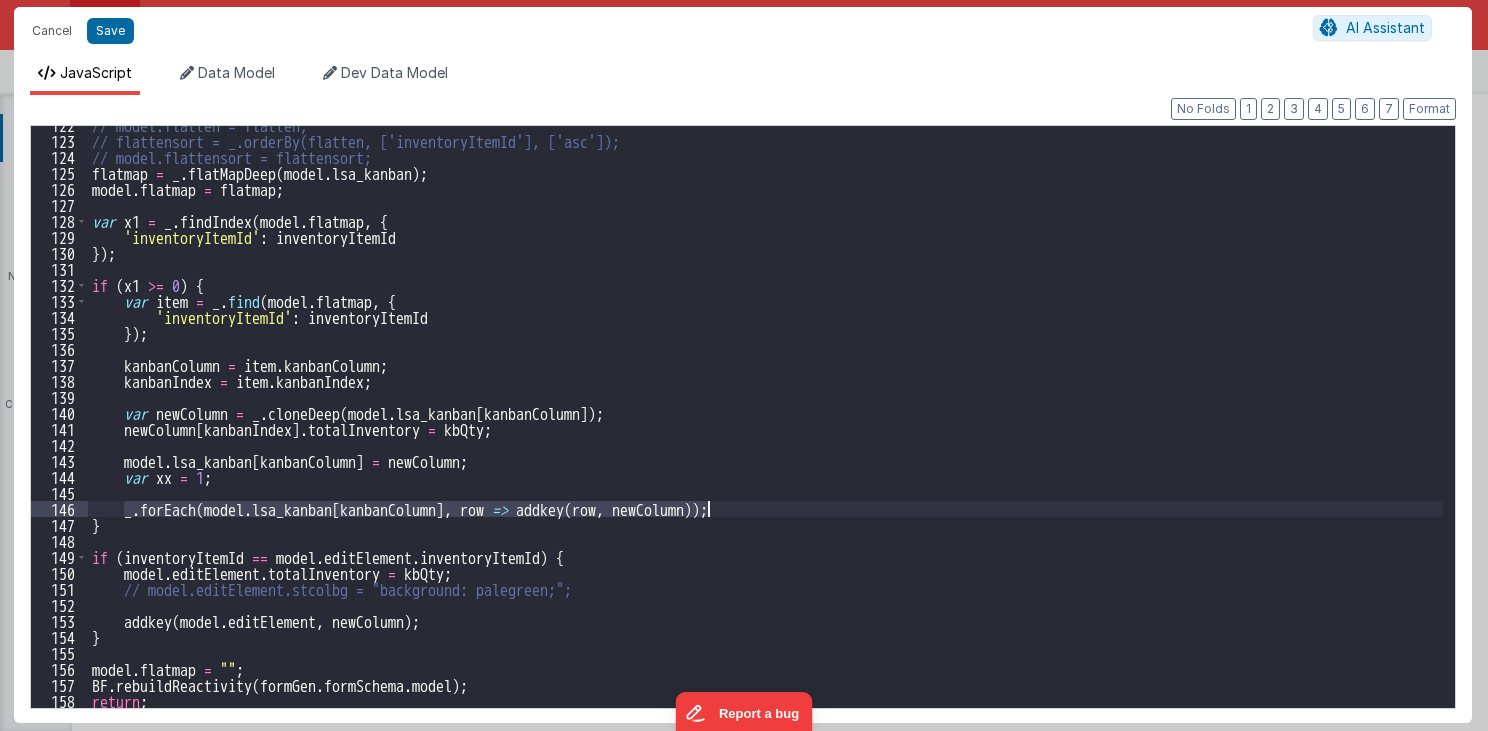 drag, startPoint x: 120, startPoint y: 510, endPoint x: 805, endPoint y: 509, distance: 685.00073 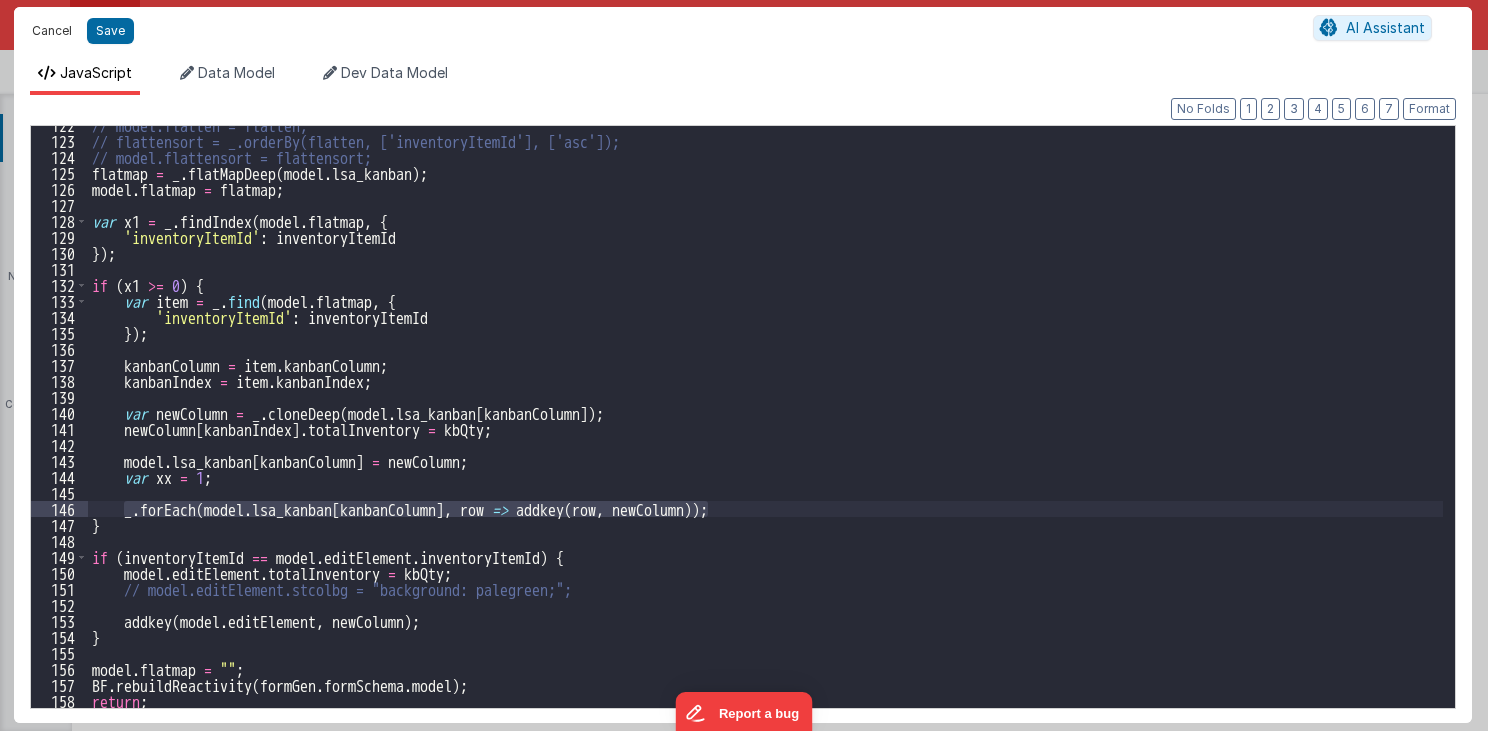 drag, startPoint x: 40, startPoint y: 30, endPoint x: 928, endPoint y: 466, distance: 989.2623 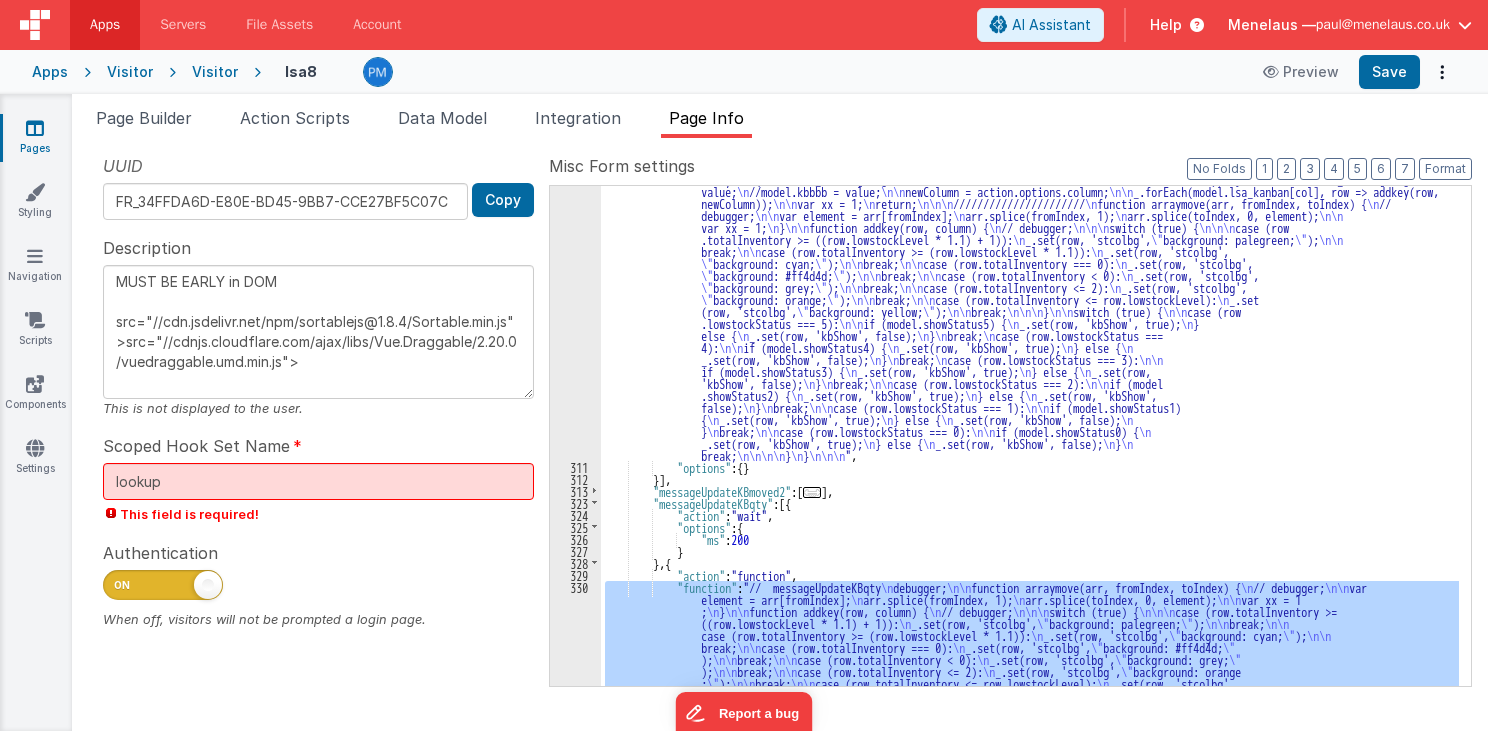 scroll, scrollTop: 2113, scrollLeft: 0, axis: vertical 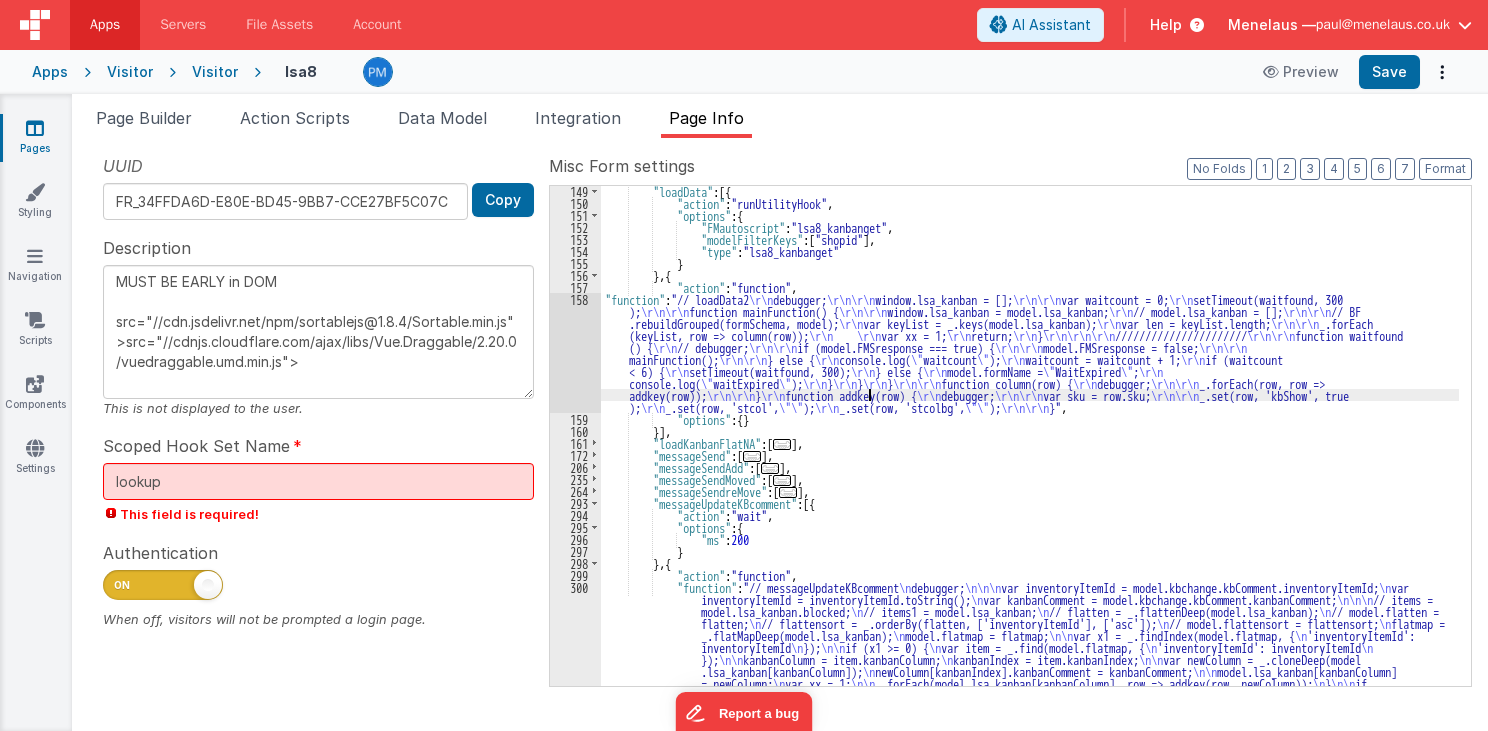 click on ""loadData" : [{ "action" : "runUtilityHook" , "options" : { "FMautoscript" : "lsa8_kanbanget" , "modelFilterKeys" : [ "shopid" ] , "type" : "lsa8_kanbanget" } } , { "action" : "function" , "function" : "// loadData2 \r\n debugger; \r\n\r\n window.lsa_kanban = []; \r\n\r\n var waitcount = 0; \r\n setTimeout(waitfound, 300      ); \r\n\r\n function mainFunction() { \r\n\r\n     window.lsa_kanban = model.lsa_kanban; \r\n     // model.lsa_kanban = []; \r\n\r\n     // BF      .rebuildGrouped(formSchema, model); \r\n     var keyList = _.keys(model.lsa_kanban); \r\n     var len = keyList.length; \r\n\r\n     _.forEach      (keyList, row => column(row)); \r\n      \r\n     var xx = 1; \r\n     return; \r\n } \r\n\r\n\r\n ////////////////////// \r\n\r\n function waitfound      () { \r\n     // debugger; \r\n\r\n     if (model.FMSresponse === true) { \r\n ;" at bounding box center (1030, 639) 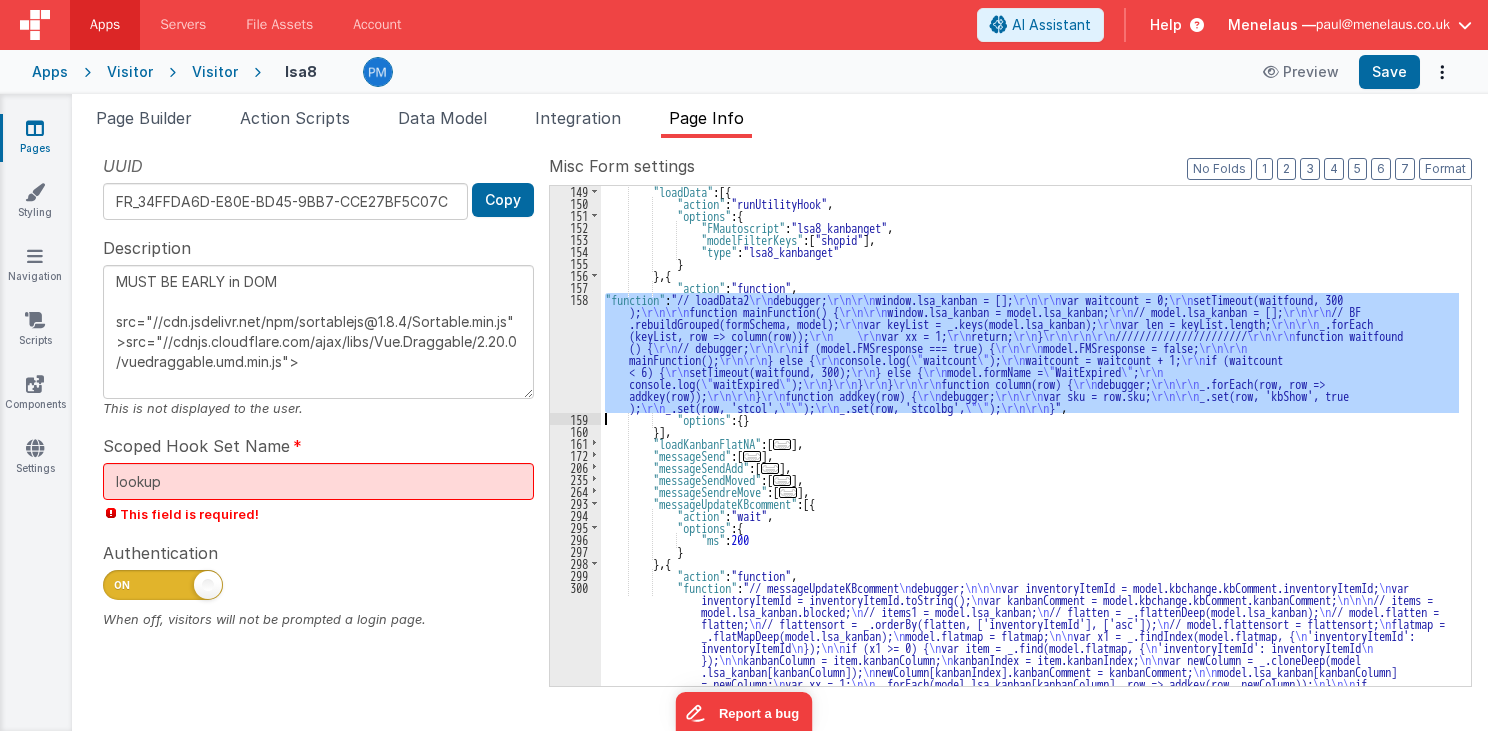 click on "158" at bounding box center [575, 353] 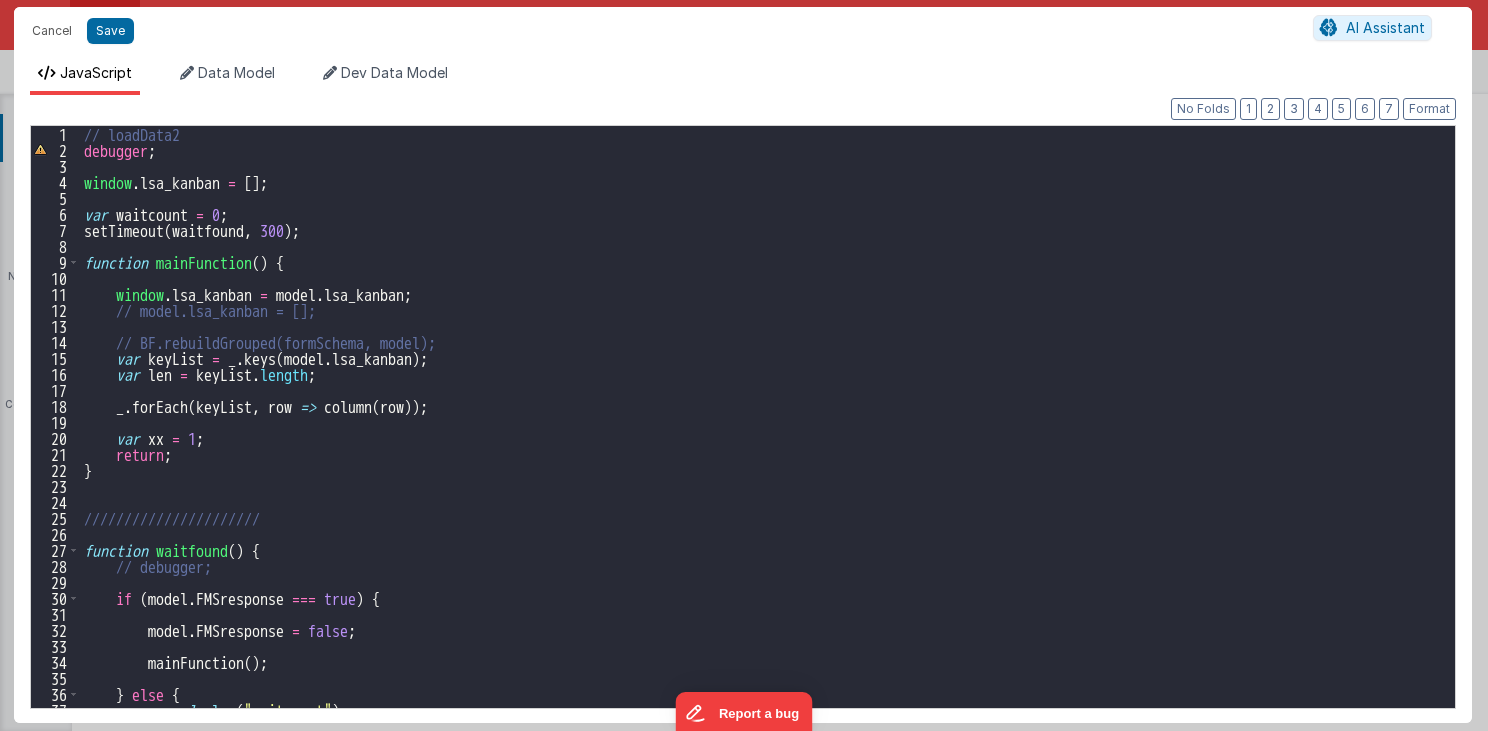 scroll, scrollTop: 0, scrollLeft: 0, axis: both 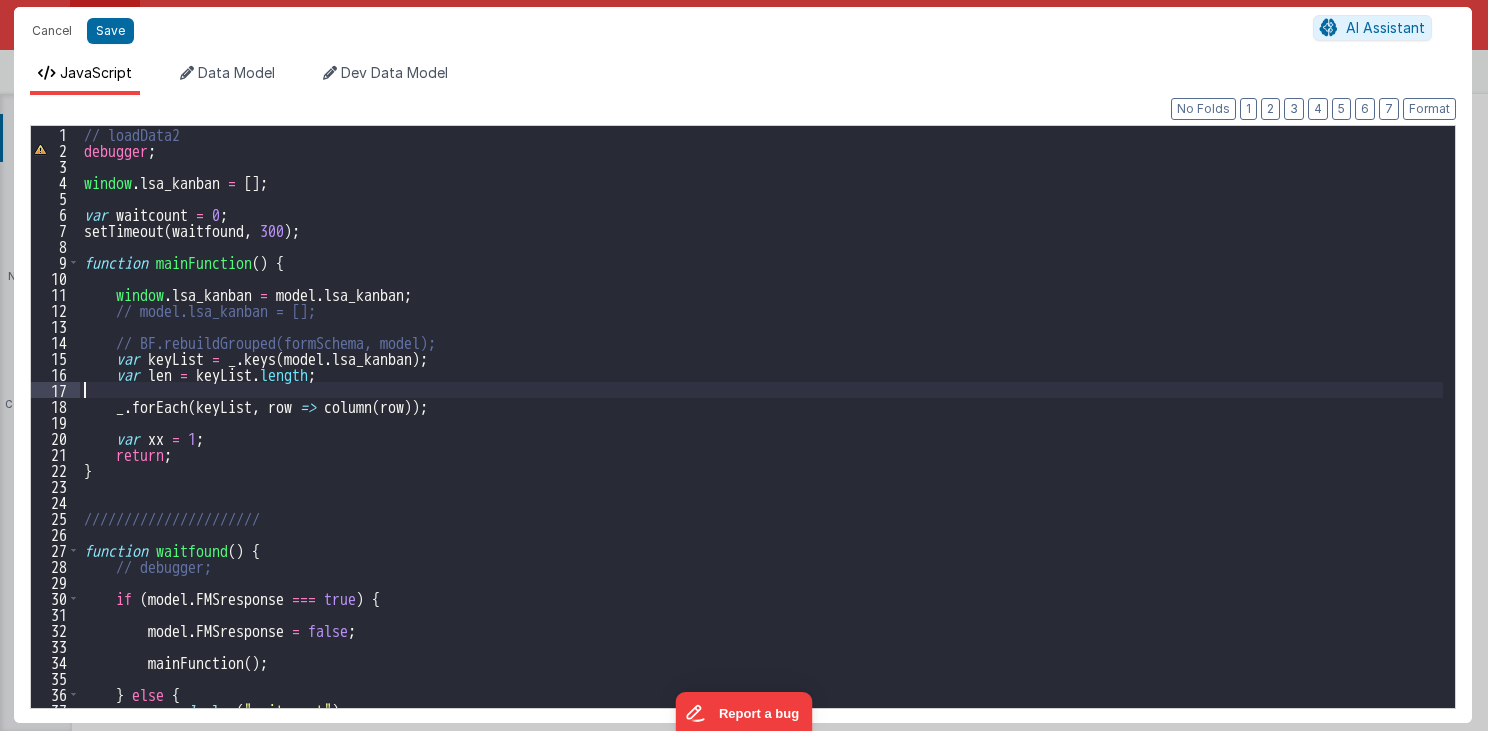 click on "var   waitcount   =   0 ; setTimeout ( waitfound ,   300 ) ; function   mainFunction ( )   {      window . lsa_kanban   =   model . lsa_kanban ;      // model.lsa_kanban = [];      // BF.rebuildGrouped(formSchema, model);      var   keyList   =   _ . keys ( model . lsa_kanban ) ;      var   len   =   keyList . length ;      _ . forEach ( keyList ,   row   =>   column ( row )) ;           var   xx   =   1 ;      return ; } ////////////////////// function   waitfound ( )   {      // debugger;      if   ( model . FMSresponse   ===   true )   {           model . FMSresponse   =   false ;" at bounding box center (762, 433) 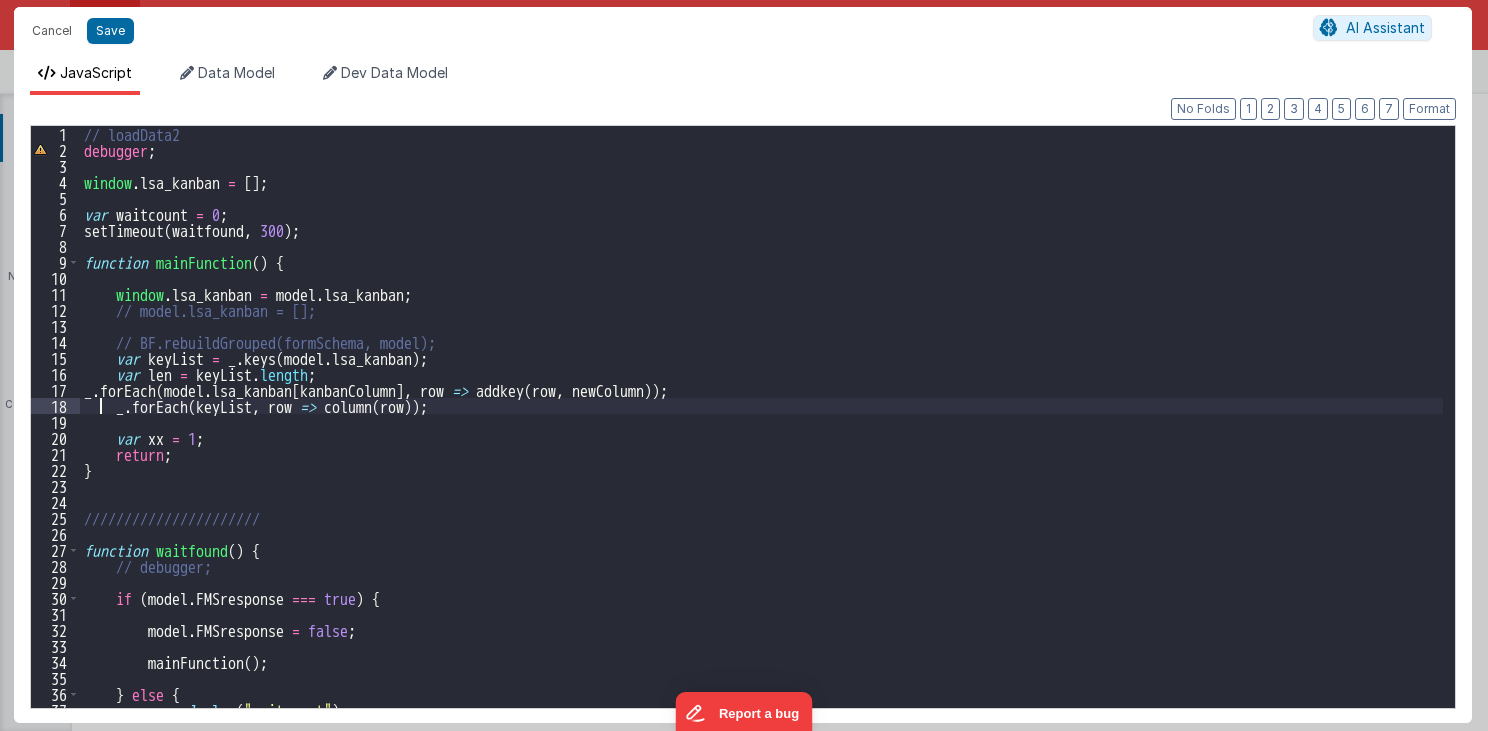 click on "// loadData2 debugger ; window . lsa_kanban   =   [ ] ; var   waitcount   =   0 ; setTimeout ( waitfound ,   300 ) ; function   mainFunction ( )   {      window . lsa_kanban   =   model . lsa_kanban ;      // model.lsa_kanban = [];      // BF.rebuildGrouped(formSchema, model);      var   keyList   =   _ . keys ( model . lsa_kanban ) ;      var   len   =   keyList . length ; _ . forEach ( model . lsa_kanban [ kanbanColumn ] ,   row   =>   addkey ( row ,   newColumn )) ;      _ . forEach ( keyList ,   row   =>   column ( row )) ;           var   xx   =   1 ;      return ; } ////////////////////// function   waitfound ( )   {      // debugger;      if   ( model . FMSresponse   ===   true )   {           model . FMSresponse   =   false ;           mainFunction ( ) ;      }   else   {           console . log ( "waitcount" ) ;           waitcount   =   waitcount   +   1 ;" at bounding box center (762, 433) 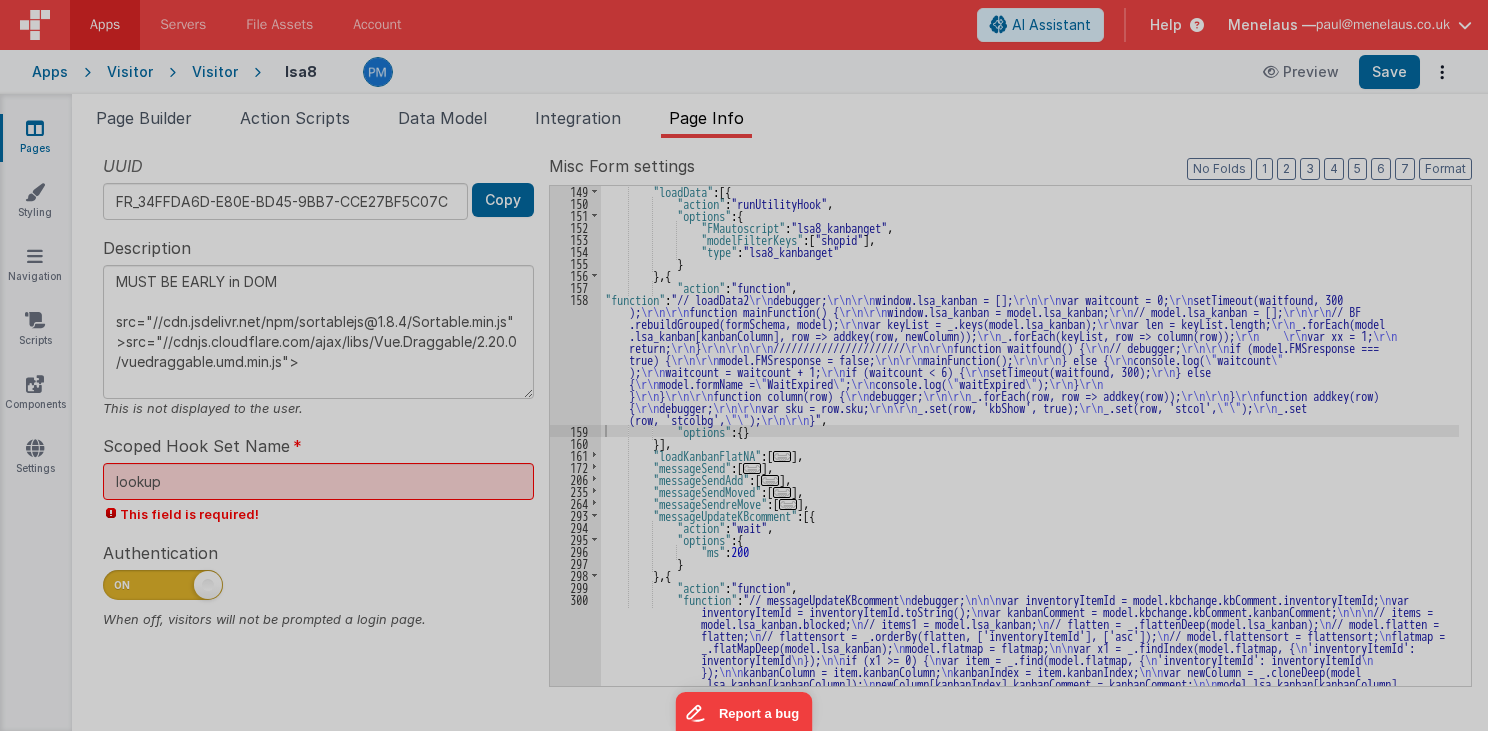 type on "MUST BE EARLY in DOM
src="//cdn.jsdelivr.net/npm/sortablejs@1.8.4/Sortable.min.js">src="//cdnjs.cloudflare.com/ajax/libs/Vue.Draggable/2.20.0/vuedraggable.umd.min.js">" 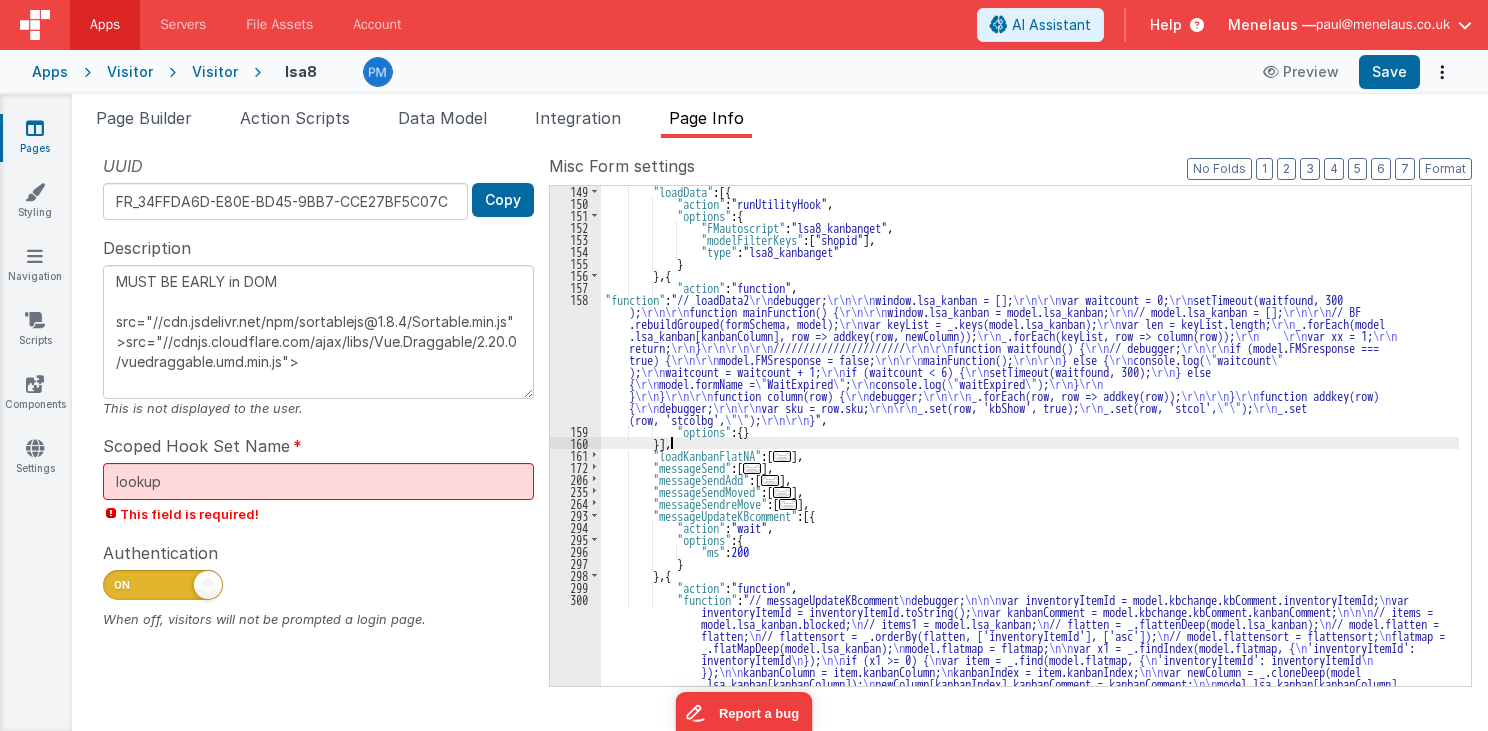 click on ""loadData" :  [{                "action" :  "runUtilityHook" ,                "options" :  {                     "FMautoscript" :  "lsa8_kanbanget" ,                     "modelFilterKeys" :  [ "shopid" ] ,                     "type" :  "lsa8_kanbanget"                }           } ,  {                "action" :  "function" , "function" :  "// loadData2 \r\n debugger; \r\n\r\n window.lsa_kanban = []; \r\n\r\n var waitcount = 0; \r\n setTimeout(waitfound, 300      ); \r\n\r\n function mainFunction() { \r\n\r\n     window.lsa_kanban = model.lsa_kanban; \r\n     // model.lsa_kanban = []; \r\n\r\n     // BF      .rebuildGrouped(formSchema, model); \r\n     var keyList = _.keys(model.lsa_kanban); \r\n     var len = keyList.length; \r\n _.forEach(model      .lsa_kanban[kanbanColumn], row => addkey(row, newColumn)); \r\n     _.forEach(keyList, row => column(row)); \r\n      \r\n     var xx = 1; \r\n           return; \r\n } \r\n\r\n\r\n ////////////////////// \r\n\r\n function waitfound() {" at bounding box center [1030, 639] 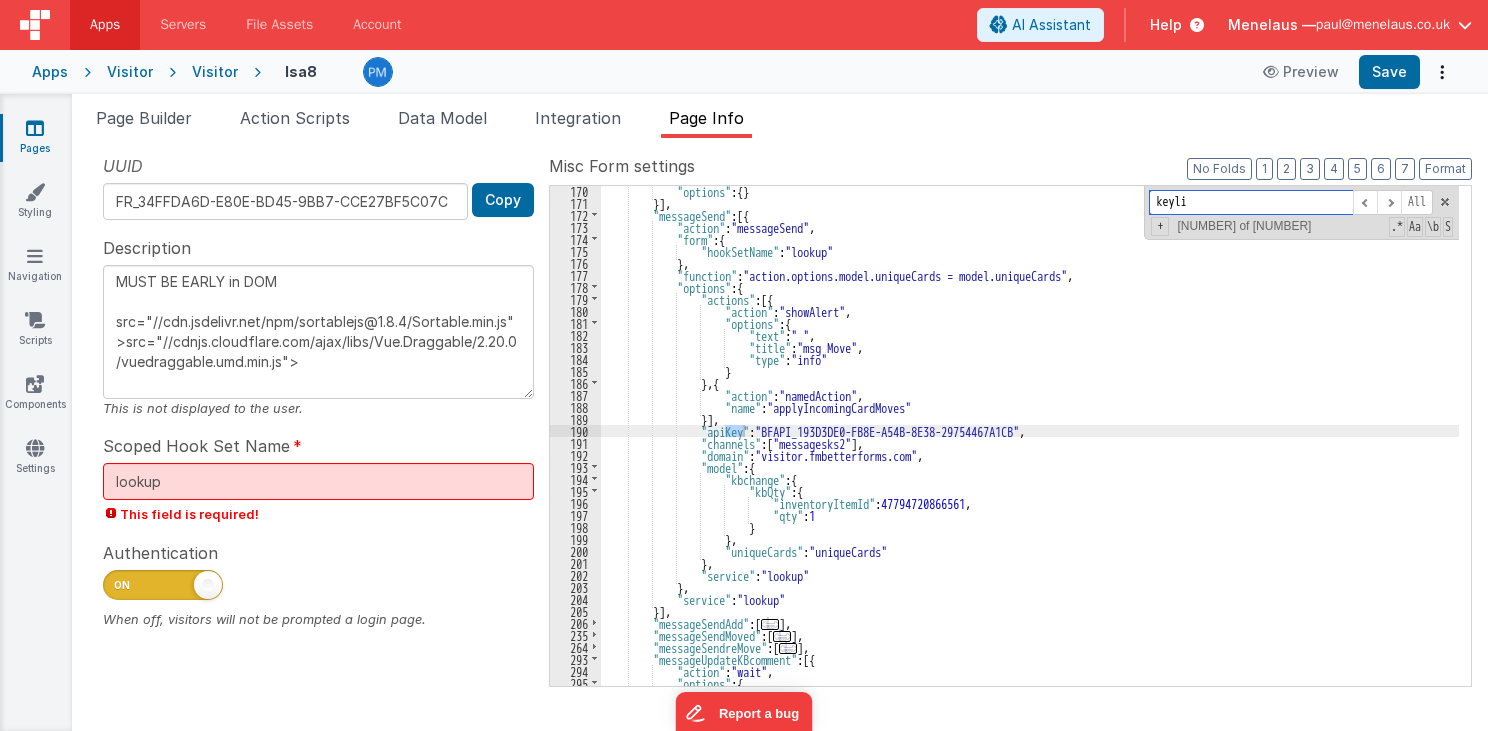scroll, scrollTop: 3829, scrollLeft: 0, axis: vertical 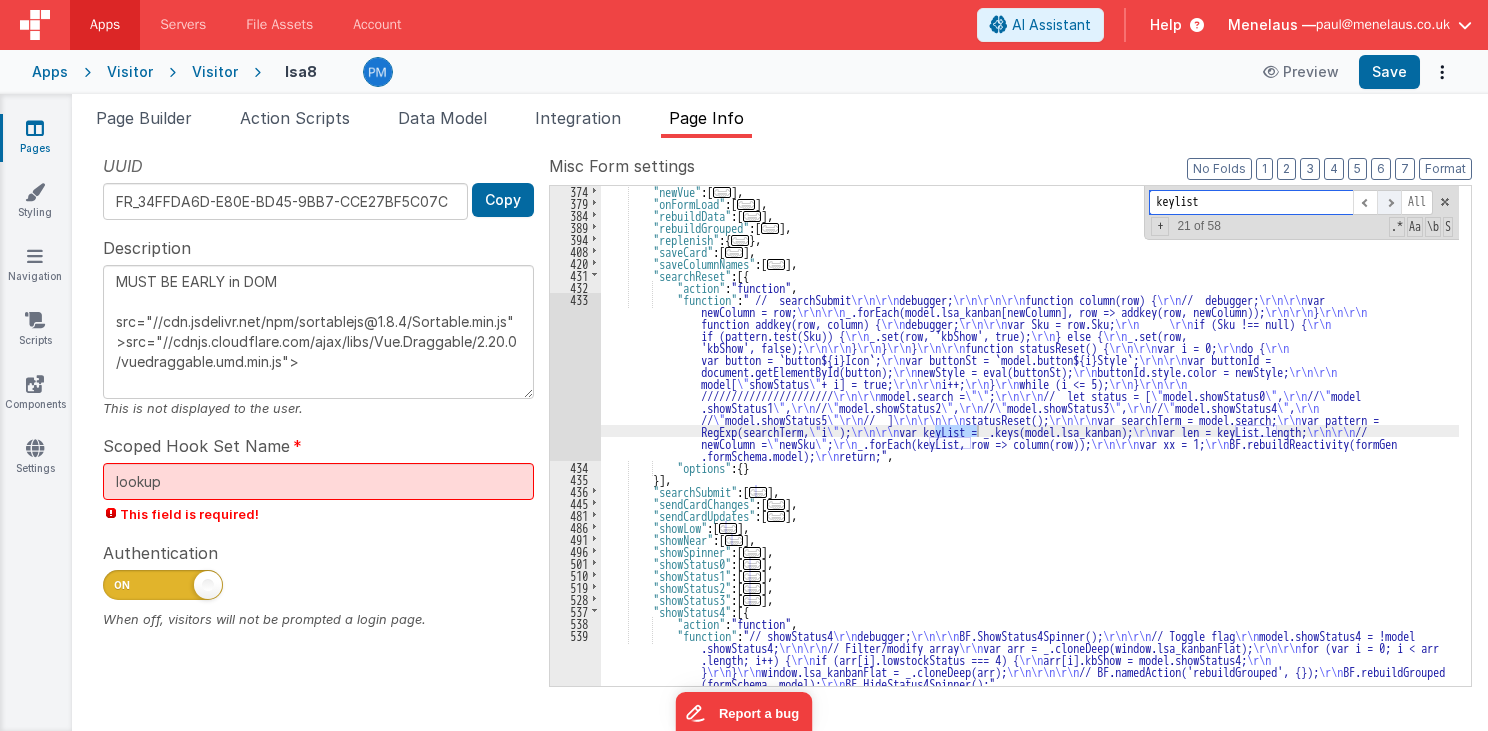 type on "keylist" 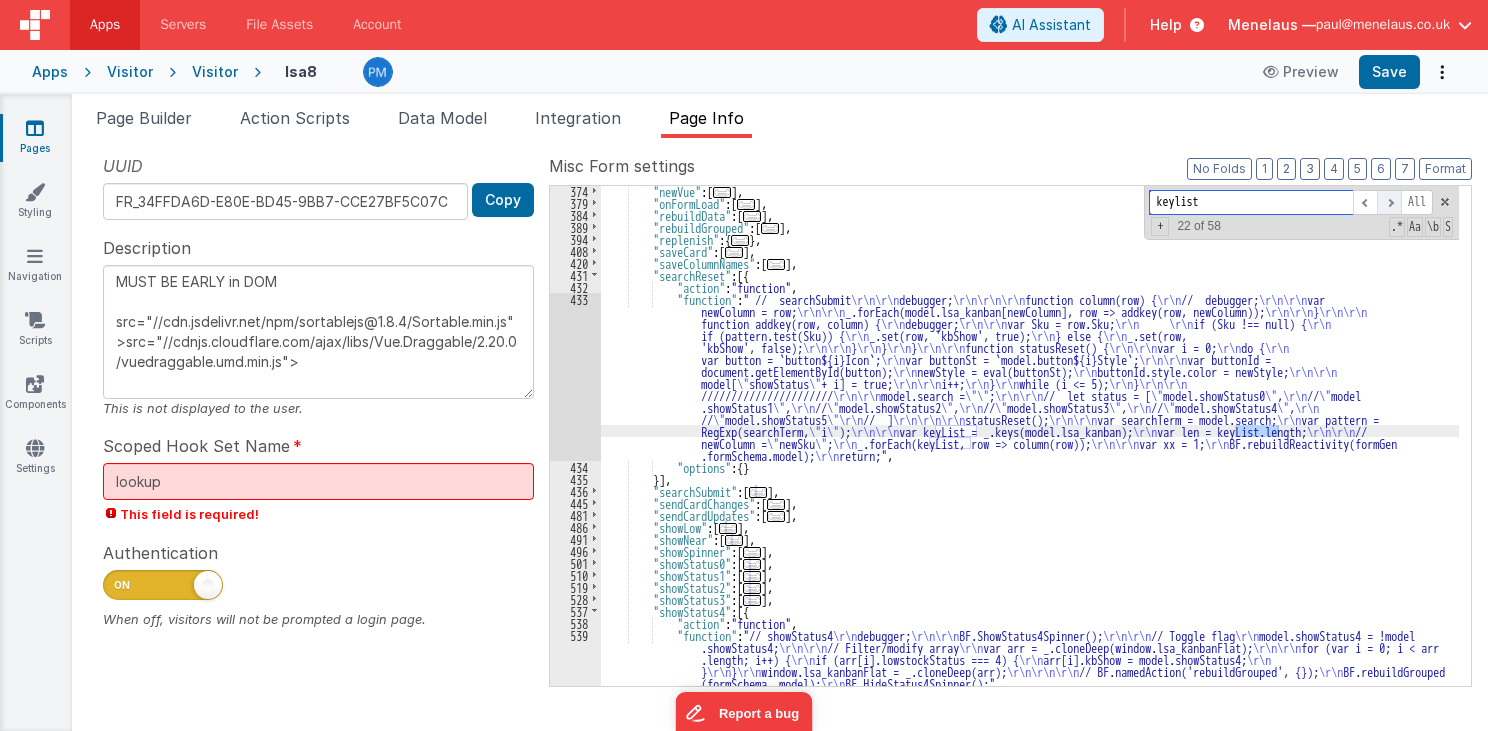 click at bounding box center [1389, 202] 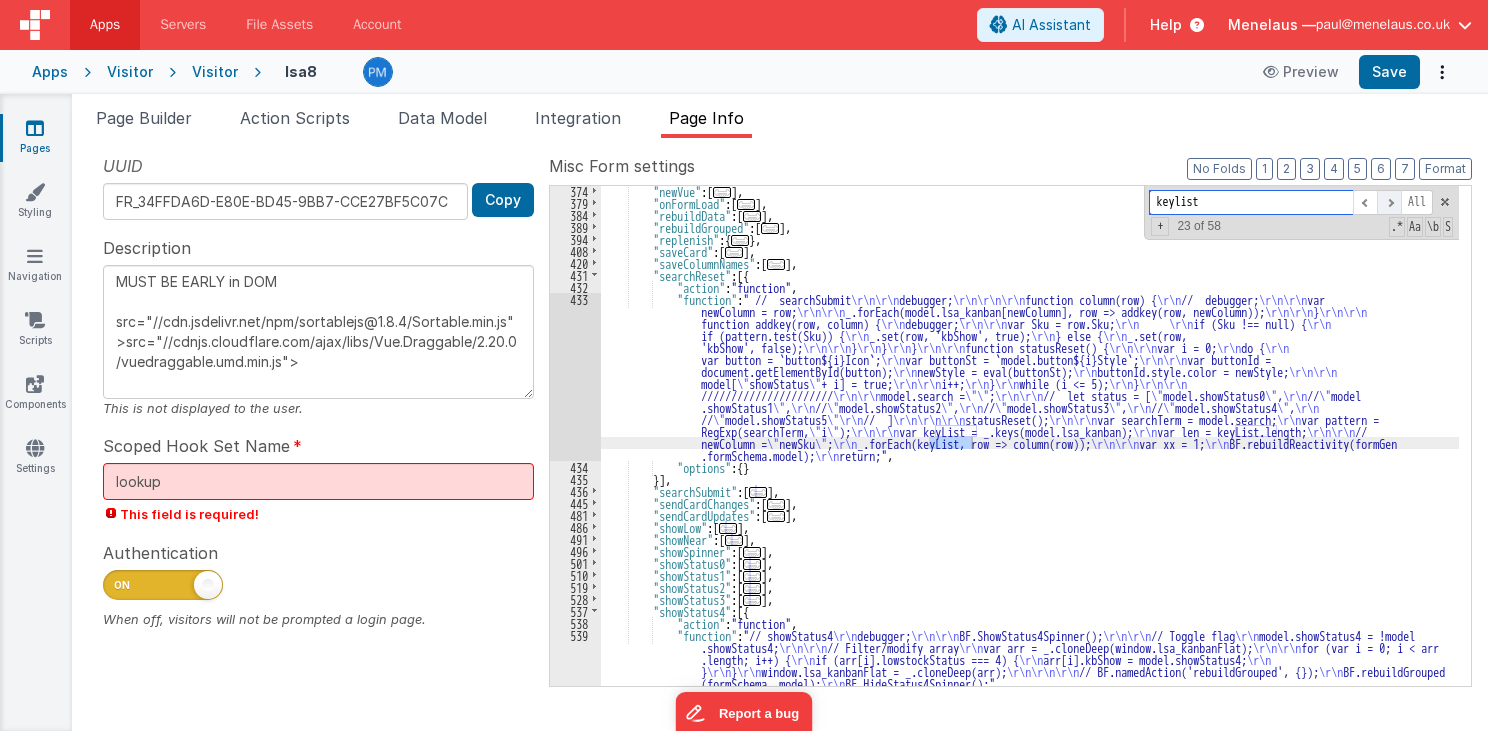 click at bounding box center (1389, 202) 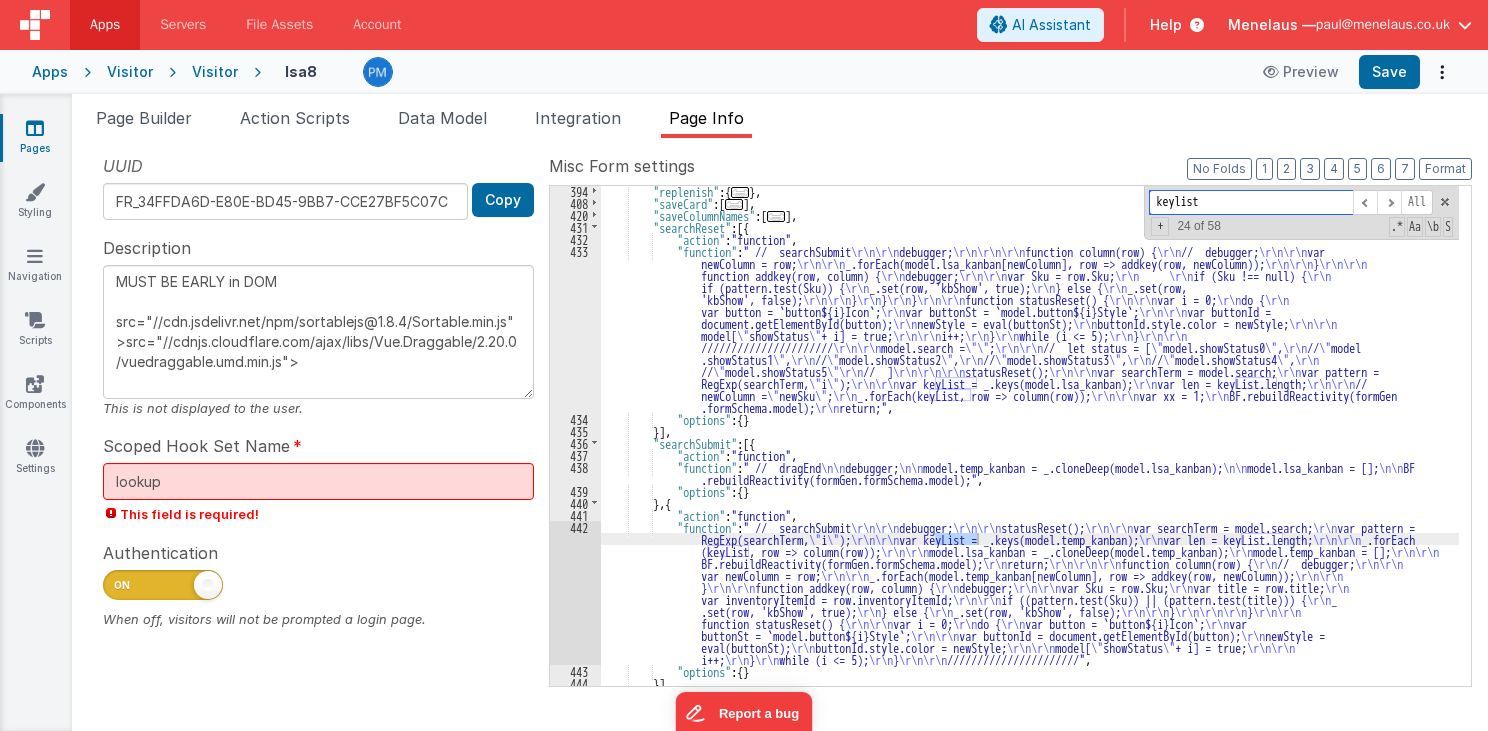 scroll, scrollTop: 3877, scrollLeft: 0, axis: vertical 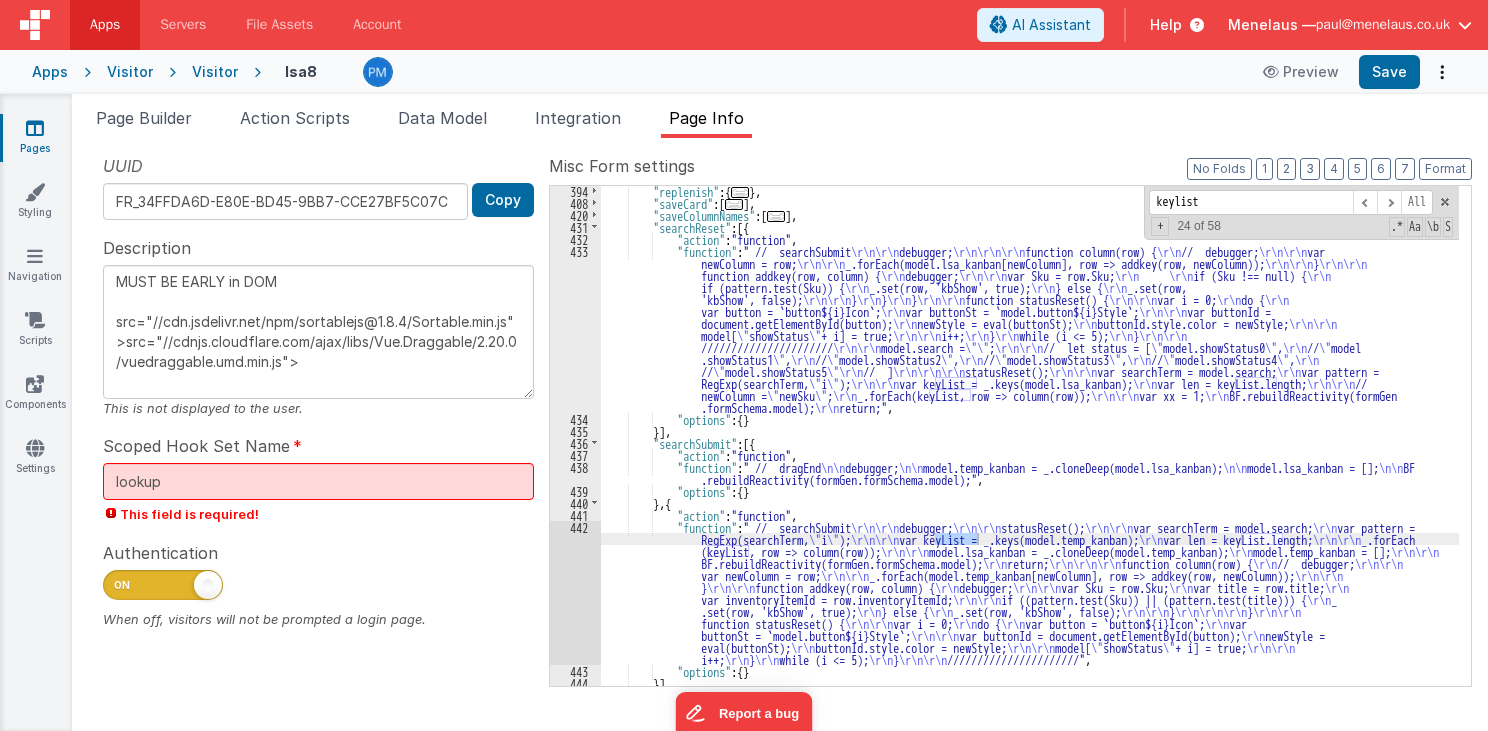click on ""searchReset" :  [{                "action" :  "function" ,                "function" :  " //  searchSubmit \r\n\r\n  debugger; \r\n\r\n\r\n  function column(row) { \r\n      //  debugger; \r\n\r\n      var                   newColumn = row; \r\n\r\n      _.forEach(model.lsa_kanban[newColumn], row => addkey(row, newColumn)); \r\n\r\n  } \r\n\r\n                    function addkey(row, column) { \r\n      debugger; \r\n\r\n      var Sku = row.Sku; \r\n       \r\n      if (Sku !== null) { \r\n                            if (pattern.test(Sku)) { \r\n              _.set(row, 'kbShow', true); \r\n          } else { \r\n              _.set(row,                   'kbShow', false); \r\n\r\n          } \r\n      } \r\n  } \r\n\r\n  function statusReset() { \r\n\r\n      var i = 0; \r\n      do { \r\n" at bounding box center (1030, 447) 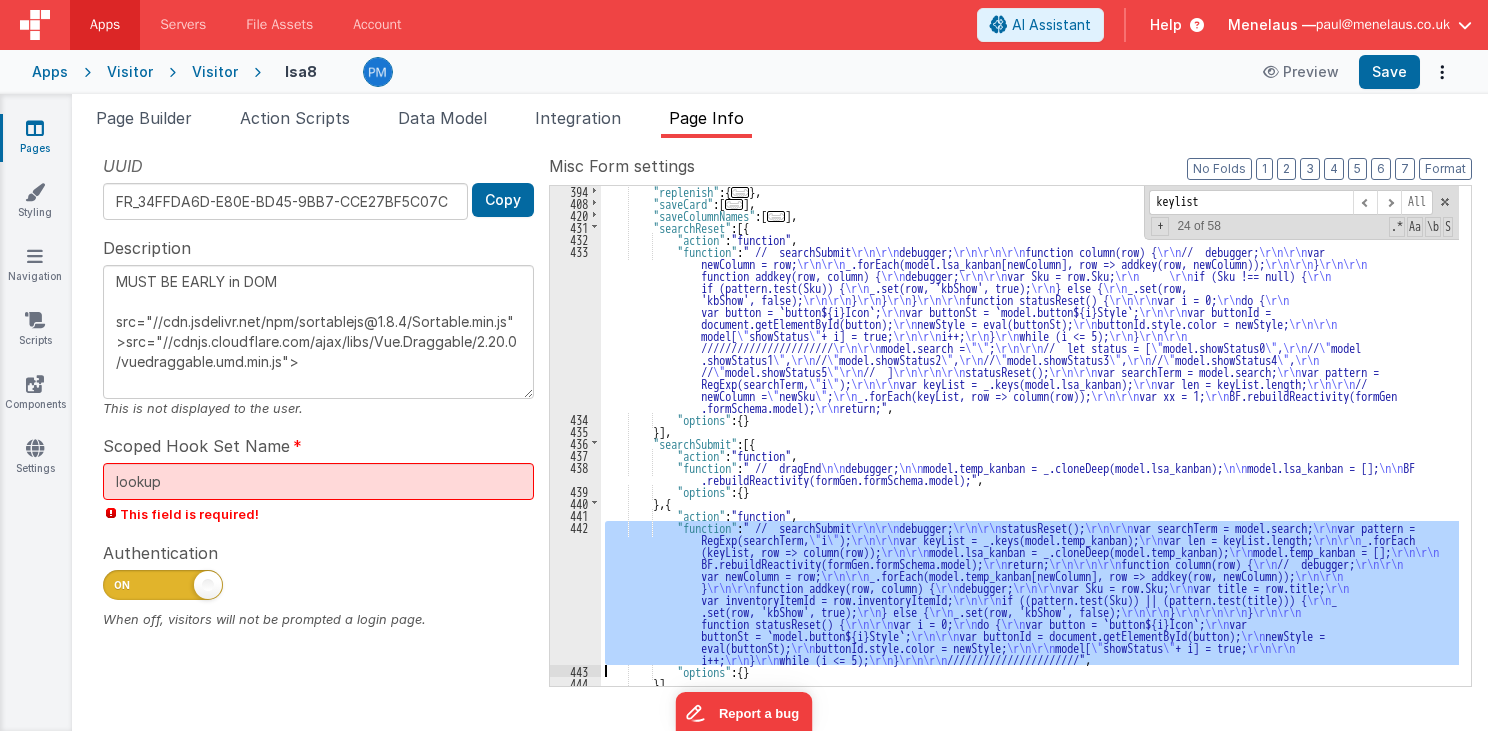 click on "442" at bounding box center [575, 593] 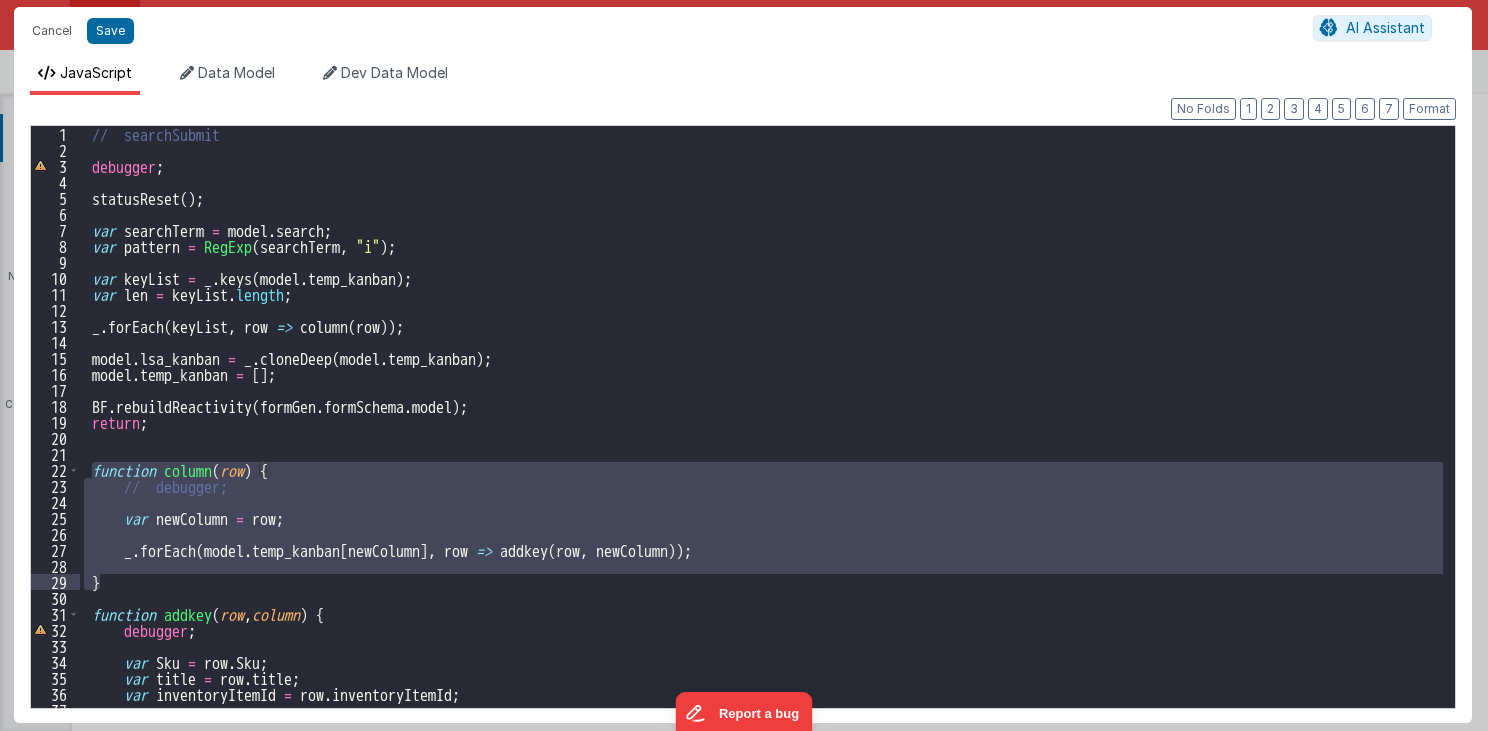 drag, startPoint x: 89, startPoint y: 468, endPoint x: 118, endPoint y: 586, distance: 121.511314 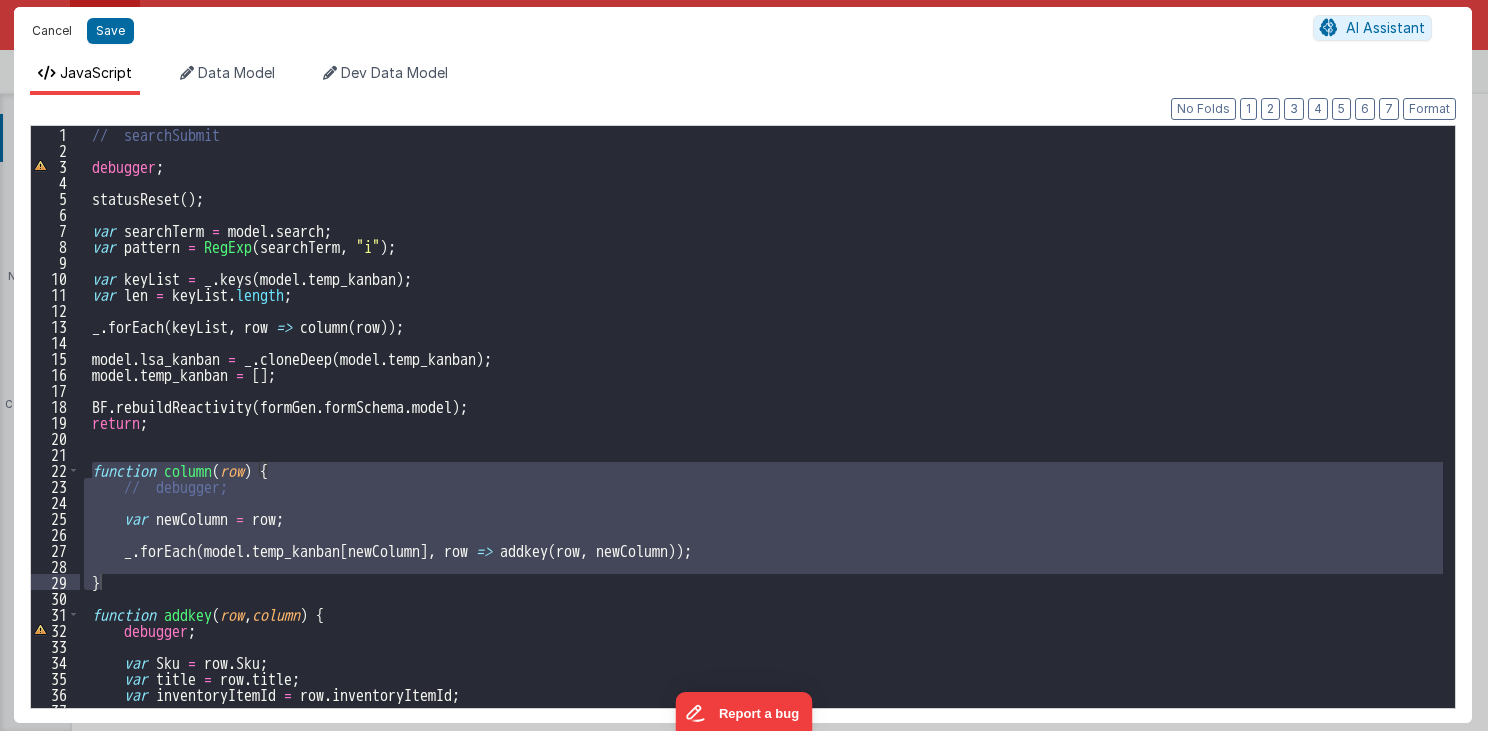 drag, startPoint x: 45, startPoint y: 29, endPoint x: 1048, endPoint y: 280, distance: 1033.9294 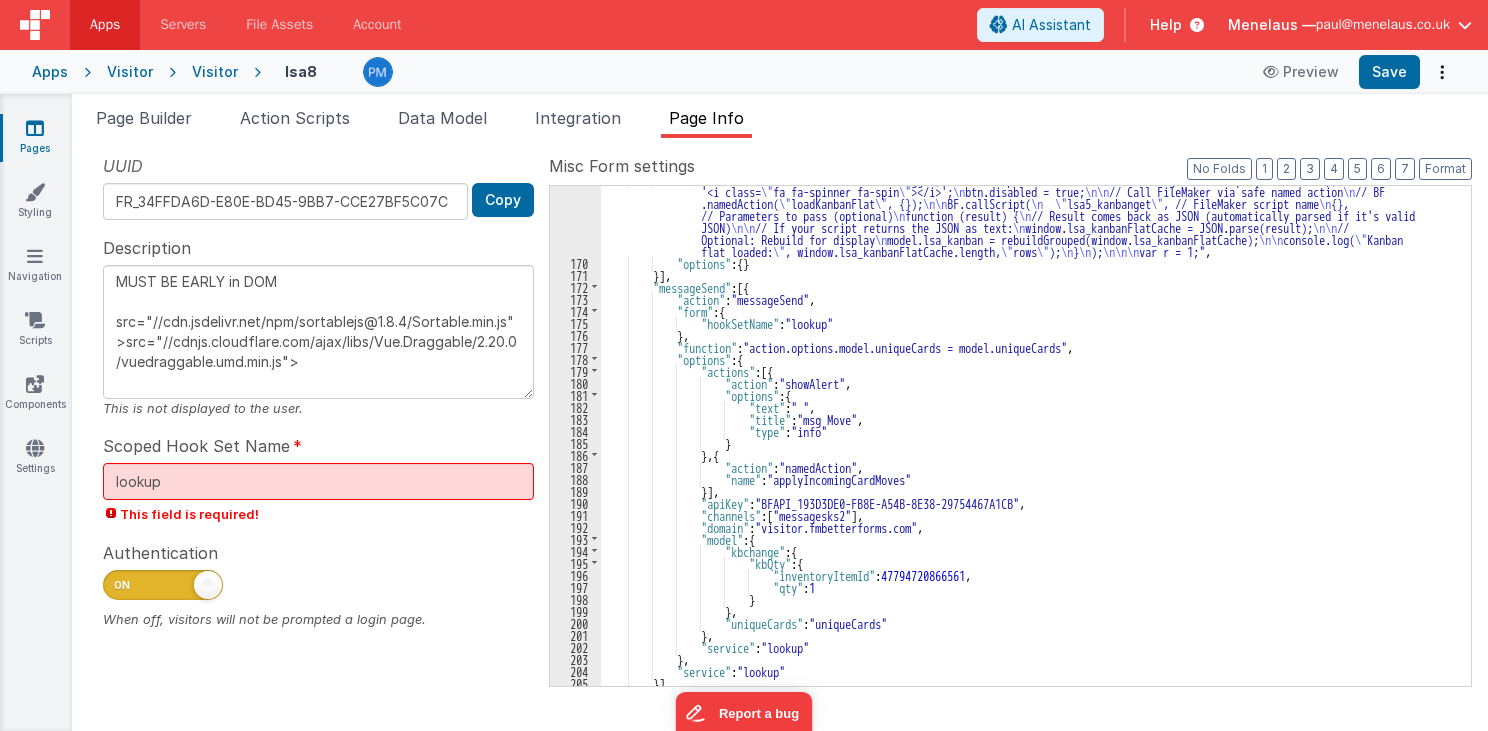 scroll, scrollTop: 1765, scrollLeft: 0, axis: vertical 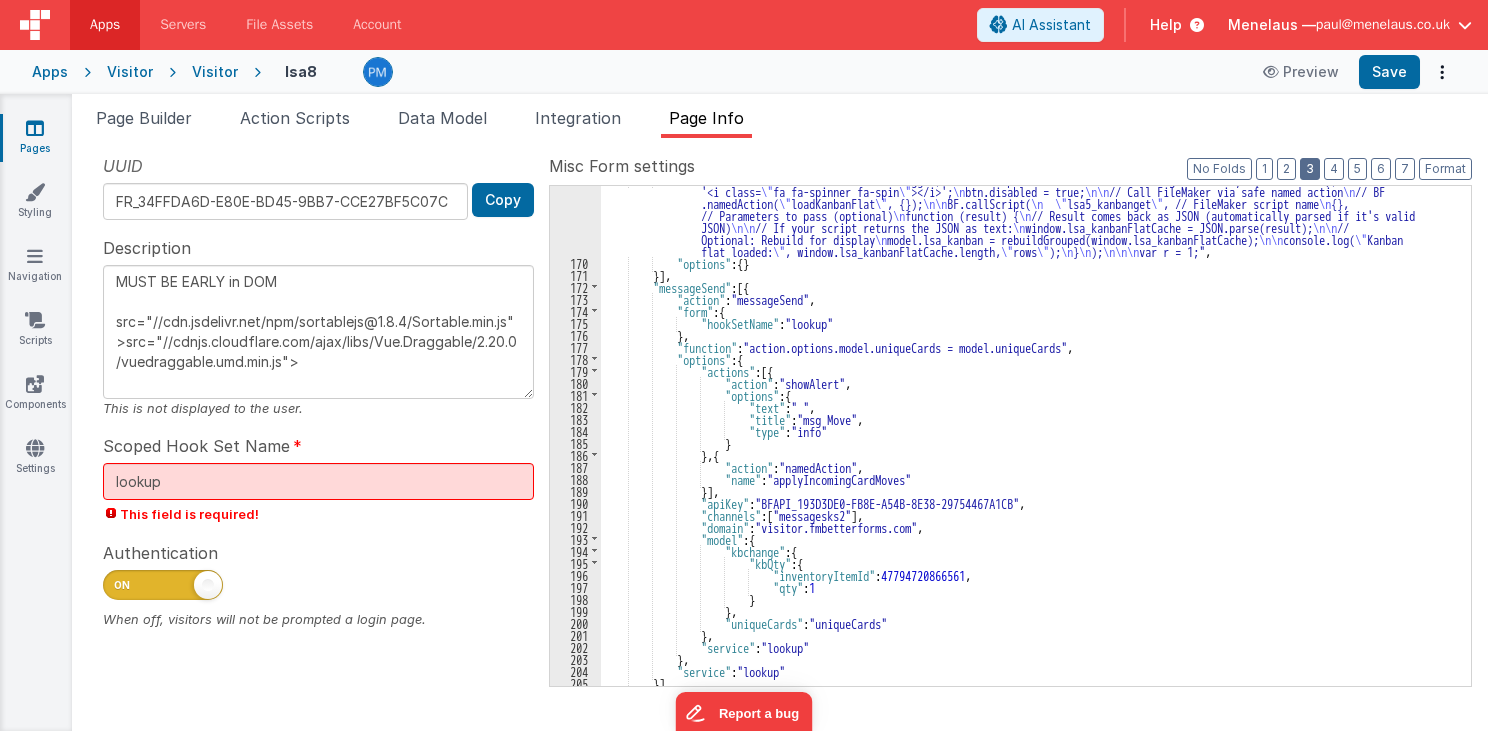 drag, startPoint x: 1317, startPoint y: 167, endPoint x: 1202, endPoint y: 251, distance: 142.41138 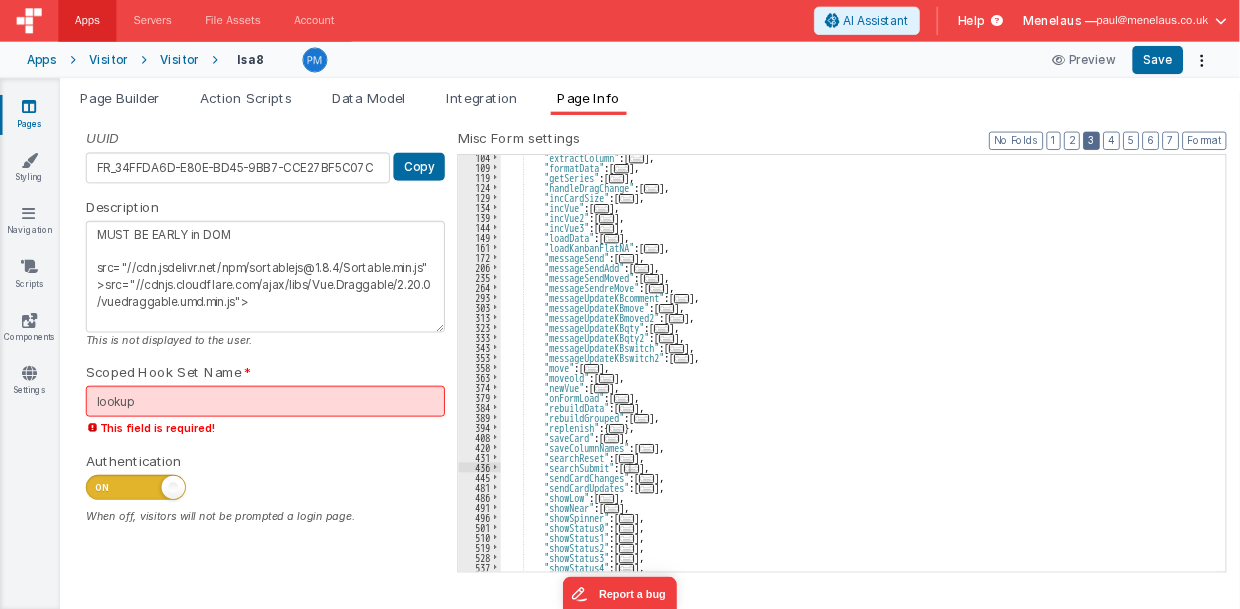 scroll, scrollTop: 231, scrollLeft: 0, axis: vertical 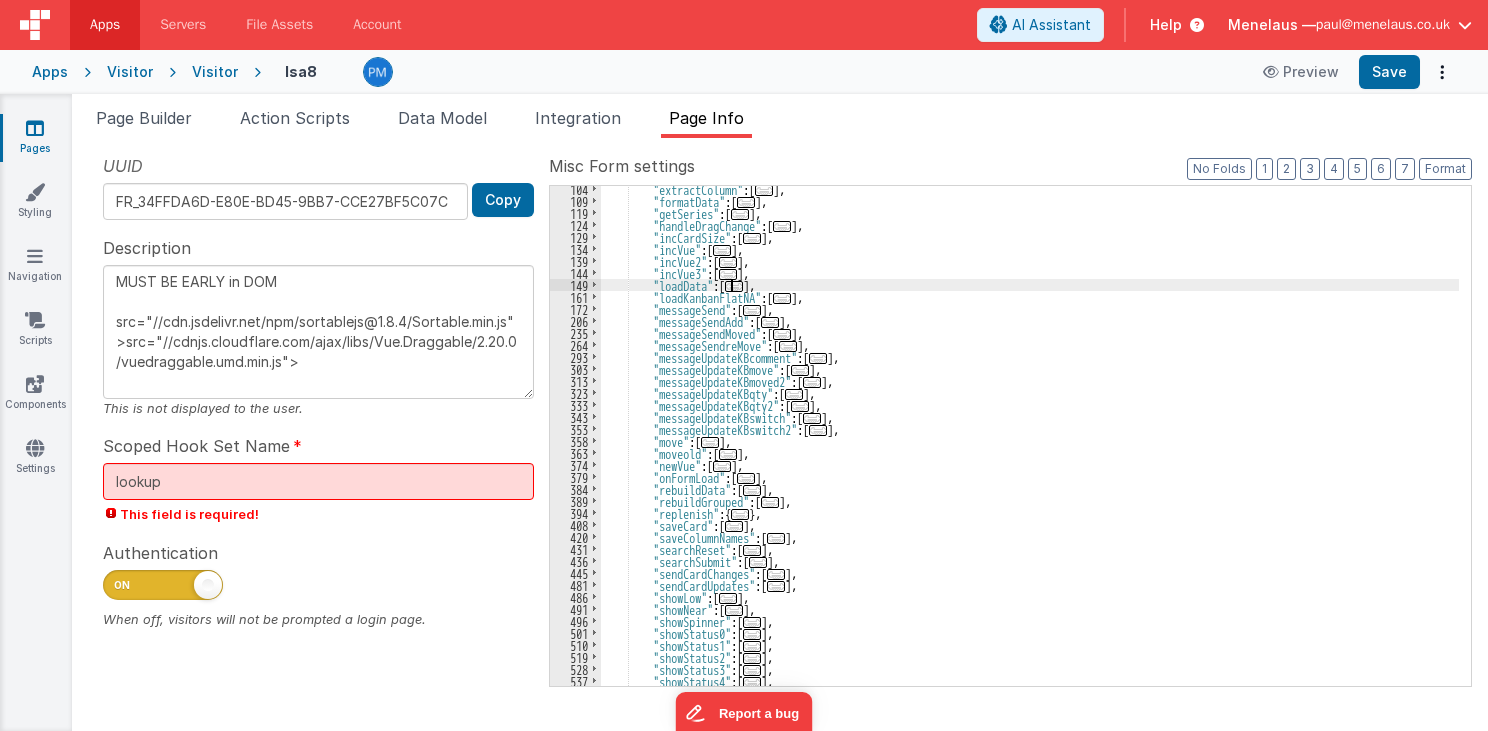 click on "..." at bounding box center [734, 286] 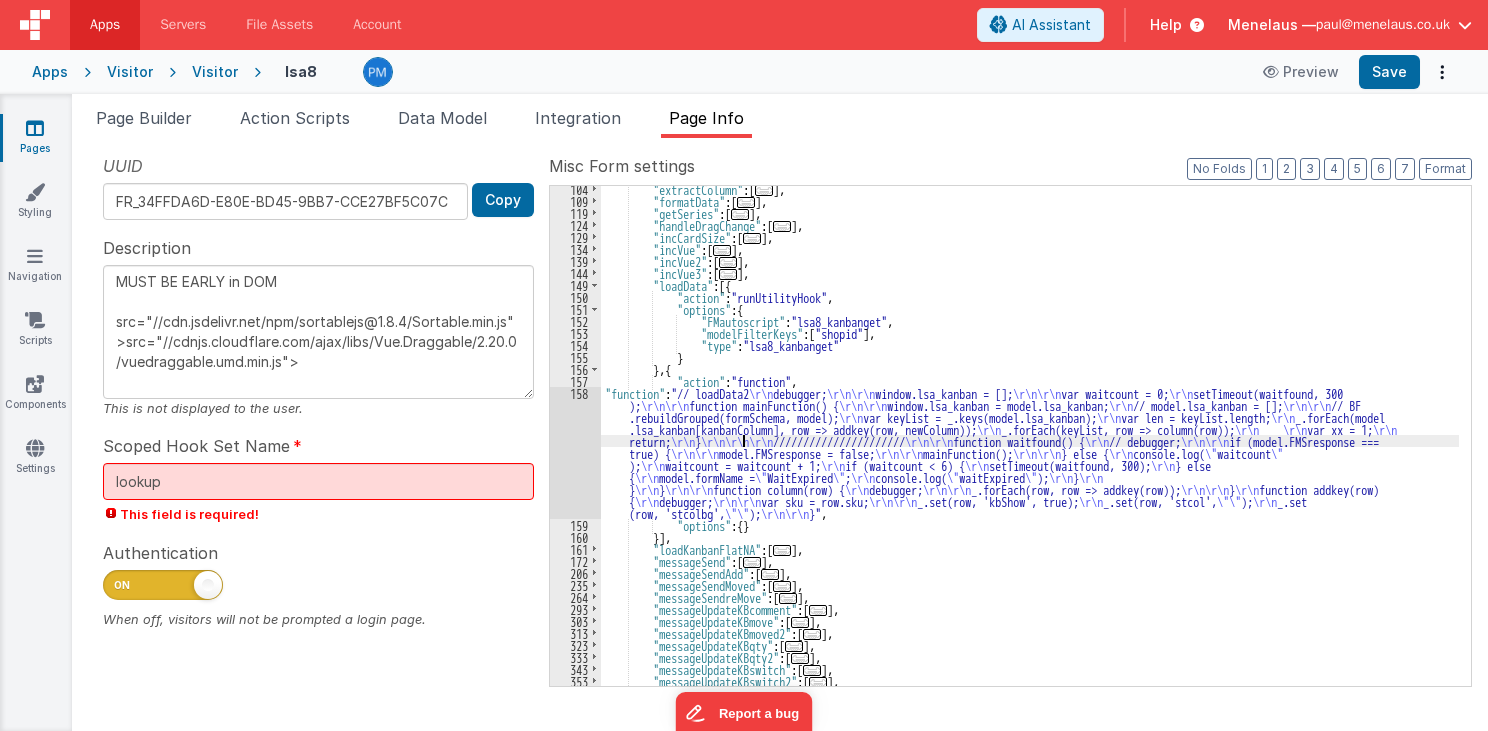 click on ""loadData" :  [{                "action" :  "runUtilityHook" ,                "options" :  {                     "FMautoscript" :  "lsa8_kanbanget" ,                     "modelFilterKeys" :  [ "shopid" ] ,                     "type" :  "lsa8_kanbanget"                }           } ,  {                "action" :  "function" , "function" :  "// loadData2 \r\n debugger; \r\n\r\n window.lsa_kanban = []; \r\n\r\n var waitcount = 0; \r\n setTimeout(waitfound, 300      ); \r\n\r\n function mainFunction() { \r\n\r\n     window.lsa_kanban = model.lsa_kanban; \r\n     // model.lsa_kanban = []; \r\n\r\n     // BF      .rebuildGrouped(formSchema, model); \r\n     var keyList = _.keys(model.lsa_kanban); \r\n" at bounding box center [1030, 445] 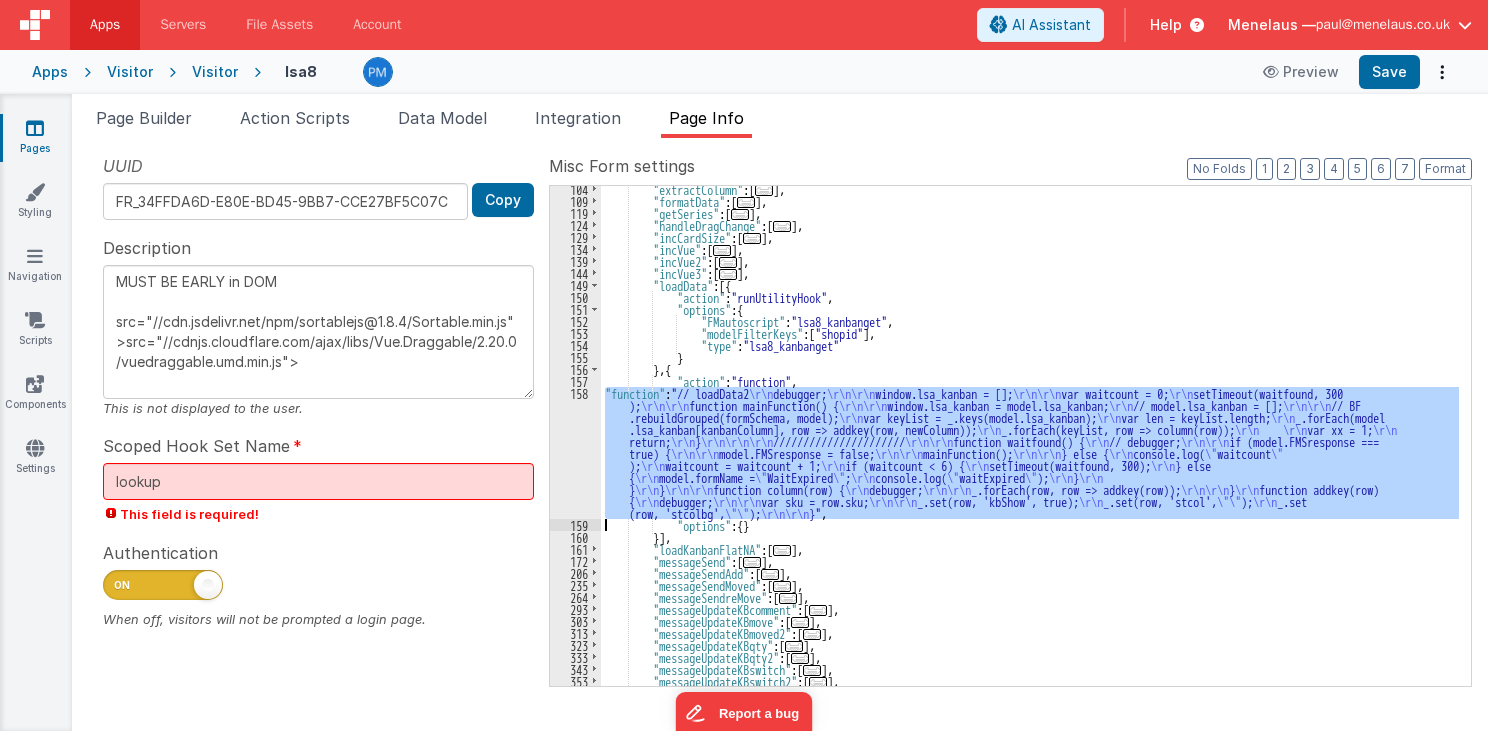 click on "158" at bounding box center [575, 453] 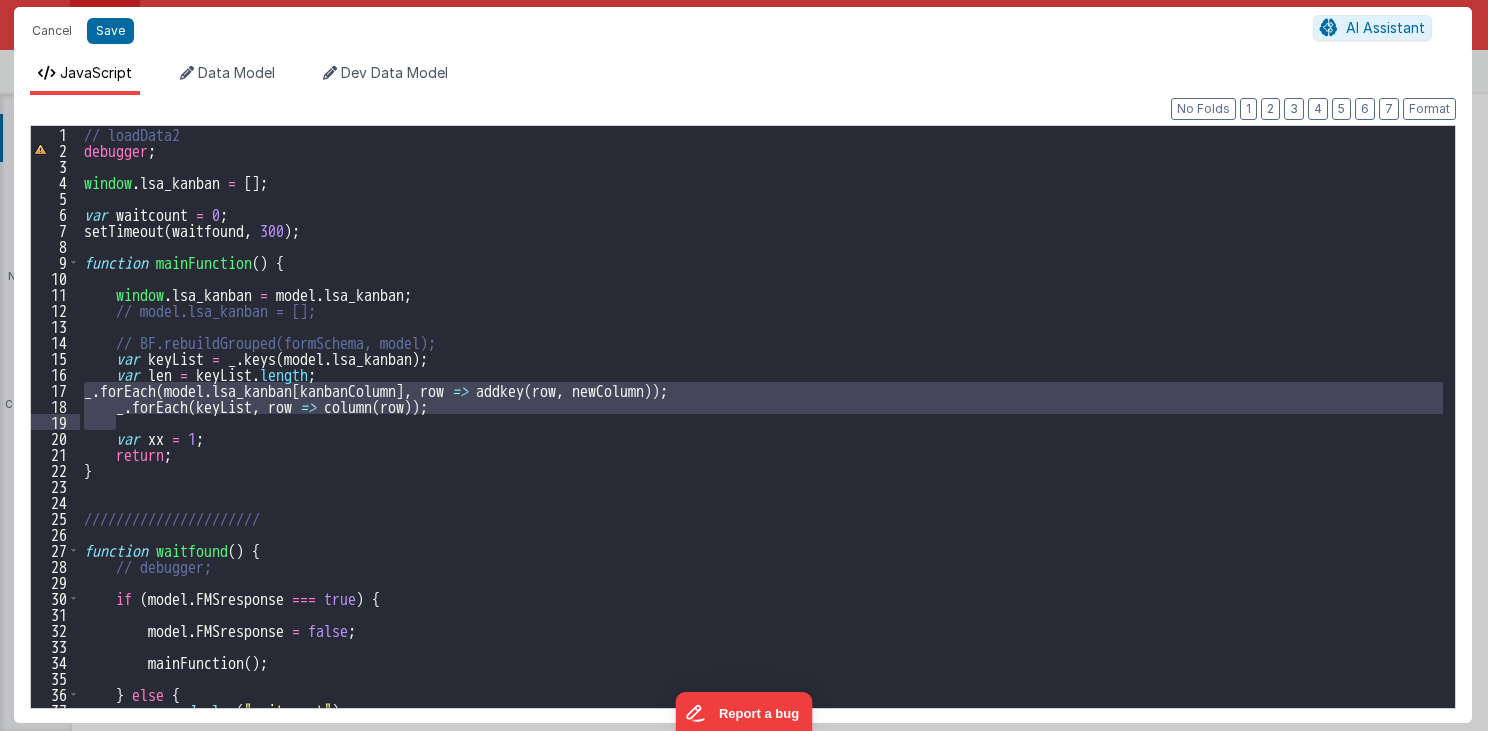 drag, startPoint x: 83, startPoint y: 392, endPoint x: 452, endPoint y: 420, distance: 370.0608 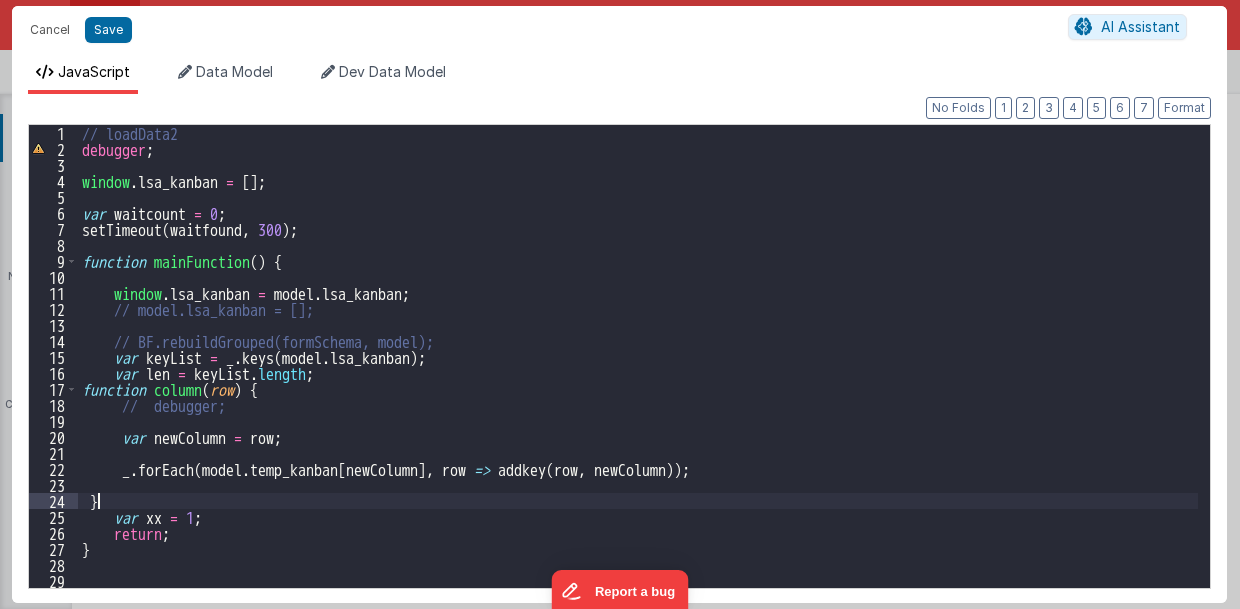 scroll, scrollTop: 231, scrollLeft: 0, axis: vertical 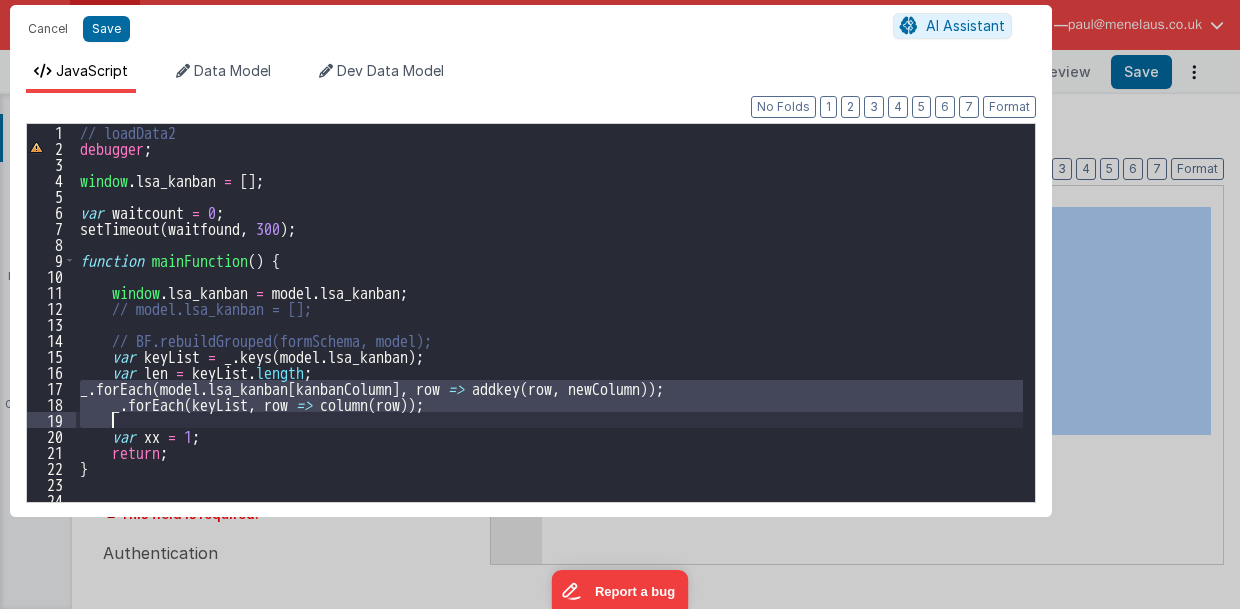 click on "// loadData2 debugger ; window . lsa_kanban   =   [ ] ; var   waitcount   =   0 ; setTimeout ( waitfound ,   300 ) ; function   mainFunction ( )   {      window . lsa_kanban   =   model . lsa_kanban ;      // model.lsa_kanban = [];      // BF.rebuildGrouped(formSchema, model);      var   keyList   =   _ . keys ( model . lsa_kanban ) ;      var   len   =   keyList . length ; _ . forEach ( model . lsa_kanban [ kanbanColumn ] ,   row   =>   addkey ( row ,   newColumn )) ;      _ . forEach ( keyList ,   row   =>   column ( row )) ;           var   xx   =   1 ;      return ; } //////////////////////" at bounding box center [550, 329] 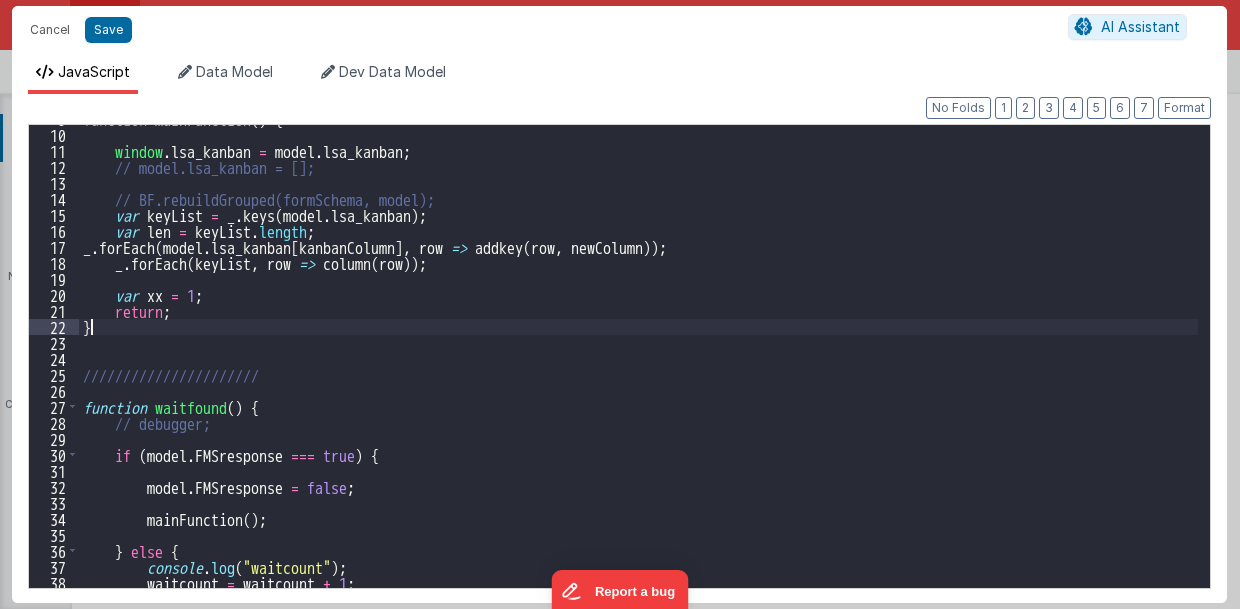 scroll, scrollTop: 411, scrollLeft: 0, axis: vertical 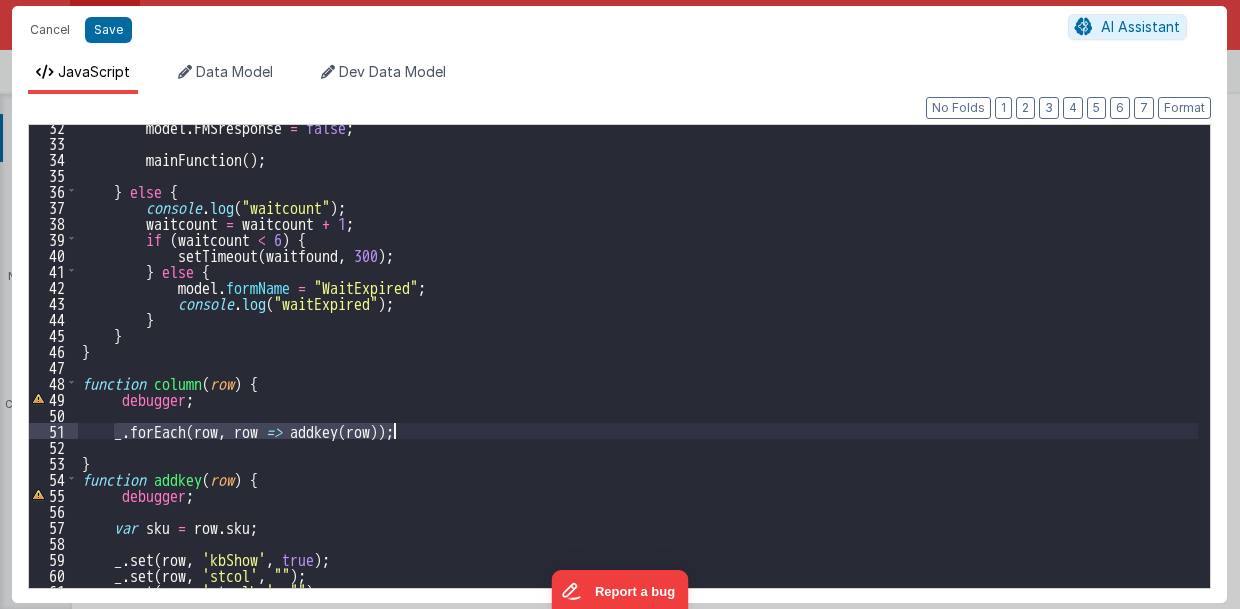 drag, startPoint x: 111, startPoint y: 434, endPoint x: 405, endPoint y: 428, distance: 294.06122 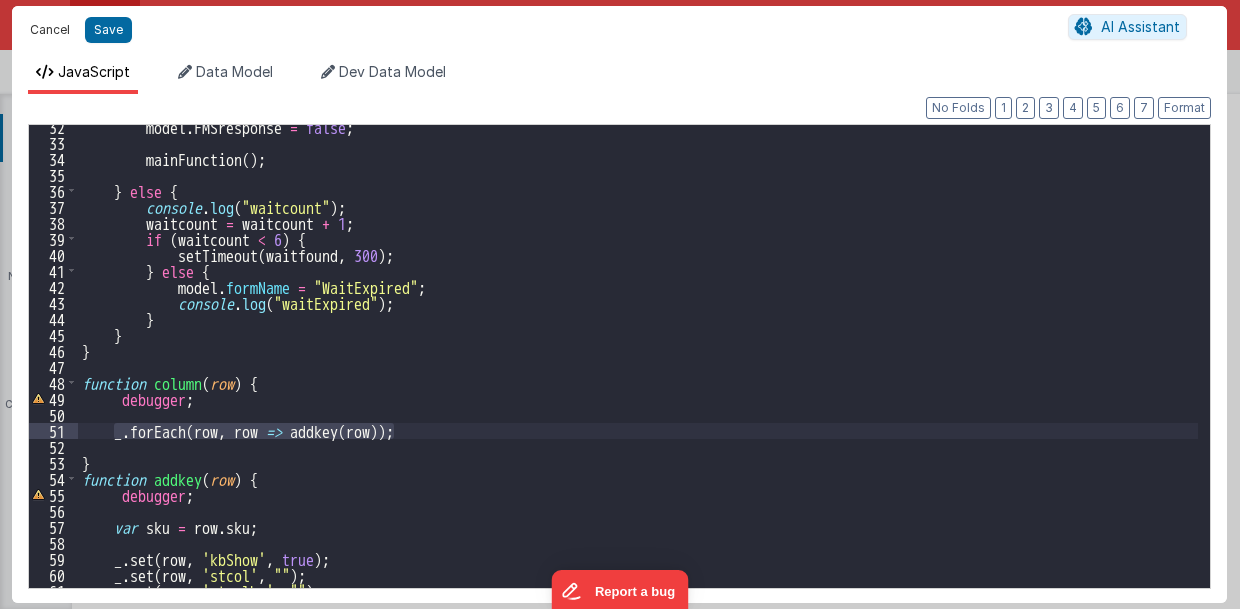 click on "Cancel" at bounding box center (50, 30) 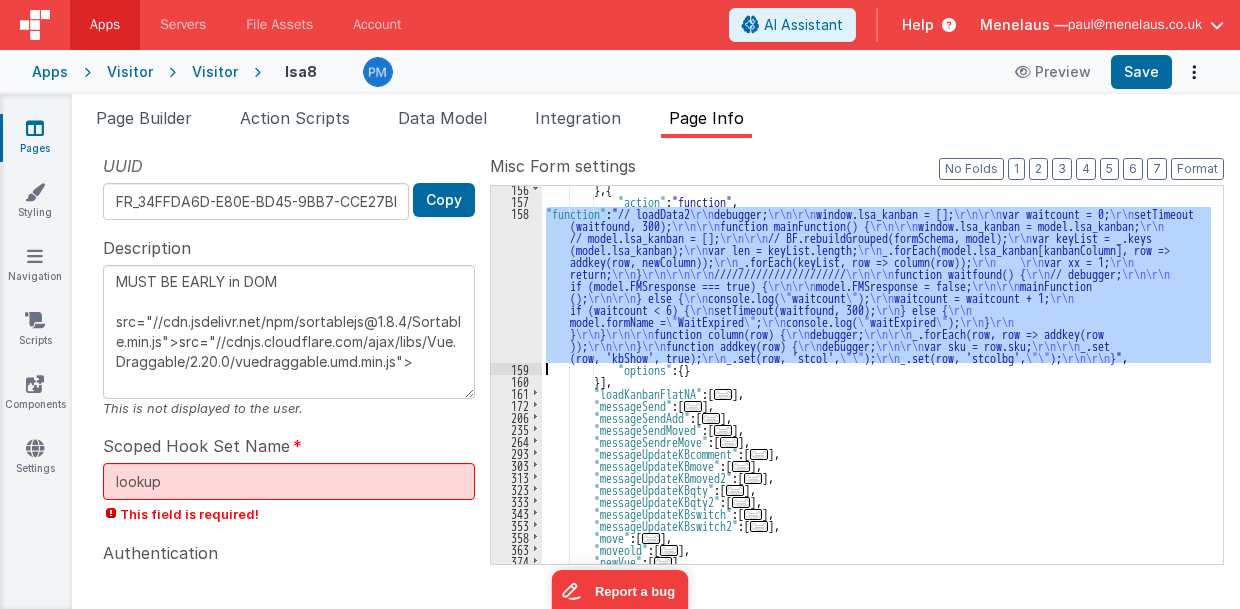 click on "158" at bounding box center (516, 285) 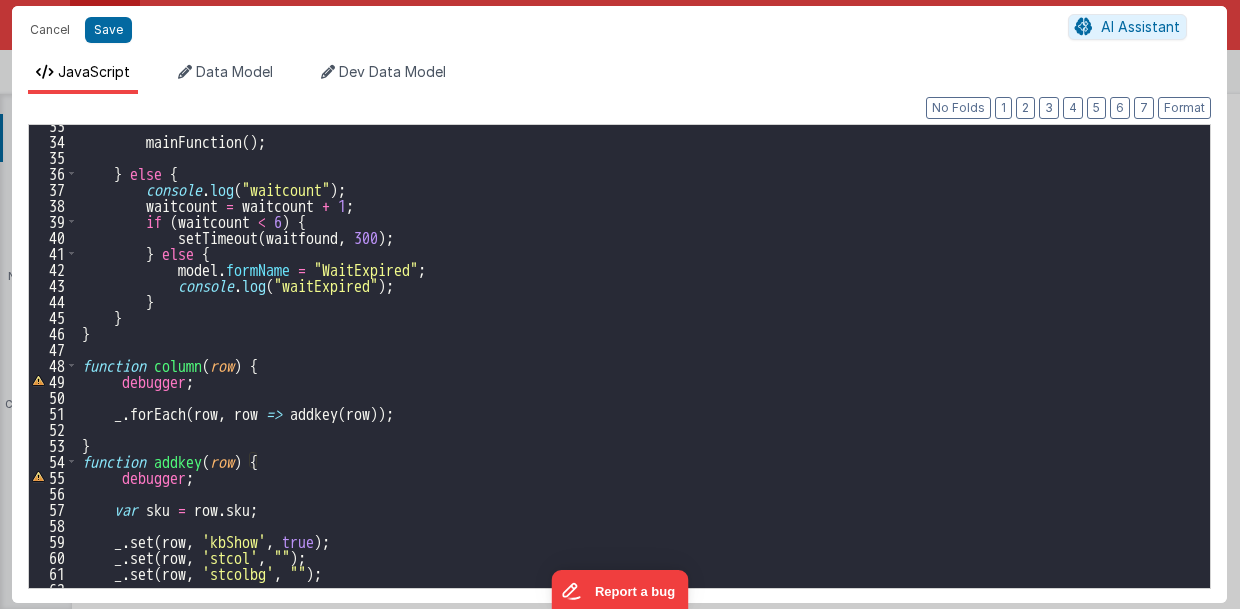 scroll, scrollTop: 544, scrollLeft: 0, axis: vertical 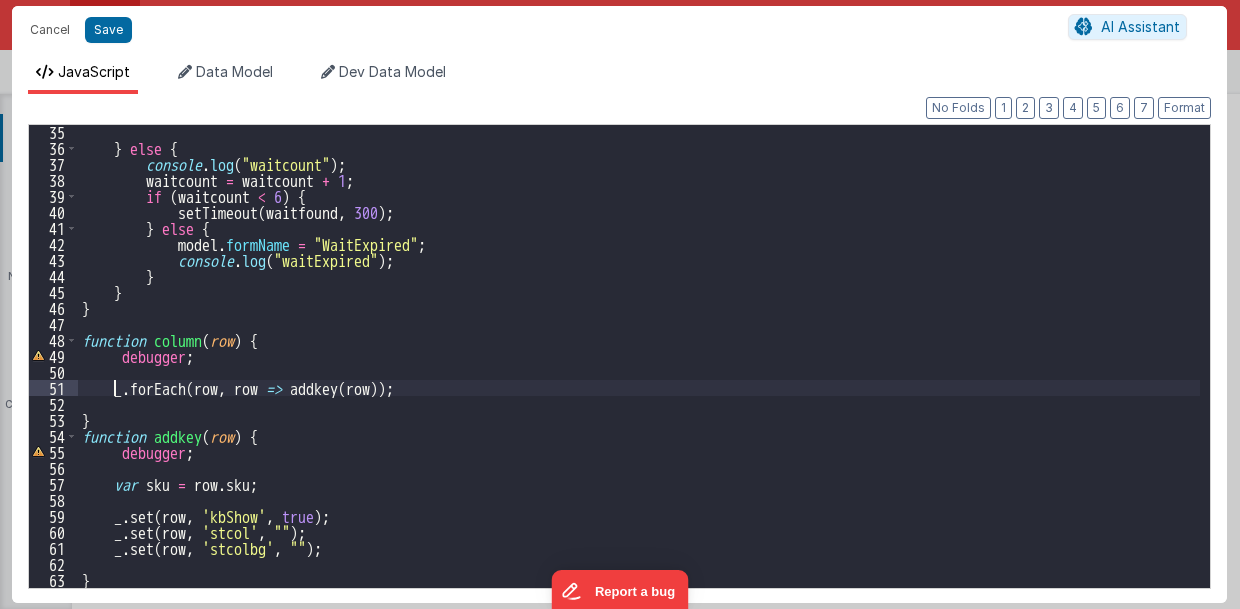 click on "}   else   {           console . log ( "waitcount" ) ;           waitcount   =   waitcount   +   1 ;           if   ( waitcount   <   6 )   {                setTimeout ( waitfound ,   300 ) ;           }   else   {                model . formName   =   "WaitExpired" ;                console . log ( "waitExpired" ) ;           }      } } function   column ( row )   {        debugger ;      _ . forEach ( row ,   row   =>   addkey ( row )) ; } function   addkey ( row )   {        debugger ;      var   sku   =   row . sku ;      _ . set ( row ,   'kbShow' ,   true ) ;      _ . set ( row ,   'stcol' ,   "" ) ;      _ . set ( row ,   'stcolbg' ,   "" ) ; }" at bounding box center [639, 371] 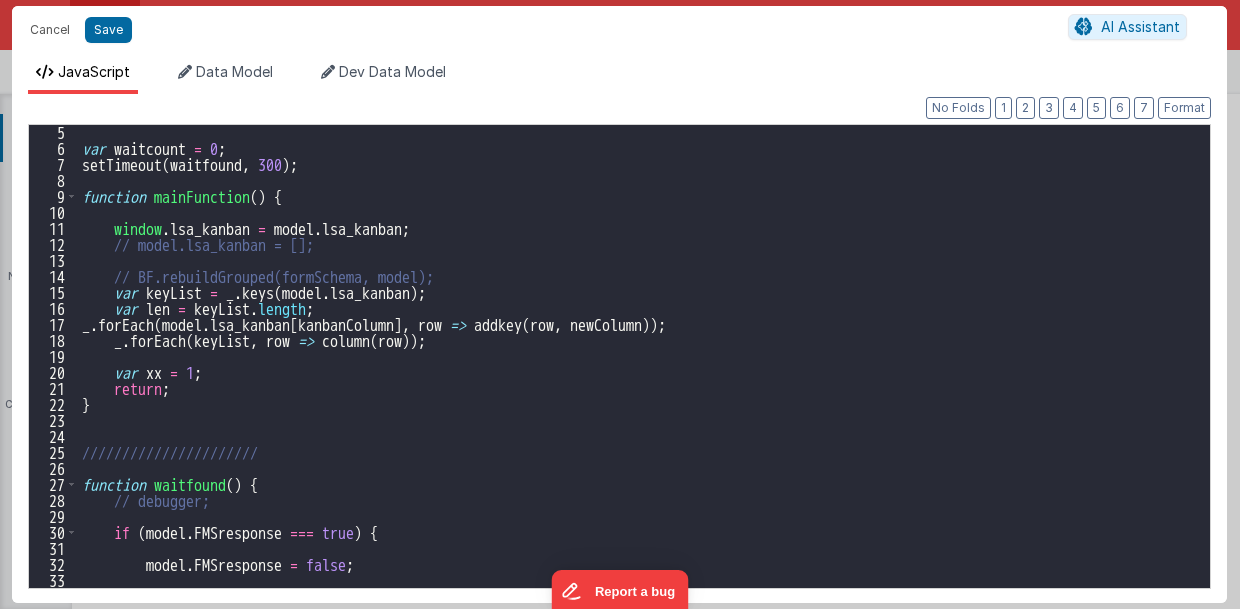 scroll, scrollTop: 25, scrollLeft: 0, axis: vertical 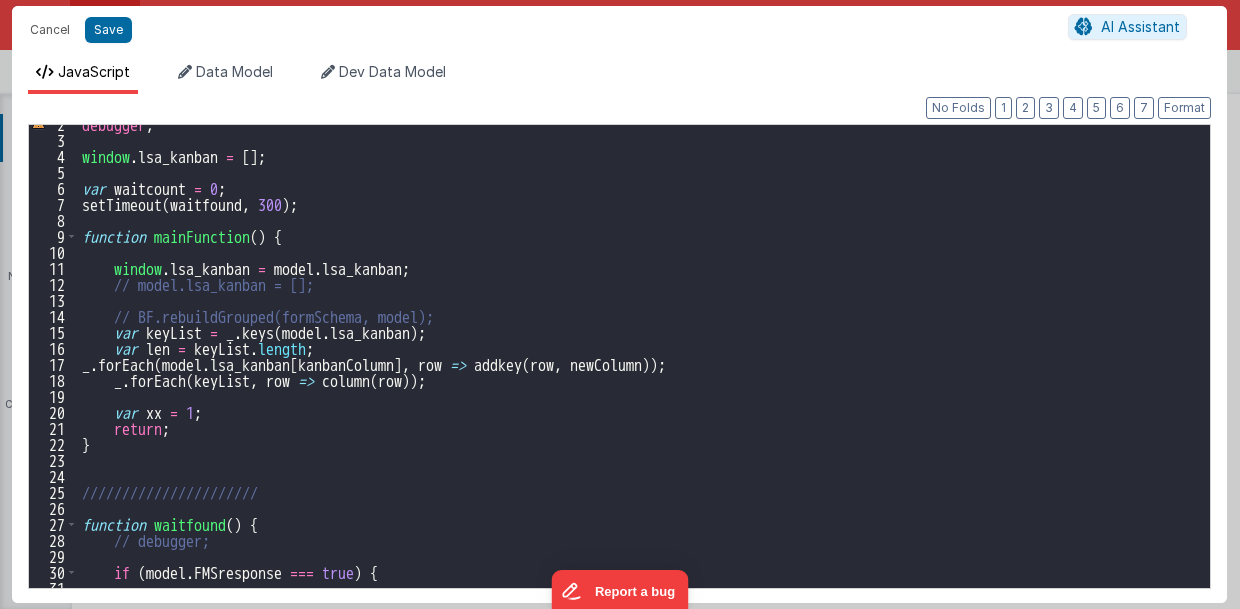 click on "debugger ; window . lsa_kanban   =   [ ] ; var   waitcount   =   0 ; setTimeout ( waitfound ,   300 ) ; function   mainFunction ( )   {      window . lsa_kanban   =   model . lsa_kanban ;      // model.lsa_kanban = [];      // BF.rebuildGrouped(formSchema, model);      var   keyList   =   _ . keys ( model . lsa_kanban ) ;      var   len   =   keyList . length ; _ . forEach ( model . lsa_kanban [ kanbanColumn ] ,   row   =>   addkey ( row ,   newColumn )) ;      _ . forEach ( keyList ,   row   =>   column ( row )) ;           var   xx   =   1 ;      return ; } ////////////////////// function   waitfound ( )   {      // debugger;      if   ( model . FMSresponse   ===   true )   {" at bounding box center (639, 363) 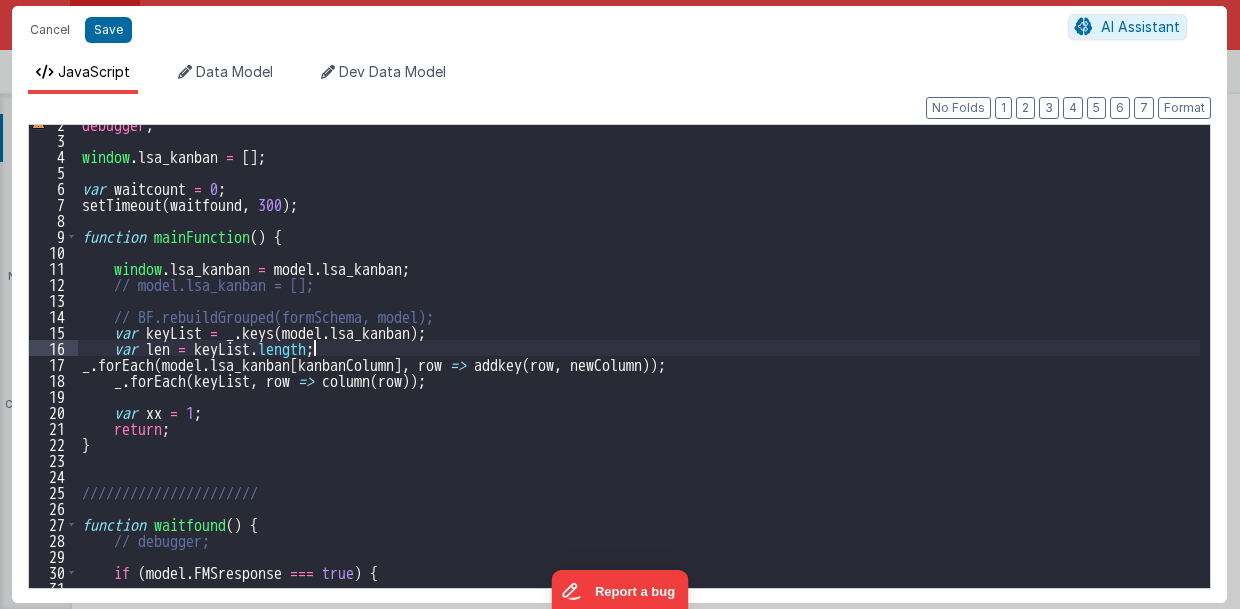 click on "debugger ; window . lsa_kanban   =   [ ] ; var   waitcount   =   0 ; setTimeout ( waitfound ,   300 ) ; function   mainFunction ( )   {      window . lsa_kanban   =   model . lsa_kanban ;      // model.lsa_kanban = [];      // BF.rebuildGrouped(formSchema, model);      var   keyList   =   _ . keys ( model . lsa_kanban ) ;      var   len   =   keyList . length ; _ . forEach ( model . lsa_kanban [ kanbanColumn ] ,   row   =>   addkey ( row ,   newColumn )) ;      _ . forEach ( keyList ,   row   =>   column ( row )) ;           var   xx   =   1 ;      return ; } ////////////////////// function   waitfound ( )   {      // debugger;      if   ( model . FMSresponse   ===   true )   {" at bounding box center [639, 363] 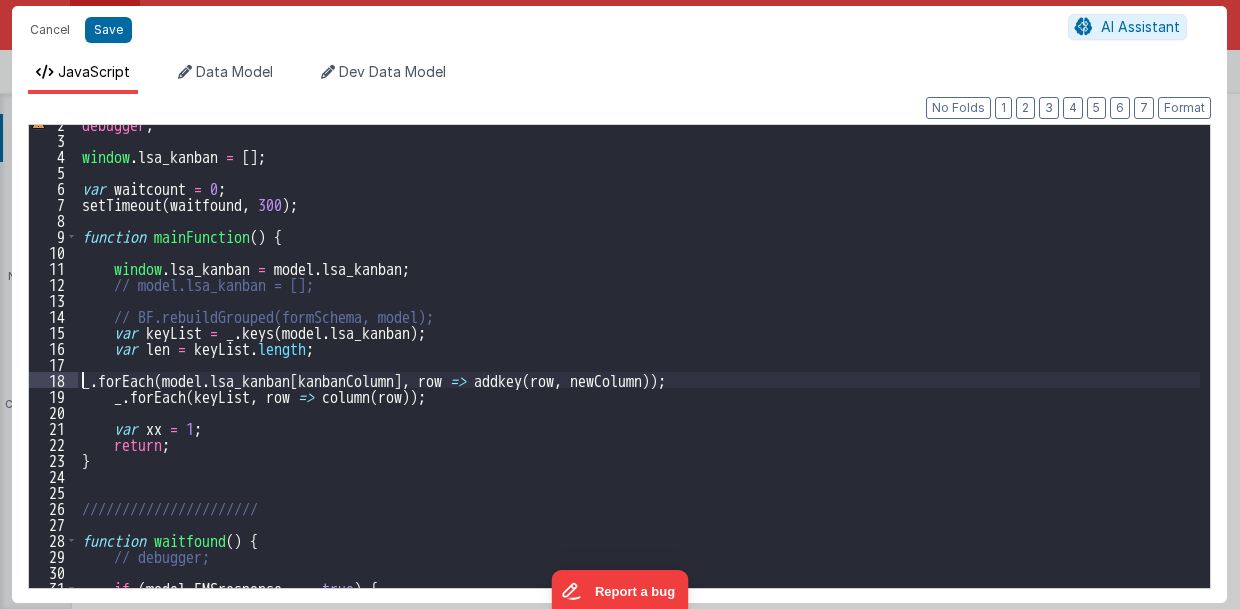 click on "debugger ; window . lsa_kanban   =   [ ] ; var   waitcount   =   0 ; setTimeout ( waitfound ,   300 ) ; function   mainFunction ( )   {      window . lsa_kanban   =   model . lsa_kanban ;      // model.lsa_kanban = [];      // BF.rebuildGrouped(formSchema, model);      var   keyList   =   _ . keys ( model . lsa_kanban ) ;      var   len   =   keyList . length ;      _ . forEach ( model . lsa_kanban [ kanbanColumn ] ,   row   =>   addkey ( row ,   newColumn )) ;      _ . forEach ( keyList ,   row   =>   column ( row )) ;           var   xx   =   1 ;      return ; } ////////////////////// function   waitfound ( )   {      // debugger;      if   ( model . FMSresponse   ===   true )   {" at bounding box center [639, 363] 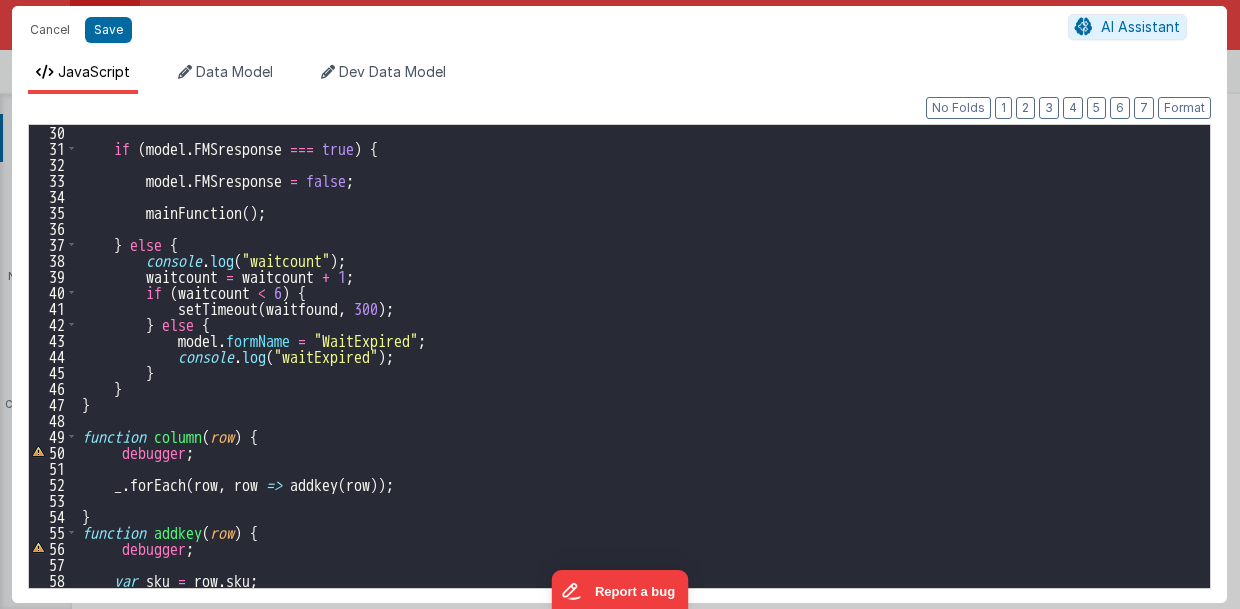 scroll, scrollTop: 545, scrollLeft: 0, axis: vertical 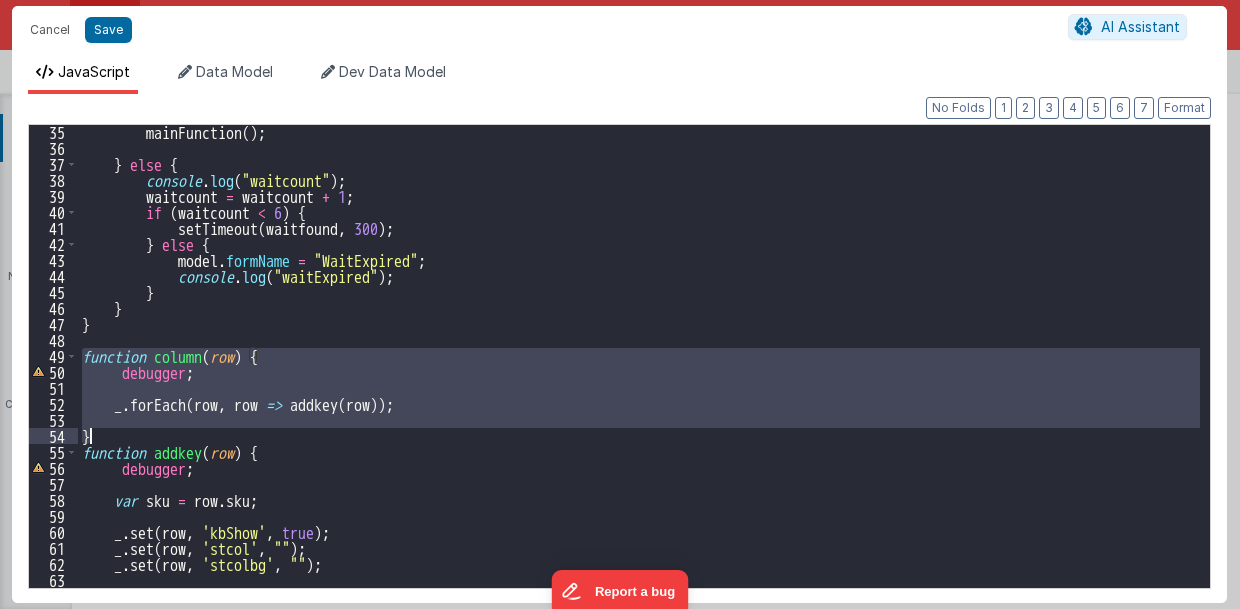 drag, startPoint x: 81, startPoint y: 352, endPoint x: 98, endPoint y: 434, distance: 83.74366 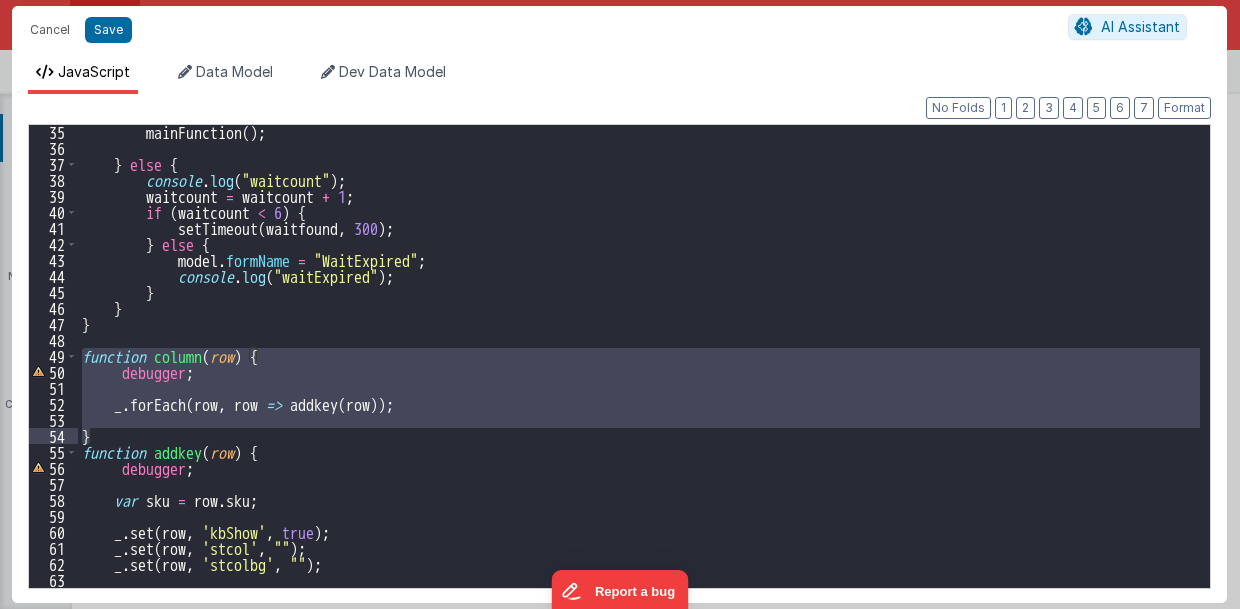 paste 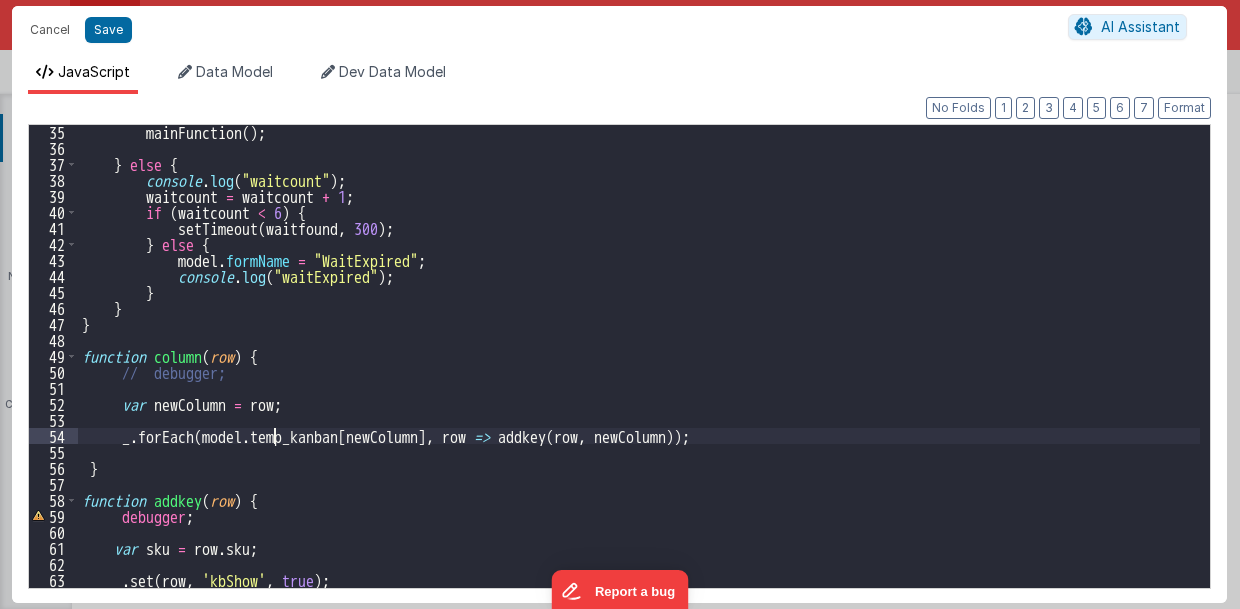 click on "mainFunction ( ) ;      }   else   {           console . log ( "waitcount" ) ;           waitcount   =   waitcount   +   1 ;           if   ( waitcount   <   6 )   {                setTimeout ( waitfound ,   300 ) ;           }   else   {                model . formName   =   "WaitExpired" ;                console . log ( "waitExpired" ) ;           }      } } function   column ( row )   {        //  debugger;        var   newColumn   =   row ;        _ . forEach ( model . temp_kanban [ newColumn ] ,   row   =>   addkey ( row ,   newColumn )) ;   }   function   addkey ( row )   {        debugger ;      var   sku   =   row . sku ;      _ . set ( row ,   'kbShow' ,   true ) ;      _ . set ( row ,   'stcol' ,   "" ) ;" at bounding box center (639, 371) 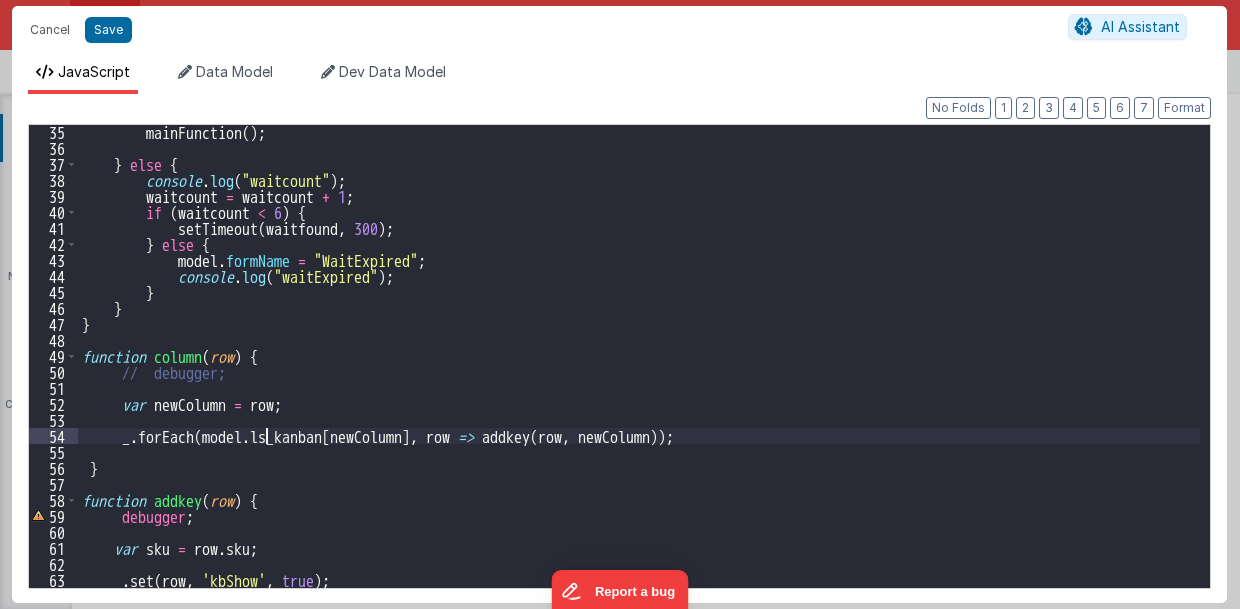 type 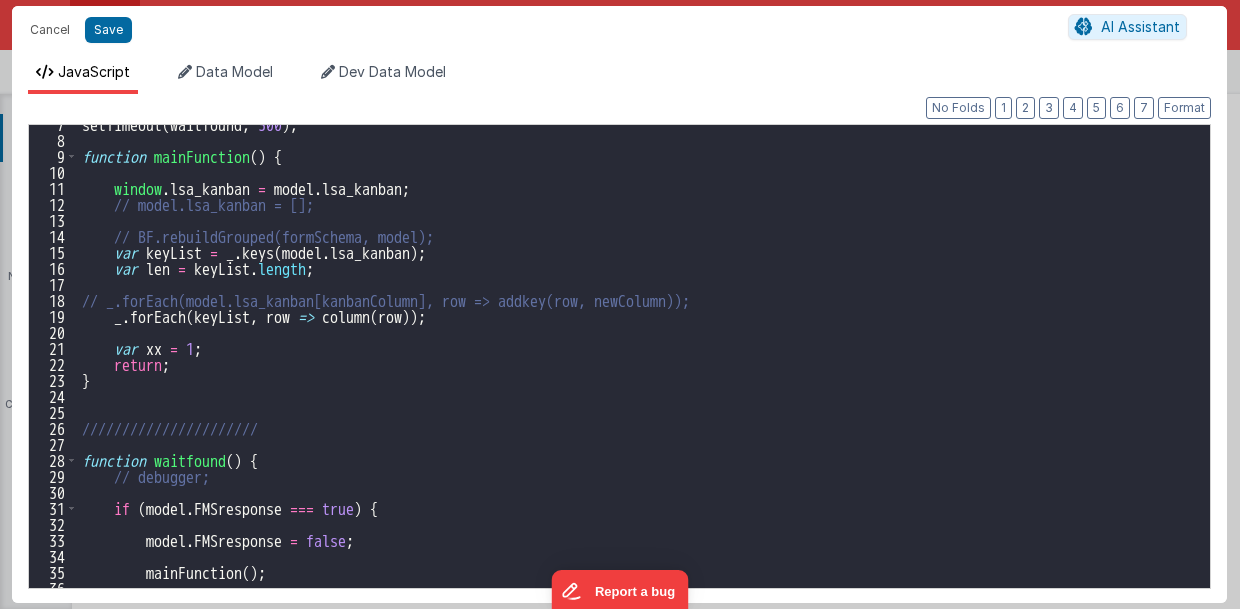 scroll, scrollTop: 105, scrollLeft: 0, axis: vertical 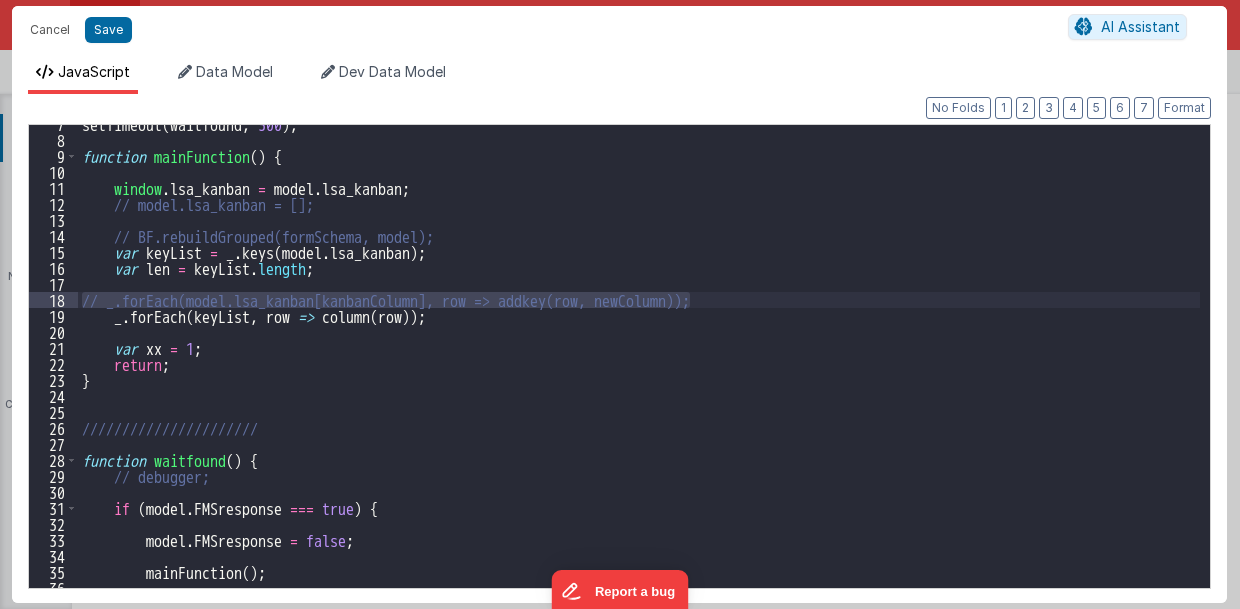 drag, startPoint x: 79, startPoint y: 297, endPoint x: 734, endPoint y: 297, distance: 655 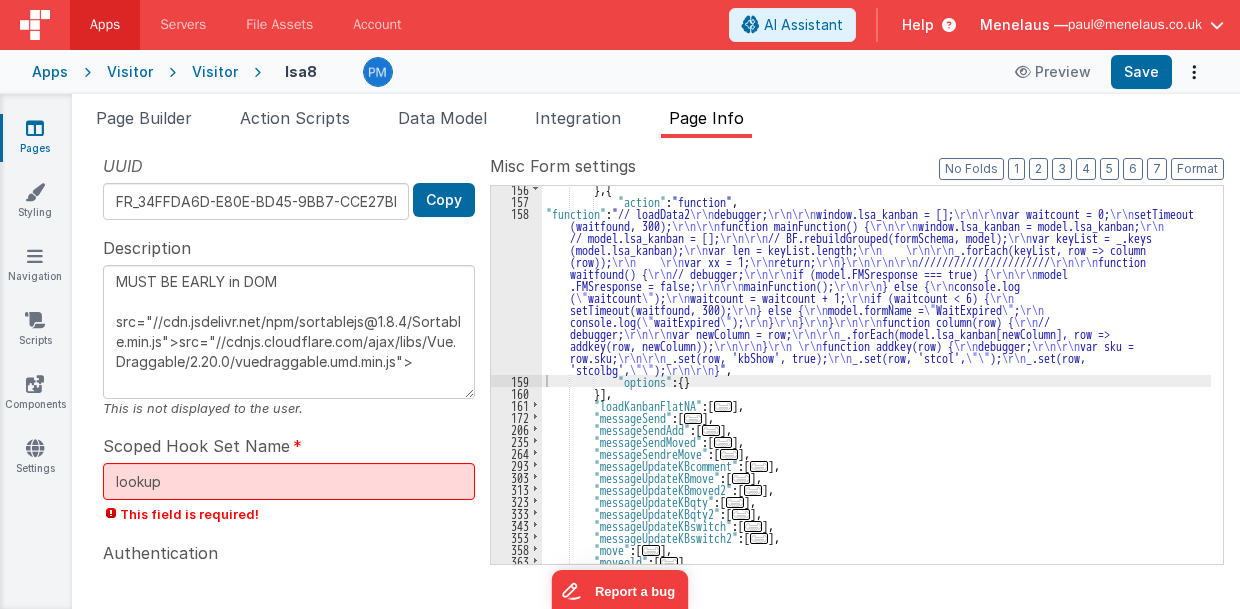 drag, startPoint x: 682, startPoint y: 280, endPoint x: 672, endPoint y: 279, distance: 10.049875 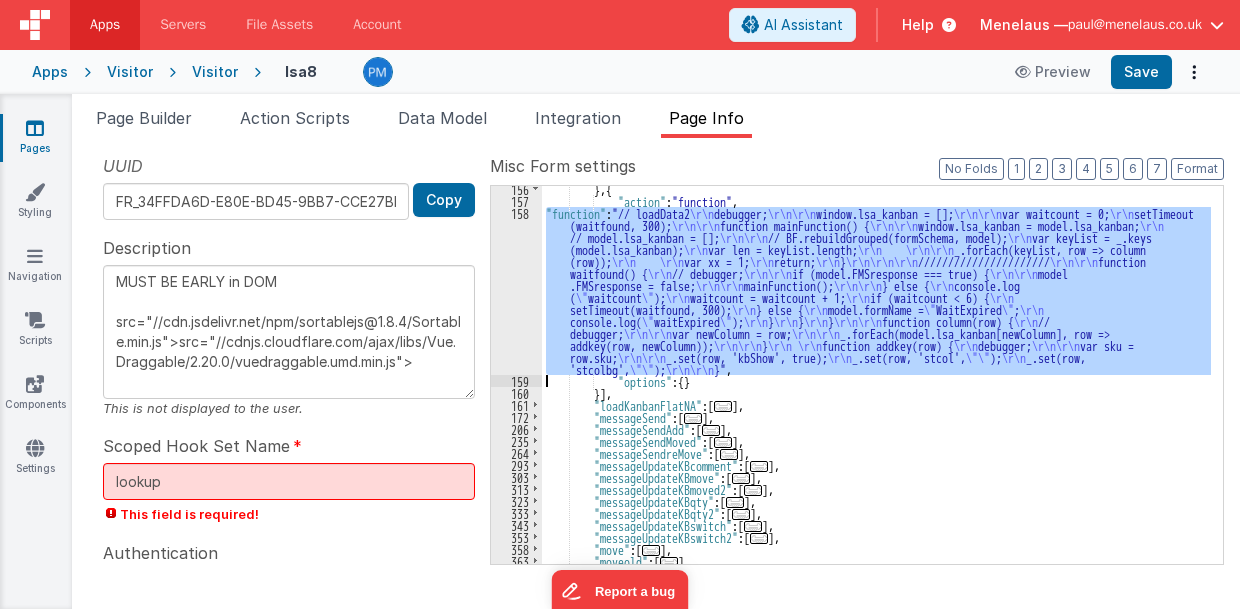 click on "158" at bounding box center (516, 291) 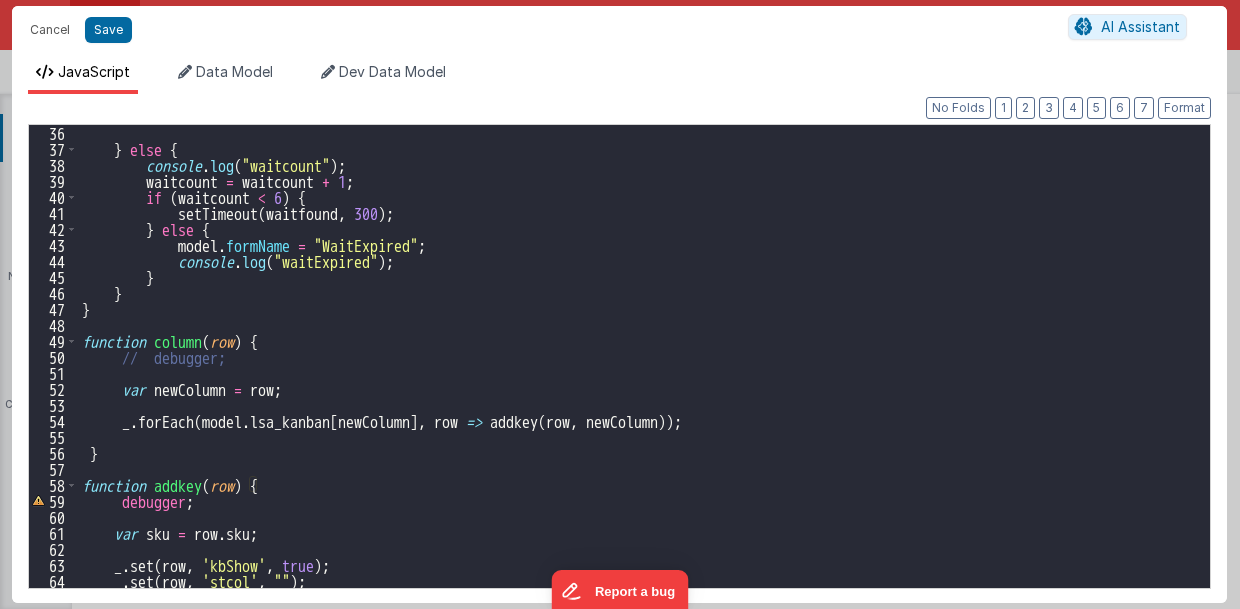 scroll, scrollTop: 560, scrollLeft: 0, axis: vertical 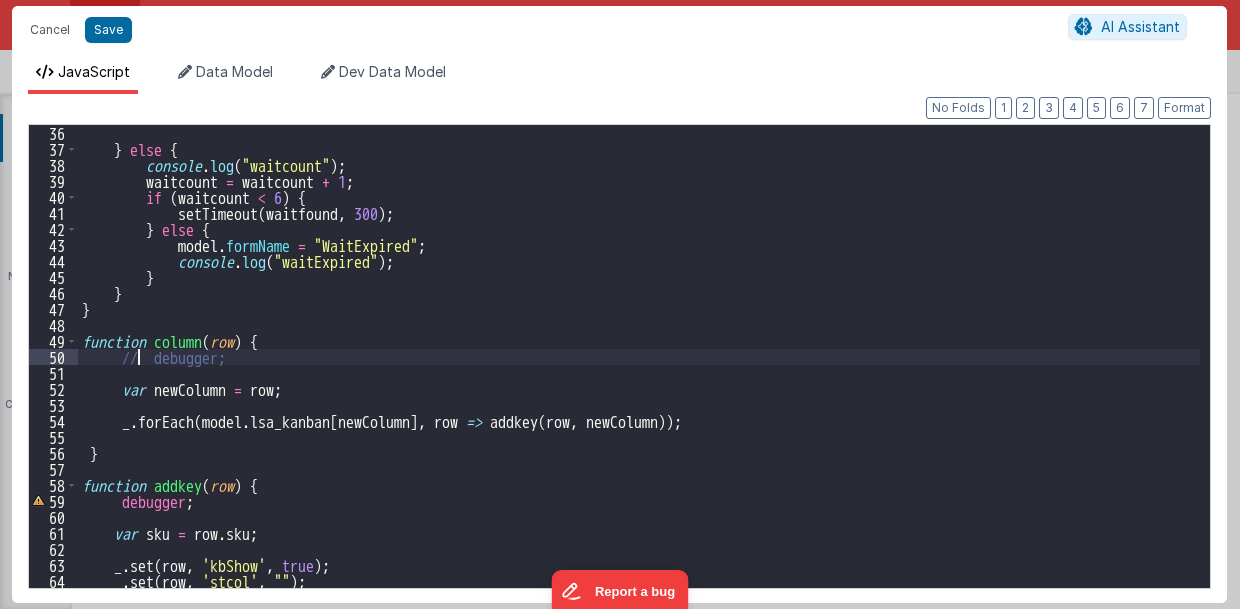 click on "} else { console . log ( "waitcount" ) ; waitcount = waitcount + 1 ; if ( waitcount < 6 ) { setTimeout ( waitfound , 300 ) ; } else { model . formName = "WaitExpired" ; console . log ( "waitExpired" ) ; } } function column ( row ) { // debugger; var newColumn = row ; _ . forEach ( model . lsa_kanban [ newColumn ] , row => addkey ( row , newColumn )) ; } function addkey ( row ) { debugger ; var sku = row . sku ; _ . set ( row , 'kbShow' , true ) ; _ . set ( row , 'stcol' , "" ) ; _ . set ( row , 'stcolbg' , "" ) ;" at bounding box center [639, 372] 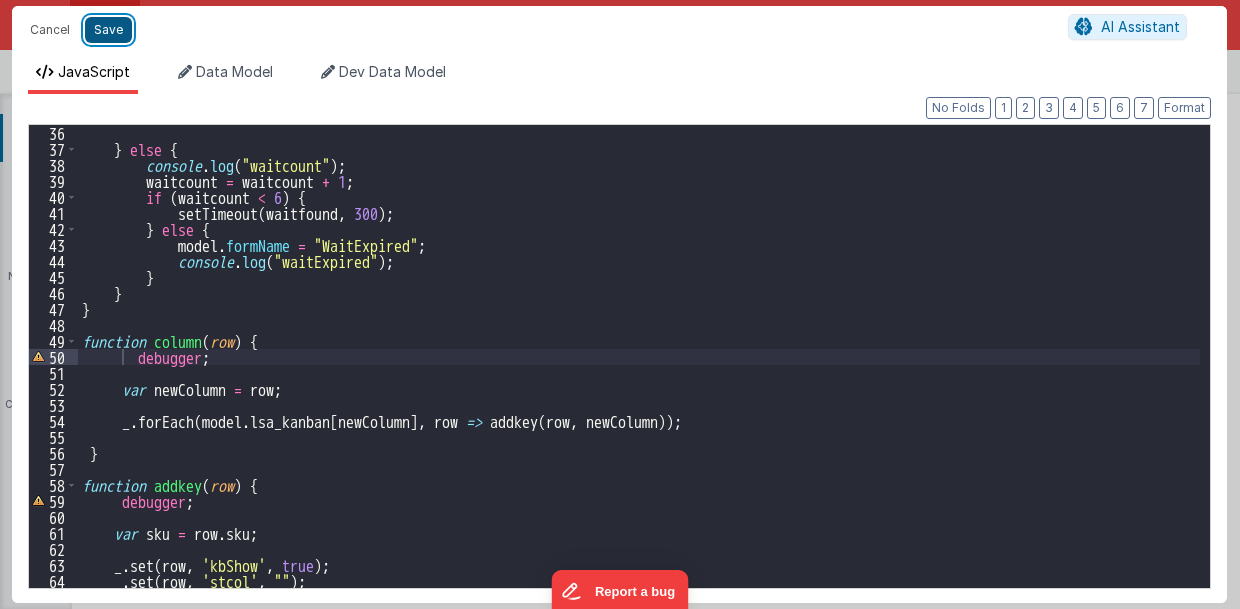 click on "Save" at bounding box center [108, 30] 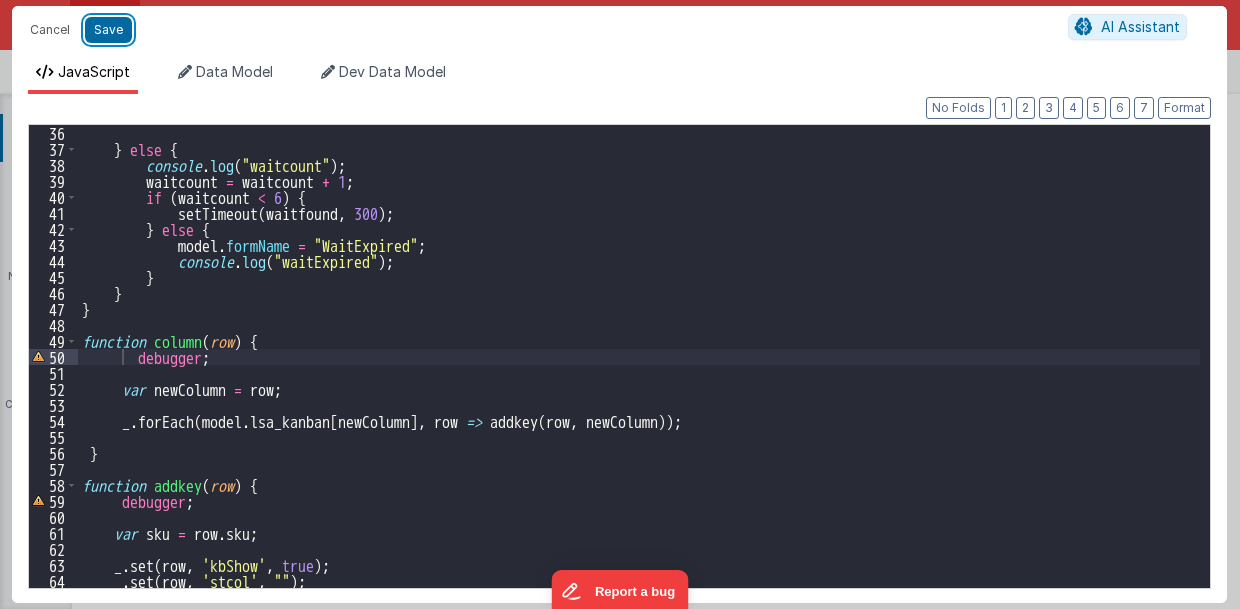 type on "MUST BE EARLY in DOM
src="//cdn.jsdelivr.net/npm/sortablejs@1.8.4/Sortable.min.js">src="//cdnjs.cloudflare.com/ajax/libs/Vue.Draggable/2.20.0/vuedraggable.umd.min.js">" 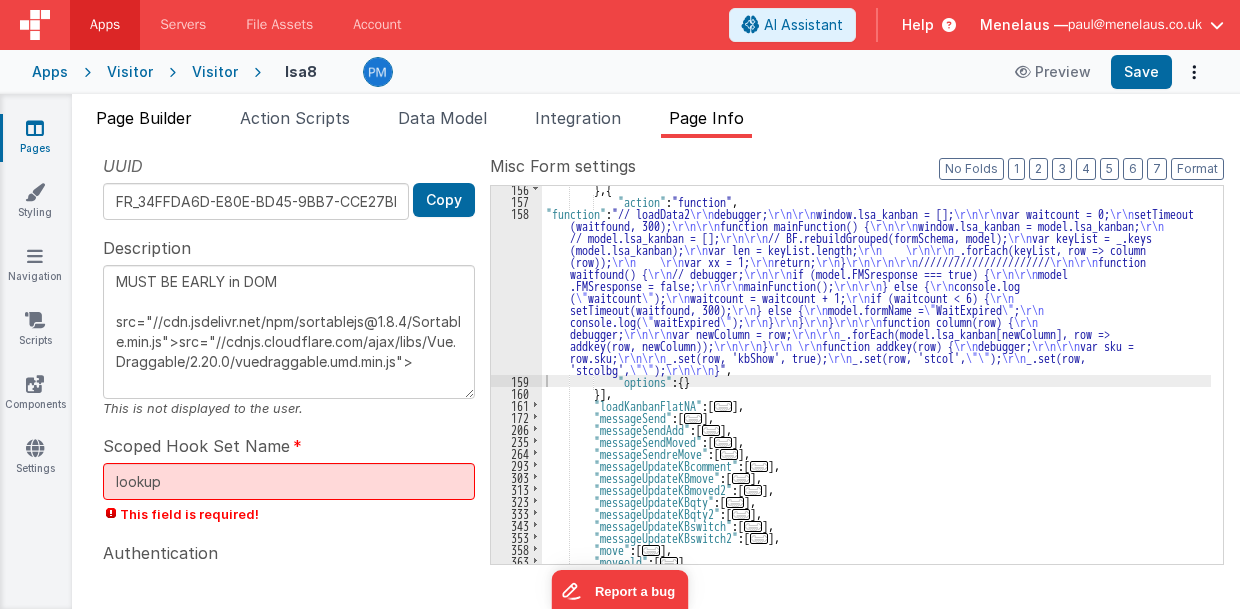 click on "Page Builder" at bounding box center (144, 118) 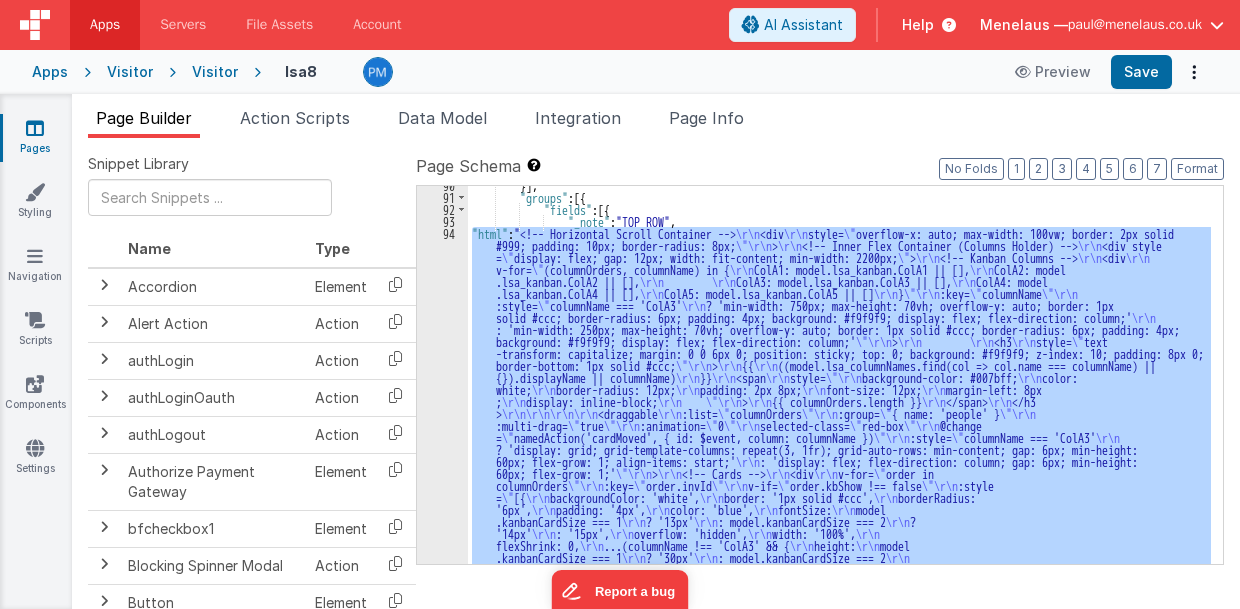 scroll, scrollTop: 3047, scrollLeft: 0, axis: vertical 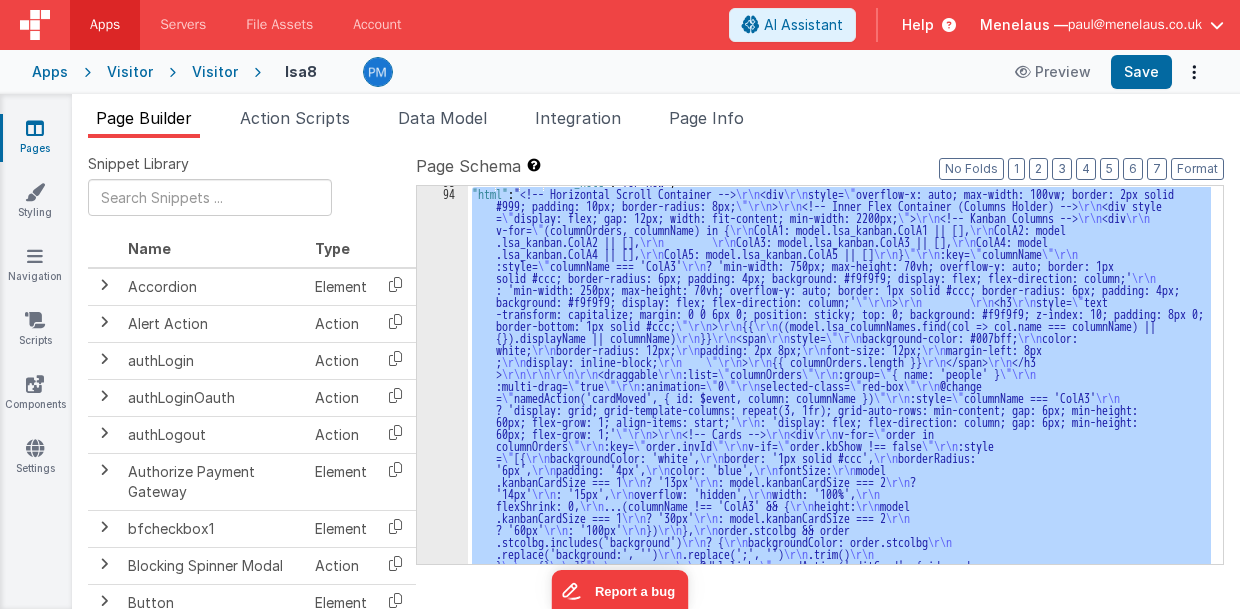 click on ""_note" :  "TOP ROW" , "html" :  "<!-- Horizontal Scroll Container --> \r\n <div \r\n   style= \" overflow-x: auto; max-width: 100vw; border: 2px solid       #999; padding: 10px; border-radius: 8px; \"\r\n > \r\n   <!-- Inner Flex Container (Columns Holder) --> \r\n   <div style      = \" display: flex; gap: 12px; width: fit-content; min-width: 2200px; \" > \r\n     <!-- Kanban Columns --> \r\n     <div \r\n             v-for= \" (columnOrders, columnName) in { \r\n         ColA1: model.lsa_kanban.ColA1 || [], \r\n         ColA2: model      .lsa_kanban.ColA2 || [], \r\n          \r\n         ColA3: model.lsa_kanban.ColA3 || [], \r\n         ColA4: model      .lsa_kanban.ColA4 || [], \r\n         ColA5: model.lsa_kanban.ColA5 || [] \r\n       } \"\r\n       :key= \" columnName \"\r\n             :style= \" columnName === 'ColA3' \r\n         ? 'min-width: 750px; max-height: 70vh; overflow-y: auto; border: 1px       \r\n                    \"\r\n     > \"" at bounding box center (839, 375) 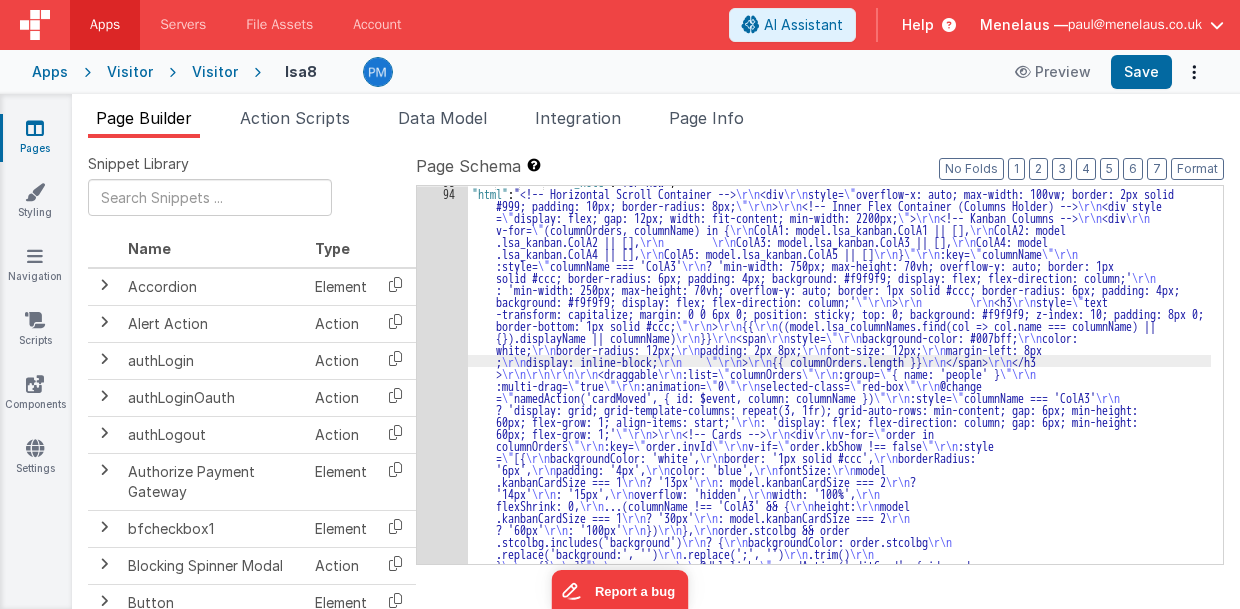 click on "[NUMBER] [NUMBER] [NUMBER]" at bounding box center [442, 664] 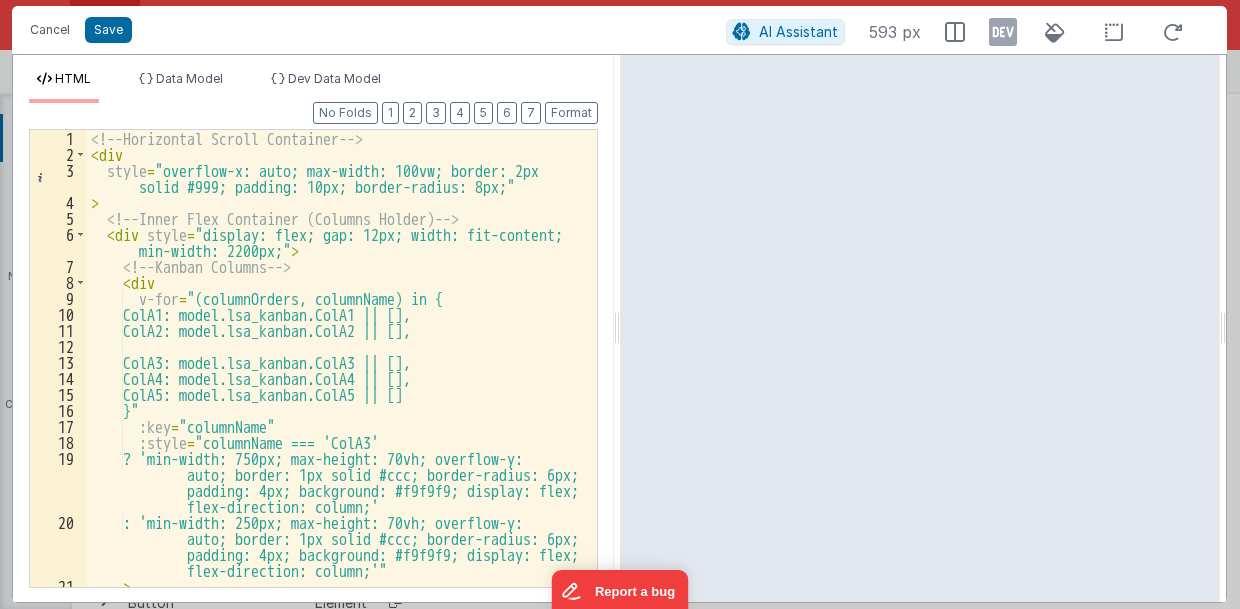 scroll, scrollTop: 80, scrollLeft: 0, axis: vertical 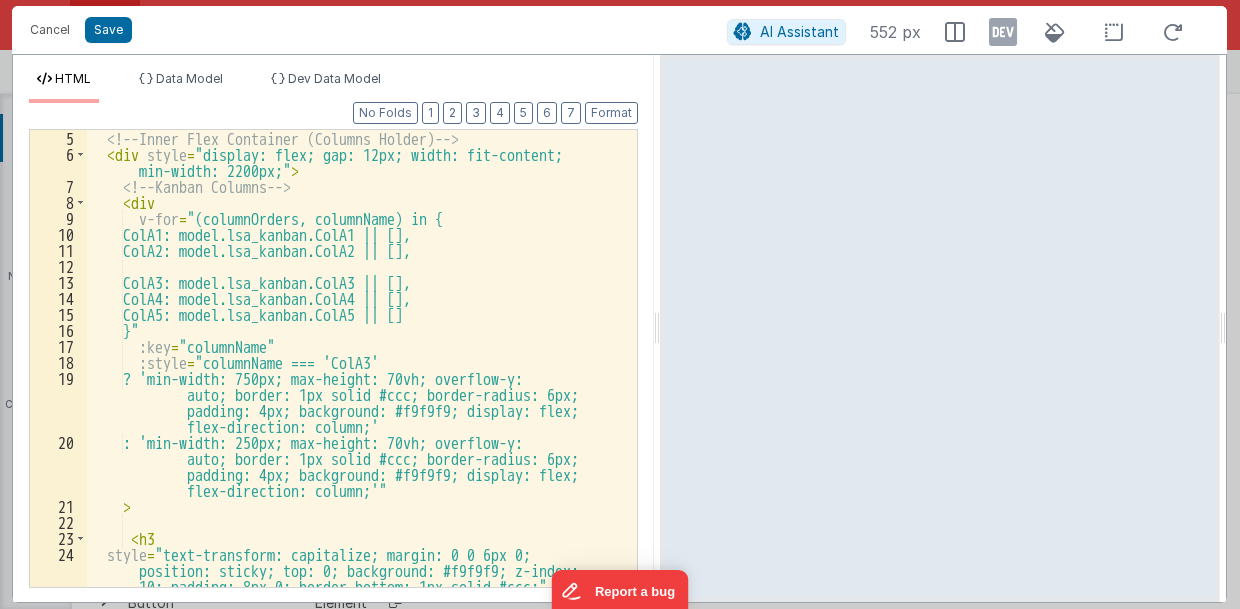 drag, startPoint x: 617, startPoint y: 333, endPoint x: 660, endPoint y: 333, distance: 43 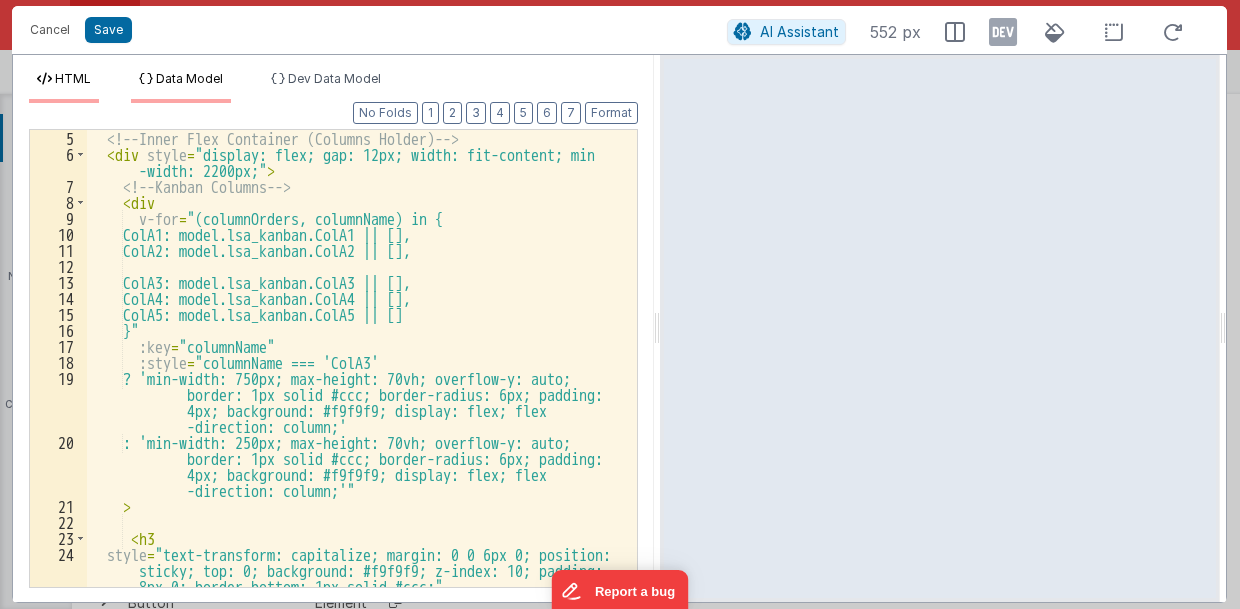 click on "Data Model" at bounding box center (189, 78) 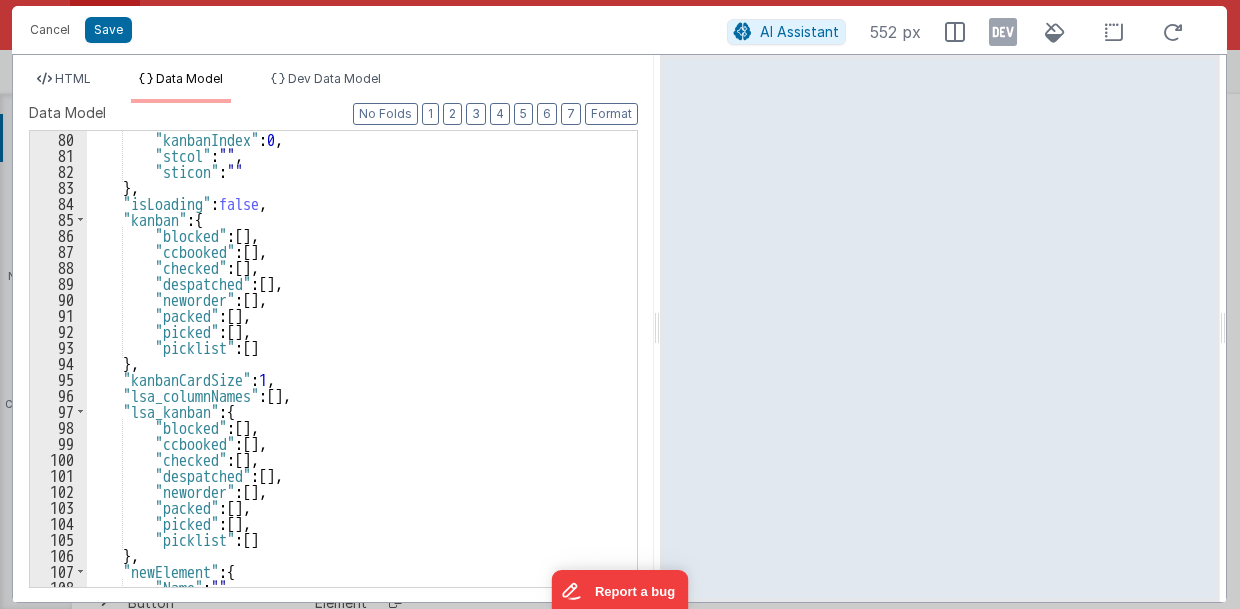 scroll, scrollTop: 1400, scrollLeft: 0, axis: vertical 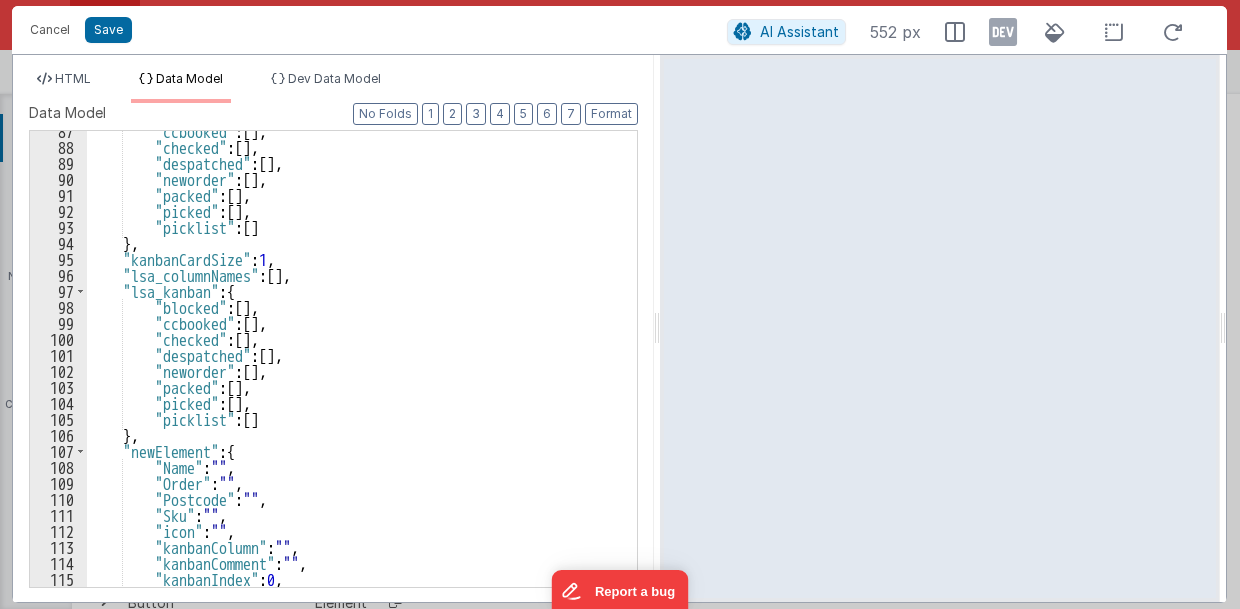 click on ""ccbooked" :  [ ] ,           "checked" :  [ ] ,           "despatched" :  [ ] ,           "neworder" :  [ ] ,           "packed" :  [ ] ,           "picked" :  [ ] ,           "picklist" :  [ ]      } ,      "kanbanCardSize" :  1 ,      "lsa_columnNames" :  [ ] ,      "lsa_kanban" :  {           "blocked" :  [ ] ,           "ccbooked" :  [ ] ,           "checked" :  [ ] ,           "despatched" :  [ ] ,           "neworder" :  [ ] ,           "packed" :  [ ] ,           "picked" :  [ ] ,           "picklist" :  [ ]      } ,      "newElement" :  {           "Name" :  "" ,           "Order" :  "" ,           "Postcode" :  "" ,           "Sku" :  "" ,           "icon" :  "" ,           "kanbanColumn" :  "" ,           "kanbanComment" :  "" ,           "kanbanIndex" :  0 ,           "stcol" :  "" ," at bounding box center (357, 367) 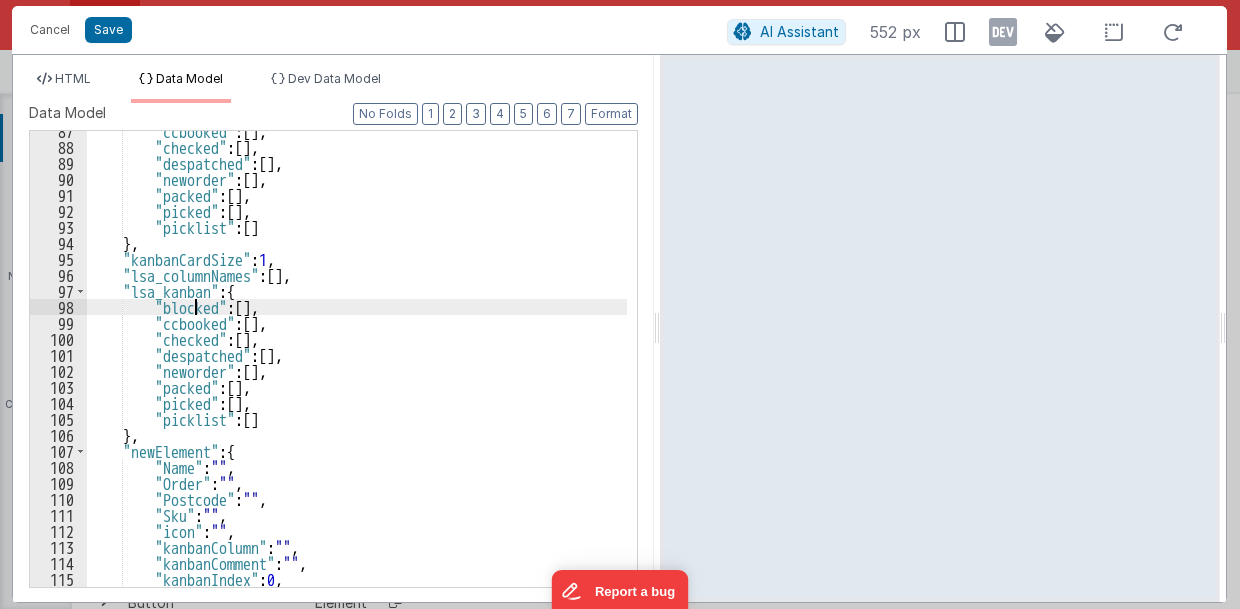 click on ""ccbooked" :  [ ] ,           "checked" :  [ ] ,           "despatched" :  [ ] ,           "neworder" :  [ ] ,           "packed" :  [ ] ,           "picked" :  [ ] ,           "picklist" :  [ ]      } ,      "kanbanCardSize" :  1 ,      "lsa_columnNames" :  [ ] ,      "lsa_kanban" :  {           "blocked" :  [ ] ,           "ccbooked" :  [ ] ,           "checked" :  [ ] ,           "despatched" :  [ ] ,           "neworder" :  [ ] ,           "packed" :  [ ] ,           "picked" :  [ ] ,           "picklist" :  [ ]      } ,      "newElement" :  {           "Name" :  "" ,           "Order" :  "" ,           "Postcode" :  "" ,           "Sku" :  "" ,           "icon" :  "" ,           "kanbanColumn" :  "" ,           "kanbanComment" :  "" ,           "kanbanIndex" :  0 ,           "stcol" :  "" ," at bounding box center (357, 367) 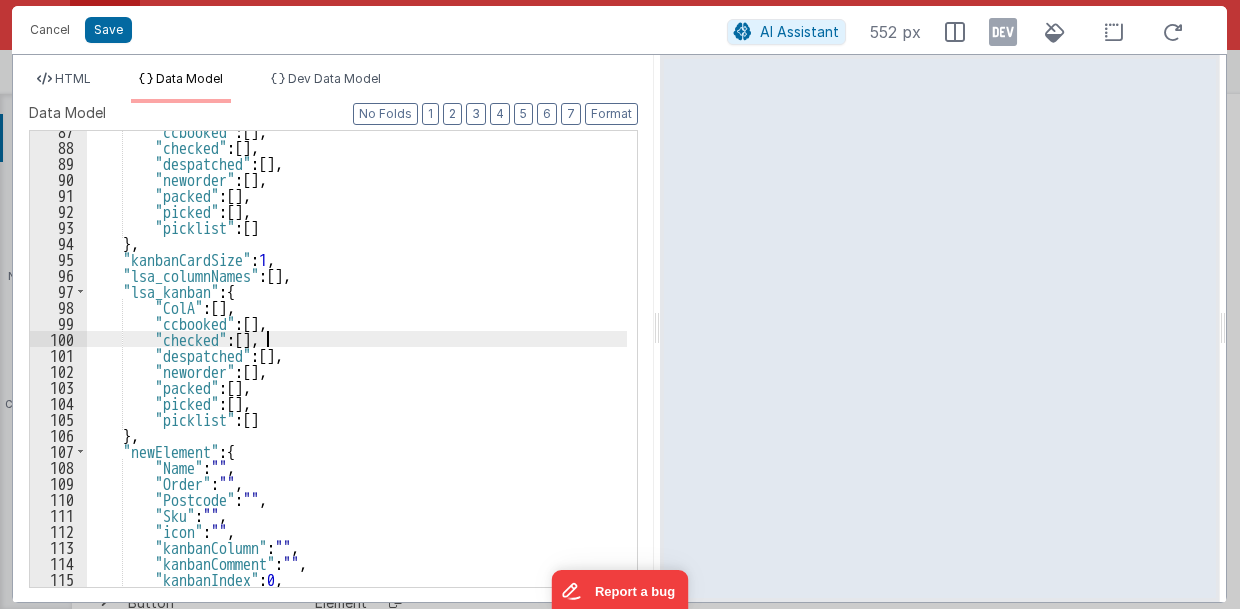 click on ""ccbooked": [], "checked": [], "despatched": [], "neworder": [], "packed": [], "picked": [], "picklist": [] }, "kanbanCardSize": 1, "lsa_columnNames": [], "lsa_kanban": { "ColA": [], "ccbooked": [], "checked": [], "despatched": [], "neworder": [], "packed": [], "picked": [], "picklist": [] }, "newElement": { "Name": "", "Order": "", "Postcode": "", "Sku": "", "icon": "", "kanbanColumn": "", "kanbanComment": "", "kanbanIndex": 0, "stcol": "" at bounding box center [357, 367] 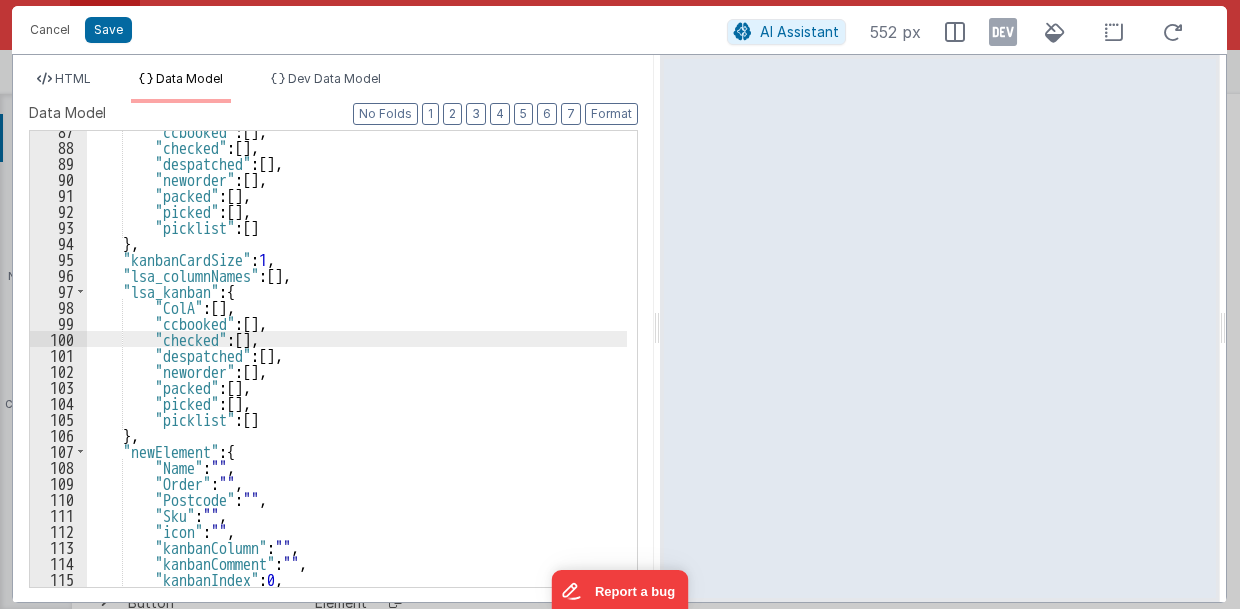 click on ""ccbooked": [], "checked": [], "despatched": [], "neworder": [], "packed": [], "picked": [], "picklist": [] }, "kanbanCardSize": 1, "lsa_columnNames": [], "lsa_kanban": { "ColA": [], "ccbooked": [], "checked": [], "despatched": [], "neworder": [], "packed": [], "picked": [], "picklist": [] }, "newElement": { "Name": "", "Order": "", "Postcode": "", "Sku": "", "icon": "", "kanbanColumn": "", "kanbanComment": "", "kanbanIndex": 0, "stcol": "" at bounding box center [357, 367] 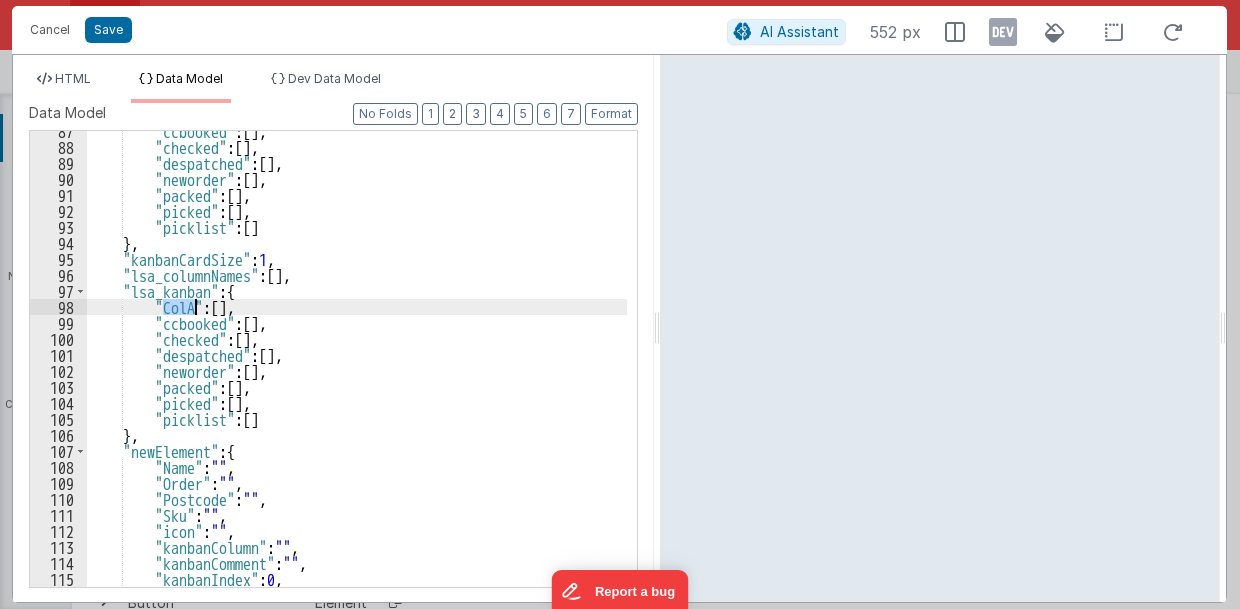 click on ""ccbooked": [], "checked": [], "despatched": [], "neworder": [], "packed": [], "picked": [], "picklist": [] }, "kanbanCardSize": 1, "lsa_columnNames": [], "lsa_kanban": { "ColA": [], "ccbooked": [], "checked": [], "despatched": [], "neworder": [], "packed": [], "picked": [], "picklist": [] }, "newElement": { "Name": "", "Order": "", "Postcode": "", "Sku": "", "icon": "", "kanbanColumn": "", "kanbanComment": "", "kanbanIndex": 0, "stcol": "" at bounding box center (357, 367) 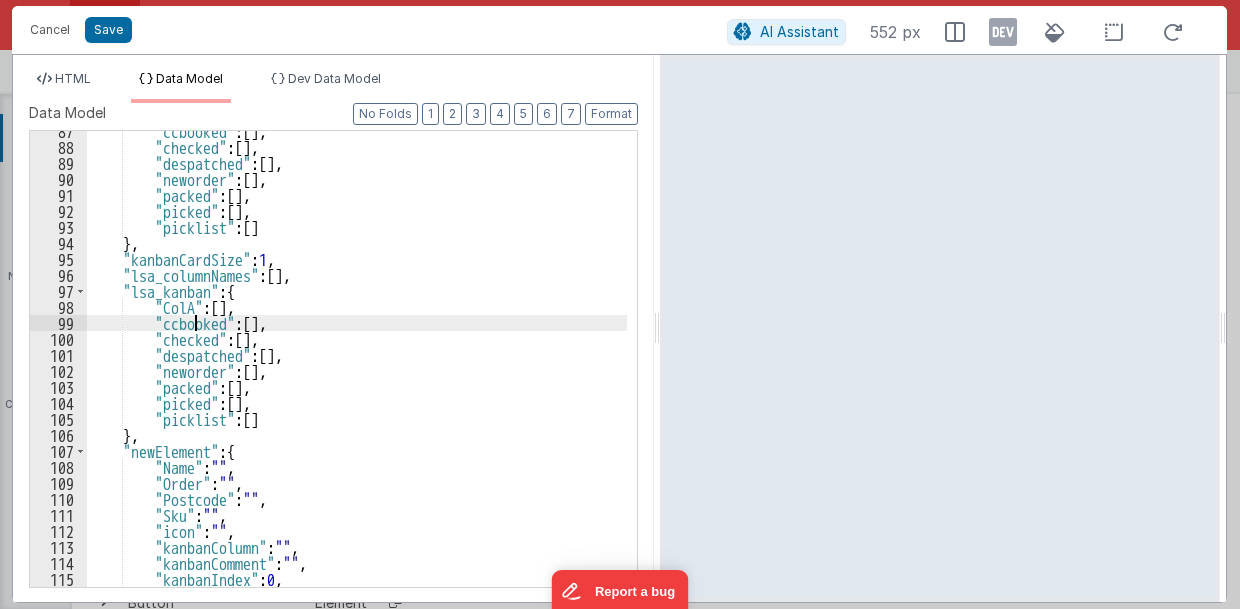 click on ""ccbooked": [], "checked": [], "despatched": [], "neworder": [], "packed": [], "picked": [], "picklist": [] }, "kanbanCardSize": 1, "lsa_columnNames": [], "lsa_kanban": { "ColA": [], "ccbooked": [], "checked": [], "despatched": [], "neworder": [], "packed": [], "picked": [], "picklist": [] }, "newElement": { "Name": "", "Order": "", "Postcode": "", "Sku": "", "icon": "", "kanbanColumn": "", "kanbanComment": "", "kanbanIndex": 0, "stcol": "" at bounding box center [357, 367] 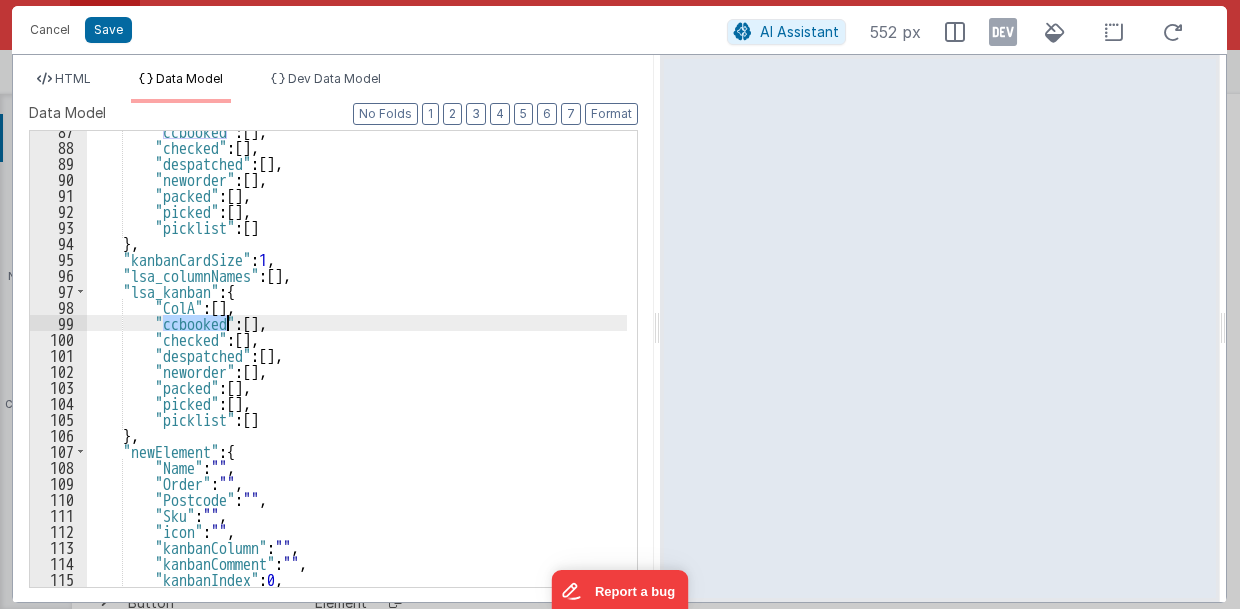 click on ""ccbooked": [], "checked": [], "despatched": [], "neworder": [], "packed": [], "picked": [], "picklist": [] }, "kanbanCardSize": 1, "lsa_columnNames": [], "lsa_kanban": { "ColA": [], "ccbooked": [], "checked": [], "despatched": [], "neworder": [], "packed": [], "picked": [], "picklist": [] }, "newElement": { "Name": "", "Order": "", "Postcode": "", "Sku": "", "icon": "", "kanbanColumn": "", "kanbanComment": "", "kanbanIndex": 0, "stcol": "" at bounding box center [357, 367] 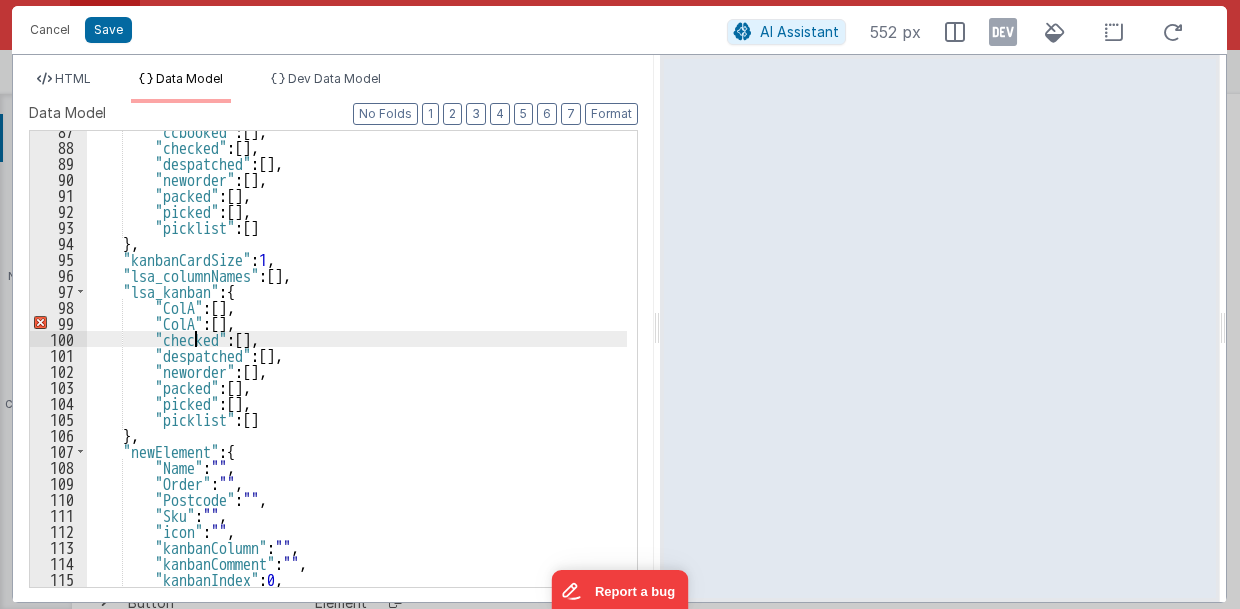 click on ""ccbooked" :  [ ] ,           "checked" :  [ ] ,           "despatched" :  [ ] ,           "neworder" :  [ ] ,           "packed" :  [ ] ,           "picked" :  [ ] ,           "picklist" :  [ ]      } ,      "kanbanCardSize" :  1 ,      "lsa_columnNames" :  [ ] ,      "lsa_kanban" :  {           "ColA" :  [ ] ,           "ColA" :  [ ] ,           "checked" :  [ ] ,           "despatched" :  [ ] ,           "neworder" :  [ ] ,           "packed" :  [ ] ,           "picked" :  [ ] ,           "picklist" :  [ ]      } ,      "newElement" :  {           "Name" :  "" ,           "Order" :  "" ,           "Postcode" :  "" ,           "Sku" :  "" ,           "icon" :  "" ,           "kanbanColumn" :  "" ,           "kanbanComment" :  "" ,           "kanbanIndex" :  0 ,           "stcol" :  "" ," at bounding box center [357, 367] 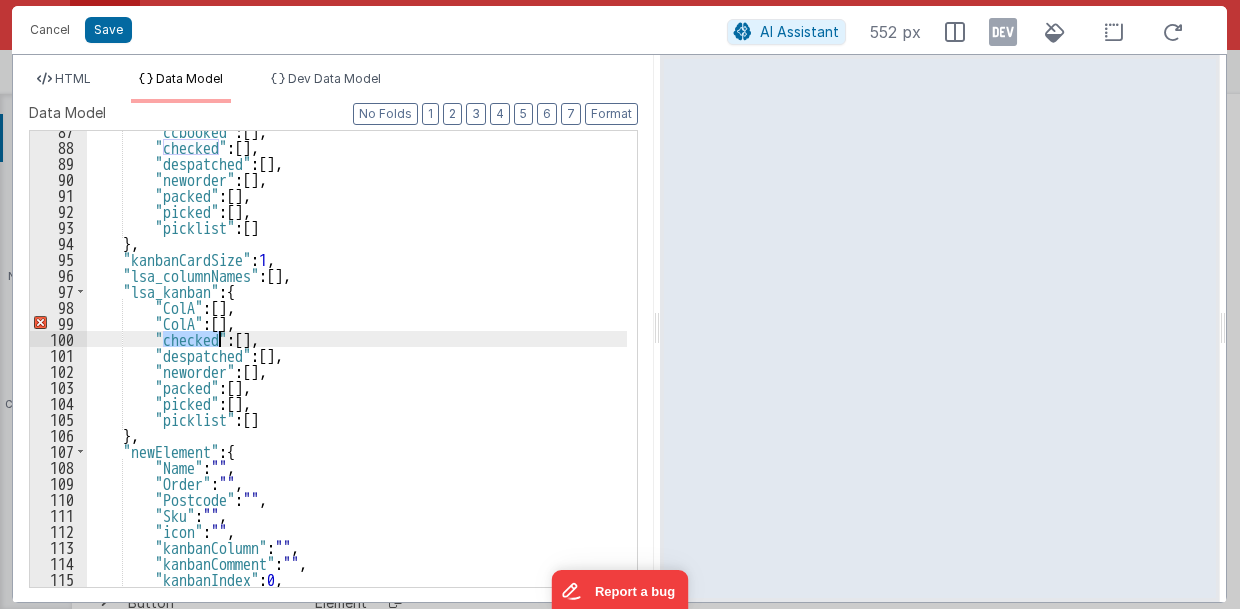 click on ""ccbooked" :  [ ] ,           "checked" :  [ ] ,           "despatched" :  [ ] ,           "neworder" :  [ ] ,           "packed" :  [ ] ,           "picked" :  [ ] ,           "picklist" :  [ ]      } ,      "kanbanCardSize" :  1 ,      "lsa_columnNames" :  [ ] ,      "lsa_kanban" :  {           "ColA" :  [ ] ,           "ColA" :  [ ] ,           "checked" :  [ ] ,           "despatched" :  [ ] ,           "neworder" :  [ ] ,           "packed" :  [ ] ,           "picked" :  [ ] ,           "picklist" :  [ ]      } ,      "newElement" :  {           "Name" :  "" ,           "Order" :  "" ,           "Postcode" :  "" ,           "Sku" :  "" ,           "icon" :  "" ,           "kanbanColumn" :  "" ,           "kanbanComment" :  "" ,           "kanbanIndex" :  0 ,           "stcol" :  "" ," at bounding box center [357, 367] 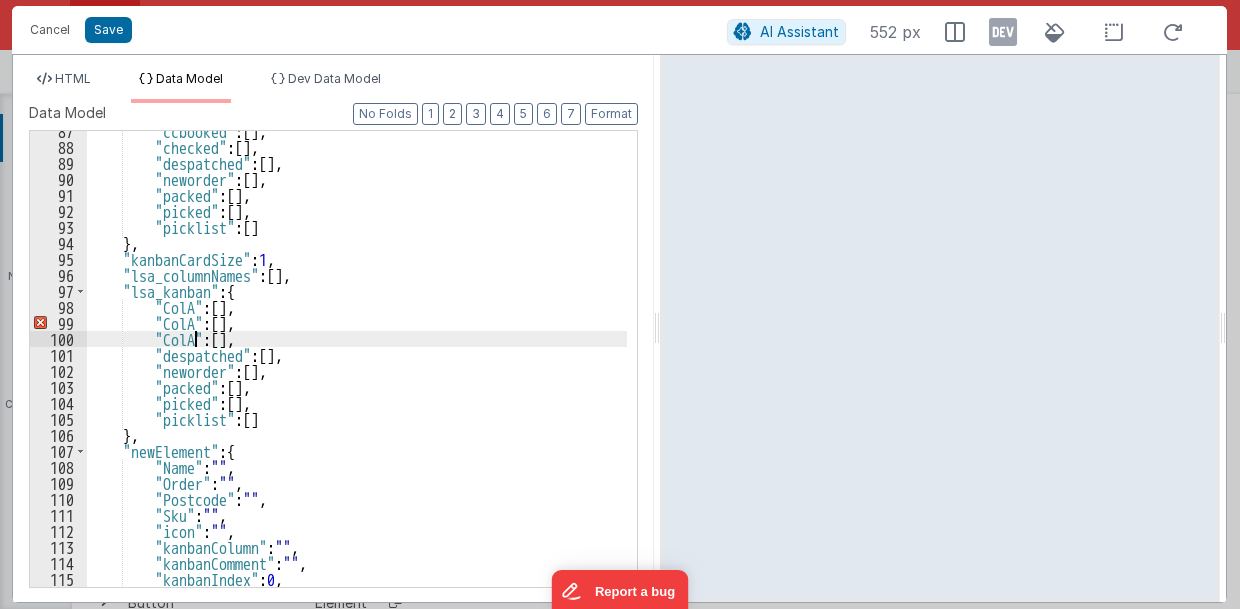 click on ""ccbooked" : [ ] , "checked" : [ ] , "despatched" : [ ] , "neworder" : [ ] , "packed" : [ ] , "picked" : [ ] , "picklist" : [ ] } , "kanbanCardSize" : 1 , "lsa_columnNames" : [ ] , "lsa_kanban" : { "ColA" : [ ] , "ColA" : [ ] , "ColA" : [ ] , "despatched" : [ ] , "neworder" : [ ] , "packed" : [ ] , "picked" : [ ] , "picklist" : [ ] } , "newElement" : { "Name" : "" , "Order" : "" , "Postcode" : "" , "Sku" : "" , "icon" : "" , "kanbanColumn" : "" , "kanbanComment" : "" , "kanbanIndex" : 0 , "stcol" : "" ," at bounding box center (357, 367) 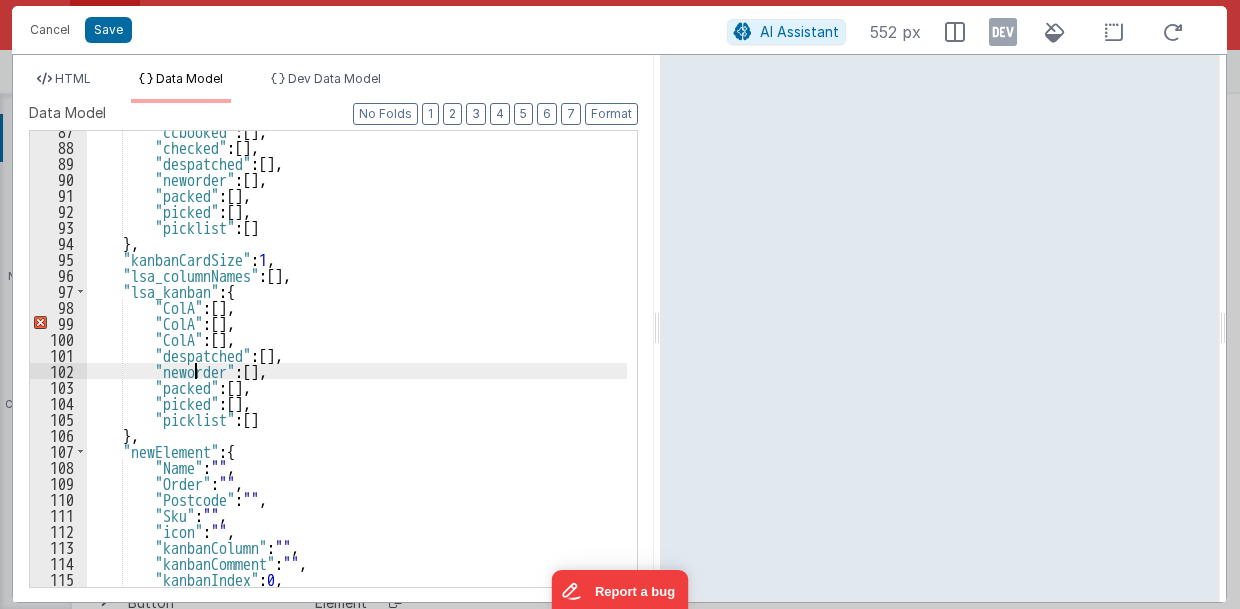 click on ""ccbooked" : [ ] , "checked" : [ ] , "despatched" : [ ] , "neworder" : [ ] , "packed" : [ ] , "picked" : [ ] , "picklist" : [ ] } , "kanbanCardSize" : 1 , "lsa_columnNames" : [ ] , "lsa_kanban" : { "ColA" : [ ] , "ColA" : [ ] , "ColA" : [ ] , "despatched" : [ ] , "neworder" : [ ] , "packed" : [ ] , "picked" : [ ] , "picklist" : [ ] } , "newElement" : { "Name" : "" , "Order" : "" , "Postcode" : "" , "Sku" : "" , "icon" : "" , "kanbanColumn" : "" , "kanbanComment" : "" , "kanbanIndex" : 0 , "stcol" : "" ," at bounding box center [357, 367] 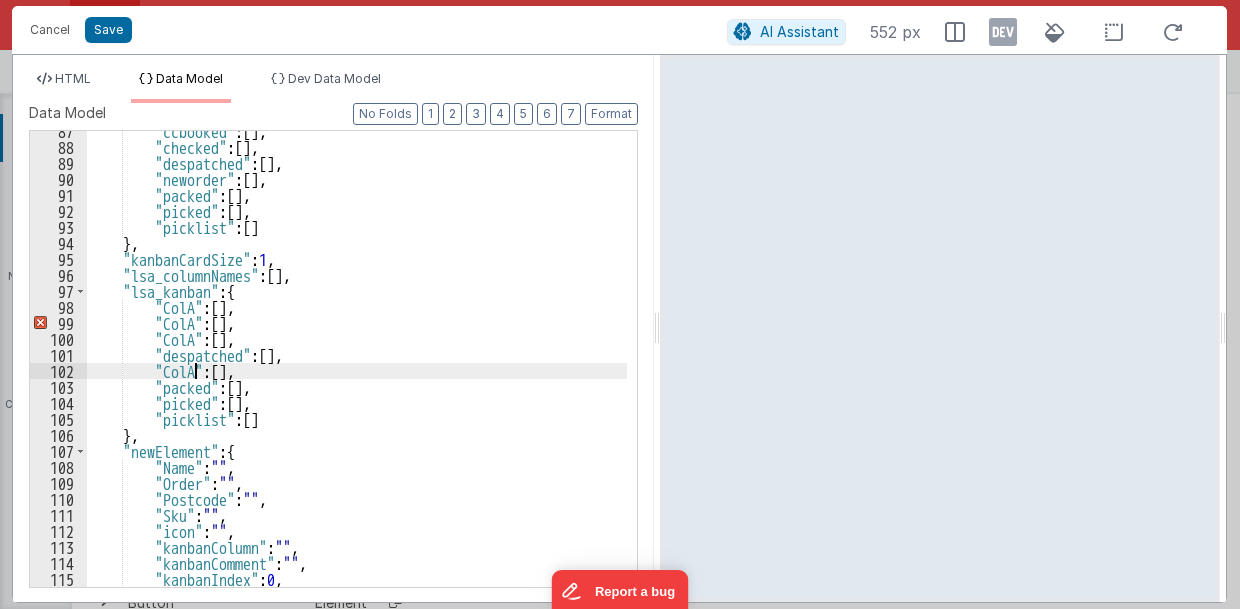 click on ""ccbooked" :  [ ] ,           "checked" :  [ ] ,           "despatched" :  [ ] ,           "neworder" :  [ ] ,           "packed" :  [ ] ,           "picked" :  [ ] ,           "picklist" :  [ ]      } ,      "kanbanCardSize" :  1 ,      "lsa_columnNames" :  [ ] ,      "lsa_kanban" :  {           "ColA" :  [ ] ,           "ColA" :  [ ] ,           "ColA" :  [ ] ,           "despatched" :  [ ] ,           "ColA" :  [ ] ,           "packed" :  [ ] ,           "picked" :  [ ] ,           "picklist" :  [ ]      } ,      "newElement" :  {           "Name" :  "" ,           "Order" :  "" ,           "Postcode" :  "" ,           "Sku" :  "" ,           "icon" :  "" ,           "kanbanColumn" :  "" ,           "kanbanComment" :  "" ,           "kanbanIndex" :  0 ,           "stcol" :  "" ," at bounding box center (357, 367) 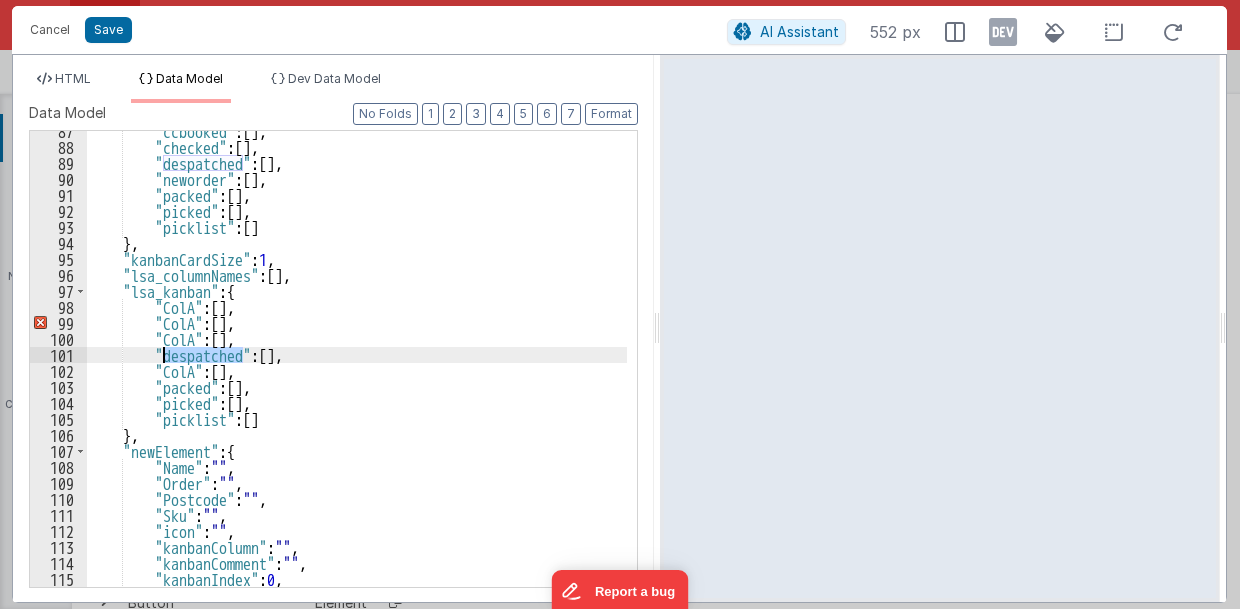 click on ""ccbooked" :  [ ] ,           "checked" :  [ ] ,           "despatched" :  [ ] ,           "neworder" :  [ ] ,           "packed" :  [ ] ,           "picked" :  [ ] ,           "picklist" :  [ ]      } ,      "kanbanCardSize" :  1 ,      "lsa_columnNames" :  [ ] ,      "lsa_kanban" :  {           "ColA" :  [ ] ,           "ColA" :  [ ] ,           "ColA" :  [ ] ,           "despatched" :  [ ] ,           "ColA" :  [ ] ,           "packed" :  [ ] ,           "picked" :  [ ] ,           "picklist" :  [ ]      } ,      "newElement" :  {           "Name" :  "" ,           "Order" :  "" ,           "Postcode" :  "" ,           "Sku" :  "" ,           "icon" :  "" ,           "kanbanColumn" :  "" ,           "kanbanComment" :  "" ,           "kanbanIndex" :  0 ,           "stcol" :  "" ," at bounding box center (357, 367) 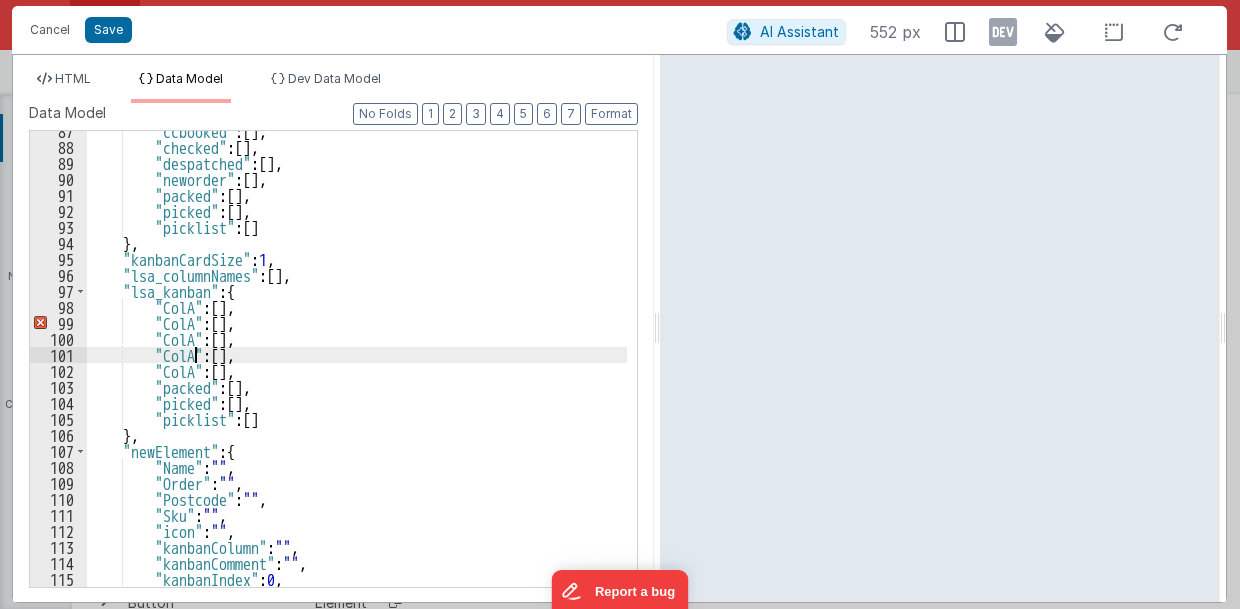 click on ""ccbooked" :  [ ] ,           "checked" :  [ ] ,           "despatched" :  [ ] ,           "neworder" :  [ ] ,           "packed" :  [ ] ,           "picked" :  [ ] ,           "picklist" :  [ ]      } ,      "kanbanCardSize" :  1 ,      "lsa_columnNames" :  [ ] ,      "lsa_kanban" :  {           "ColA" :  [ ] ,           "ColA" :  [ ] ,           "ColA" :  [ ] ,           "ColA" :  [ ] ,           "ColA" :  [ ] ,           "packed" :  [ ] ,           "picked" :  [ ] ,           "picklist" :  [ ]      } ,      "newElement" :  {           "Name" :  "" ,           "Order" :  "" ,           "Postcode" :  "" ,           "Sku" :  "" ,           "icon" :  "" ,           "kanbanColumn" :  "" ,           "kanbanComment" :  "" ,           "kanbanIndex" :  0 ,           "stcol" :  "" ," at bounding box center [357, 367] 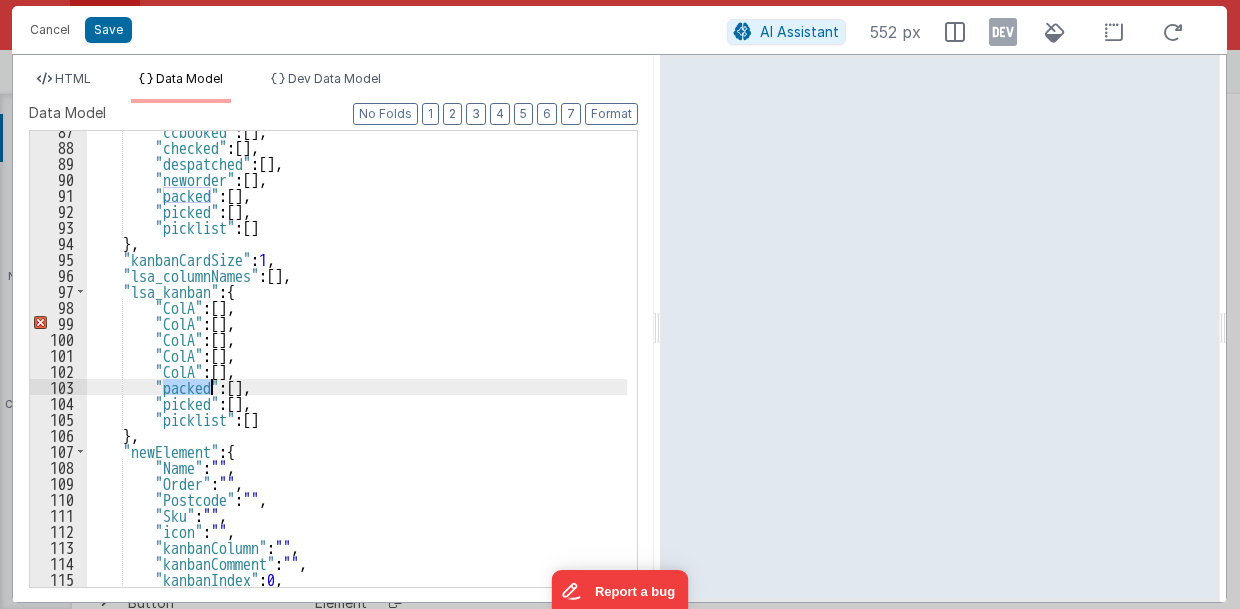 click on ""ccbooked" :  [ ] ,           "checked" :  [ ] ,           "despatched" :  [ ] ,           "neworder" :  [ ] ,           "packed" :  [ ] ,           "picked" :  [ ] ,           "picklist" :  [ ]      } ,      "kanbanCardSize" :  1 ,      "lsa_columnNames" :  [ ] ,      "lsa_kanban" :  {           "ColA" :  [ ] ,           "ColA" :  [ ] ,           "ColA" :  [ ] ,           "ColA" :  [ ] ,           "ColA" :  [ ] ,           "packed" :  [ ] ,           "picked" :  [ ] ,           "picklist" :  [ ]      } ,      "newElement" :  {           "Name" :  "" ,           "Order" :  "" ,           "Postcode" :  "" ,           "Sku" :  "" ,           "icon" :  "" ,           "kanbanColumn" :  "" ,           "kanbanComment" :  "" ,           "kanbanIndex" :  0 ,           "stcol" :  "" ," at bounding box center [357, 367] 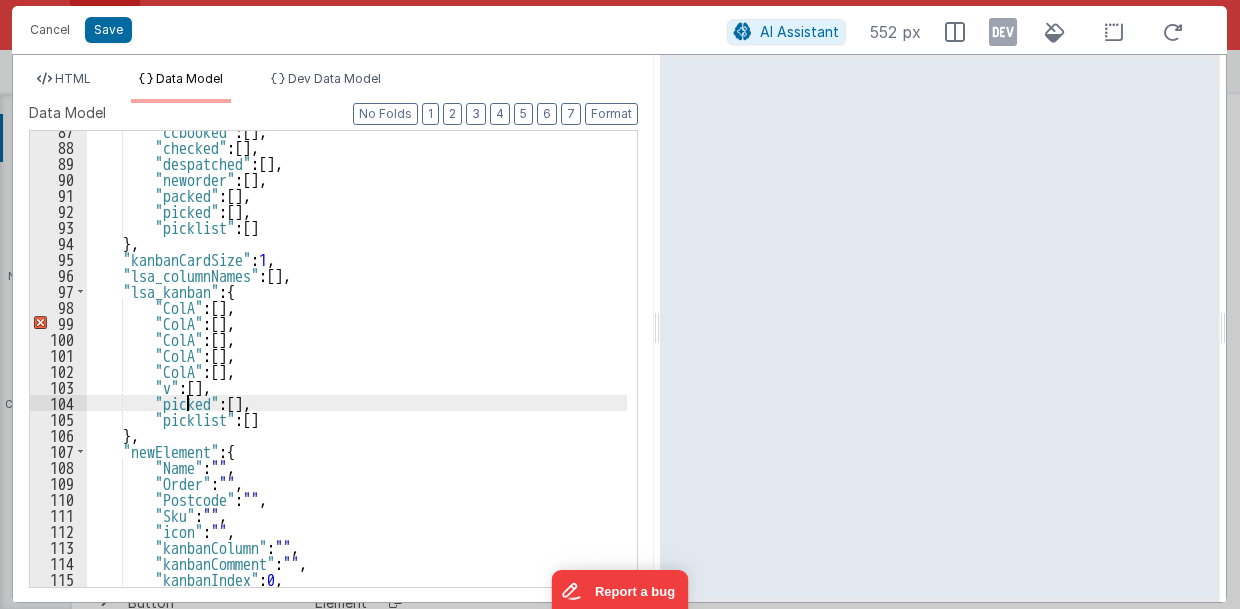 click on ""ccbooked" :  [ ] ,           "checked" :  [ ] ,           "despatched" :  [ ] ,           "neworder" :  [ ] ,           "packed" :  [ ] ,           "picked" :  [ ] ,           "picklist" :  [ ]      } ,      "kanbanCardSize" :  1 ,      "lsa_columnNames" :  [ ] ,      "lsa_kanban" :  {           "ColA" :  [ ] ,           "ColA" :  [ ] ,           "ColA" :  [ ] ,           "ColA" :  [ ] ,           "ColA" :  [ ] ,           "v" :  [ ] ,           "picked" :  [ ] ,           "picklist" :  [ ]      } ,      "newElement" :  {           "Name" :  "" ,           "Order" :  "" ,           "Postcode" :  "" ,           "Sku" :  "" ,           "icon" :  "" ,           "kanbanColumn" :  "" ,           "kanbanComment" :  "" ,           "kanbanIndex" :  0 ,           "stcol" :  "" ," at bounding box center (357, 367) 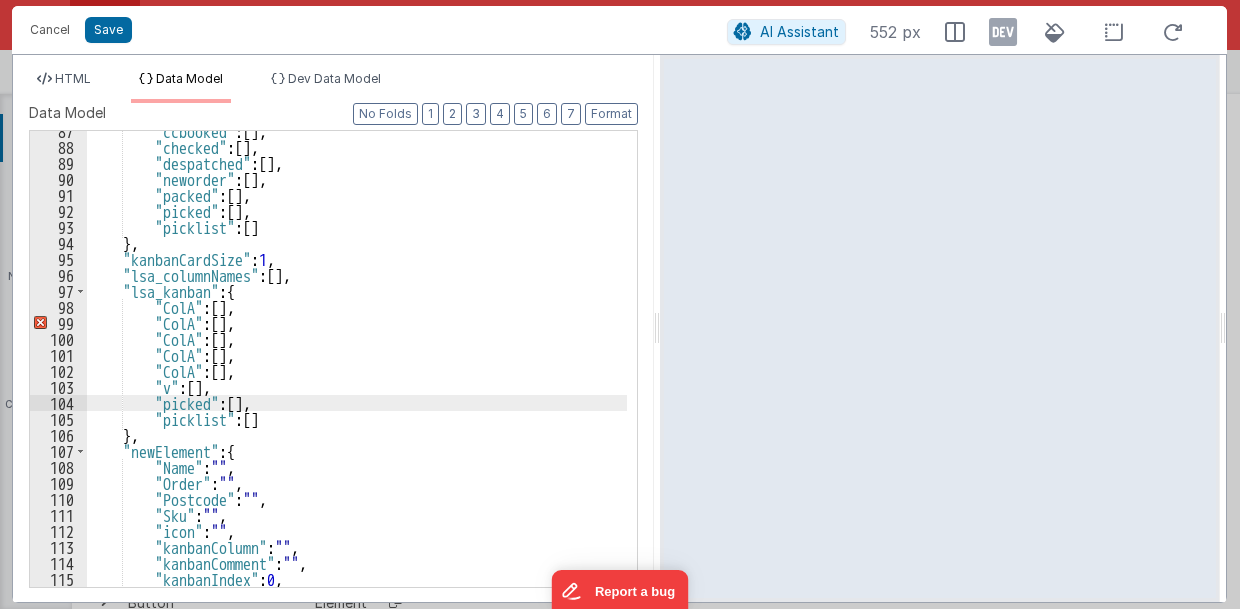 click on ""ccbooked" :  [ ] ,           "checked" :  [ ] ,           "despatched" :  [ ] ,           "neworder" :  [ ] ,           "packed" :  [ ] ,           "picked" :  [ ] ,           "picklist" :  [ ]      } ,      "kanbanCardSize" :  1 ,      "lsa_columnNames" :  [ ] ,      "lsa_kanban" :  {           "ColA" :  [ ] ,           "ColA" :  [ ] ,           "ColA" :  [ ] ,           "ColA" :  [ ] ,           "ColA" :  [ ] ,           "v" :  [ ] ,           "picked" :  [ ] ,           "picklist" :  [ ]      } ,      "newElement" :  {           "Name" :  "" ,           "Order" :  "" ,           "Postcode" :  "" ,           "Sku" :  "" ,           "icon" :  "" ,           "kanbanColumn" :  "" ,           "kanbanComment" :  "" ,           "kanbanIndex" :  0 ,           "stcol" :  "" ," at bounding box center [357, 367] 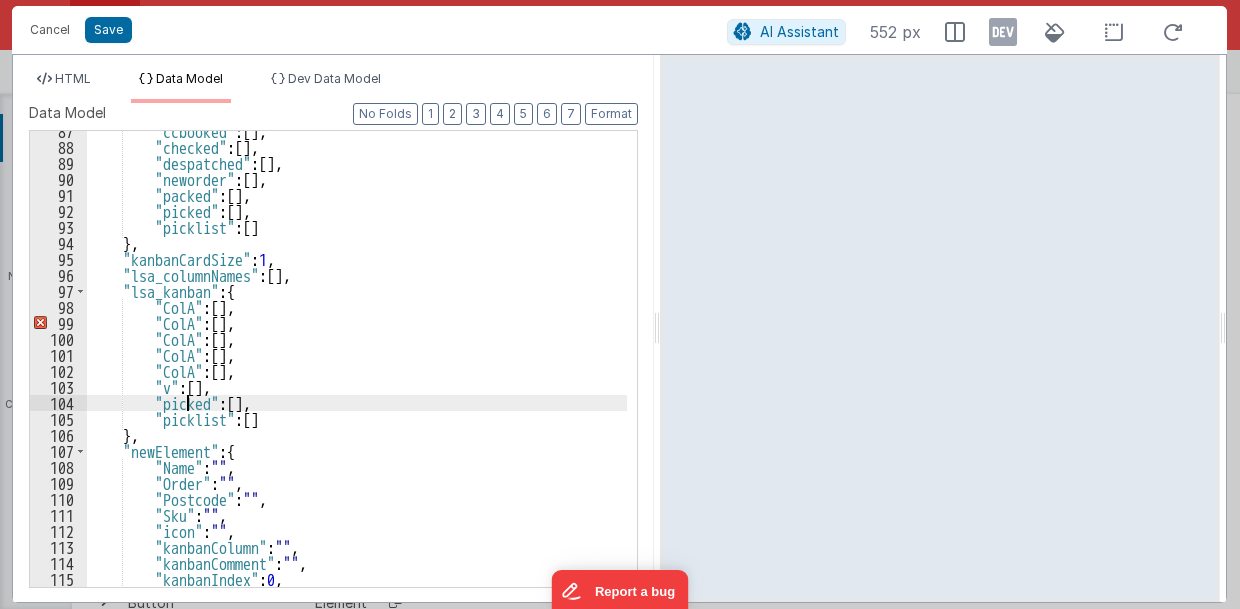 click on ""ccbooked" :  [ ] ,           "checked" :  [ ] ,           "despatched" :  [ ] ,           "neworder" :  [ ] ,           "packed" :  [ ] ,           "picked" :  [ ] ,           "picklist" :  [ ]      } ,      "kanbanCardSize" :  1 ,      "lsa_columnNames" :  [ ] ,      "lsa_kanban" :  {           "ColA" :  [ ] ,           "ColA" :  [ ] ,           "ColA" :  [ ] ,           "ColA" :  [ ] ,           "ColA" :  [ ] ,           "v" :  [ ] ,           "picked" :  [ ] ,           "picklist" :  [ ]      } ,      "newElement" :  {           "Name" :  "" ,           "Order" :  "" ,           "Postcode" :  "" ,           "Sku" :  "" ,           "icon" :  "" ,           "kanbanColumn" :  "" ,           "kanbanComment" :  "" ,           "kanbanIndex" :  0 ,           "stcol" :  "" ," at bounding box center (357, 367) 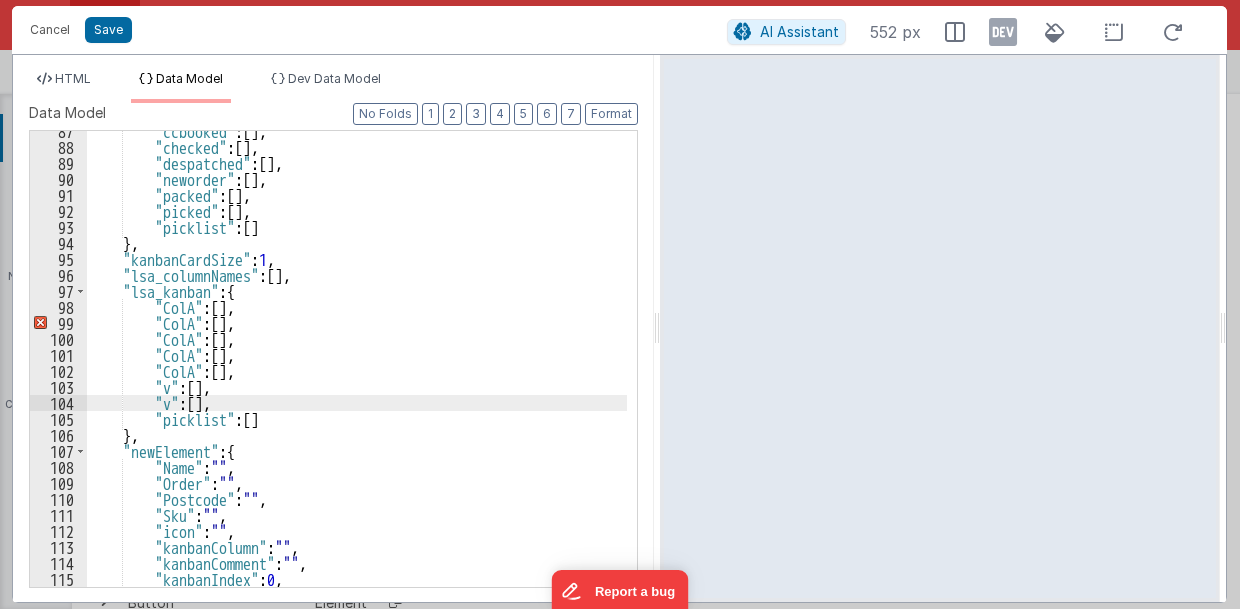click on ""ccbooked" : [ ] , "checked" : [ ] , "despatched" : [ ] , "neworder" : [ ] , "packed" : [ ] , "picked" : [ ] , "picklist" : [ ] } , "kanbanCardSize" : 1 , "lsa_columnNames" : [ ] , "lsa_kanban" : { "ColA" : [ ] , "ColA" : [ ] , "ColA" : [ ] , "ColA" : [ ] , "ColA" : [ ] , "v" : [ ] , "v" : [ ] , "picklist" : [ ] } , "newElement" : { "Name" : "" , "Order" : "" , "Postcode" : "" , "Sku" : "" , "icon" : "" , "kanbanColumn" : "" , "kanbanComment" : "" , "kanbanIndex" : 0 , "stcol" : "" ," at bounding box center [357, 367] 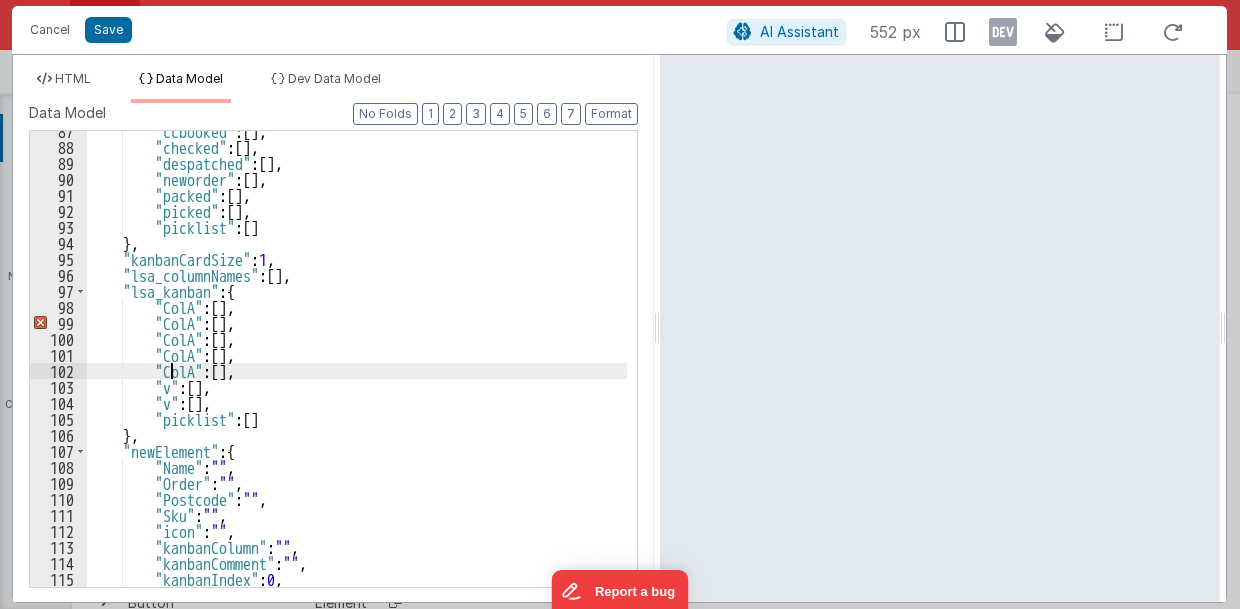 click on ""ccbooked" : [ ] , "checked" : [ ] , "despatched" : [ ] , "neworder" : [ ] , "packed" : [ ] , "picked" : [ ] , "picklist" : [ ] } , "kanbanCardSize" : 1 , "lsa_columnNames" : [ ] , "lsa_kanban" : { "ColA" : [ ] , "ColA" : [ ] , "ColA" : [ ] , "ColA" : [ ] , "ColA" : [ ] , "v" : [ ] , "v" : [ ] , "picklist" : [ ] } , "newElement" : { "Name" : "" , "Order" : "" , "Postcode" : "" , "Sku" : "" , "icon" : "" , "kanbanColumn" : "" , "kanbanComment" : "" , "kanbanIndex" : 0 , "stcol" : "" ," at bounding box center (357, 367) 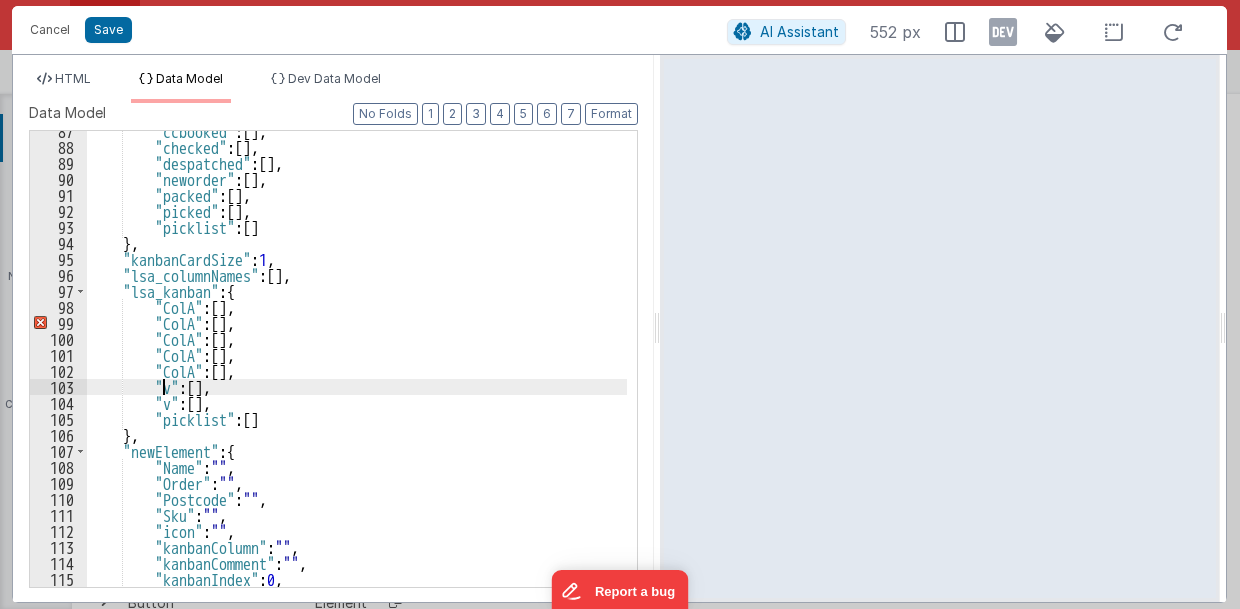 click on ""ccbooked" : [ ] , "checked" : [ ] , "despatched" : [ ] , "neworder" : [ ] , "packed" : [ ] , "picked" : [ ] , "picklist" : [ ] } , "kanbanCardSize" : 1 , "lsa_columnNames" : [ ] , "lsa_kanban" : { "ColA" : [ ] , "ColA" : [ ] , "ColA" : [ ] , "ColA" : [ ] , "ColA" : [ ] , "v" : [ ] , "v" : [ ] , "picklist" : [ ] } , "newElement" : { "Name" : "" , "Order" : "" , "Postcode" : "" , "Sku" : "" , "icon" : "" , "kanbanColumn" : "" , "kanbanComment" : "" , "kanbanIndex" : 0 , "stcol" : "" ," at bounding box center [357, 367] 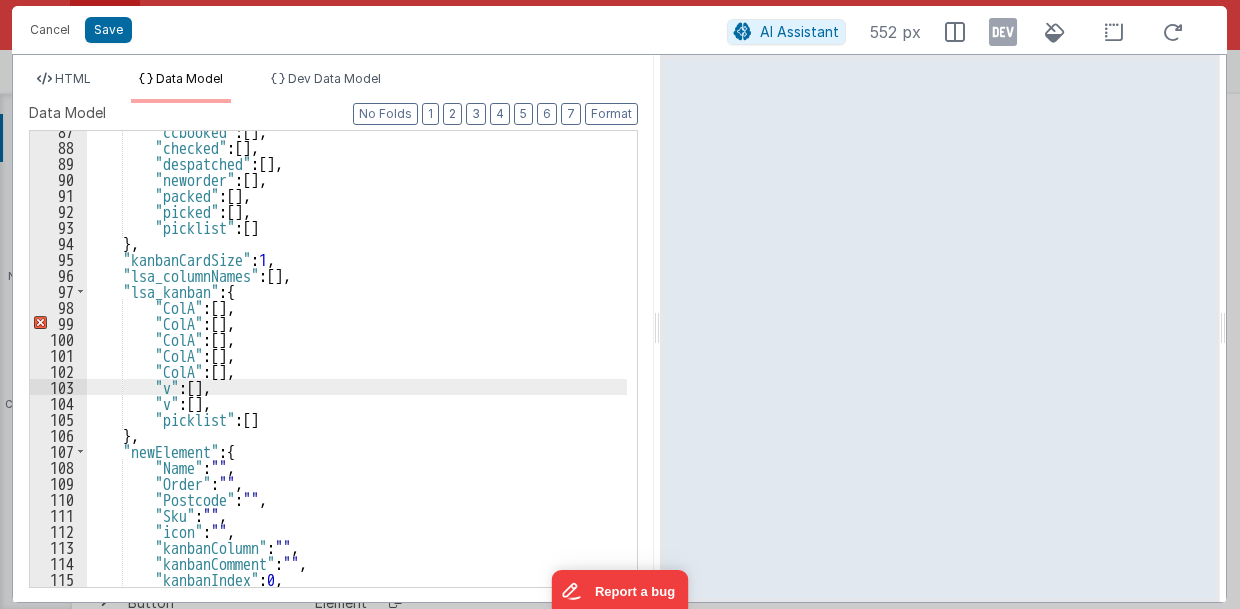 click on ""ccbooked" : [ ] , "checked" : [ ] , "despatched" : [ ] , "neworder" : [ ] , "packed" : [ ] , "picked" : [ ] , "picklist" : [ ] } , "kanbanCardSize" : 1 , "lsa_columnNames" : [ ] , "lsa_kanban" : { "ColA" : [ ] , "ColA" : [ ] , "ColA" : [ ] , "ColA" : [ ] , "ColA" : [ ] , "v" : [ ] , "v" : [ ] , "picklist" : [ ] } , "newElement" : { "Name" : "" , "Order" : "" , "Postcode" : "" , "Sku" : "" , "icon" : "" , "kanbanColumn" : "" , "kanbanComment" : "" , "kanbanIndex" : 0 , "stcol" : "" ," at bounding box center [357, 367] 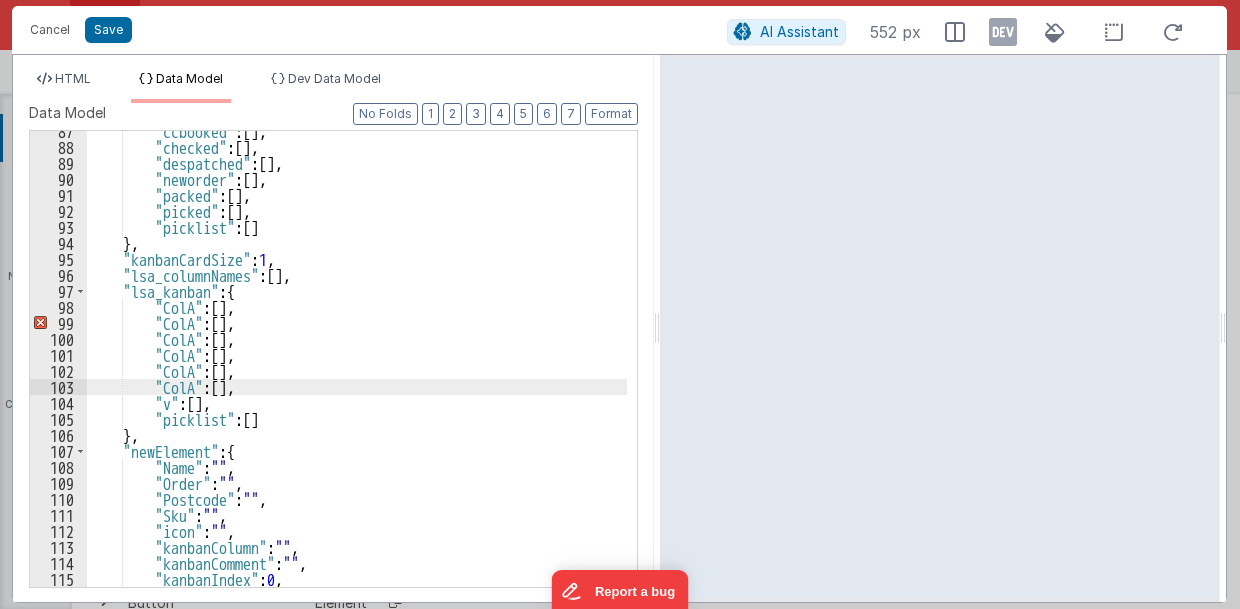 click on ""ccbooked" :  [ ] ,           "checked" :  [ ] ,           "despatched" :  [ ] ,           "neworder" :  [ ] ,           "packed" :  [ ] ,           "picked" :  [ ] ,           "picklist" :  [ ]      } ,      "kanbanCardSize" :  1 ,      "lsa_columnNames" :  [ ] ,      "lsa_kanban" :  {           "ColA" :  [ ] ,           "ColA" :  [ ] ,           "ColA" :  [ ] ,           "ColA" :  [ ] ,           "ColA" :  [ ] ,           "ColA" :  [ ] ,           "v" :  [ ] ,           "picklist" :  [ ]      } ,      "newElement" :  {           "Name" :  "" ,           "Order" :  "" ,           "Postcode" :  "" ,           "Sku" :  "" ,           "icon" :  "" ,           "kanbanColumn" :  "" ,           "kanbanComment" :  "" ,           "kanbanIndex" :  0 ,           "stcol" :  "" ," at bounding box center (357, 367) 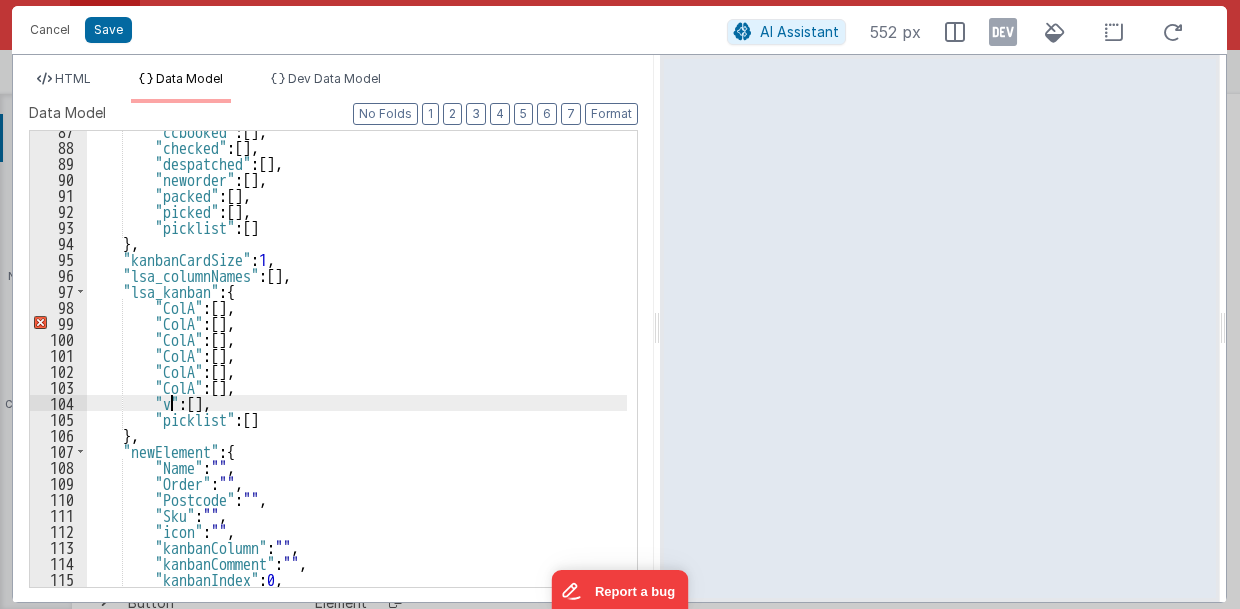 click on ""ccbooked" :  [ ] ,           "checked" :  [ ] ,           "despatched" :  [ ] ,           "neworder" :  [ ] ,           "packed" :  [ ] ,           "picked" :  [ ] ,           "picklist" :  [ ]      } ,      "kanbanCardSize" :  1 ,      "lsa_columnNames" :  [ ] ,      "lsa_kanban" :  {           "ColA" :  [ ] ,           "ColA" :  [ ] ,           "ColA" :  [ ] ,           "ColA" :  [ ] ,           "ColA" :  [ ] ,           "ColA" :  [ ] ,           "v" :  [ ] ,           "picklist" :  [ ]      } ,      "newElement" :  {           "Name" :  "" ,           "Order" :  "" ,           "Postcode" :  "" ,           "Sku" :  "" ,           "icon" :  "" ,           "kanbanColumn" :  "" ,           "kanbanComment" :  "" ,           "kanbanIndex" :  0 ,           "stcol" :  "" ," at bounding box center [357, 367] 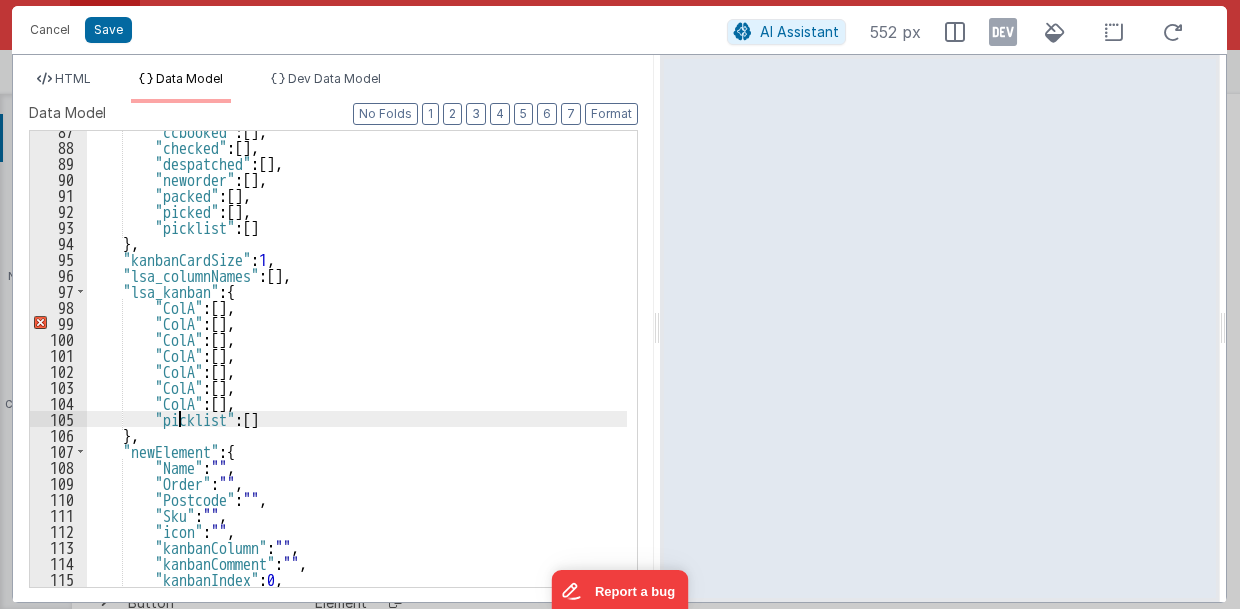 click on ""ccbooked" :  [ ] ,           "checked" :  [ ] ,           "despatched" :  [ ] ,           "neworder" :  [ ] ,           "packed" :  [ ] ,           "picked" :  [ ] ,           "picklist" :  [ ]      } ,      "kanbanCardSize" :  1 ,      "lsa_columnNames" :  [ ] ,      "lsa_kanban" :  {           "ColA" :  [ ] ,           "ColA" :  [ ] ,           "ColA" :  [ ] ,           "ColA" :  [ ] ,           "ColA" :  [ ] ,           "ColA" :  [ ] ,           "ColA" :  [ ] ,           "picklist" :  [ ]      } ,      "newElement" :  {           "Name" :  "" ,           "Order" :  "" ,           "Postcode" :  "" ,           "Sku" :  "" ,           "icon" :  "" ,           "kanbanColumn" :  "" ,           "kanbanComment" :  "" ,           "kanbanIndex" :  0 ,           "stcol" :  "" ," at bounding box center (357, 367) 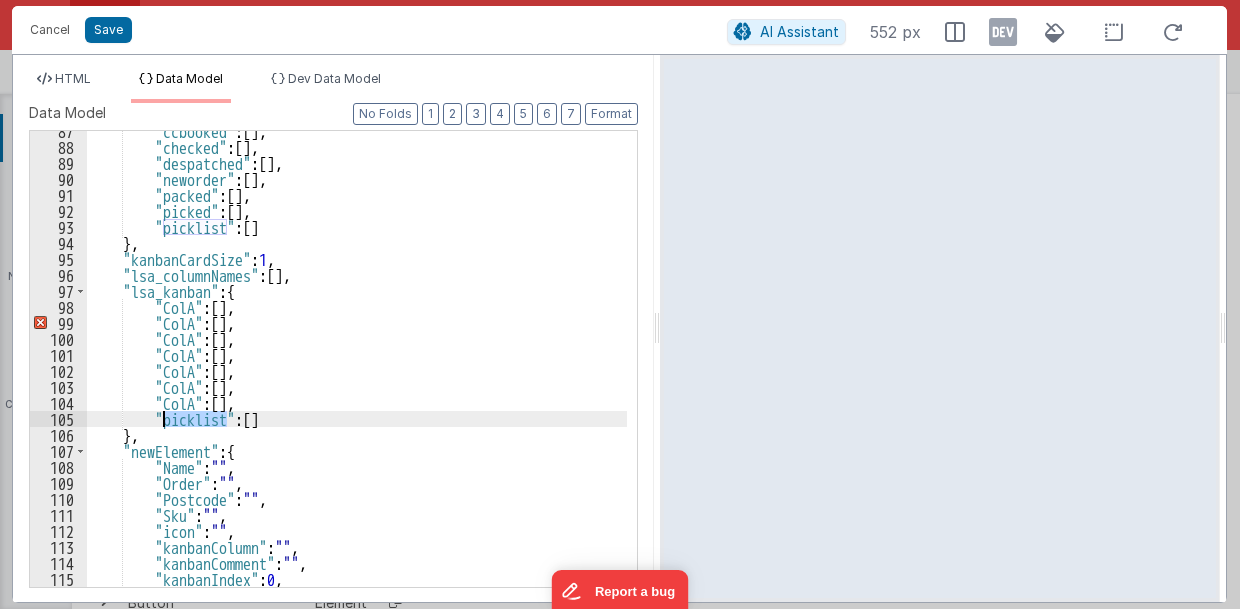 click on ""ccbooked" :  [ ] ,           "checked" :  [ ] ,           "despatched" :  [ ] ,           "neworder" :  [ ] ,           "packed" :  [ ] ,           "picked" :  [ ] ,           "picklist" :  [ ]      } ,      "kanbanCardSize" :  1 ,      "lsa_columnNames" :  [ ] ,      "lsa_kanban" :  {           "ColA" :  [ ] ,           "ColA" :  [ ] ,           "ColA" :  [ ] ,           "ColA" :  [ ] ,           "ColA" :  [ ] ,           "ColA" :  [ ] ,           "ColA" :  [ ] ,           "picklist" :  [ ]      } ,      "newElement" :  {           "Name" :  "" ,           "Order" :  "" ,           "Postcode" :  "" ,           "Sku" :  "" ,           "icon" :  "" ,           "kanbanColumn" :  "" ,           "kanbanComment" :  "" ,           "kanbanIndex" :  0 ,           "stcol" :  "" ," at bounding box center [357, 367] 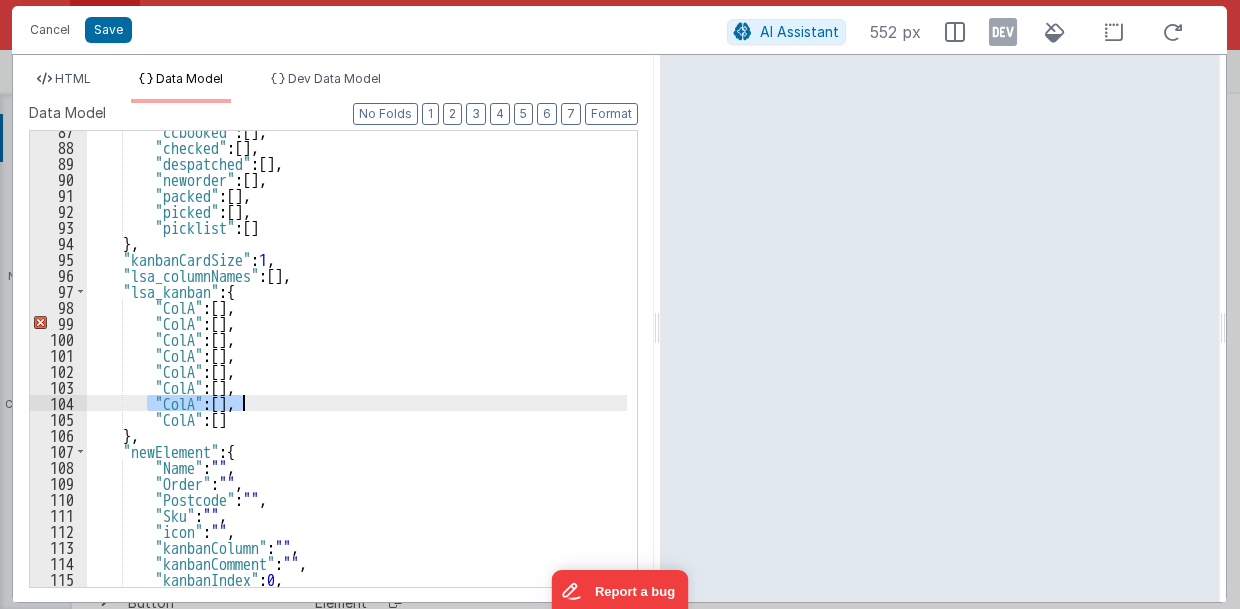 drag, startPoint x: 150, startPoint y: 398, endPoint x: 248, endPoint y: 403, distance: 98.12747 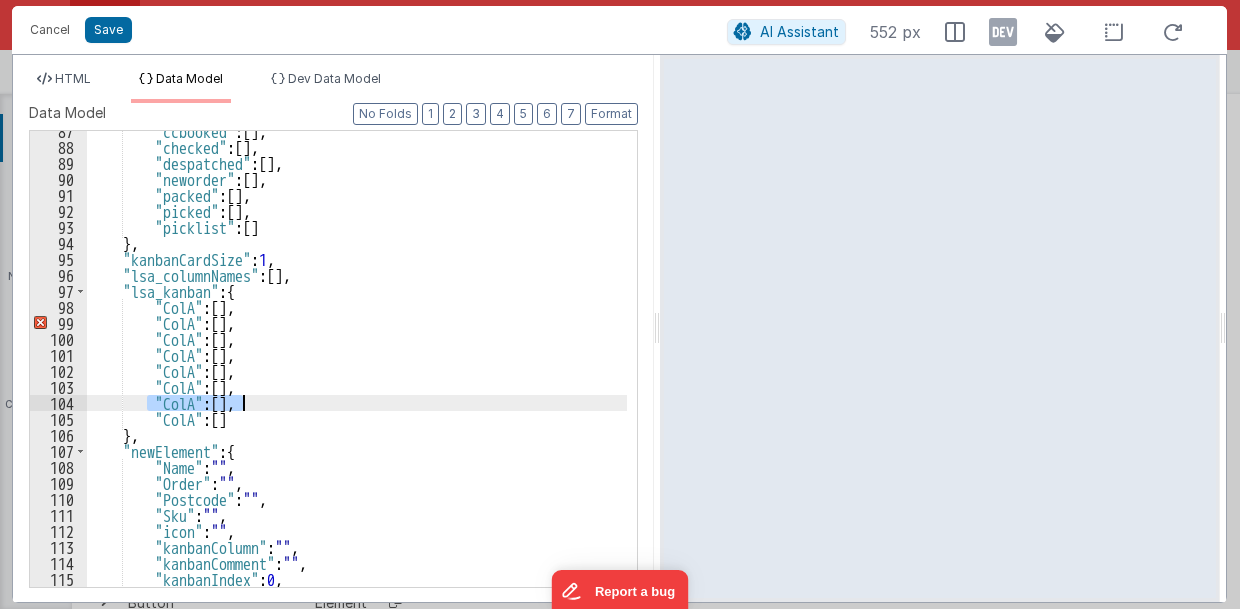 click on ""ccbooked" : [ ] , "checked" : [ ] , "despatched" : [ ] , "neworder" : [ ] , "packed" : [ ] , "picked" : [ ] , "picklist" : [ ] } , "kanbanCardSize" : 1 , "lsa_columnNames" : [ ] , "lsa_kanban" : { "ColA" : [ ] , "ColA" : [ ] , "ColA" : [ ] , "ColA" : [ ] , "ColA" : [ ] , "ColA" : [ ] , "ColA" : [ ] , "ColA" : [ ] } , "newElement" : { "Name" : "" , "Order" : "" , "Postcode" : "" , "Sku" : "" , "icon" : "" , "kanbanColumn" : "" , "kanbanComment" : "" , "kanbanIndex" : 0 , "stcol" : "" ," at bounding box center (357, 359) 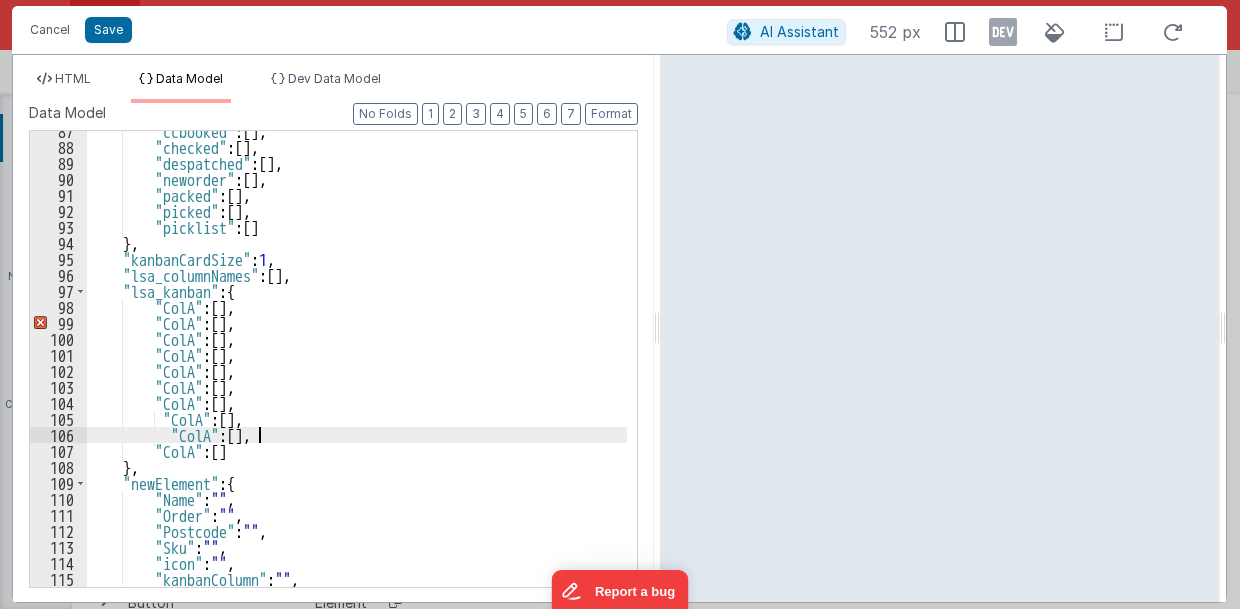paste 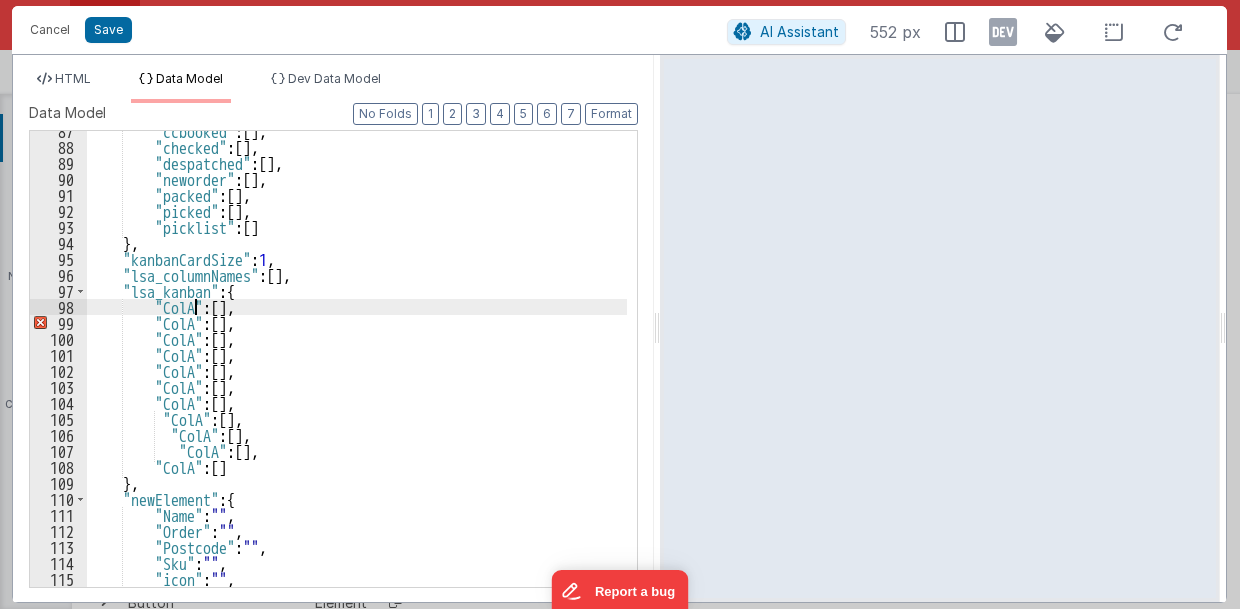 click on ""newElement" :  {           "Name" :  "[TEXT]" ,           "Order" :  "[TEXT]" ,           "Postcode" :  "[POSTCODE]" ,           "Sku" :  "[TEXT]" ,           "icon" :  "[TEXT]" ,           "kanbanColumn" :  "[TEXT]" ," at bounding box center (357, 367) 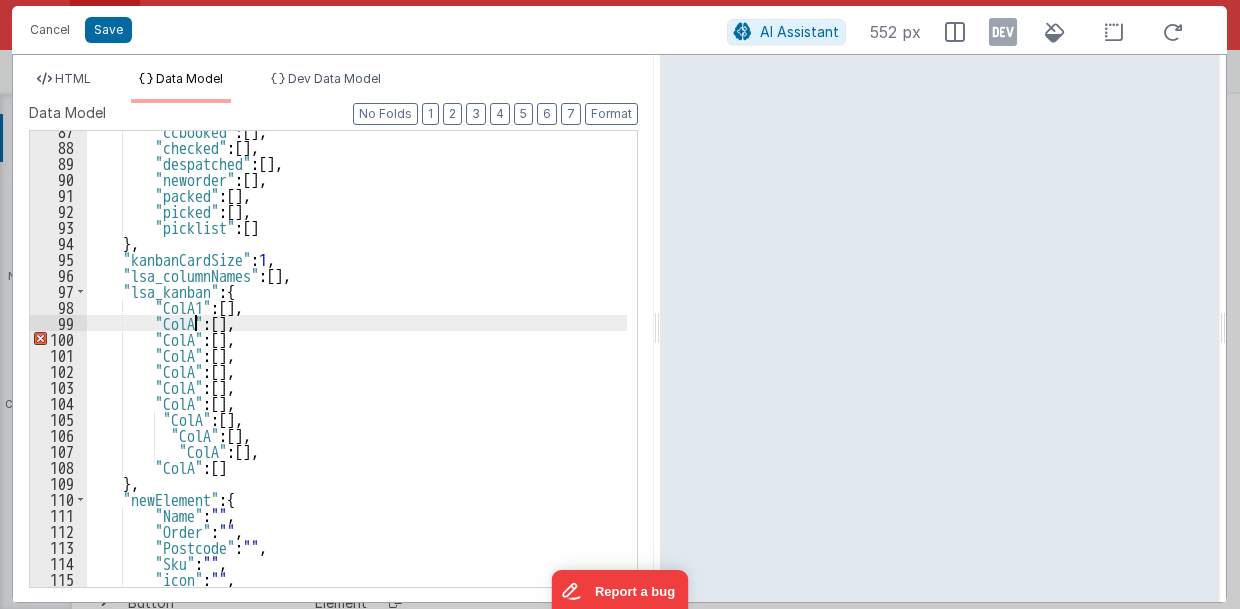 click on ""ccbooked" :  [ ] ,           "checked" :  [ ] ,           "despatched" :  [ ] ,           "neworder" :  [ ] ,           "packed" :  [ ] ,           "picked" :  [ ] ,           "picklist" :  [ ]      } ,      "kanbanCardSize" :  1 ,      "lsa_columnNames" :  [ ] ,      "lsa_kanban" :  {           "ColA1" :  [ ] ,           "ColA" :  [ ] ,           "ColA" :  [ ] ,           "ColA" :  [ ] ,           "ColA" :  [ ] ,           "ColA" :  [ ] ,           "ColA" :  [ ] ,             "ColA" :  [ ] ,              "ColA" :  [ ] ,               "ColA" :  [ ] ,           "ColA" :  [ ]      } ,      "newElement" :  {           "Name" :  "" ,           "Order" :  "" ,           "Postcode" :  "" ,           "Sku" :  "" ,           "icon" :  "" ,           "kanbanColumn" :  "" ," at bounding box center (357, 367) 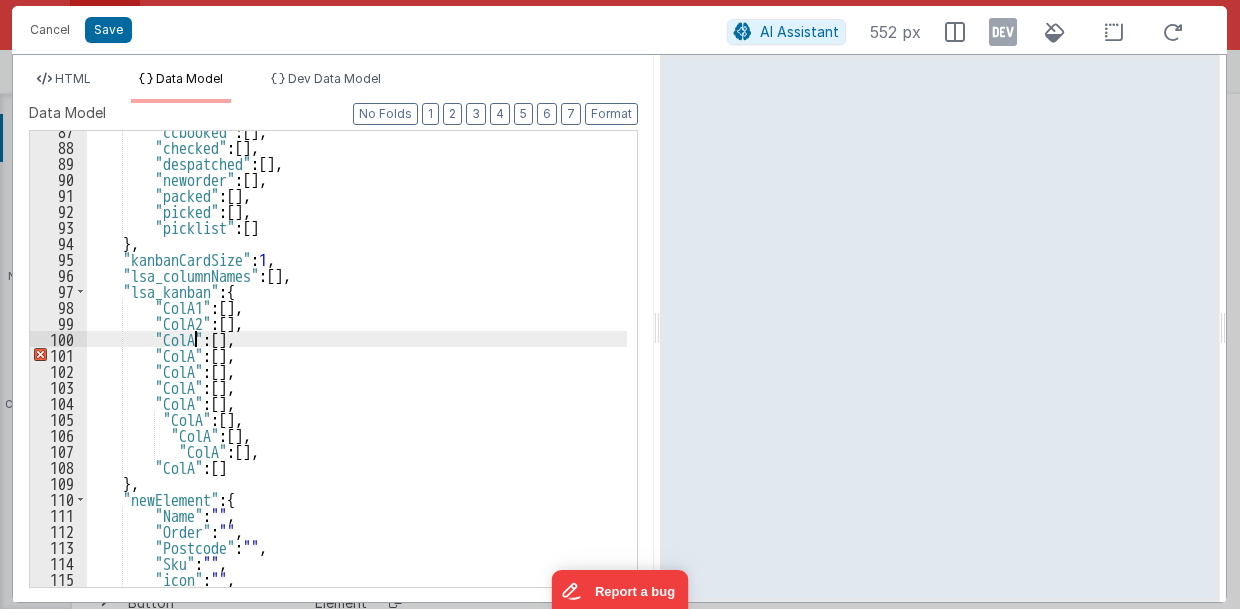 click on ""ccbooked" :  [ ] ,           "checked" :  [ ] ,           "despatched" :  [ ] ,           "neworder" :  [ ] ,           "packed" :  [ ] ,           "picked" :  [ ] ,           "picklist" :  [ ]      } ,      "kanbanCardSize" :  1 ,      "lsa_columnNames" :  [ ] ,      "lsa_kanban" :  {           "ColA1" :  [ ] ,           "ColA2" :  [ ] ,           "ColA" :  [ ] ,           "ColA" :  [ ] ,           "ColA" :  [ ] ,           "ColA" :  [ ] ,           "ColA" :  [ ] ,             "ColA" :  [ ] ,              "ColA" :  [ ] ,               "ColA" :  [ ] ,           "ColA" :  [ ]      } ,      "newElement" :  {           "Name" :  "" ,           "Order" :  "" ,           "Postcode" :  "" ,           "Sku" :  "" ,           "icon" :  "" ,           "kanbanColumn" :  "" ," at bounding box center (357, 367) 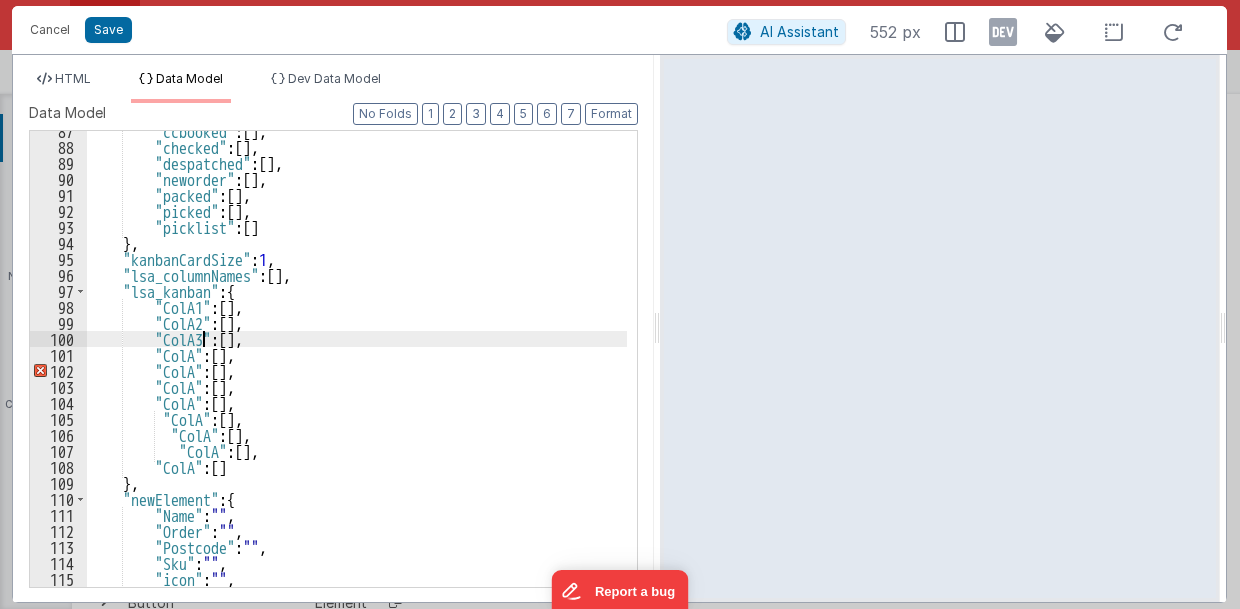 click on ""ccbooked" :  [ ] ,           "checked" :  [ ] ,           "despatched" :  [ ] ,           "neworder" :  [ ] ,           "packed" :  [ ] ,           "picked" :  [ ] ,           "picklist" :  [ ]      } ,      "kanbanCardSize" :  1 ,      "lsa_columnNames" :  [ ] ,      "lsa_kanban" :  {           "ColA1" :  [ ] ,           "ColA2" :  [ ] ,           "ColA3" :  [ ] ,           "ColA" :  [ ] ,           "ColA" :  [ ] ,           "ColA" :  [ ] ,           "ColA" :  [ ] ,             "ColA" :  [ ] ,              "ColA" :  [ ] ,               "ColA" :  [ ] ,           "ColA" :  [ ]      } ,      "newElement" :  {           "Name" :  "" ,           "Order" :  "" ,           "Postcode" :  "" ,           "Sku" :  "" ,           "icon" :  "" ,           "kanbanColumn" :  "" ," at bounding box center [357, 367] 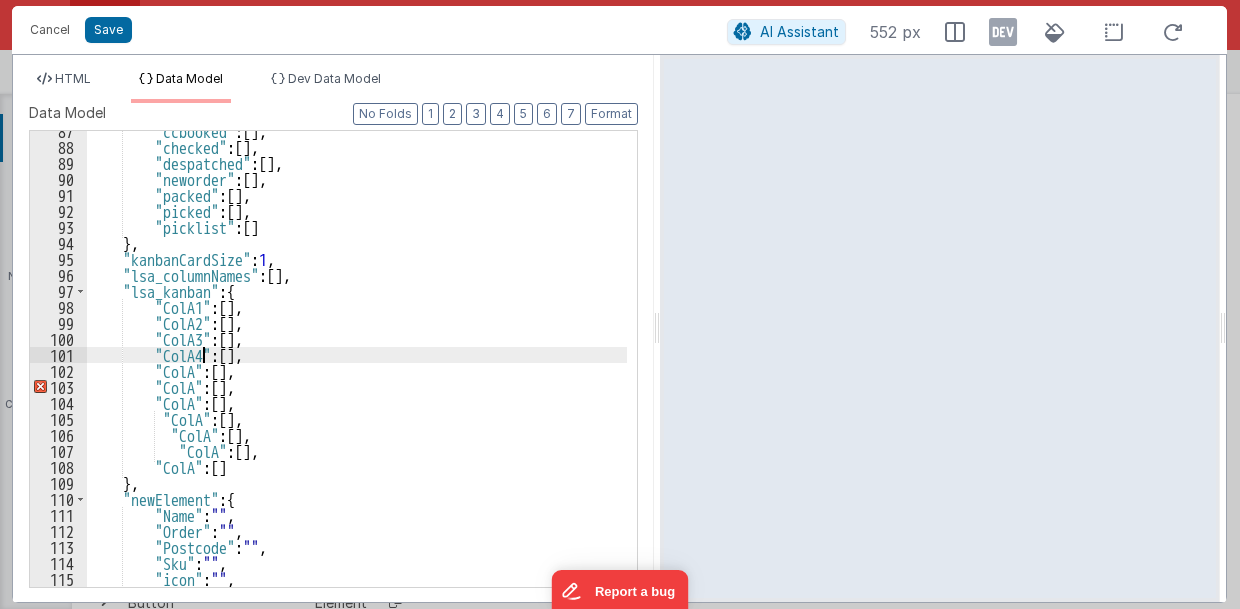 click on ""ccbooked" :  [ ] ,           "checked" :  [ ] ,           "despatched" :  [ ] ,           "neworder" :  [ ] ,           "packed" :  [ ] ,           "picked" :  [ ] ,           "picklist" :  [ ]      } ,      "kanbanCardSize" :  1 ,      "lsa_columnNames" :  [ ] ,      "lsa_kanban" :  {           "ColA1" :  [ ] ,           "ColA2" :  [ ] ,           "ColA3" :  [ ] ,           "ColA4" :  [ ] ,           "ColA" :  [ ] ,           "ColA" :  [ ] ,           "ColA" :  [ ] ,             "ColA" :  [ ] ,              "ColA" :  [ ] ,               "ColA" :  [ ] ,           "ColA" :  [ ]      } ,      "newElement" :  {           "Name" :  "" ,           "Order" :  "" ,           "Postcode" :  "" ,           "Sku" :  "" ,           "icon" :  "" ,           "kanbanColumn" :  "" ," at bounding box center (357, 367) 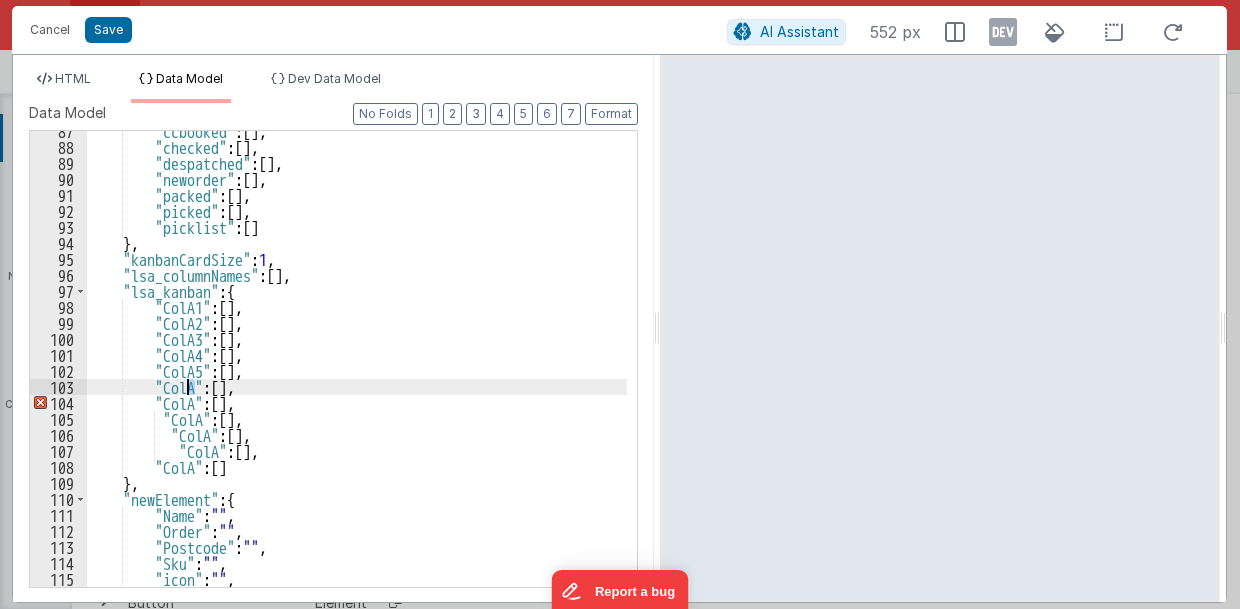 click on ""ccbooked" : [ ] , "checked" : [ ] , "despatched" : [ ] , "neworder" : [ ] , "packed" : [ ] , "picked" : [ ] , "picklist" : [ ] } , "kanbanCardSize" : 1 , "lsa_columnNames" : [ ] , "lsa_kanban" : { "ColA1" : [ ] , "ColA2" : [ ] , "ColA3" : [ ] , "ColA4" : [ ] , "ColA5" : [ ] , "ColA" : [ ] , "ColA" : [ ] , "ColA" : [ ] , "ColA" : [ ] , "ColA" : [ ] , "ColA" : [ ] } , "newElement" : { "Name" : "" , "Order" : "" , "Postcode" : "" , "Sku" : "" , "icon" : "" , "kanbanColumn" : "" ," at bounding box center [357, 367] 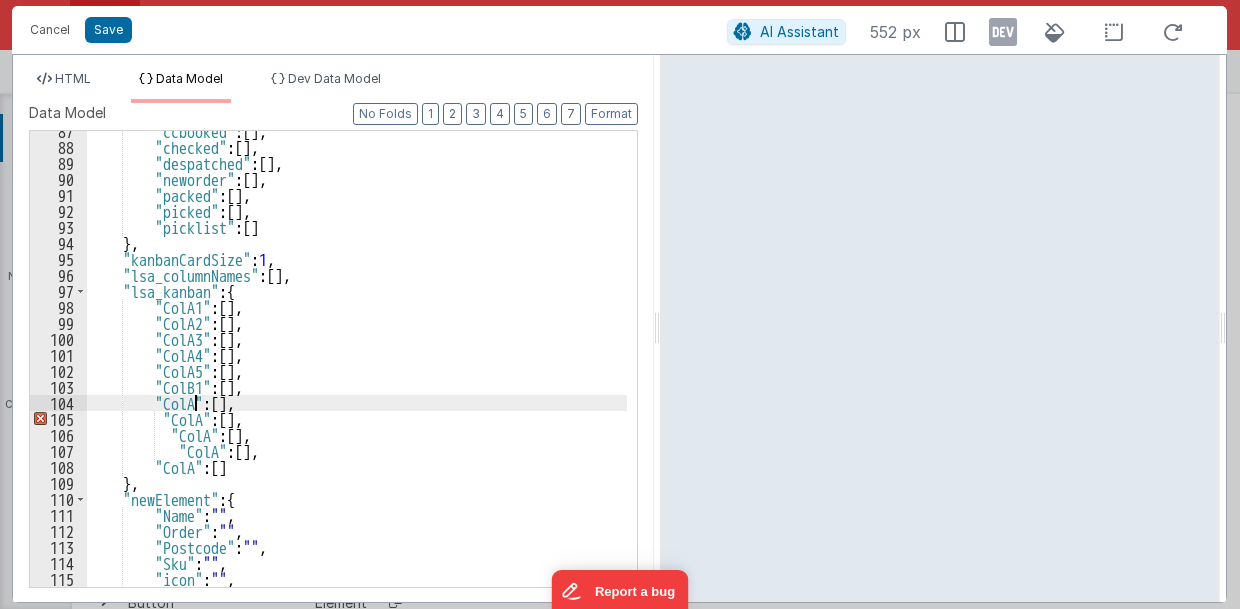 click on ""ccbooked" : [ ] , "checked" : [ ] , "despatched" : [ ] , "neworder" : [ ] , "packed" : [ ] , "picked" : [ ] , "picklist" : [ ] } , "kanbanCardSize" : 1 , "lsa_columnNames" : [ ] , "lsa_kanban" : { "ColA1" : [ ] , "ColA2" : [ ] , "ColA3" : [ ] , "ColA4" : [ ] , "ColA5" : [ ] , "ColB1" : [ ] , "ColA" : [ ] , "ColA" : [ ] , "ColA" : [ ] , "ColA" : [ ] , "ColA" : [ ] } , "newElement" : { "Name" : "" , "Order" : "" , "Postcode" : "" , "Sku" : "" , "icon" : "" , "kanbanColumn" : "" ," at bounding box center [357, 367] 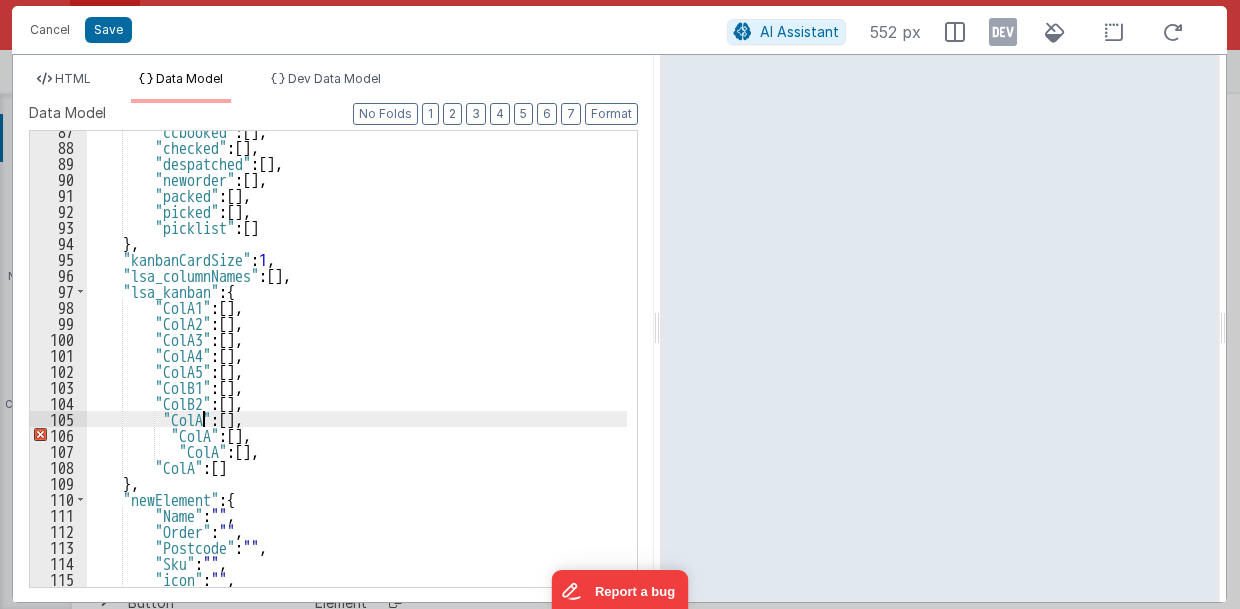 click on ""ccbooked" :  [ ] ,           "checked" :  [ ] ,           "despatched" :  [ ] ,           "neworder" :  [ ] ,           "packed" :  [ ] ,           "picked" :  [ ] ,           "picklist" :  [ ]      } ,      "kanbanCardSize" :  1 ,      "lsa_columnNames" :  [ ] ,      "lsa_kanban" :  {           "ColA1" :  [ ] ,           "ColA2" :  [ ] ,           "ColA3" :  [ ] ,           "ColA4" :  [ ] ,           "ColA5" :  [ ] ,           "ColB1" :  [ ] ,           "ColB2" :  [ ] ,             "ColA" :  [ ] ,              "ColA" :  [ ] ,               "ColA" :  [ ] ,           "ColA" :  [ ]      } ,      "newElement" :  {           "Name" :  "" ,           "Order" :  "" ,           "Postcode" :  "" ,           "Sku" :  "" ,           "icon" :  "" ,           "kanbanColumn" :  "" ," at bounding box center [357, 367] 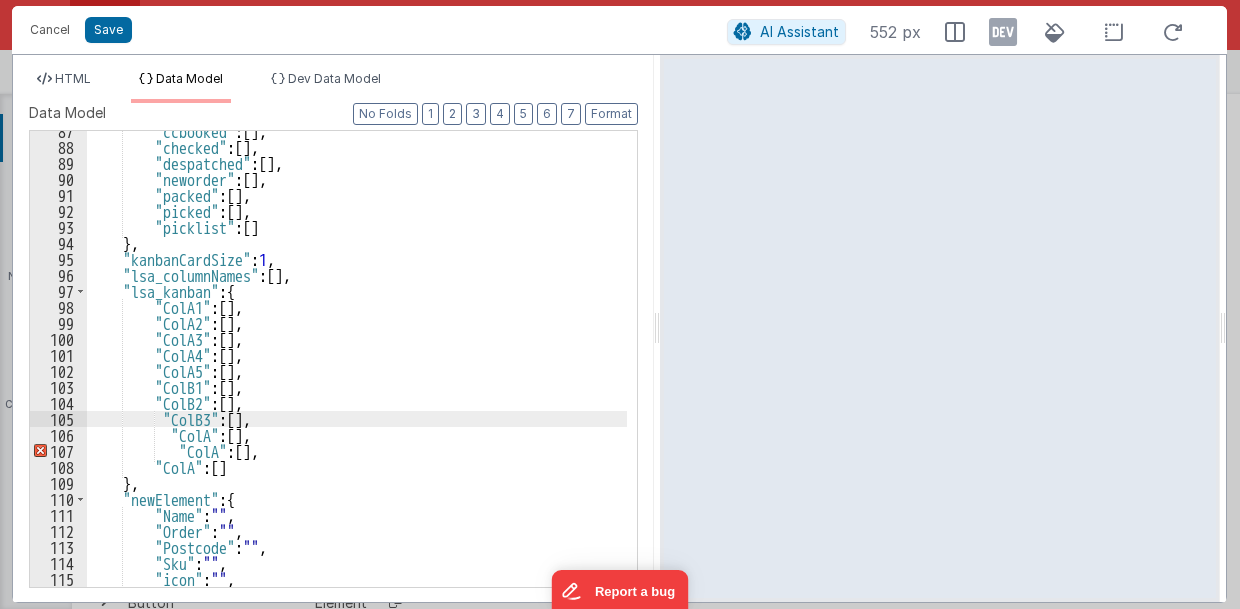 click on ""ccbooked" :  [ ] ,           "checked" :  [ ] ,           "despatched" :  [ ] ,           "neworder" :  [ ] ,           "packed" :  [ ] ,           "picked" :  [ ] ,           "picklist" :  [ ]      } ,      "kanbanCardSize" :  1 ,      "lsa_columnNames" :  [ ] ,      "lsa_kanban" :  {           "ColA1" :  [ ] ,           "ColA2" :  [ ] ,           "ColA3" :  [ ] ,           "ColA4" :  [ ] ,           "ColA5" :  [ ] ,           "ColB1" :  [ ] ,           "ColB2" :  [ ] ,             "ColB3" :  [ ] ,              "ColA" :  [ ] ,               "ColA" :  [ ] ,           "ColA" :  [ ]      } ,      "newElement" :  {           "Name" :  "" ,           "Order" :  "" ,           "Postcode" :  "" ,           "Sku" :  "" ,           "icon" :  "" ,           "kanbanColumn" :  "" ," at bounding box center (357, 367) 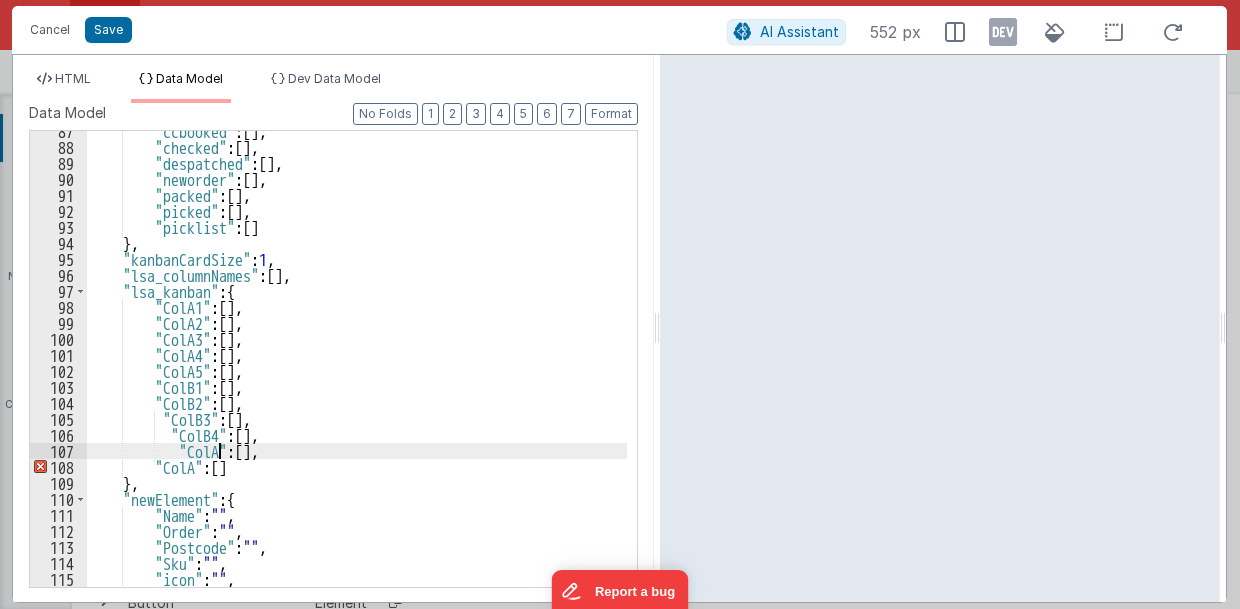 click on ""newElement" :  {           "Name" :  "[TEXT]" ,           "Order" :  "[TEXT]" ,           "Postcode" :  "[POSTCODE]" ,           "Sku" :  "[TEXT]" ,           "icon" :  "[TEXT]" ,           "kanbanColumn" :  "[TEXT]" ," at bounding box center (357, 367) 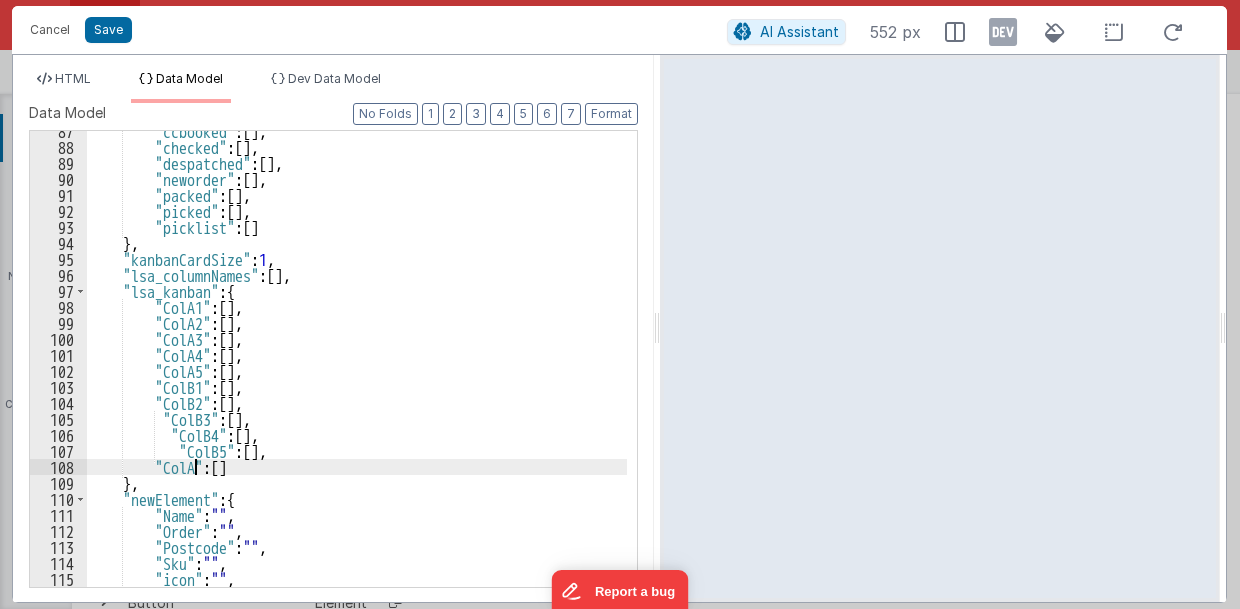 click on ""ccbooked" :  [ ] ,           "checked" :  [ ] ,           "despatched" :  [ ] ,           "neworder" :  [ ] ,           "packed" :  [ ] ,           "picked" :  [ ] ,           "picklist" :  [ ]      } ,      "kanbanCardSize" :  1 ,      "lsa_columnNames" :  [ ] ,      "lsa_kanban" :  {           "ColA1" :  [ ] ,           "ColA2" :  [ ] ,           "ColA3" :  [ ] ,           "ColA4" :  [ ] ,           "ColA5" :  [ ] ,           "ColB1" :  [ ] ,           "ColB2" :  [ ] ,             "ColB3" :  [ ] ,              "ColB4" :  [ ] ,               "ColB5" :  [ ] ,           "ColA" :  [ ]      } ,      "newElement" :  {           "Name" :  "" ,           "Order" :  "" ,           "Postcode" :  "" ,           "Sku" :  "" ,           "icon" :  "" ,           "kanbanColumn" :  "" ," at bounding box center [357, 367] 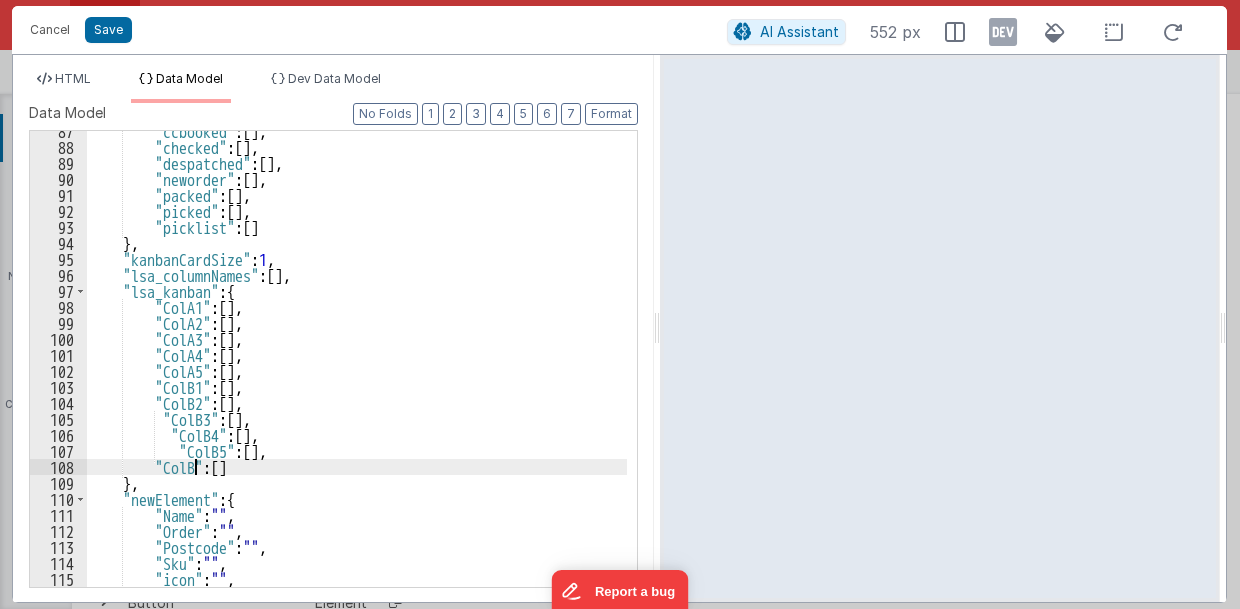 type 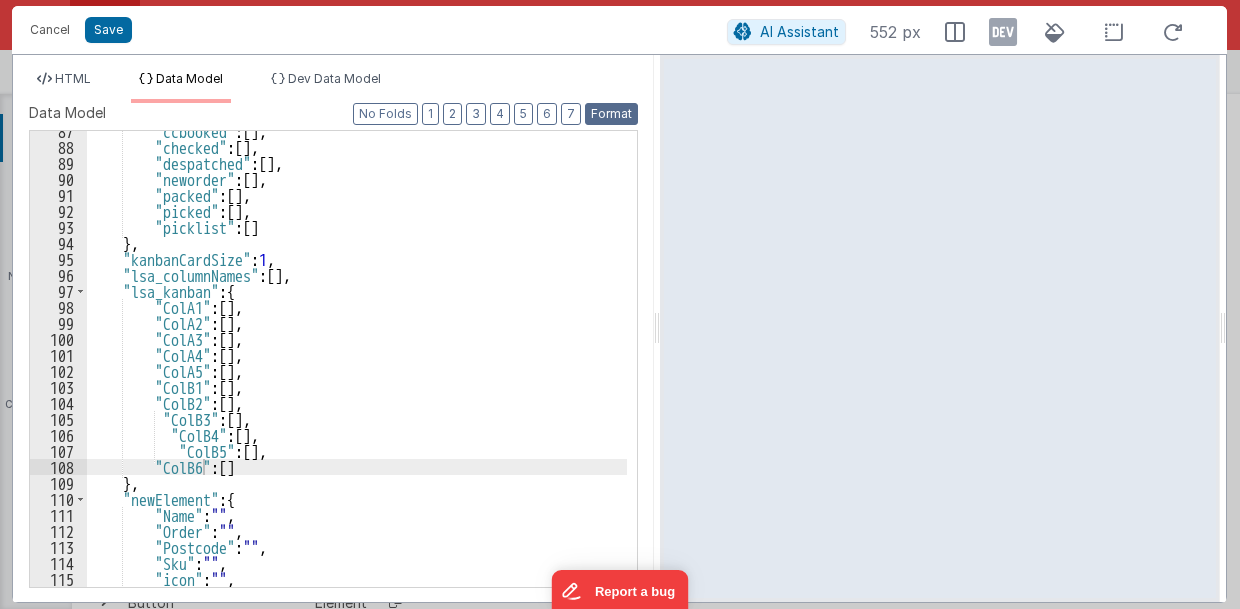 click on "Format" at bounding box center (611, 114) 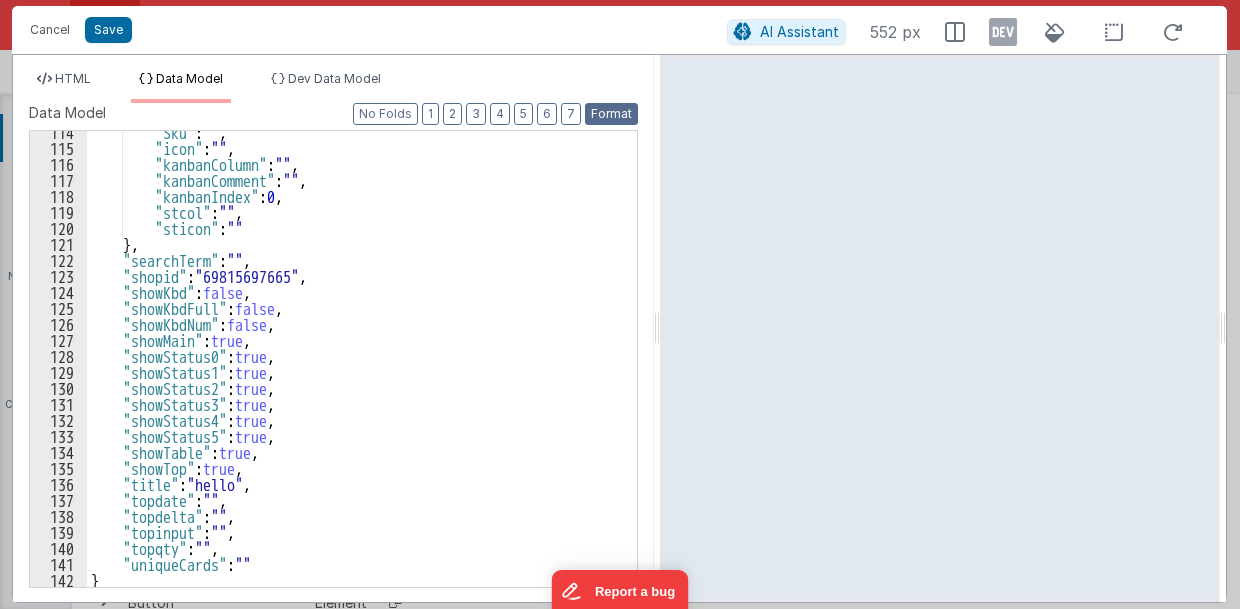 scroll, scrollTop: 1830, scrollLeft: 0, axis: vertical 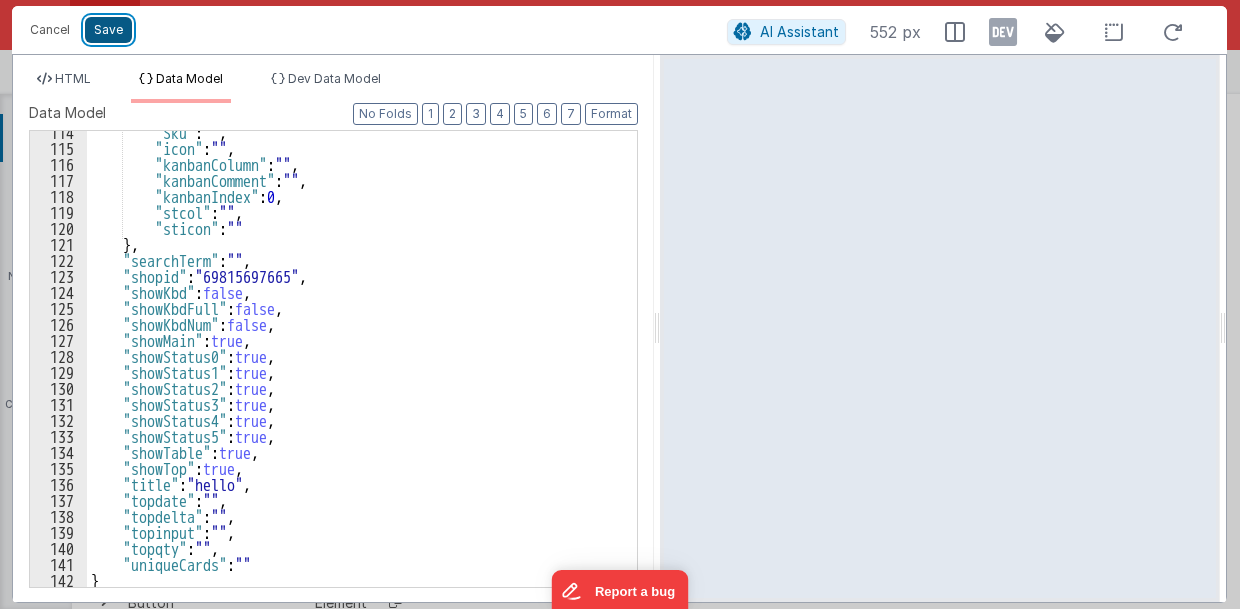 click on "Save" at bounding box center (108, 30) 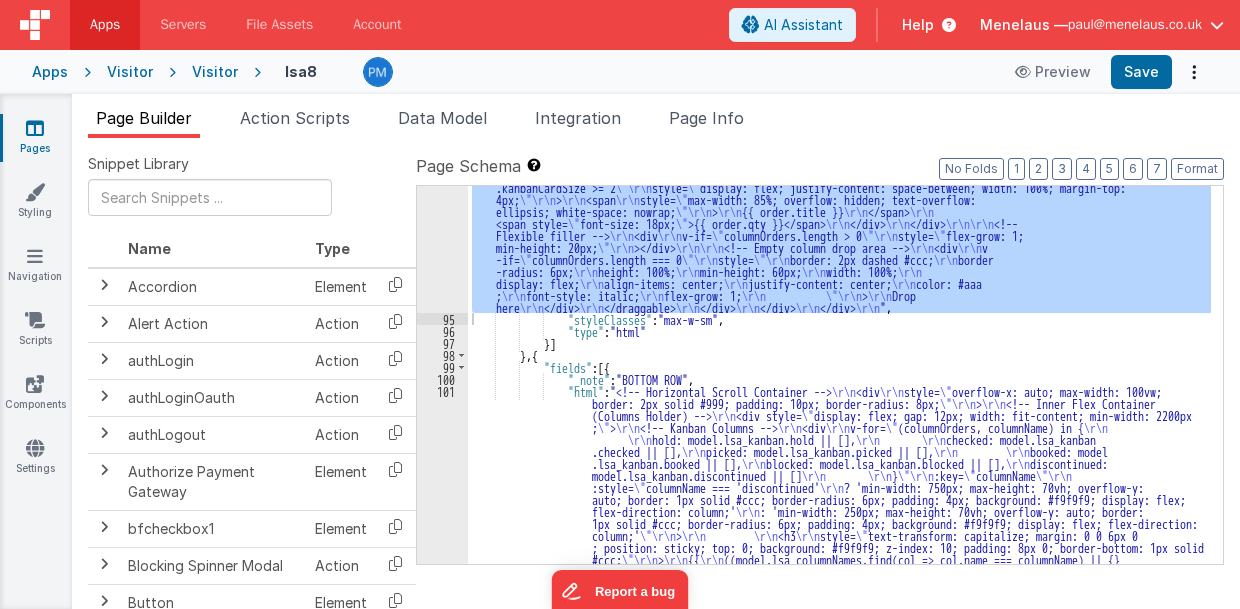 scroll, scrollTop: 3389, scrollLeft: 0, axis: vertical 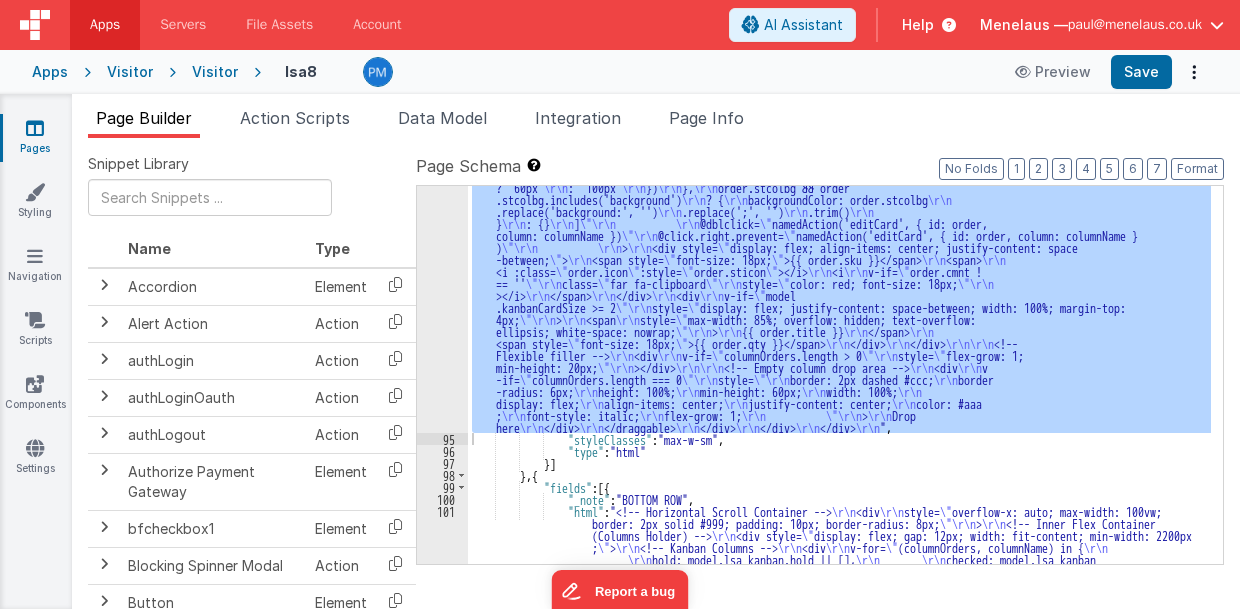 click on ""html" :  "<!-- Horizontal Scroll Container --> \r\n <div \r\n   style= \" overflow-x: auto; max-width: 100vw; border: 2px solid       #999; padding: 10px; border-radius: 8px; \"\r\n > \r\n   <!-- Inner Flex Container (Columns Holder) --> \r\n   <div style      = \" display: flex; gap: 12px; width: fit-content; min-width: 2200px; \" > \r\n     <!-- Kanban Columns --> \r\n     <div \r\n             v-for= \" (columnOrders, columnName) in { \r\n         ColA1: model.lsa_kanban.ColA1 || [], \r\n         ColA2: model      .lsa_kanban.ColA2 || [], \r\n          \r\n         ColA3: model.lsa_kanban.ColA3 || [], \r\n         ColA4: model      .lsa_kanban.ColA4 || [], \r\n         ColA5: model.lsa_kanban.ColA5 || [] \r\n       } \"\r\n       :key= \" columnName \"\r\n             :style= \" columnName === 'ColA3' \r\n         ? 'min-width: 750px; max-height: 70vh; overflow-y: auto; border: 1px       \r\n                    \"\r\n     > \r\n          \r\n      <h3 \r\n   style= \" >" at bounding box center (839, 375) 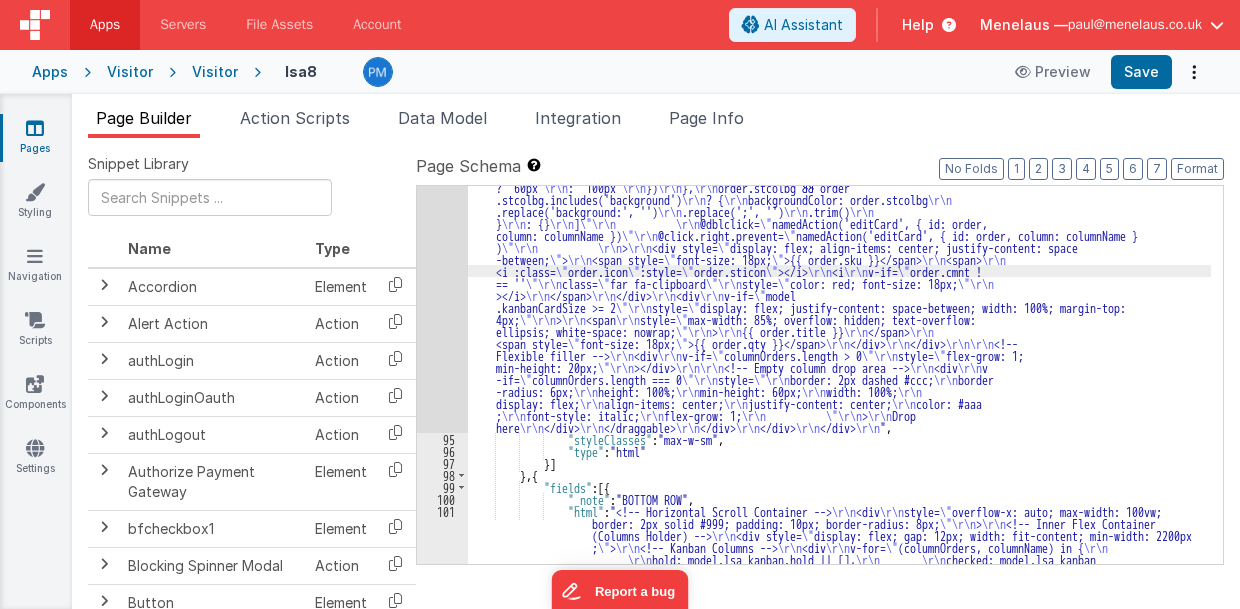 click on ""html" :  "<!-- Horizontal Scroll Container --> \r\n <div \r\n   style= \" overflow-x: auto; max-width: 100vw; border: 2px solid       #999; padding: 10px; border-radius: 8px; \"\r\n > \r\n   <!-- Inner Flex Container (Columns Holder) --> \r\n   <div style      = \" display: flex; gap: 12px; width: fit-content; min-width: 2200px; \" > \r\n     <!-- Kanban Columns --> \r\n     <div \r\n             v-for= \" (columnOrders, columnName) in { \r\n         ColA1: model.lsa_kanban.ColA1 || [], \r\n         ColA2: model      .lsa_kanban.ColA2 || [], \r\n          \r\n         ColA3: model.lsa_kanban.ColA3 || [], \r\n         ColA4: model      .lsa_kanban.ColA4 || [], \r\n         ColA5: model.lsa_kanban.ColA5 || [] \r\n       } \"\r\n       :key= \" columnName \"\r\n             :style= \" columnName === 'ColA3' \r\n         ? 'min-width: 750px; max-height: 70vh; overflow-y: auto; border: 1px       \r\n                    \"\r\n     > \r\n          \r\n      <h3 \r\n   style= \" >" at bounding box center [840, 676] 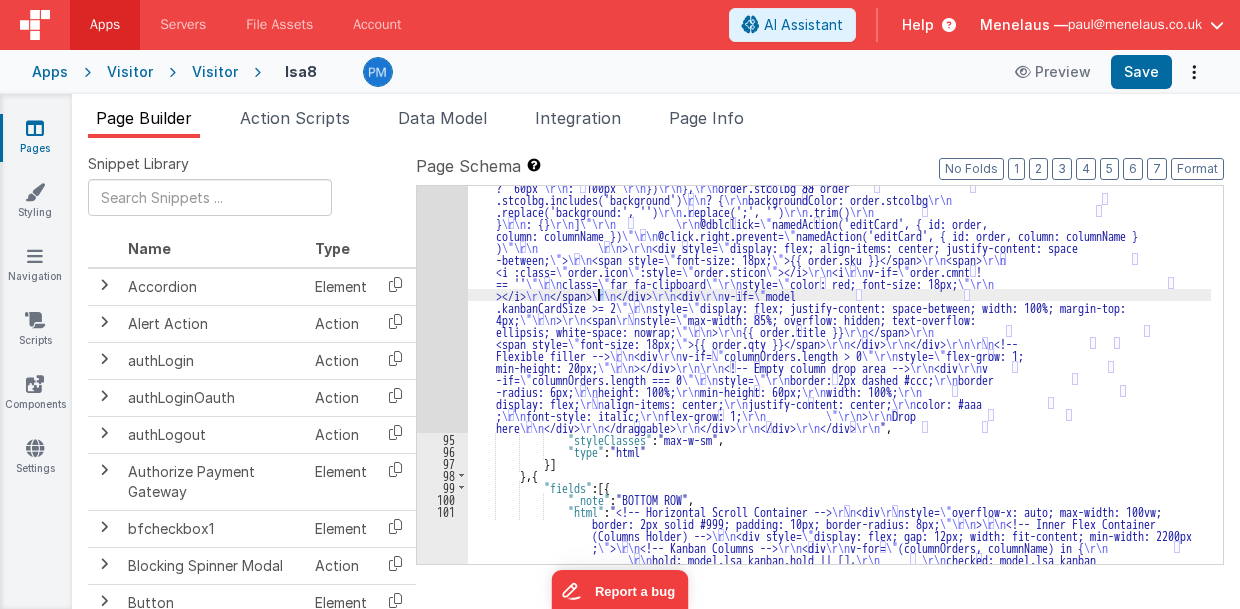 click on ""html" :  "<!-- Horizontal Scroll Container --> \r\n <div \r\n   style= \" overflow-x: auto; max-width: 100vw; border: 2px solid       #999; padding: 10px; border-radius: 8px; \"\r\n > \r\n   <!-- Inner Flex Container (Columns Holder) --> \r\n   <div style      = \" display: flex; gap: 12px; width: fit-content; min-width: 2200px; \" > \r\n     <!-- Kanban Columns --> \r\n     <div \r\n             v-for= \" (columnOrders, columnName) in { \r\n         ColA1: model.lsa_kanban.ColA1 || [], \r\n         ColA2: model      .lsa_kanban.ColA2 || [], \r\n          \r\n         ColA3: model.lsa_kanban.ColA3 || [], \r\n         ColA4: model      .lsa_kanban.ColA4 || [], \r\n         ColA5: model.lsa_kanban.ColA5 || [] \r\n       } \"\r\n       :key= \" columnName \"\r\n             :style= \" columnName === 'ColA3' \r\n         ? 'min-width: 750px; max-height: 70vh; overflow-y: auto; border: 1px       \r\n                    \"\r\n     > \r\n          \r\n      <h3 \r\n   style= \" >" at bounding box center [840, 676] 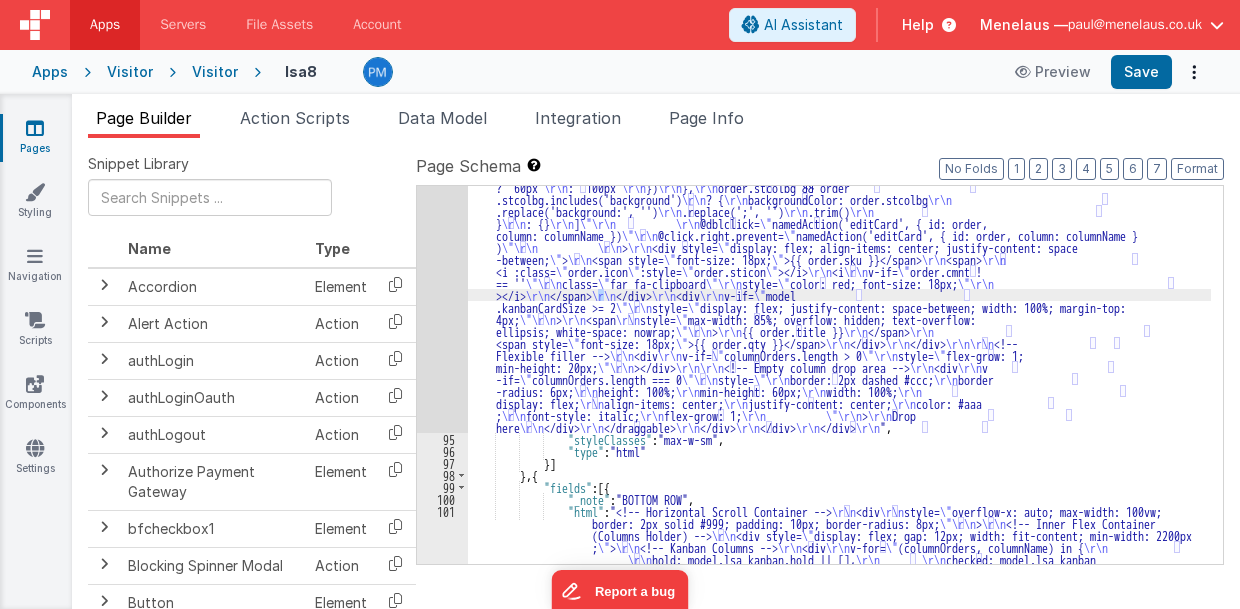 click on "94" at bounding box center [442, 139] 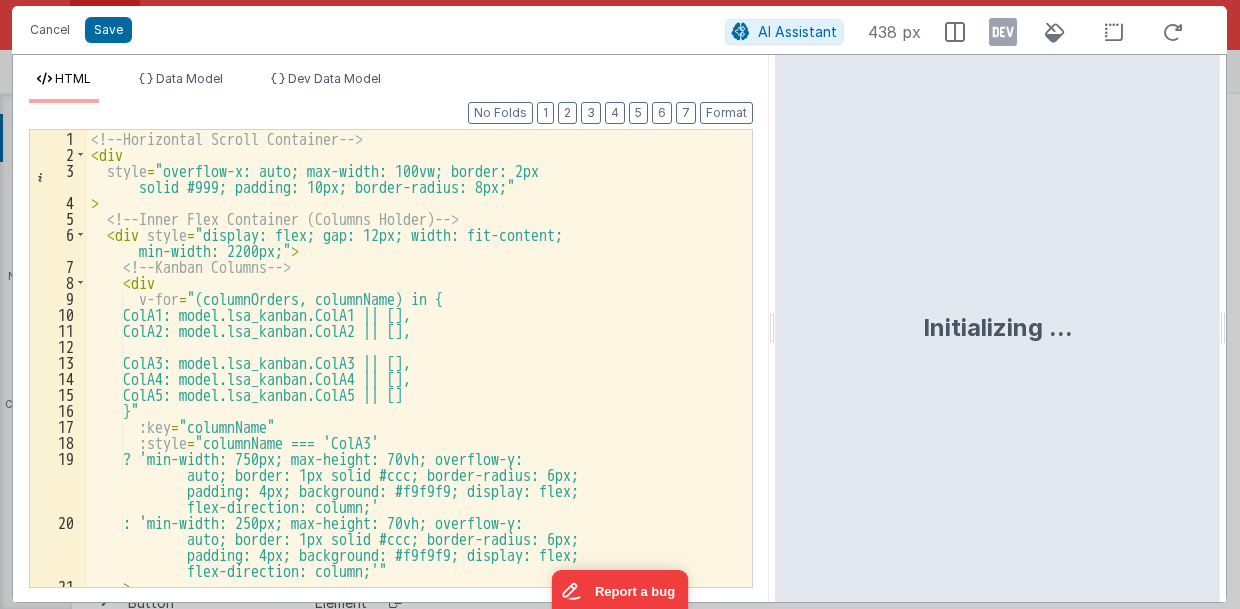 drag, startPoint x: 618, startPoint y: 332, endPoint x: 775, endPoint y: 326, distance: 157.11461 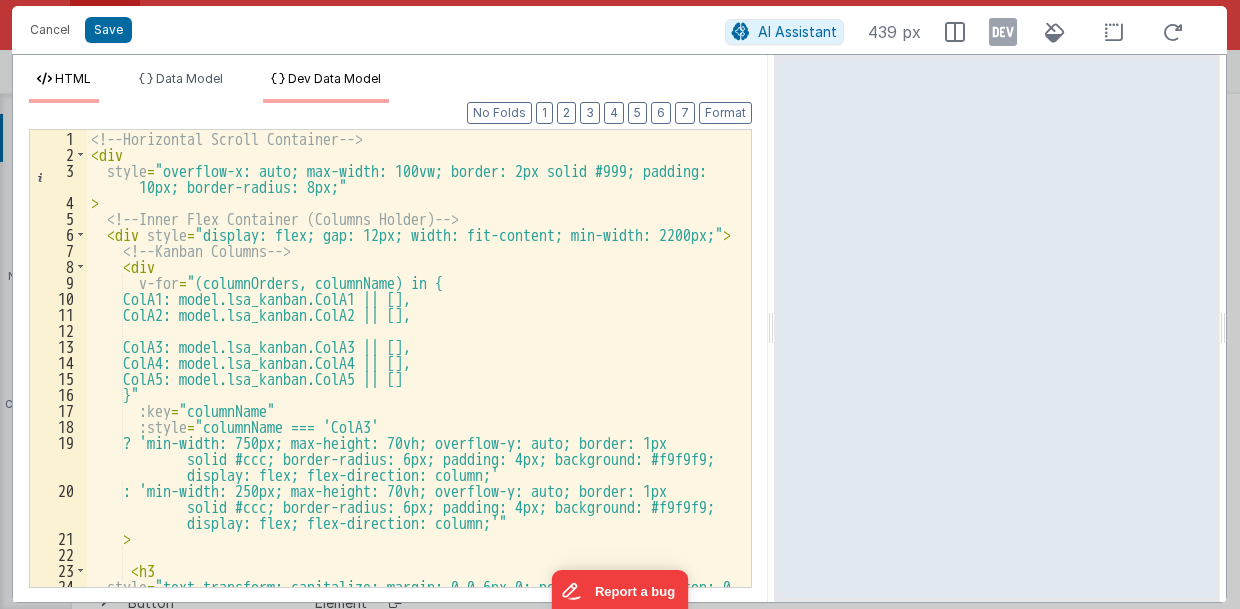 click on "Dev Data Model" at bounding box center [334, 78] 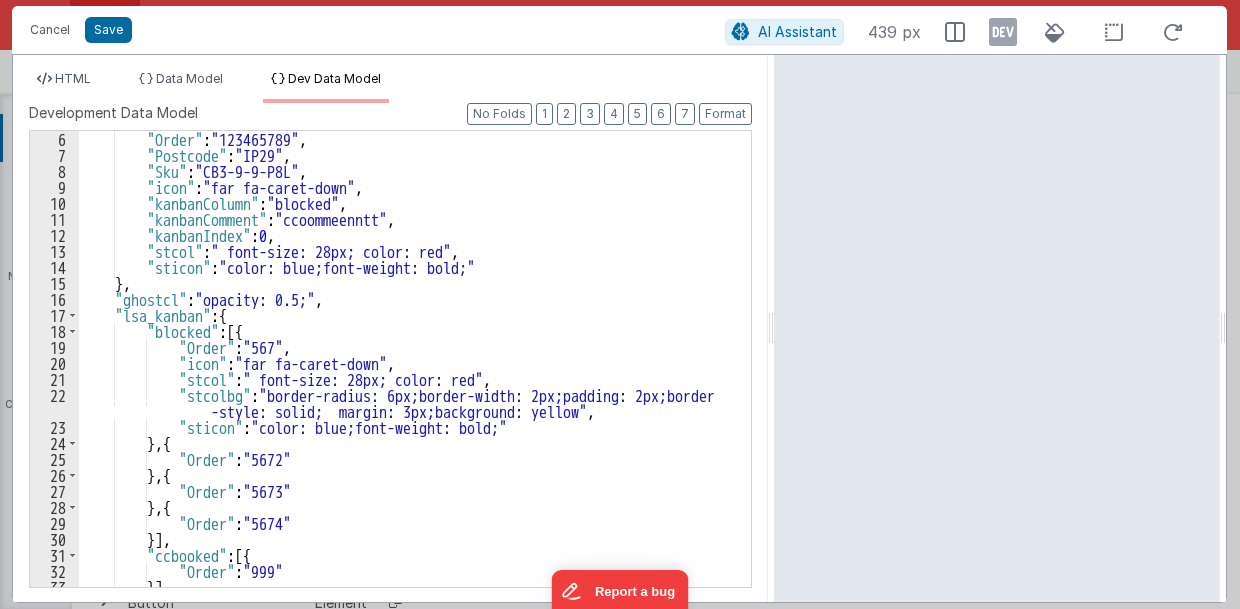 scroll, scrollTop: 120, scrollLeft: 0, axis: vertical 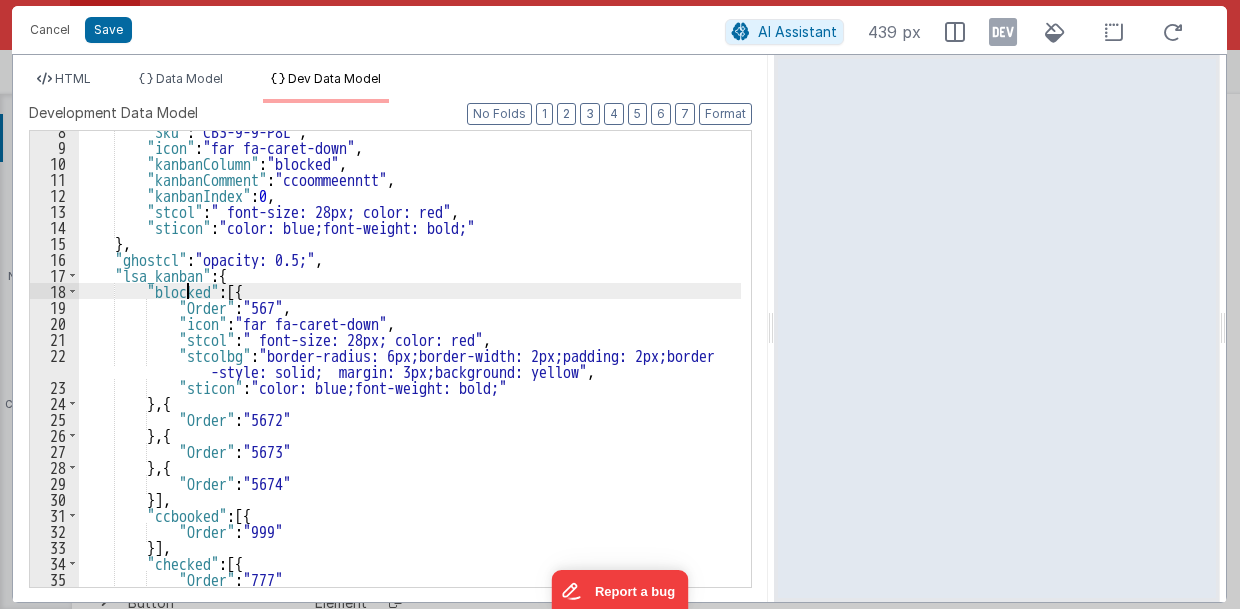 click on ""Sku" :  "[SKU]" ,           "icon" :  "far fa-caret-down" ,           "kanbanColumn" :  "blocked" ,           "kanbanComment" :  "ccoommeenntt" ,           "kanbanIndex" :  0 ,           "stcol" :  " font-size: 28px; color: red" ,           "sticon" :  "color: blue;font-weight: bold;"      } ,      "ghostcl" :  "opacity: 0.5;" ,      "lsa_kanban" :  {           "blocked" :  [{                "Order" :  "567" ,                "icon" :  "far fa-caret-down" ,                "stcol" :  " font-size: 28px; color: red" ,                "stcolbg" :  "border-radius: 6px;border-width: 2px;padding: 2px;border                  -style: solid;  margin: 3px;background: yellow" ,                "sticon" :  "color: blue;font-weight: bold;"           } ,  {                "Order" :  "5672"           } ,  {                "Order" :  "5673"           } ,  {                "Order" :  "5674"           }] ,           "ccbooked" :  [{                "Order" :  "999"           }] ,           "checked"" at bounding box center (410, 367) 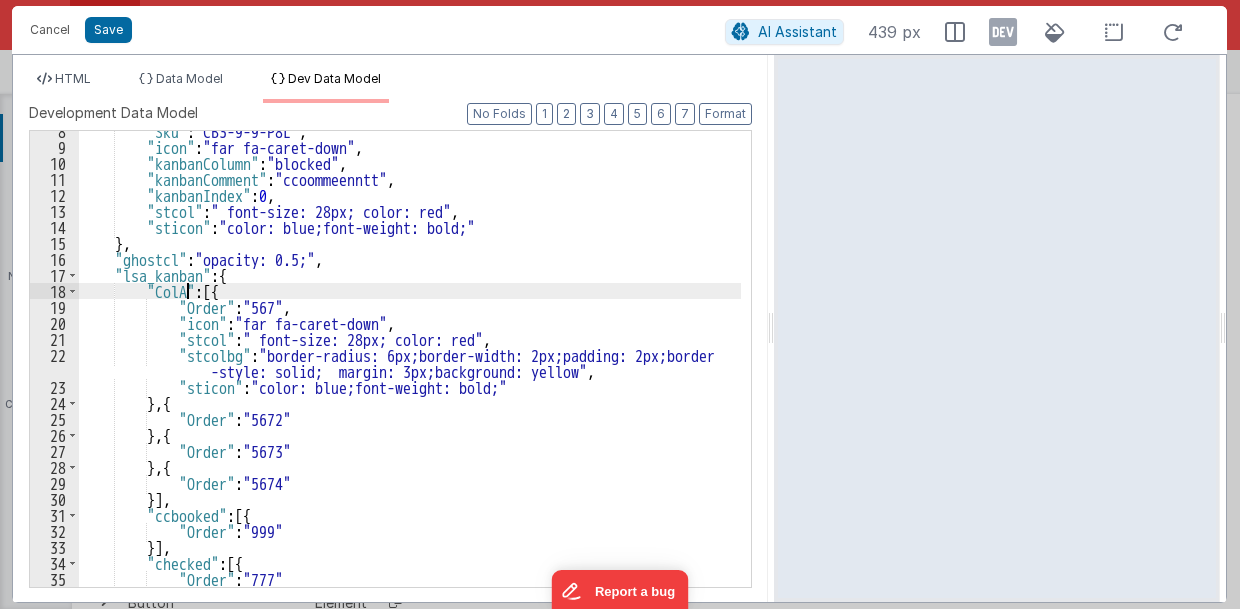 type 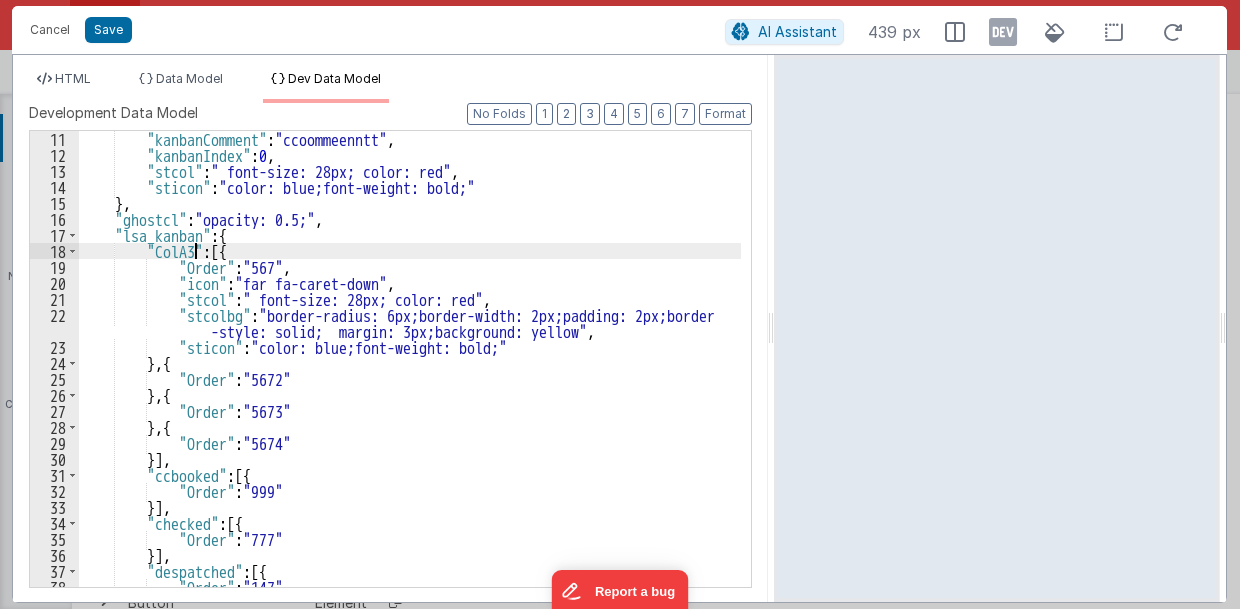 scroll, scrollTop: 200, scrollLeft: 0, axis: vertical 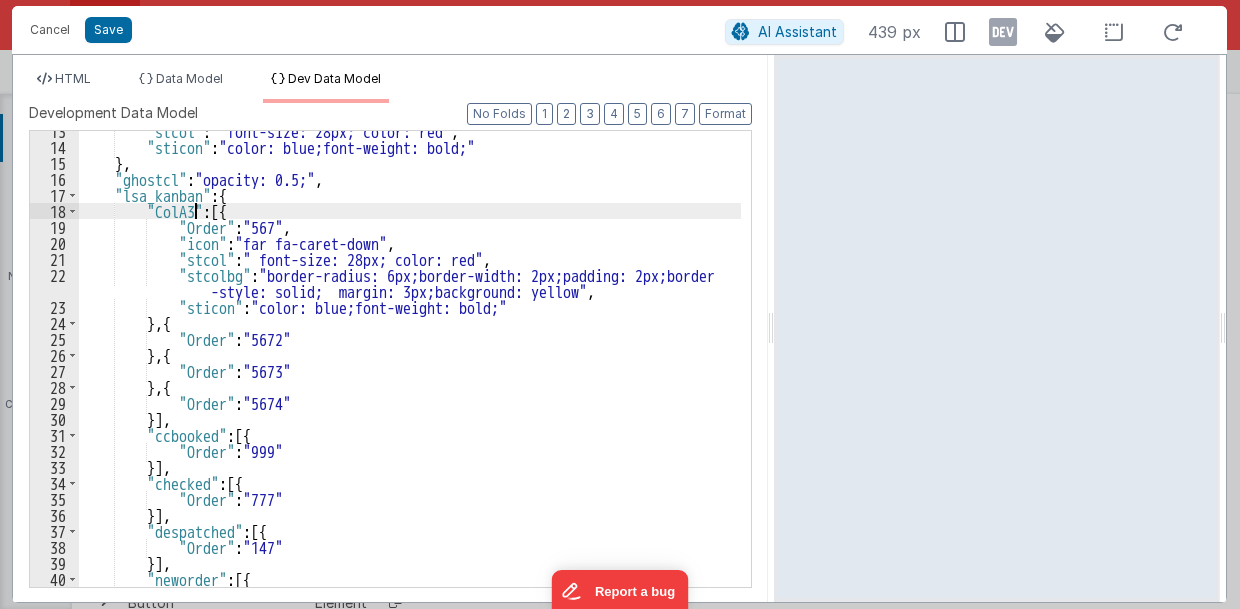 click on ""stcol" :  " font-size: 28px; color: red" ,           "sticon" :  "color: blue;font-weight: bold;"      } ,      "ghostcl" :  "opacity: 0.5;" ,      "lsa_kanban" :  {           "ColA3" :  [{                "Order" :  "[TEXT]" ,                "icon" :  "far fa-caret-down" ,                "stcol" :  " font-size: 28px; color: red" ,                "stcolbg" :  "border-radius: 6px;border-width: 2px;padding: 2px;border                  -style: solid;  margin: 3px;background: yellow" ,                "sticon" :  "color: blue;font-weight: bold;"           } ,  {                "Order" :  "[TEXT]"           } ,  {                "Order" :  "[TEXT]"           } ,  {                "Order" :  "[TEXT]"           }] ,           "ccbooked" :  [{                "Order" :  "[TEXT]"           }] ,           "checked" :  [{                "Order" :  "[TEXT]"           }] ,           "despatched" :  [{                "Order" :  "[TEXT]"           }] ,           "neworder" :  [{                "Comment" :  "[TEXT]"" at bounding box center [410, 367] 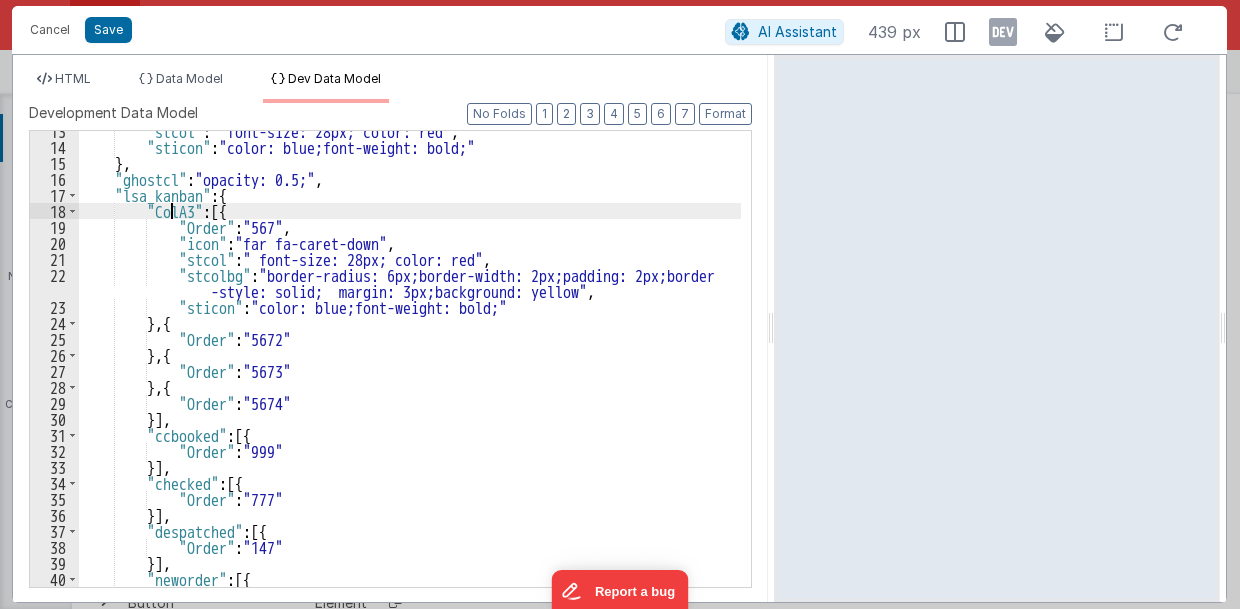 click on ""stcol" :  " font-size: 28px; color: red" ,           "sticon" :  "color: blue;font-weight: bold;"      } ,      "ghostcl" :  "opacity: 0.5;" ,      "lsa_kanban" :  {           "ColA3" :  [{                "Order" :  "[TEXT]" ,                "icon" :  "far fa-caret-down" ,                "stcol" :  " font-size: 28px; color: red" ,                "stcolbg" :  "border-radius: 6px;border-width: 2px;padding: 2px;border                  -style: solid;  margin: 3px;background: yellow" ,                "sticon" :  "color: blue;font-weight: bold;"           } ,  {                "Order" :  "[TEXT]"           } ,  {                "Order" :  "[TEXT]"           } ,  {                "Order" :  "[TEXT]"           }] ,           "ccbooked" :  [{                "Order" :  "[TEXT]"           }] ,           "checked" :  [{                "Order" :  "[TEXT]"           }] ,           "despatched" :  [{                "Order" :  "[TEXT]"           }] ,           "neworder" :  [{                "Comment" :  "[TEXT]"" at bounding box center [410, 367] 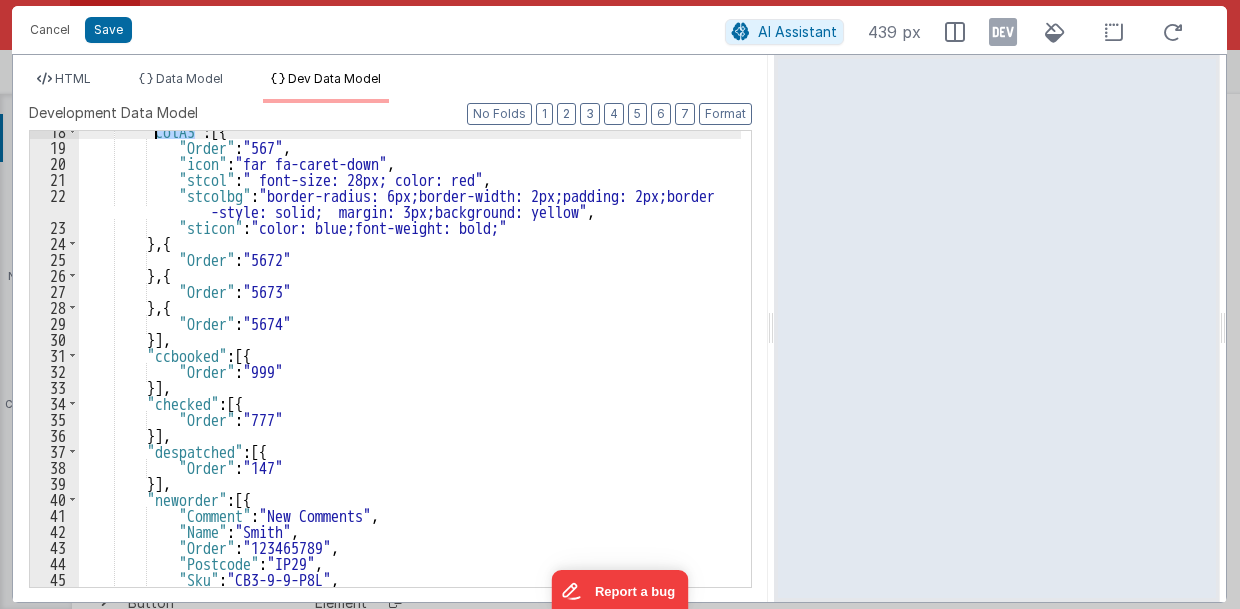 scroll, scrollTop: 320, scrollLeft: 0, axis: vertical 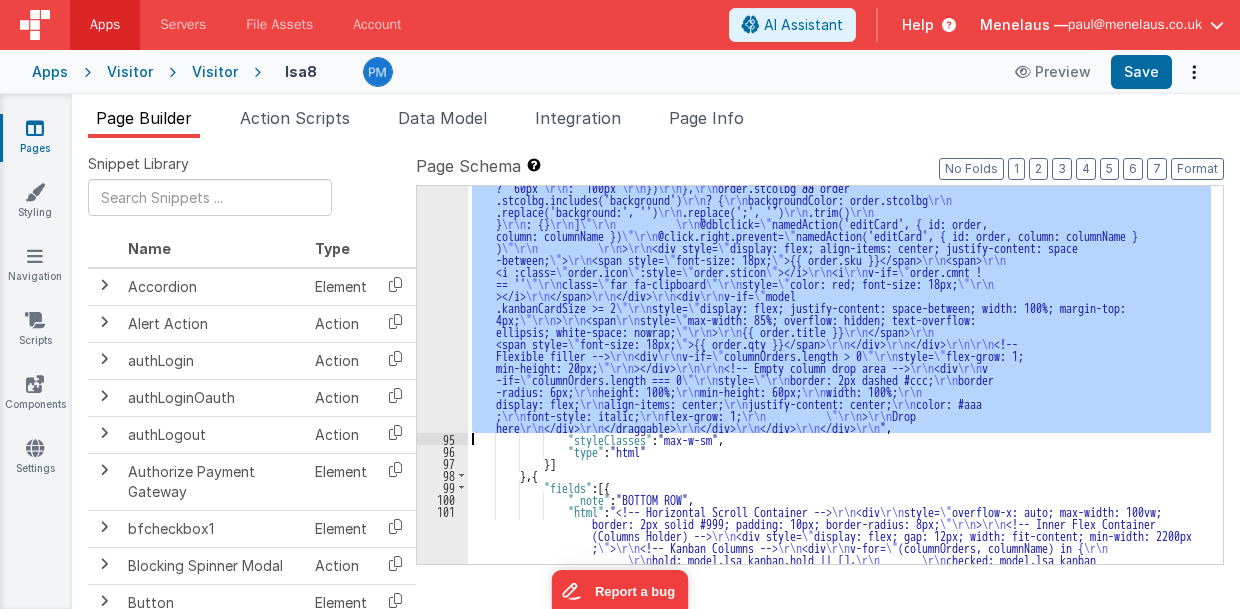 click on "94" at bounding box center [442, 139] 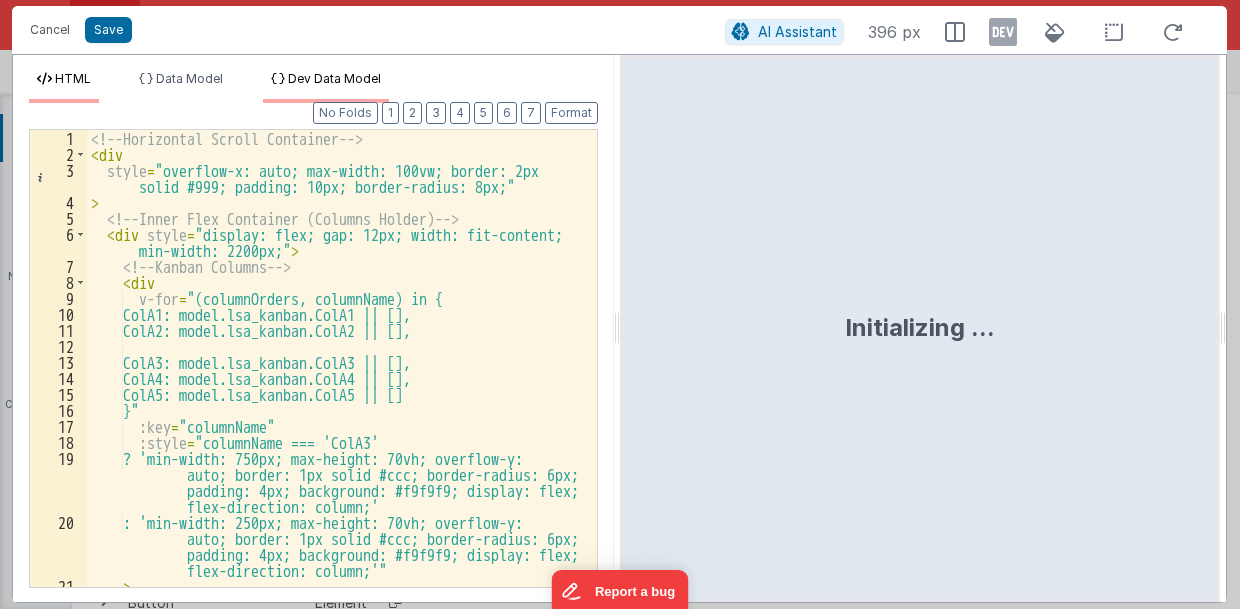 click on "Dev Data Model" at bounding box center [334, 78] 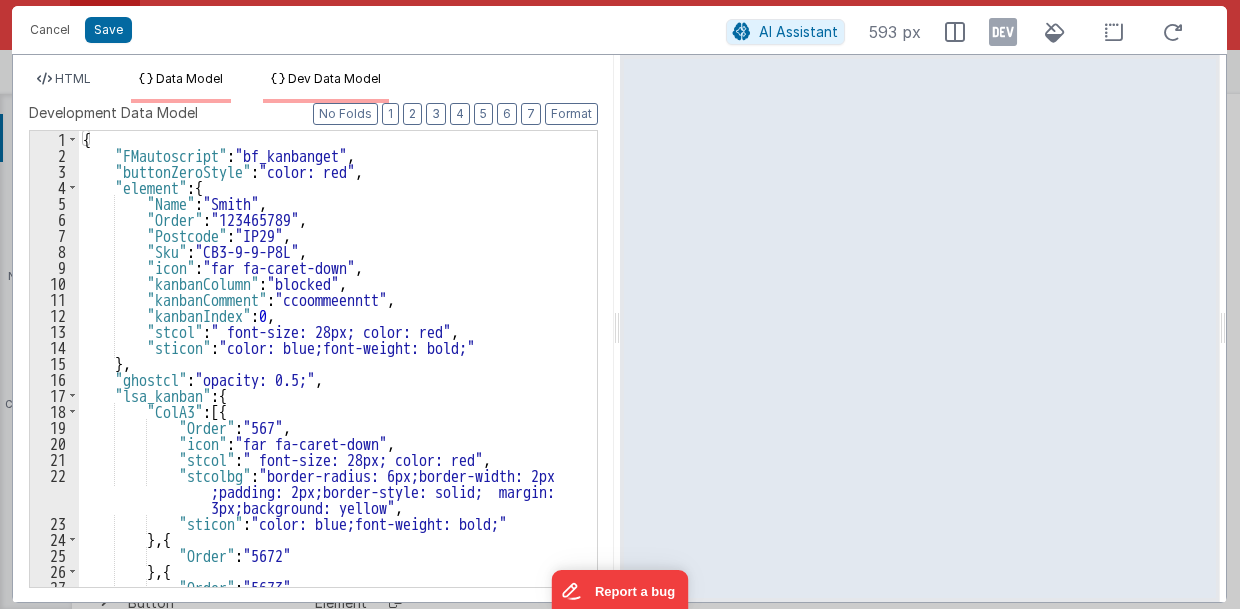 click on "Data Model" at bounding box center [189, 78] 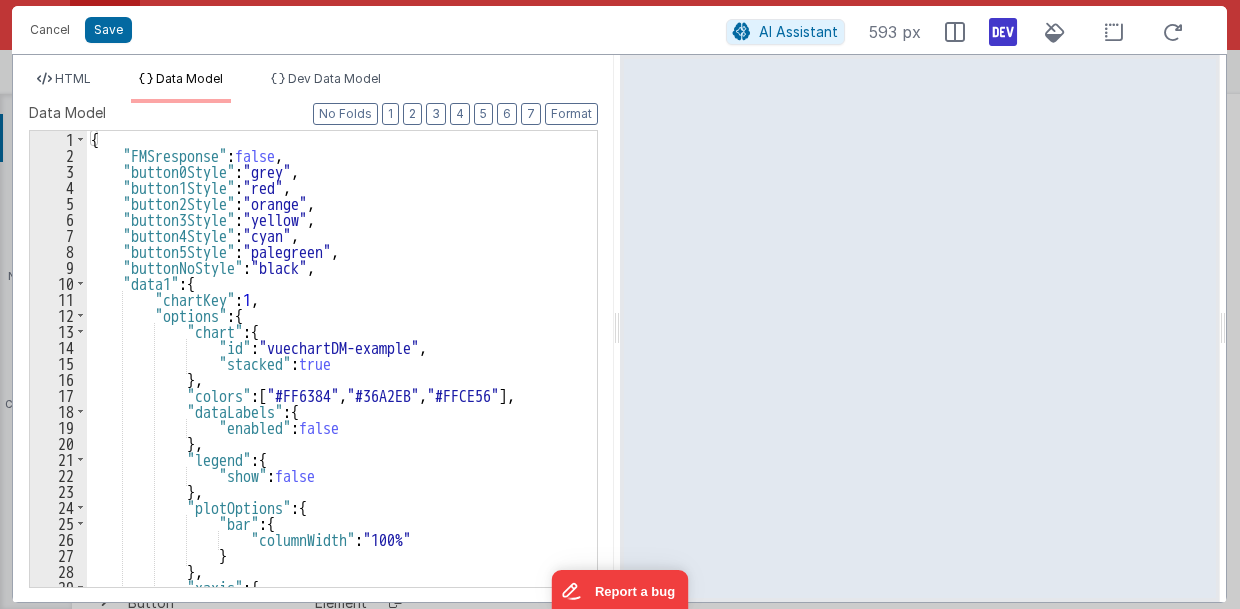 click at bounding box center (1003, 32) 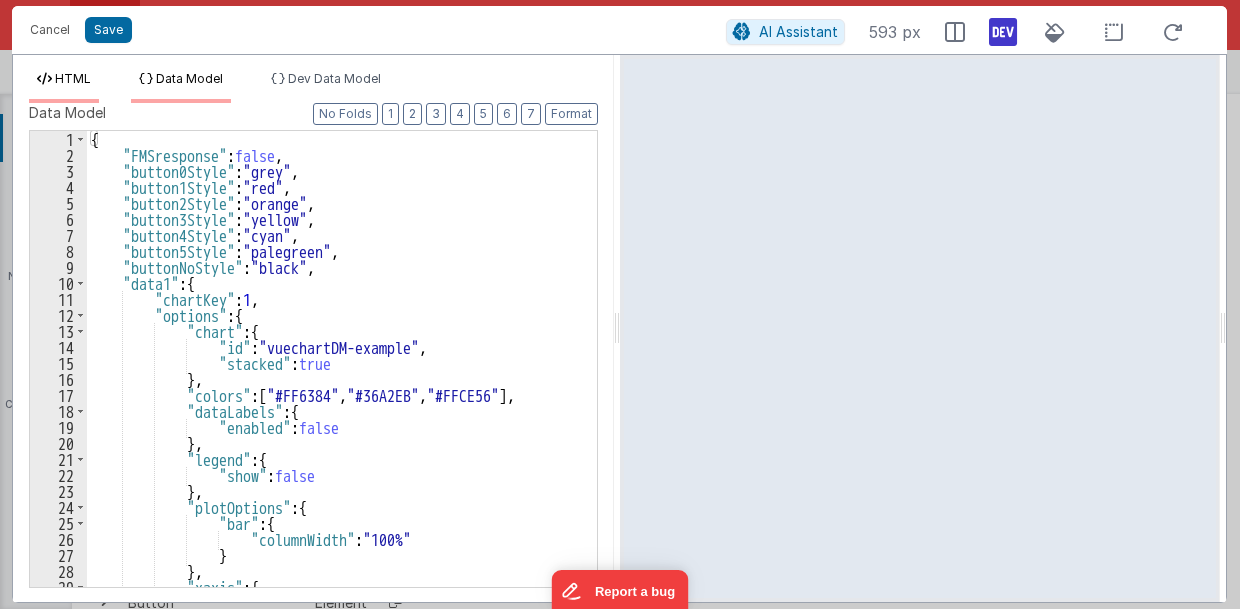 click on "HTML" at bounding box center (73, 78) 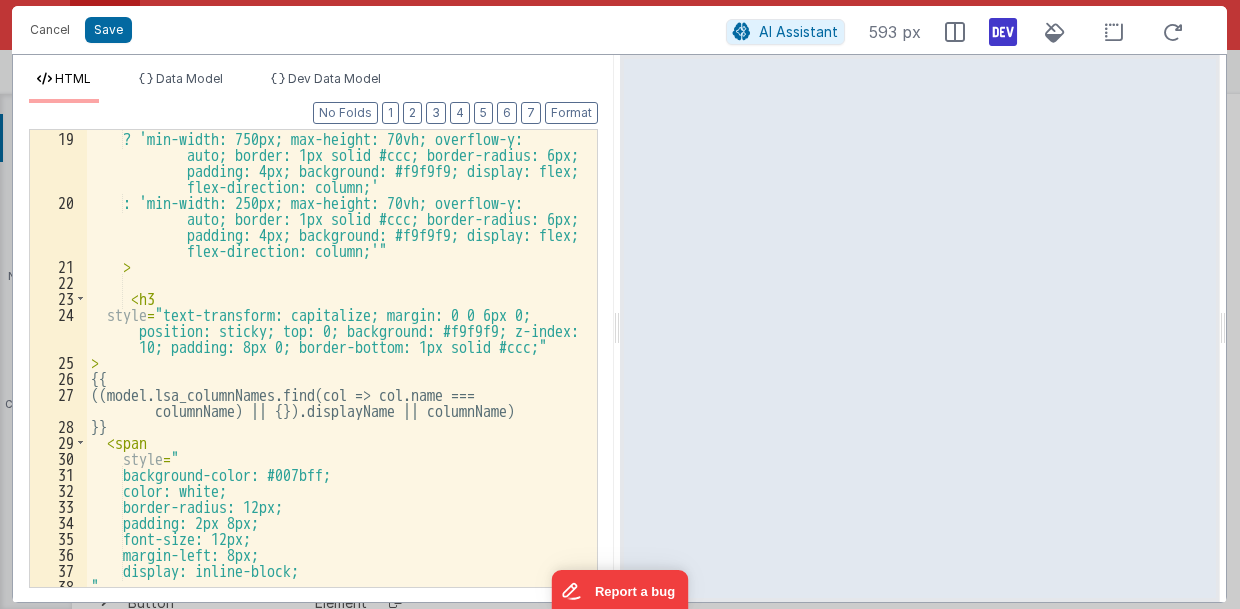 scroll, scrollTop: 320, scrollLeft: 0, axis: vertical 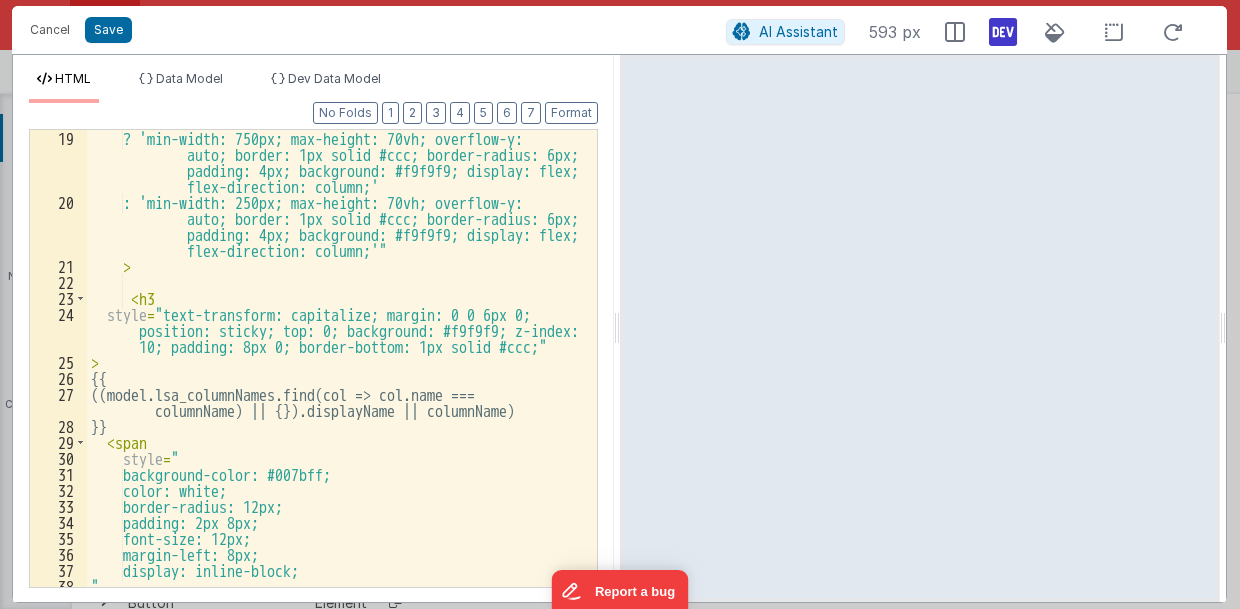 click on "? 'min-width: 750px; max-height: 70vh; overflow-y:               auto; border: 1px solid #ccc; border-radius: 6px;               padding: 4px; background: #f9f9f9; display: flex;               flex-direction: column;'          : 'min-width: 250px; max-height: 70vh; overflow-y:               auto; border: 1px solid #ccc; border-radius: 6px;               padding: 4px; background: #f9f9f9; display: flex;               flex-direction: column;'"      >                  < h3    style = "text-transform: capitalize; margin: 0 0 6px 0;         position: sticky; top: 0; background: #f9f9f9; z-index:         10; padding: 8px 0; border-bottom: 1px solid #ccc;" >   {{     ((model.lsa_columnNames.find(col => col.name ===           columnName) || {}).displayName || columnName)   }}    < span      style = "        background-color: #007bff;        color: white;        border-radius: 12px;        padding: 2px 8px;           >" at bounding box center [337, 399] 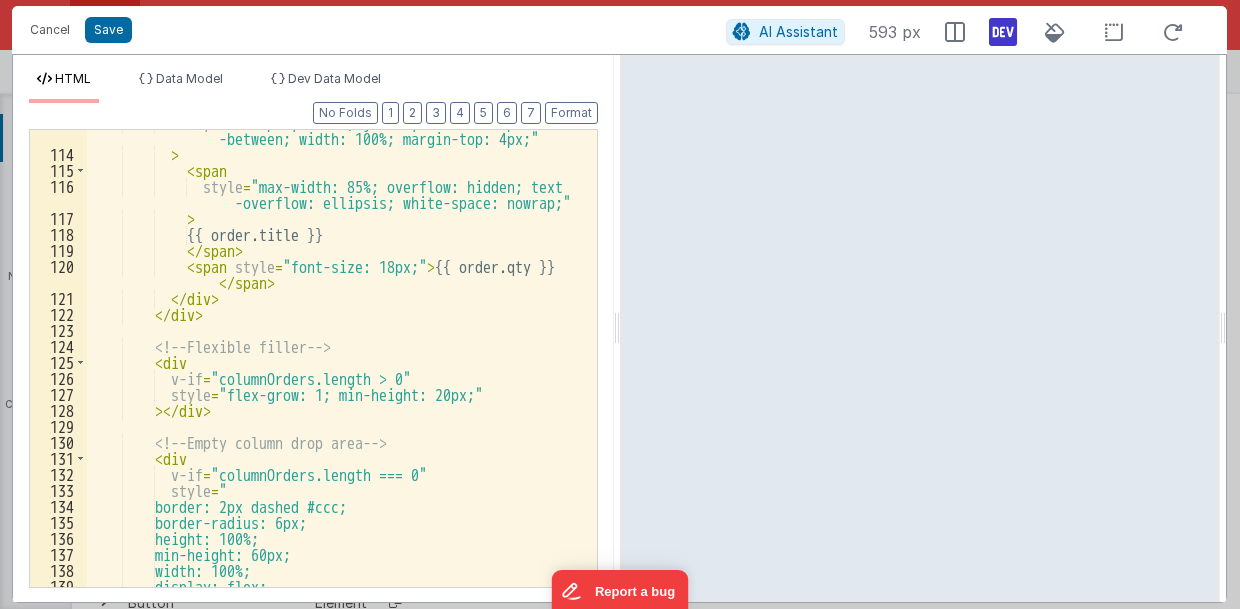 scroll, scrollTop: 2160, scrollLeft: 0, axis: vertical 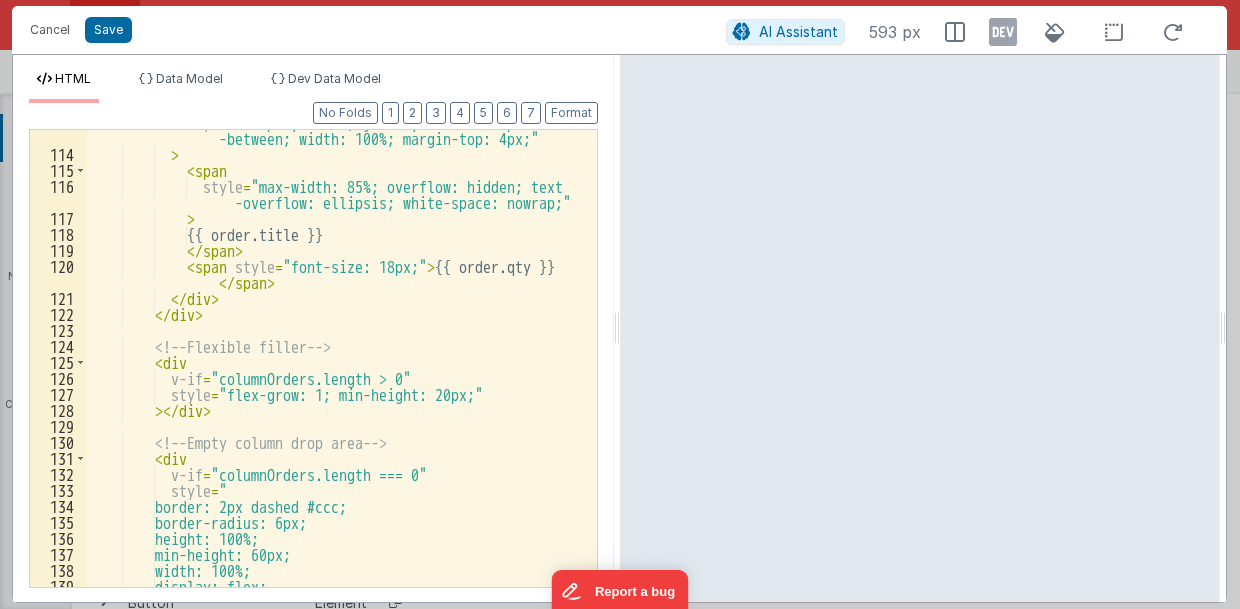 click at bounding box center [1003, 32] 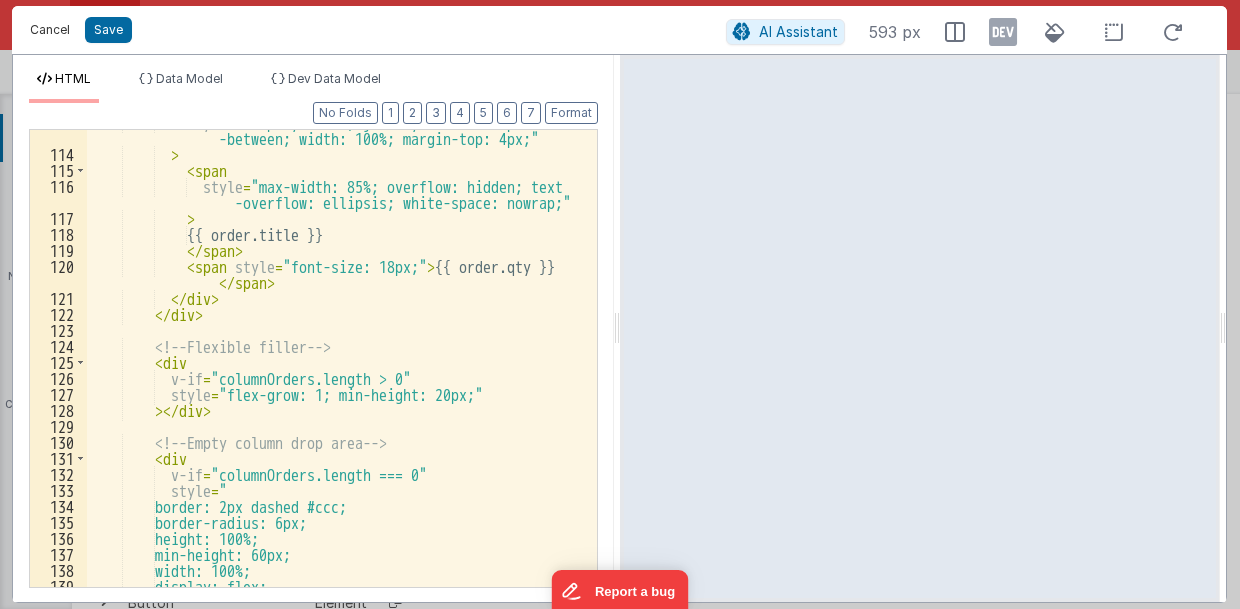 click on "Cancel" at bounding box center (50, 30) 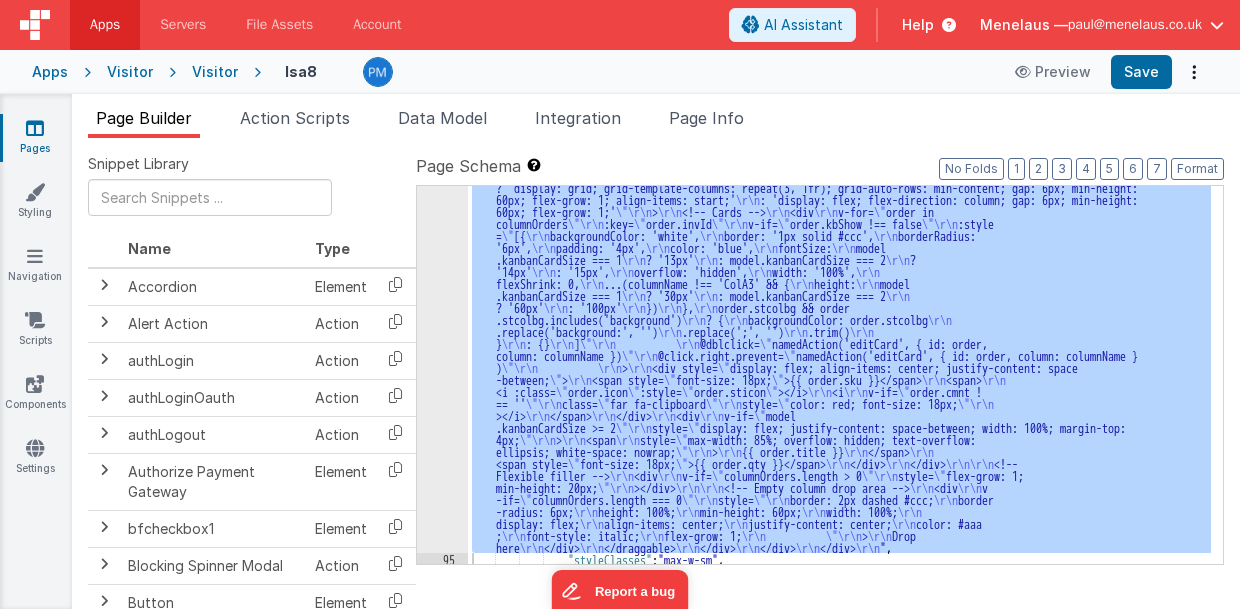 scroll, scrollTop: 3269, scrollLeft: 0, axis: vertical 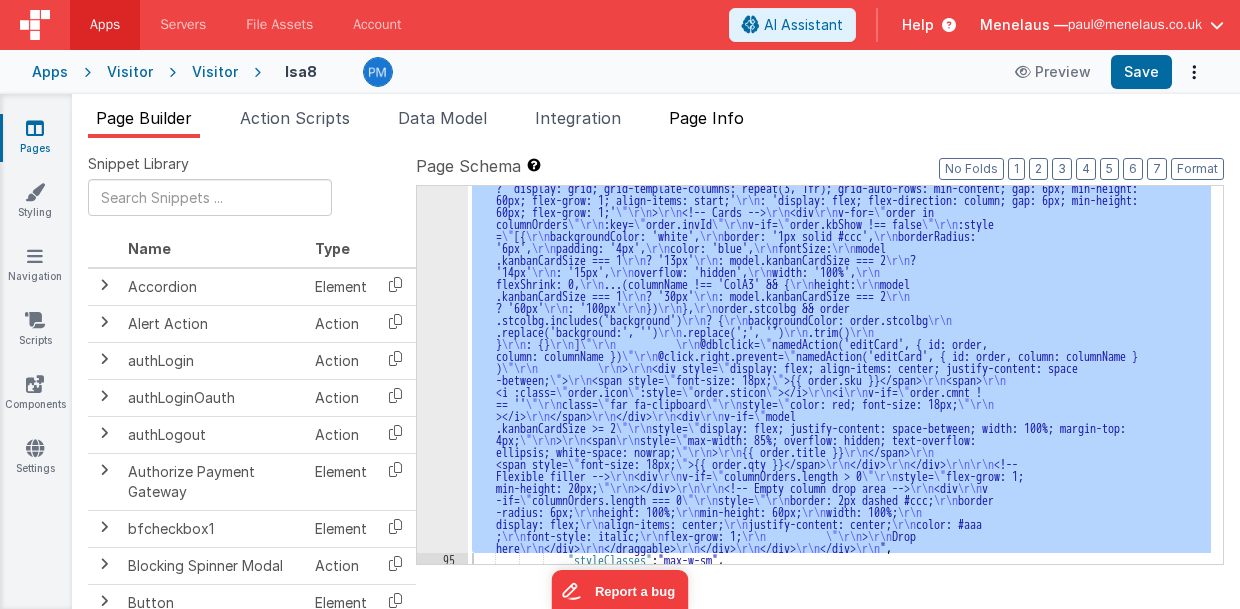 click on "Page Info" at bounding box center [706, 118] 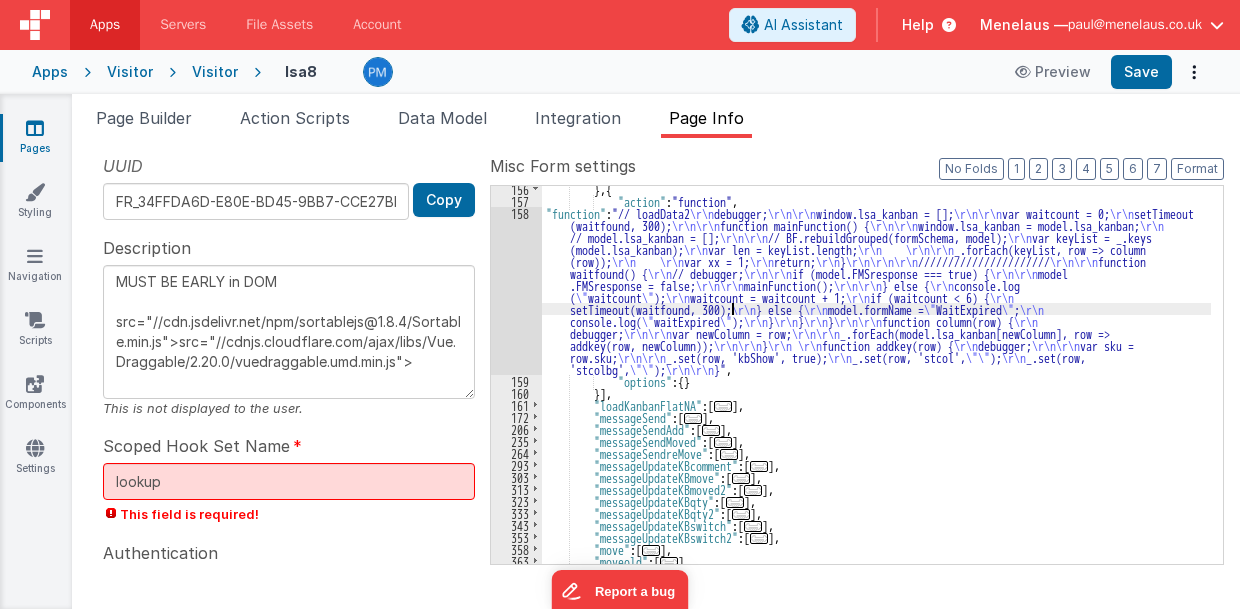 click on ""action": "function", "function": "// loadData2 \r\n debugger; \r\n\r\n window.lsa_kanban = []; \r\n\r\n var waitcount = 0; \r\n setTimeout (waitfound, 300); \r\n\r\n function mainFunction() { \r\n\r\n     window.lsa_kanban = model.lsa_kanban; \r\n           // model.lsa_kanban = []; \r\n\r\n     // BF.rebuildGrouped(formSchema, model); \r\n     var keyList = _.keys (model.lsa_kanban); \r\n     var len = keyList.length; \r\n      \r\n\r\n     _.forEach(keyList, row => column (row)); \r\n      \r\n     var xx = 1; \r\n     return; \r\n } \r\n\r\n\r\n ////////////////////// \r\n\r\n function       waitfound() { \r\n     // debugger; \r\n\r\n     if (model.FMSresponse === true) { \r\n\r\n         model      .FMSresponse = false; \r\n\r\n         mainFunction(); \r\n\r\n     } else { \r\n         console.log      ( \" waitcount \" ); \r\n         waitcount = waitcount + 1; \r\n         if (waitcount < 6) { \r\n                   ;" at bounding box center [877, 384] 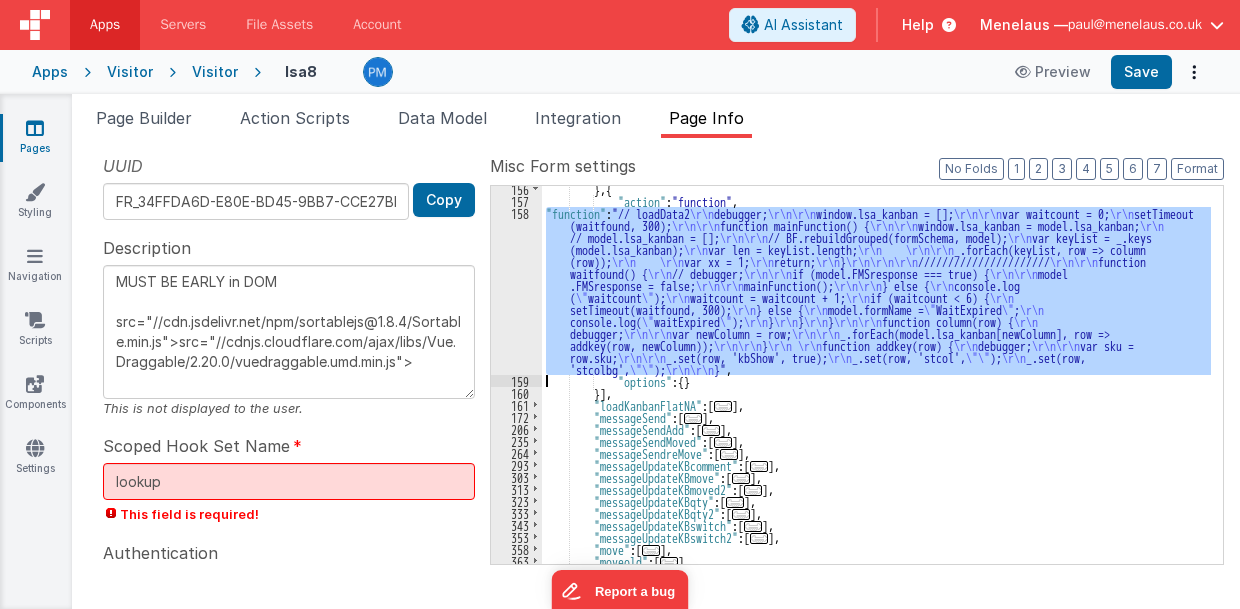 click on "158" at bounding box center [516, 291] 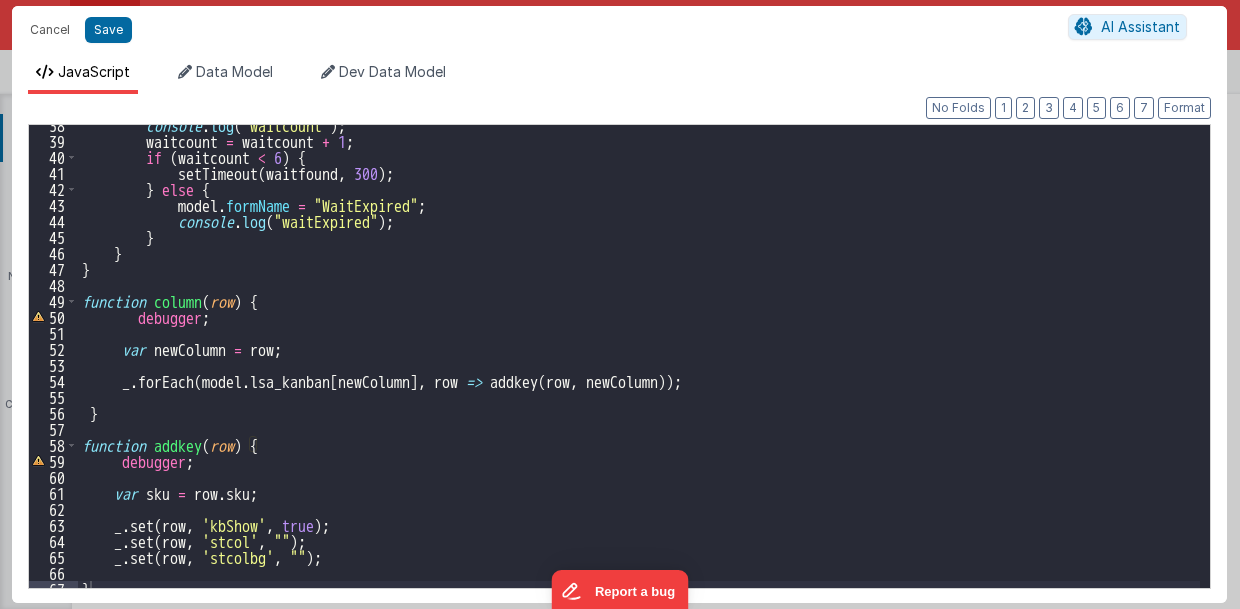 scroll, scrollTop: 608, scrollLeft: 0, axis: vertical 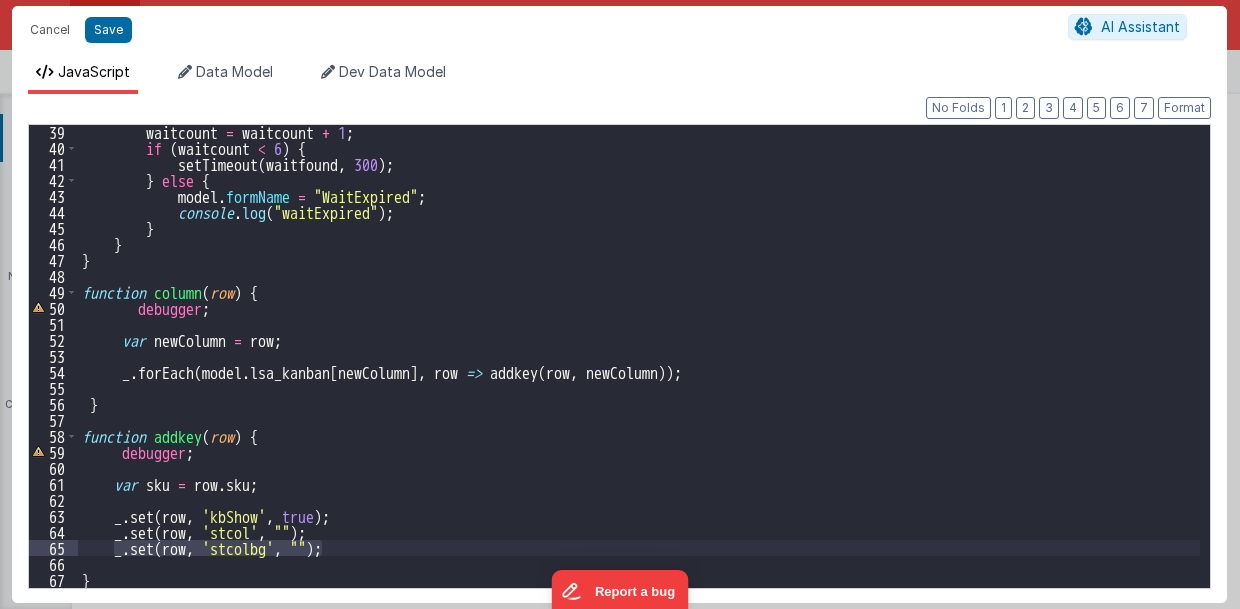drag, startPoint x: 112, startPoint y: 551, endPoint x: 328, endPoint y: 548, distance: 216.02083 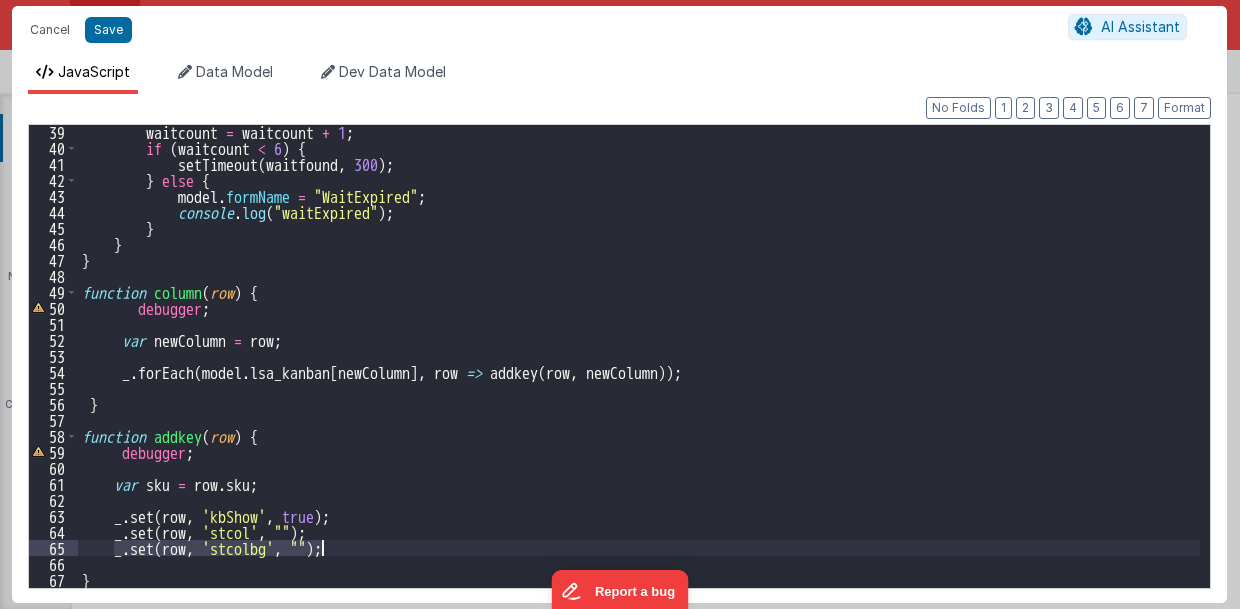 click on "waitcount   =   waitcount   +   1 ;           if   ( waitcount   <   6 )   {                setTimeout ( waitfound ,   300 ) ;           }   else   {                model . formName   =   "WaitExpired" ;                console . log ( "waitExpired" ) ;           }      } } function   column ( row )   {          debugger ;        var   newColumn   =   row ;        _ . forEach ( model . lsa_kanban [ newColumn ] ,   row   =>   addkey ( row ,   newColumn )) ;   }   function   addkey ( row )   {        debugger ;      var   sku   =   row . sku ;      _ . set ( row ,   'kbShow' ,   true ) ;      _ . set ( row ,   'stcol' ,   "" ) ;      _ . set ( row ,   'stcolbg' ,   "" ) ;" at bounding box center [639, 356] 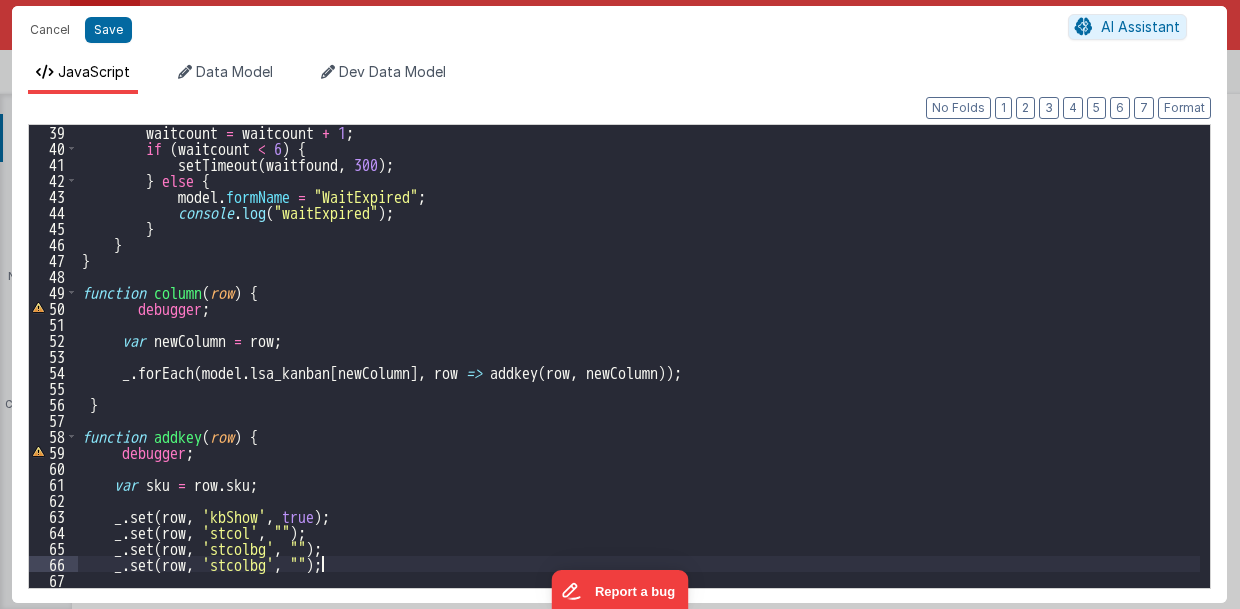 click on "waitcount   =   waitcount   +   1 ;           if   ( waitcount   <   6 )   {                setTimeout ( waitfound ,   300 ) ;           }   else   {                model . formName   =   "WaitExpired" ;                console . log ( "waitExpired" ) ;           }      } } function   column ( row )   {          debugger ;        var   newColumn   =   row ;        _ . forEach ( model . lsa_kanban [ newColumn ] ,   row   =>   addkey ( row ,   newColumn )) ;   }   function   addkey ( row )   {        debugger ;      var   sku   =   row . sku ;      _ . set ( row ,   'kbShow' ,   true ) ;      _ . set ( row ,   'stcol' ,   "" ) ;      _ . set ( row ,   'stcolbg' ,   "" ) ;      _ . set ( row ,   'stcolbg' ,   "" ) ; }" at bounding box center (639, 371) 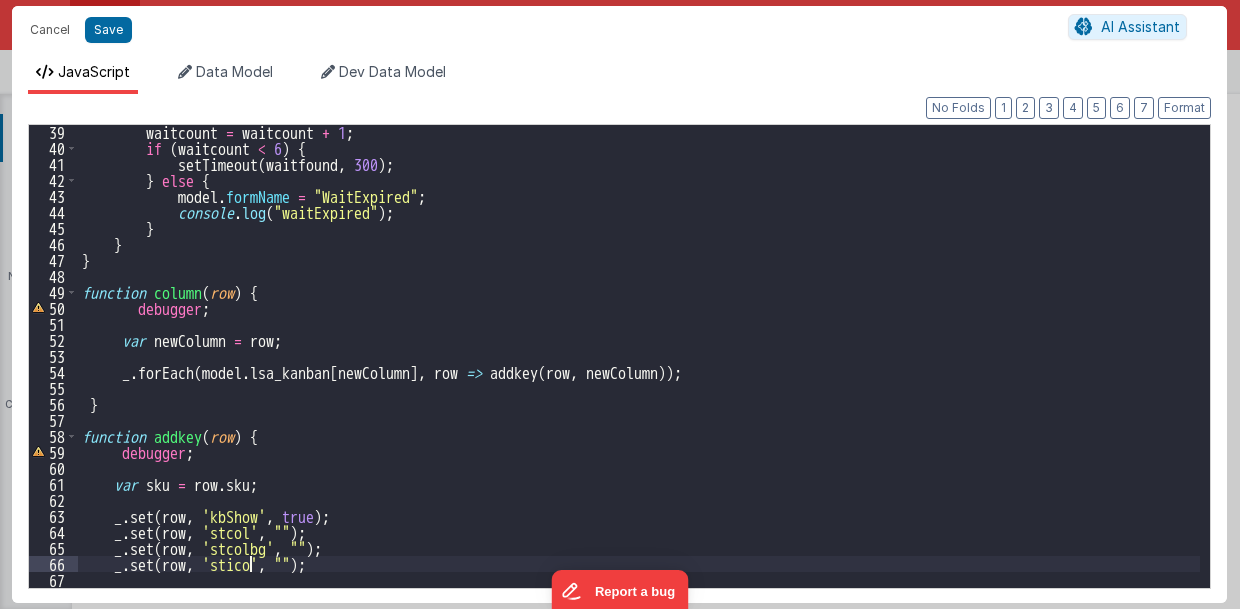 type 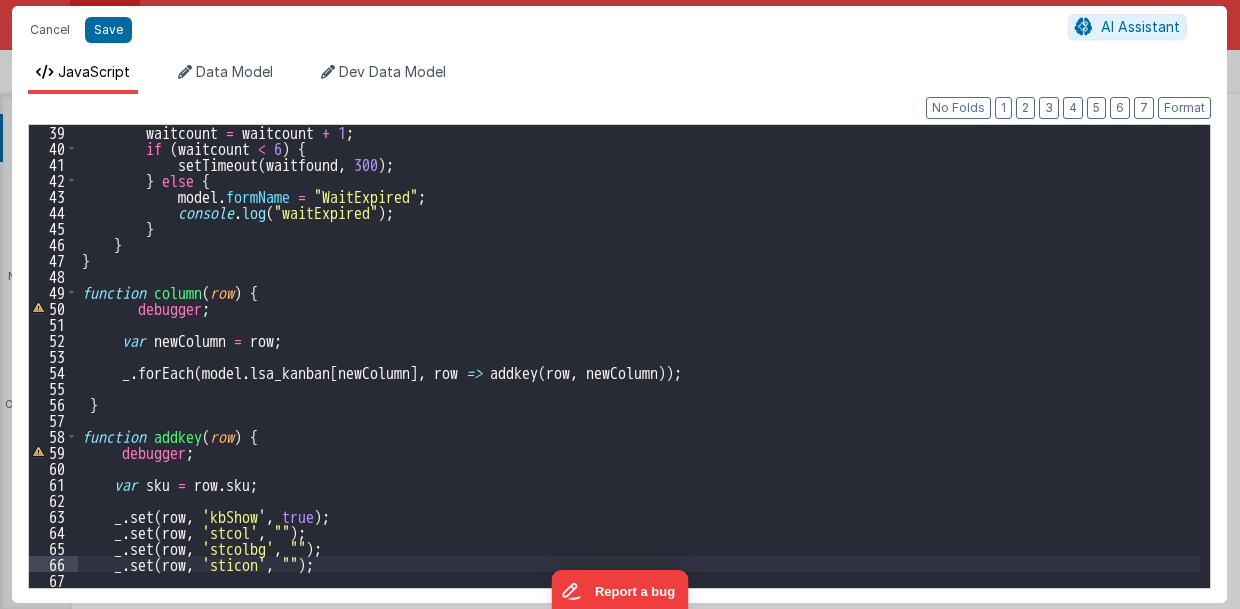 type on "MUST BE EARLY in DOM
src="//cdn.jsdelivr.net/npm/sortablejs@1.8.4/Sortable.min.js">src="//cdnjs.cloudflare.com/ajax/libs/Vue.Draggable/2.20.0/vuedraggable.umd.min.js">" 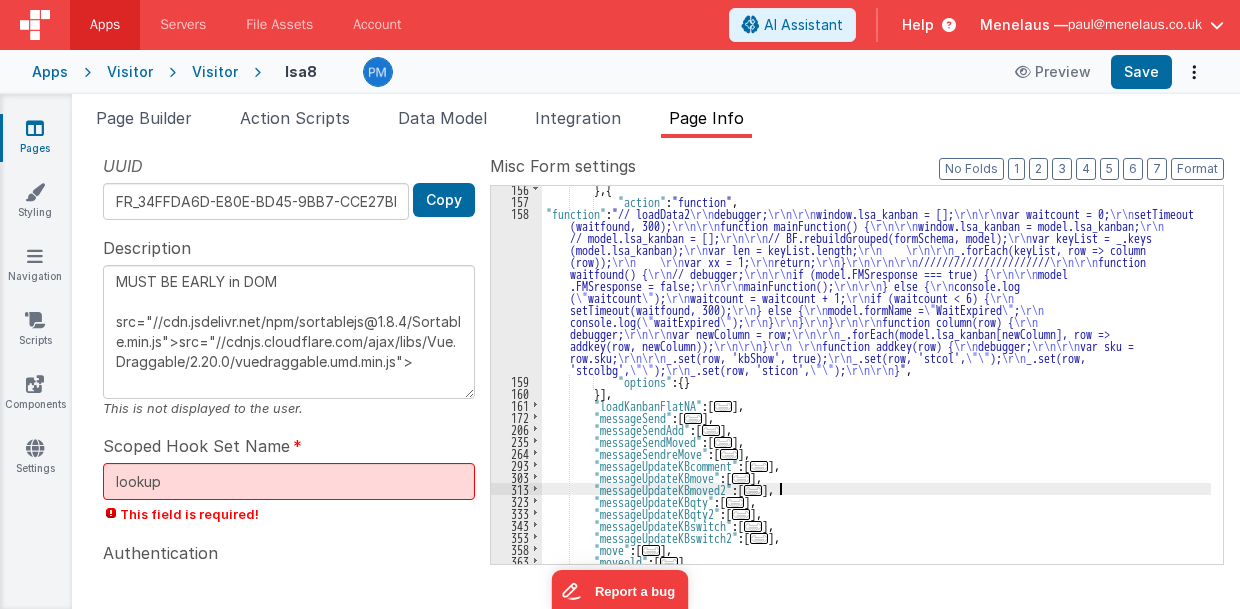 click on ""action": "function", "function": "// loadData2 \r\n debugger; \r\n\r\n window.lsa_kanban = []; \r\n\r\n var waitcount = 0; \r\n setTimeout (waitfound, 300); \r\n\r\n function mainFunction() { \r\n\r\n     window.lsa_kanban = model.lsa_kanban; \r\n           // model.lsa_kanban = []; \r\n\r\n     // BF.rebuildGrouped(formSchema, model); \r\n     var keyList = _.keys (model.lsa_kanban); \r\n     var len = keyList.length; \r\n      \r\n\r\n     _.forEach(keyList, row => column (row)); \r\n      \r\n     var xx = 1; \r\n     return; \r\n } \r\n\r\n\r\n ////////////////////// \r\n\r\n function       waitfound() { \r\n     // debugger; \r\n\r\n     if (model.FMSresponse === true) { \r\n\r\n         model      .FMSresponse = false; \r\n\r\n         mainFunction(); \r\n\r\n     } else { \r\n         console.log      ( \" waitcount \" ); \r\n         waitcount = waitcount + 1; \r\n         if (waitcount < 6) { \r\n                   ;" at bounding box center (877, 384) 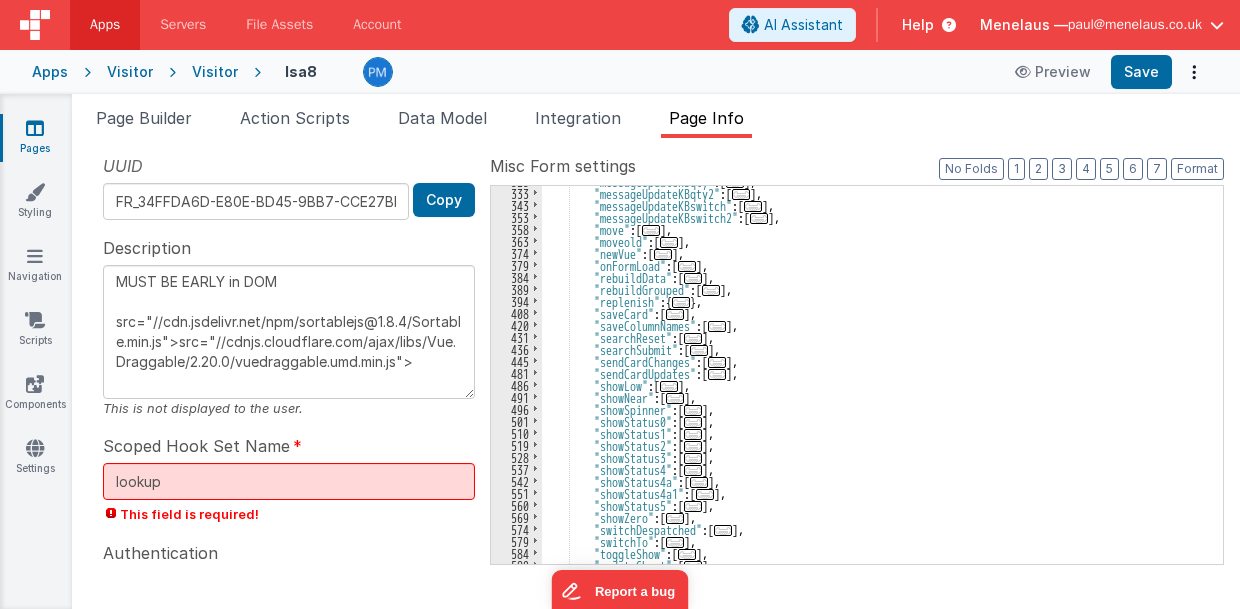 scroll, scrollTop: 811, scrollLeft: 0, axis: vertical 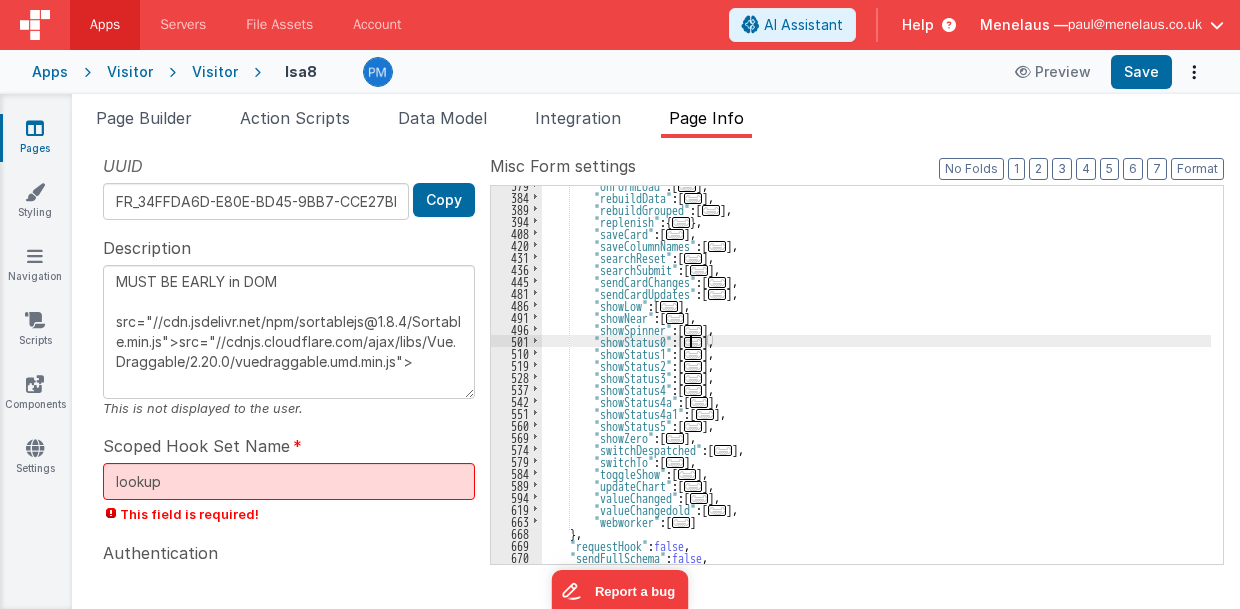 click on "..." at bounding box center [693, 342] 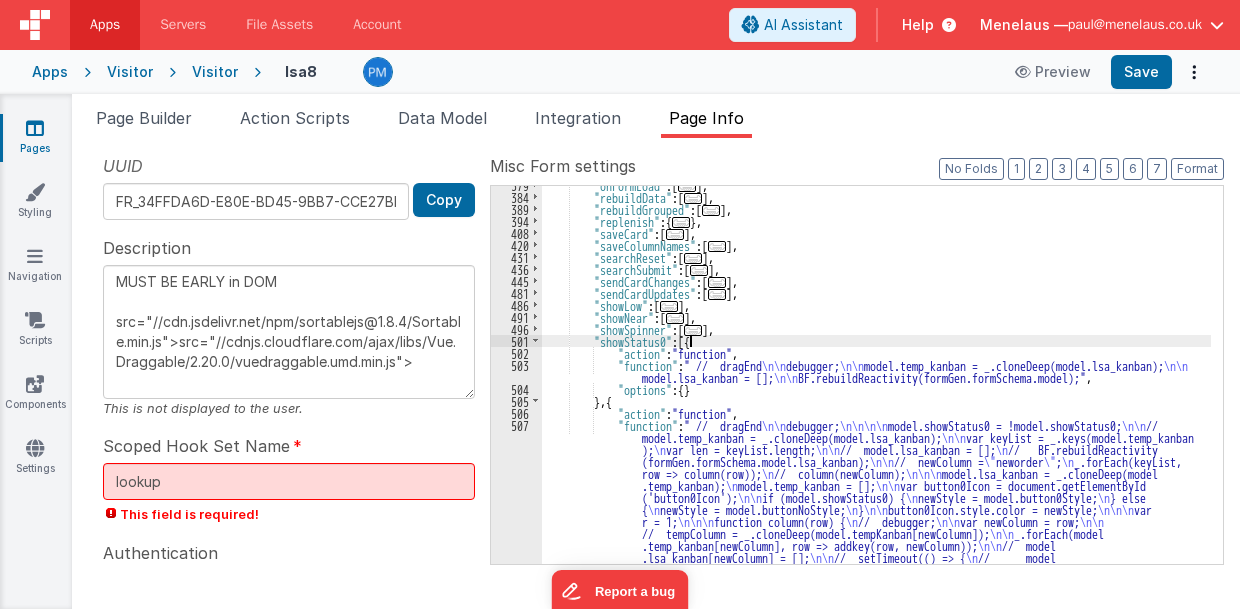 click on ""onFormLoad" :  [ ... ] ,           "rebuildData" :  [ ... ] ,           "rebuildGrouped" :  [ ... ] ,           "replenish" :  { ... } ,           "saveCard" :  [ ... ] ,           "saveColumnNames" :  [ ... ] ,           "searchReset" :  [ ... ] ,           "searchSubmit" :  [ ... ] ,           "sendCardChanges" :  [ ... ] ,           "sendCardUpdates" :  [ ... ] ,           "showLow" :  [ ... ] ,           "showNear" :  [ ... ] ,           "showSpinner" :  [ ... ] ,           "showStatus0" :  [{                "action" :  "function" ,                "function" :  " //  dragEnd \n\n  debugger; \n\n  model.temp_kanban = _.cloneDeep(model.lsa_kanban); \n\n                    model.lsa_kanban = []; \n\n  BF.rebuildReactivity(formGen.formSchema.model);" ,                "options" :  { }           } ,  {                "action" :  "function" ,                "function" :  " //  dragEnd \n\n  debugger; \n\n\n\n  model.showStatus0 = !model.showStatus0; \n\n  //   \n\n ); \n \n\n \n \n\n ;" at bounding box center [877, 482] 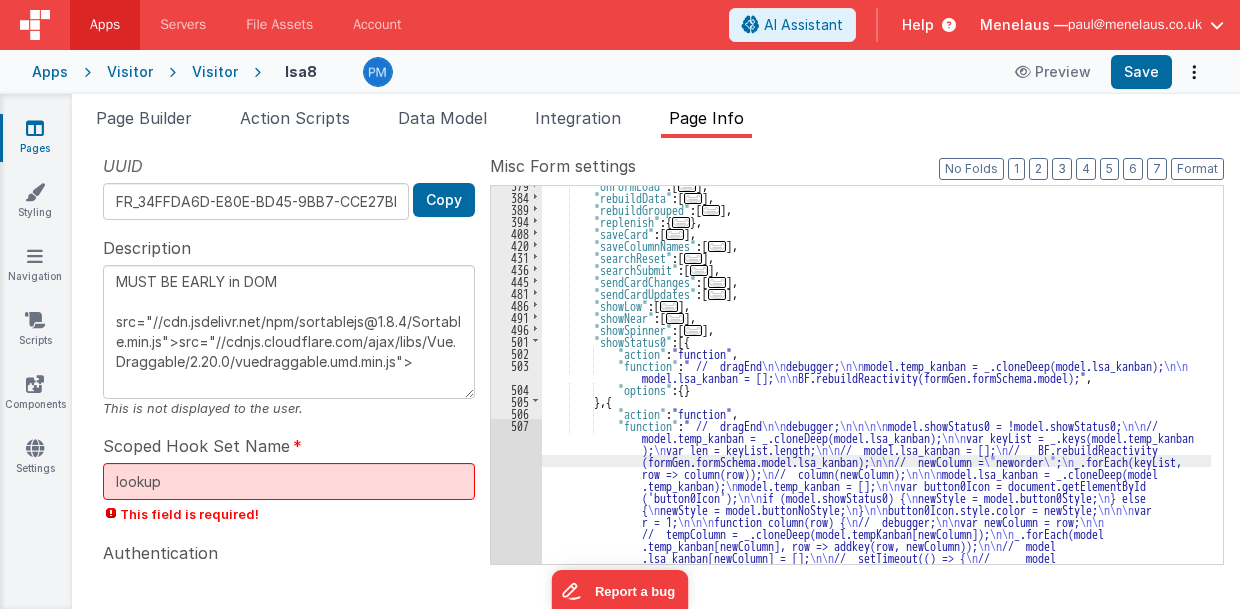 scroll, scrollTop: 893, scrollLeft: 0, axis: vertical 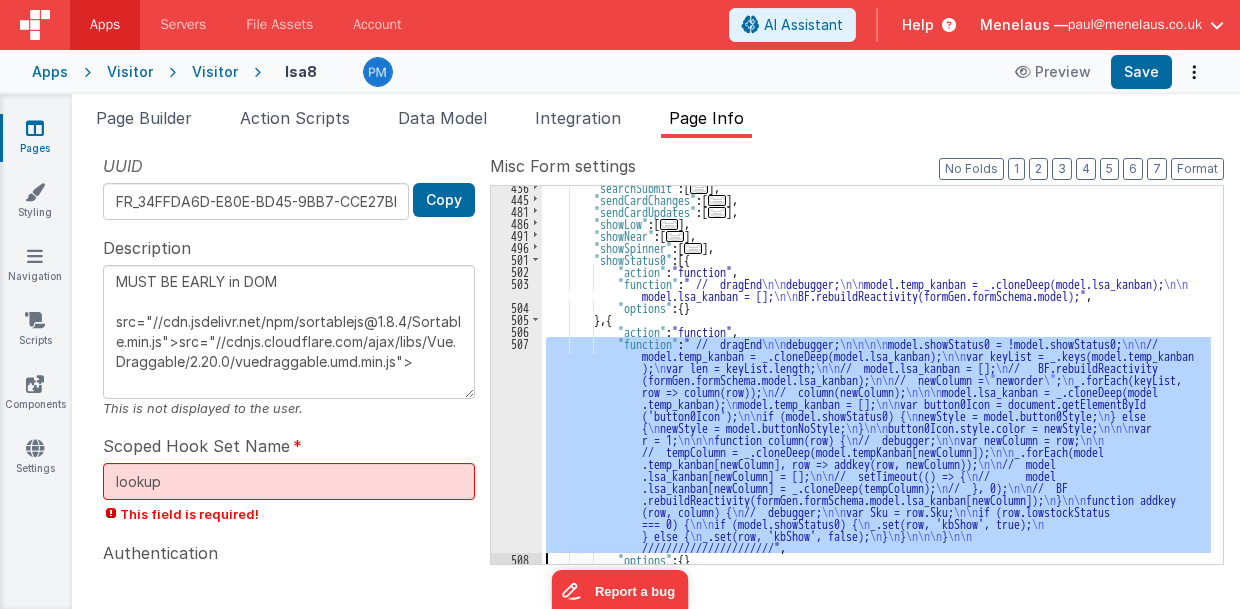 click on "507" at bounding box center [516, 445] 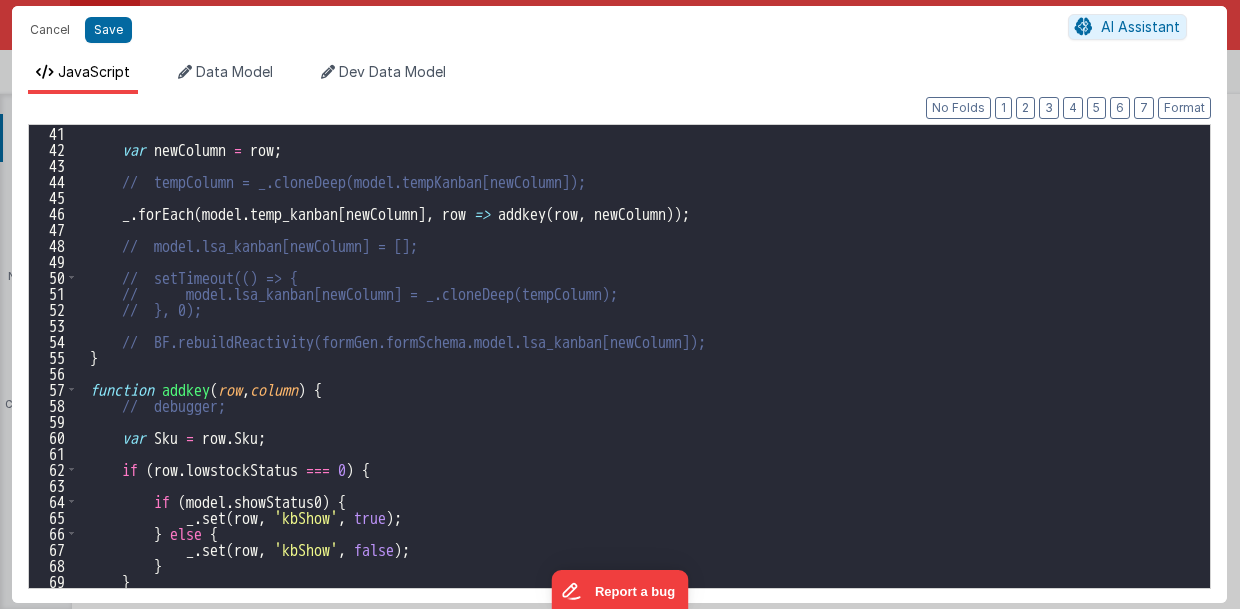 scroll, scrollTop: 720, scrollLeft: 0, axis: vertical 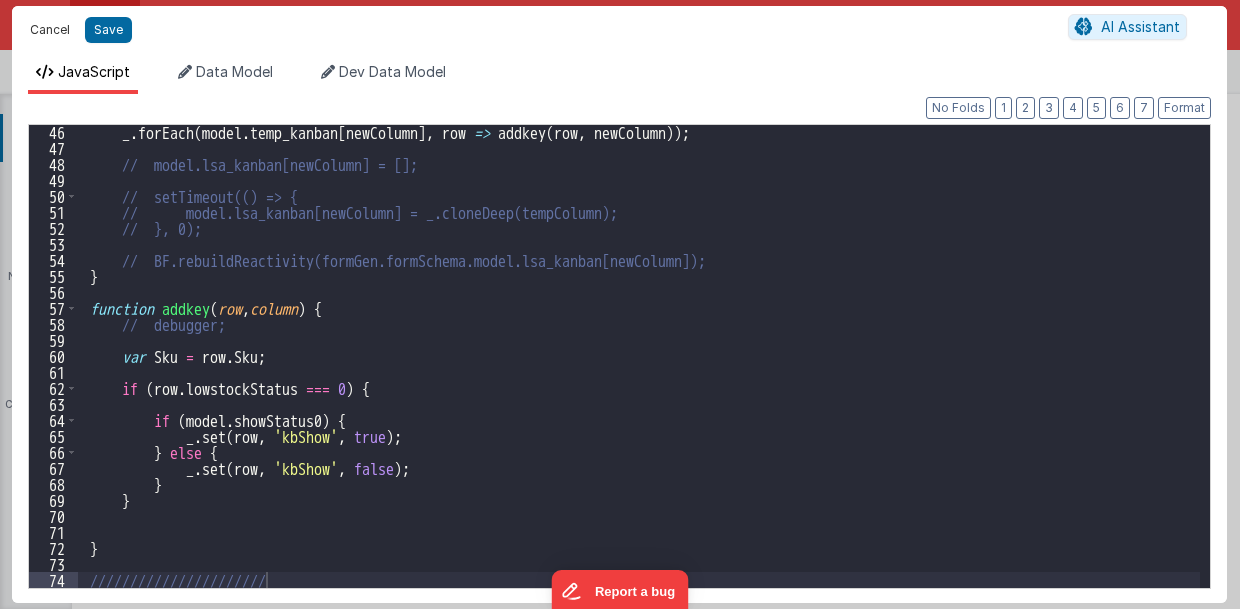 click on "Cancel" at bounding box center (50, 30) 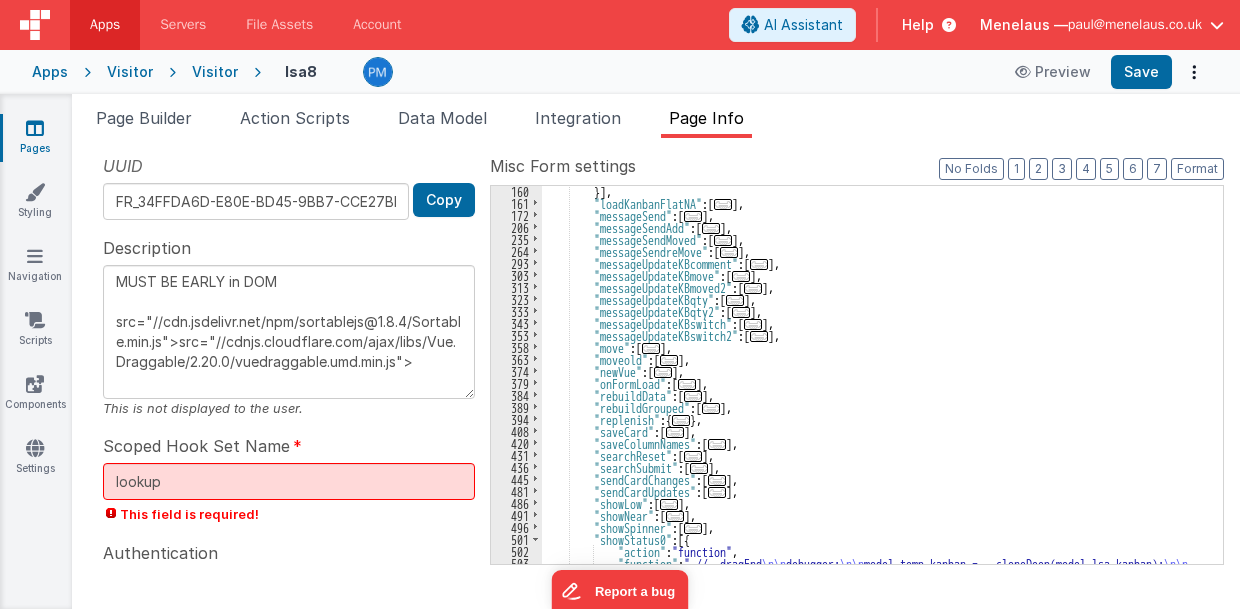 scroll, scrollTop: 613, scrollLeft: 0, axis: vertical 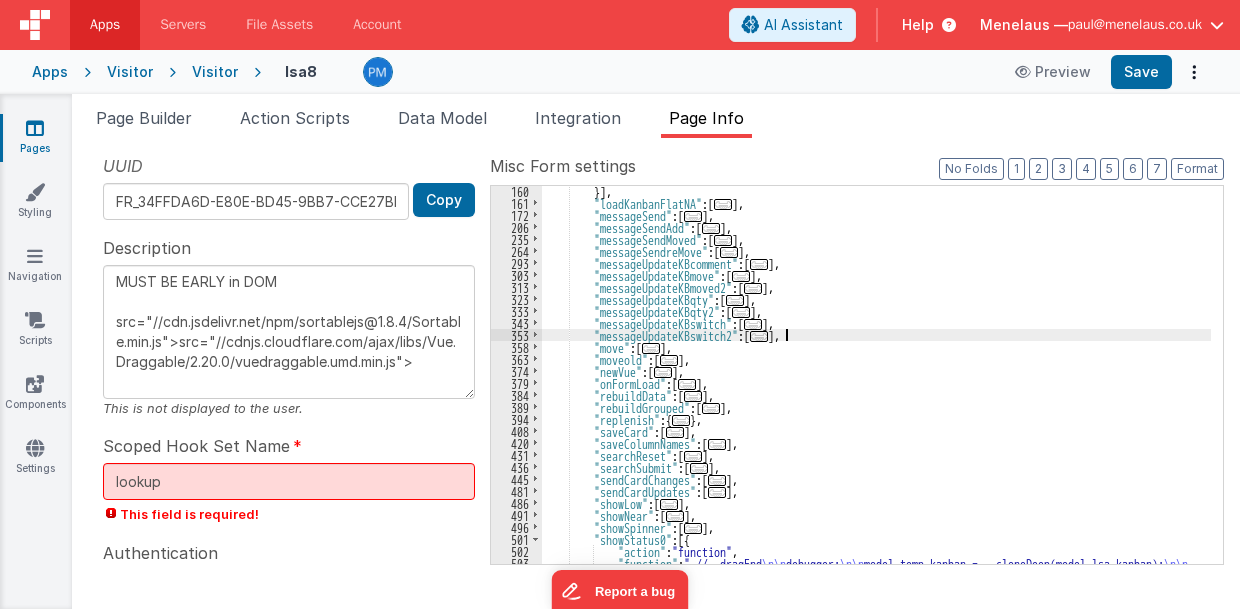 click on "}] ,           "loadKanbanFlatNA" :  [ ... ] ,           "messageSend" :  [ ... ] ,           "messageSendAdd" :  [ ... ] ,           "messageSendMoved" :  [ ... ] ,           "messageSendreMove" :  [ ... ] ,           "messageUpdateKBcomment" :  [ ... ] ,           "messageUpdateKBmove" :  [ ... ] ,           "messageUpdateKBmoved2" :  [ ... ] ,           "messageUpdateKBqty" :  [ ... ] ,           "messageUpdateKBqty2" :  [ ... ] ,           "messageUpdateKBswitch" :  [ ... ] ,           "messageUpdateKBswitch2" :  [ ... ] ,           "move" :  [ ... ] ,           "moveold" :  [ ... ] ,           "newVue" :  [ ... ] ,           "onFormLoad" :  [ ... ] ,           "rebuildData" :  [ ... ] ,           "rebuildGrouped" :  [ ... ] ,           "replenish" :  { ... } ,           "saveCard" :  [ ... ] ,           "saveColumnNames" :  [ ... ] ,           "searchReset" :  [ ... ] ,           "searchSubmit" :  [ ... ] ,           "sendCardChanges" :  [ ... ] ,           "sendCardUpdates" :  [ ... ] ," at bounding box center (877, 392) 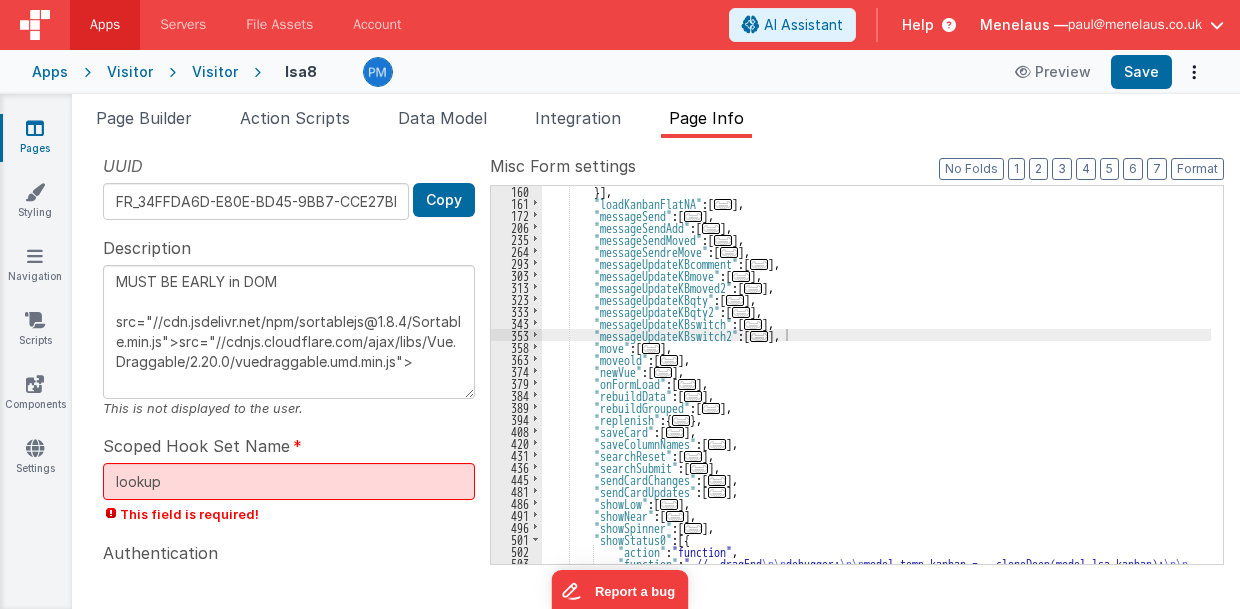 drag, startPoint x: 922, startPoint y: 346, endPoint x: 912, endPoint y: 351, distance: 11.18034 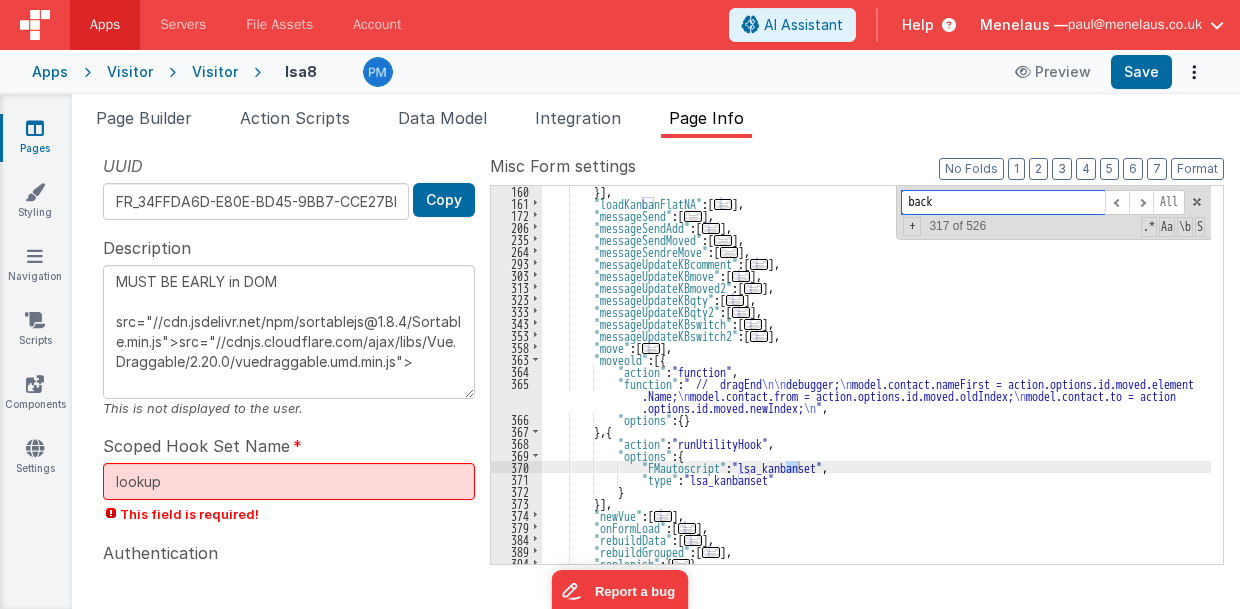 scroll, scrollTop: 890, scrollLeft: 0, axis: vertical 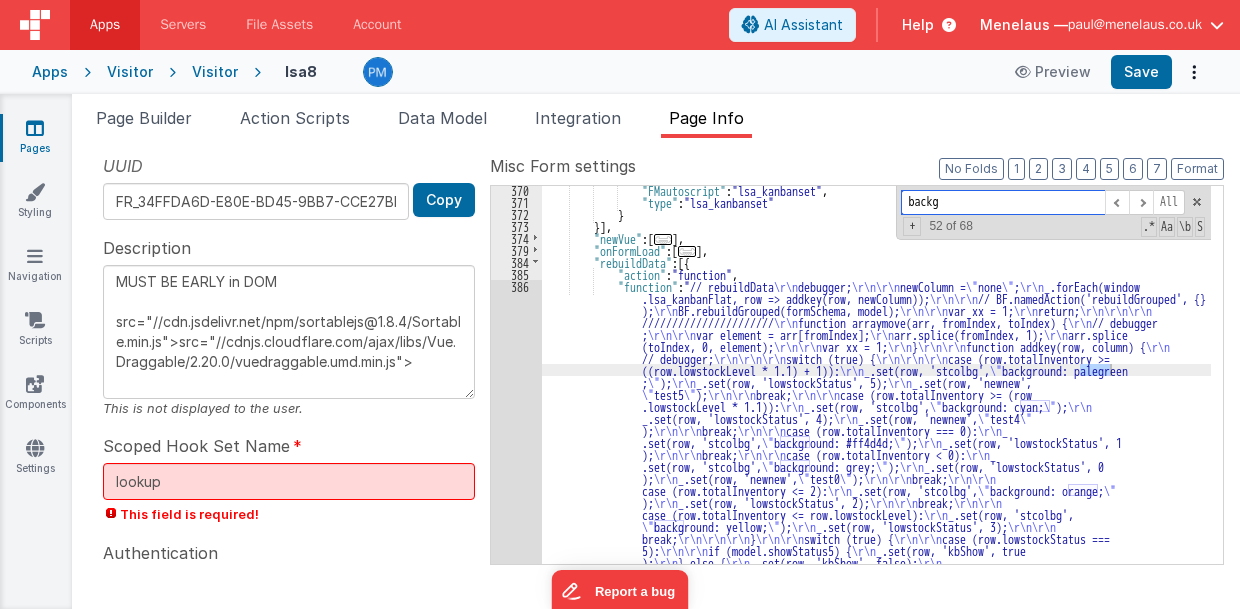 type on "backg" 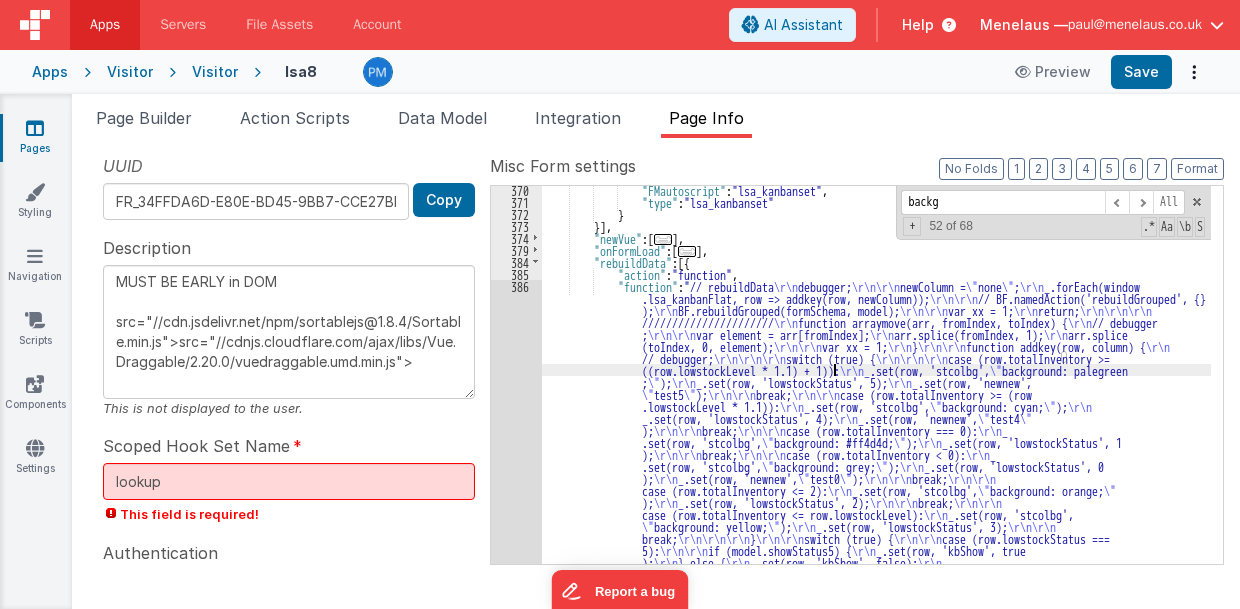 click on ""FMautoscript" :  "lsa_kanbanset" ,                     "type" :  "lsa_kanbanset"                }           }] ,           "newVue" :  [ ... ] ,           "onFormLoad" :  [ ... ] ,           "rebuildData" :  [{                "action" :  "function" ,                "function" :  "// rebuildData \r\n debugger; \r\n\r\n newColumn =  \" none \" ; \r\n _.forEach(window                  .lsa_kanbanFlat, row => addkey(row, newColumn)); \r\n\r\n // BF.namedAction('rebuildGrouped', {}                  ); \r\n BF.rebuildGrouped(formSchema, model); \r\n\r\n var xx = 1; \r\n return; \r\n\r\n\r\n                  ////////////////////// \r\n function arraymove(arr, fromIndex, toIndex) { \r\n     // debugger                  ; \r\n\r\n     var element = arr[fromIndex]; \r\n     arr.splice(fromIndex, 1); \r\n     arr.splice                  (toIndex, 0, element); \r\n\r\n     var xx = 1; \r\n } \r\n\r\n \r\n    \r\n\r\n\r\n" at bounding box center (877, 613) 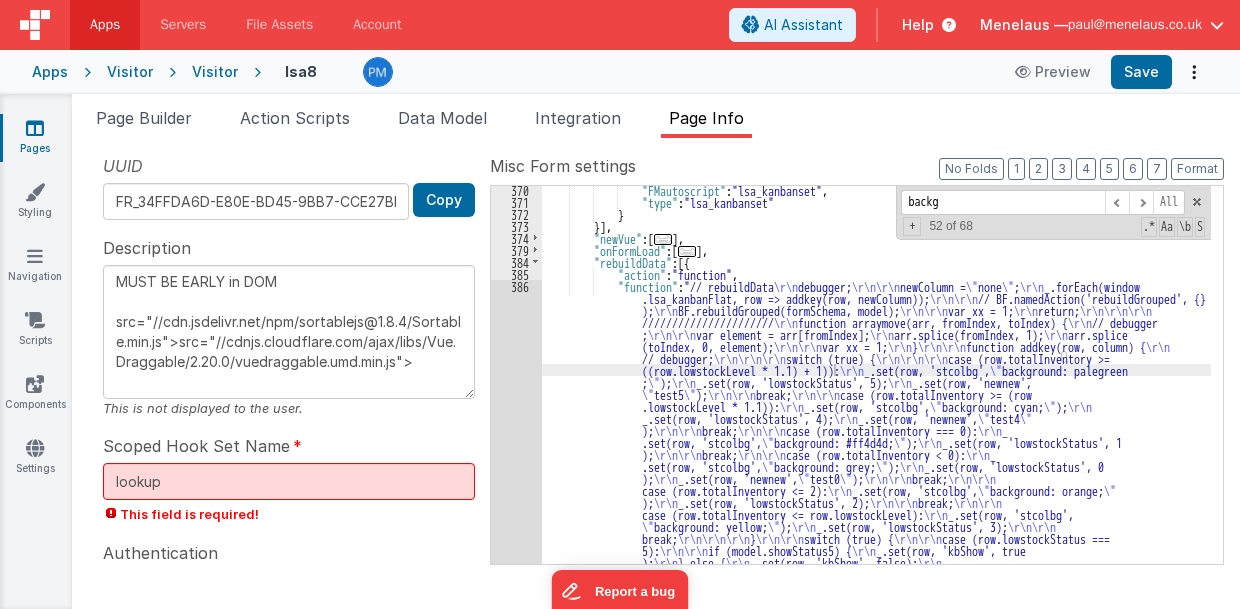 click on ""FMautoscript" :  "lsa_kanbanset" ,                     "type" :  "lsa_kanbanset"                }           }] ,           "newVue" :  [ ... ] ,           "onFormLoad" :  [ ... ] ,           "rebuildData" :  [{                "action" :  "function" ,                "function" :  "// rebuildData \r\n debugger; \r\n\r\n newColumn =  \" none \" ; \r\n _.forEach(window                  .lsa_kanbanFlat, row => addkey(row, newColumn)); \r\n\r\n // BF.namedAction('rebuildGrouped', {}                  ); \r\n BF.rebuildGrouped(formSchema, model); \r\n\r\n var xx = 1; \r\n return; \r\n\r\n\r\n                  ////////////////////// \r\n function arraymove(arr, fromIndex, toIndex) { \r\n     // debugger                  ; \r\n\r\n     var element = arr[fromIndex]; \r\n     arr.splice(fromIndex, 1); \r\n     arr.splice                  (toIndex, 0, element); \r\n\r\n     var xx = 1; \r\n } \r\n\r\n \r\n    \r\n\r\n\r\n" at bounding box center [877, 613] 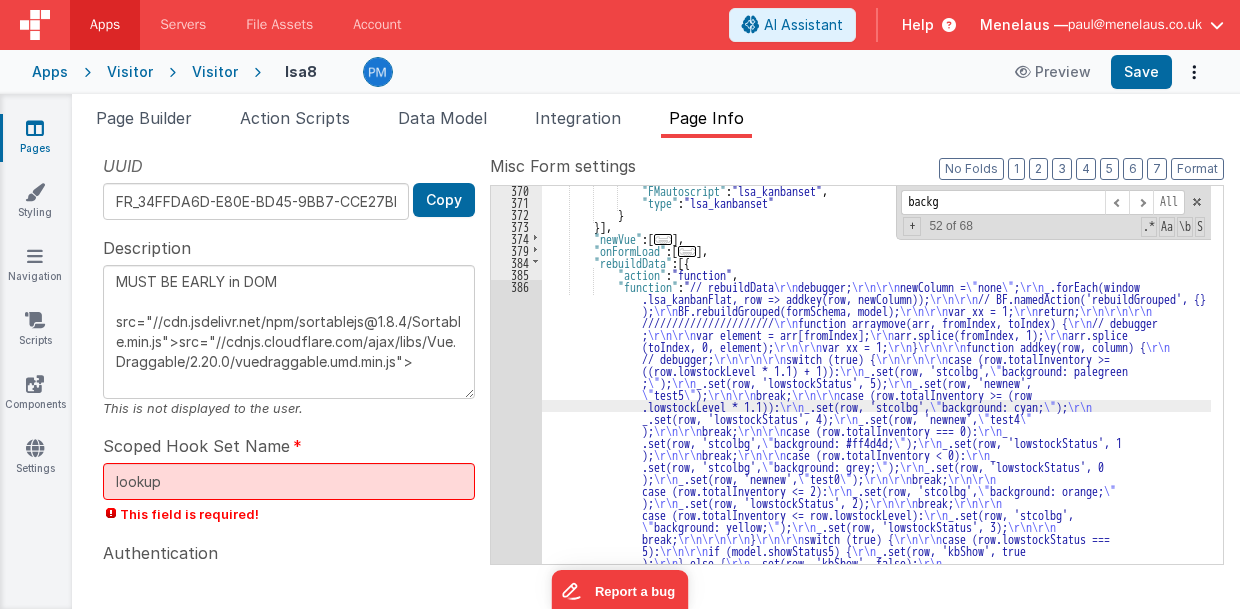 scroll, scrollTop: 1085, scrollLeft: 0, axis: vertical 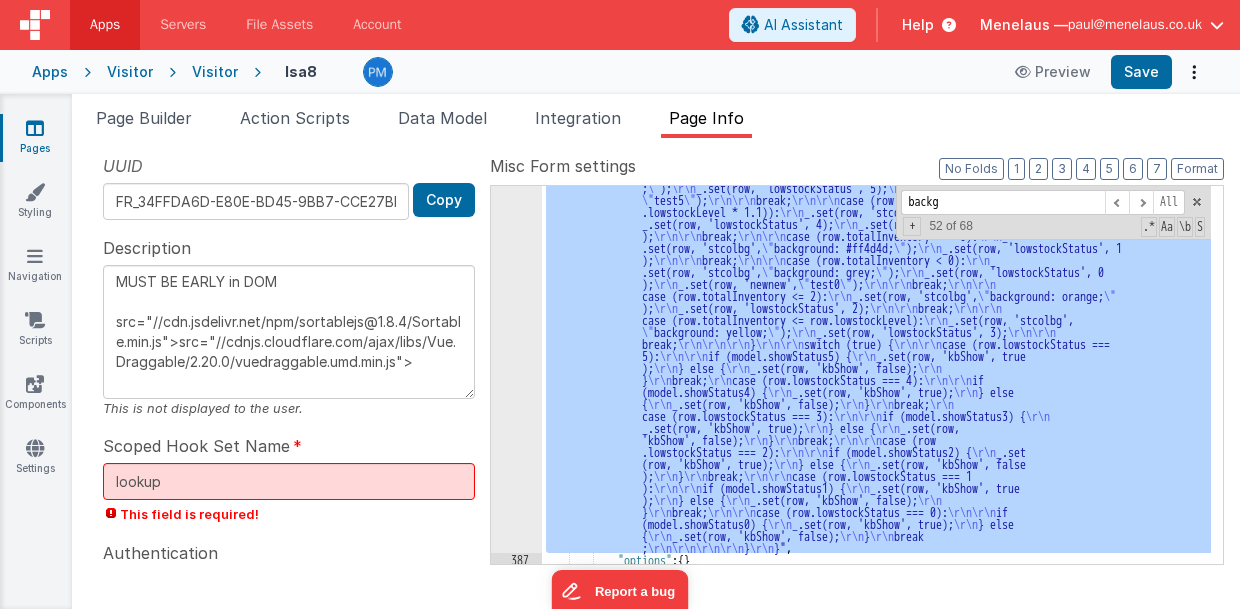 click on "386" at bounding box center [516, 319] 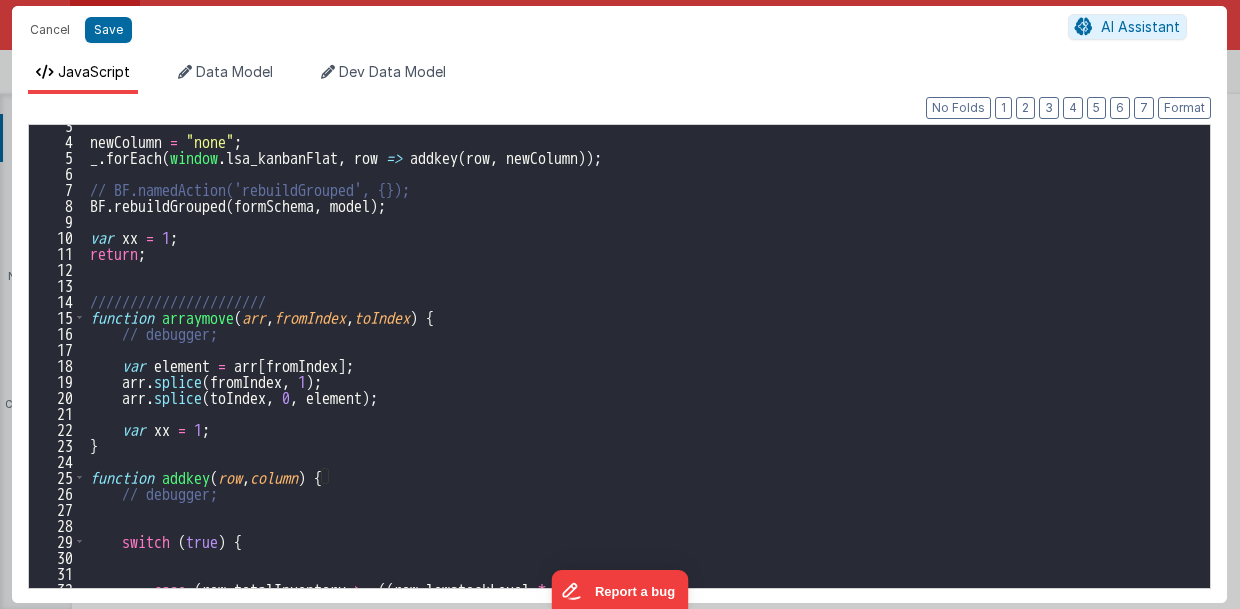 scroll, scrollTop: 240, scrollLeft: 0, axis: vertical 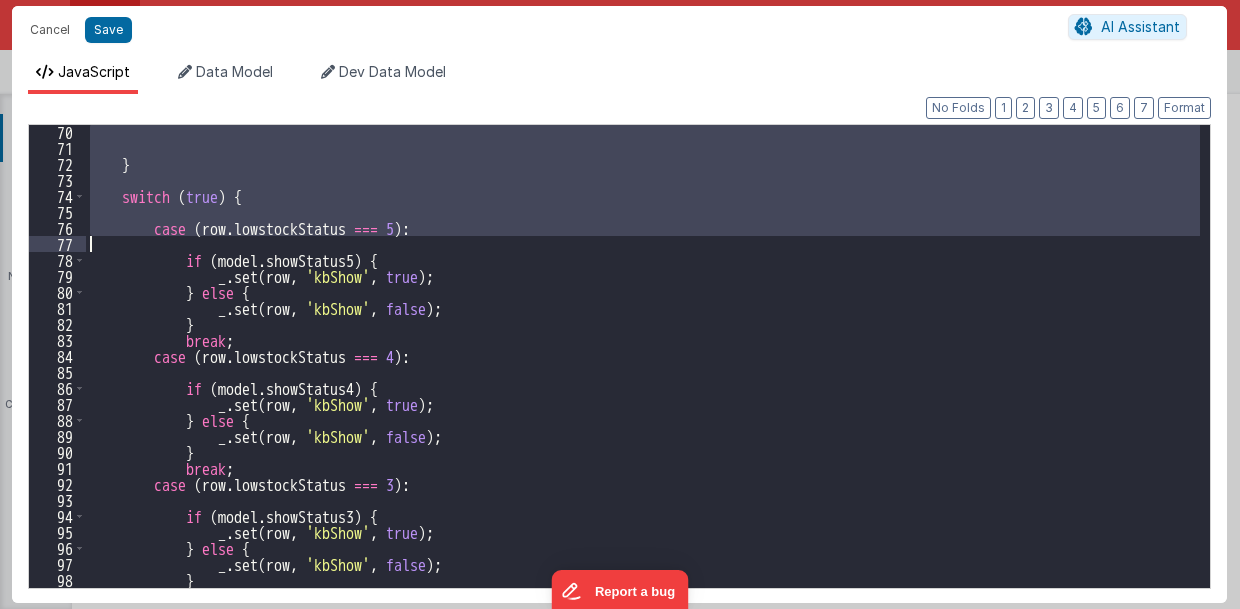 drag, startPoint x: 153, startPoint y: 385, endPoint x: 162, endPoint y: 243, distance: 142.28493 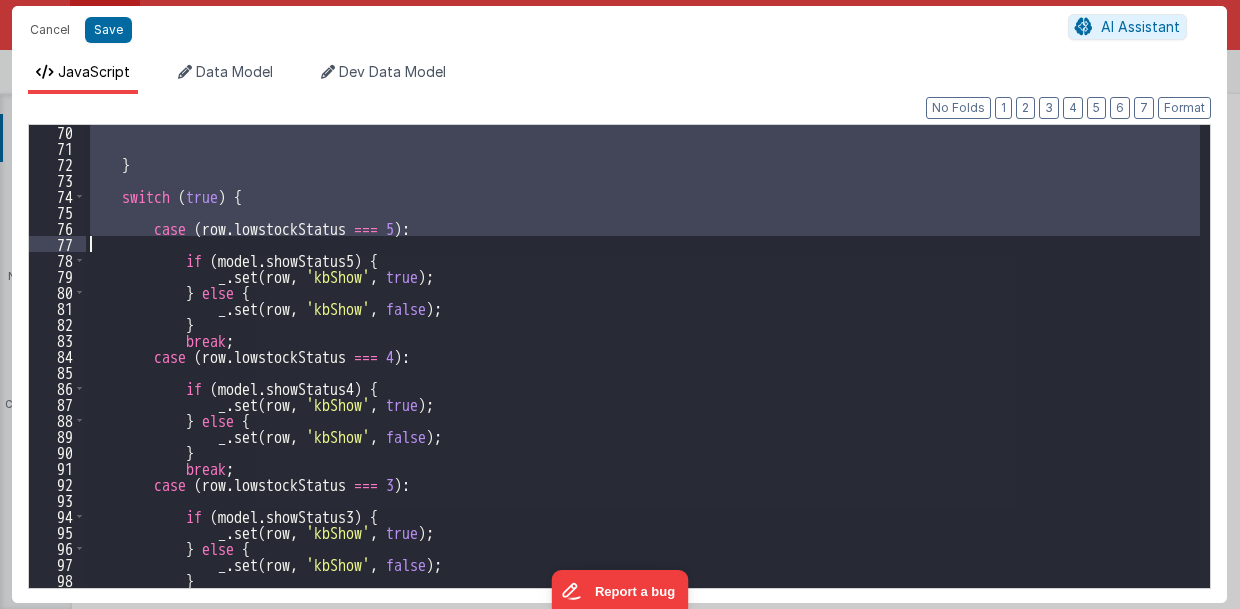 click on "}      switch   ( true )   {           case   ( row . lowstockStatus   ===   5 ) :                if   ( model . showStatus5 )   {                     _ . set ( row ,   'kbShow' ,   true ) ;                }   else   {                     _ . set ( row ,   'kbShow' ,   false ) ;                }                break ;           case   ( row . lowstockStatus   ===   4 ) :                if   ( model . showStatus4 )   {                     _ . set ( row ,   'kbShow' ,   true ) ;                }   else   {                     _ . set ( row ,   'kbShow' ,   false ) ;                }                break ;           case   ( row . lowstockStatus   ===   3 ) :                if   ( model . showStatus3 )   {                     _ . set ( row ,   'kbShow' ,   true ) ;                }   else   {                     _ . set ( row ,   'kbShow' ,   false ) ;                }                break ;" at bounding box center [643, 356] 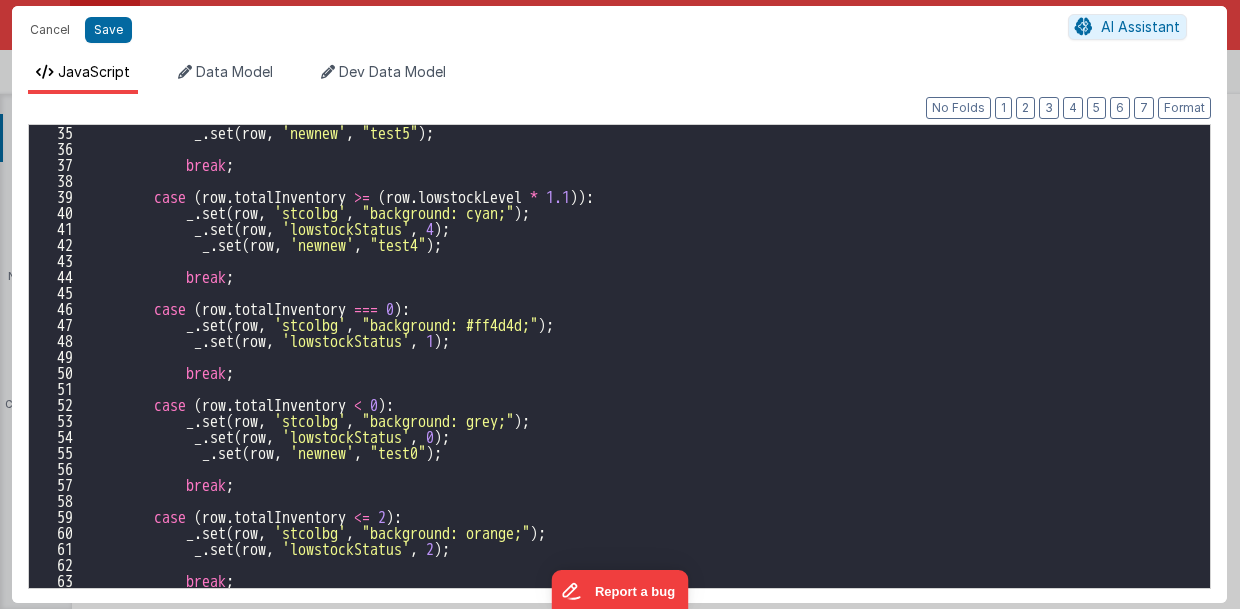 scroll, scrollTop: 385, scrollLeft: 0, axis: vertical 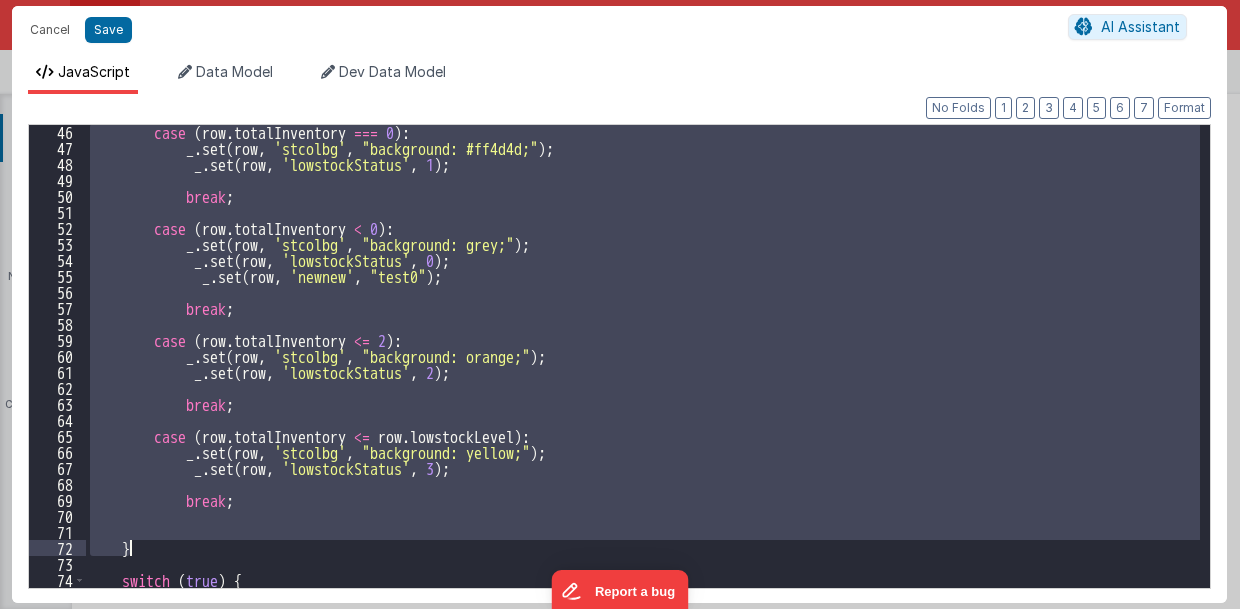 drag, startPoint x: 119, startPoint y: 195, endPoint x: 145, endPoint y: 553, distance: 358.9429 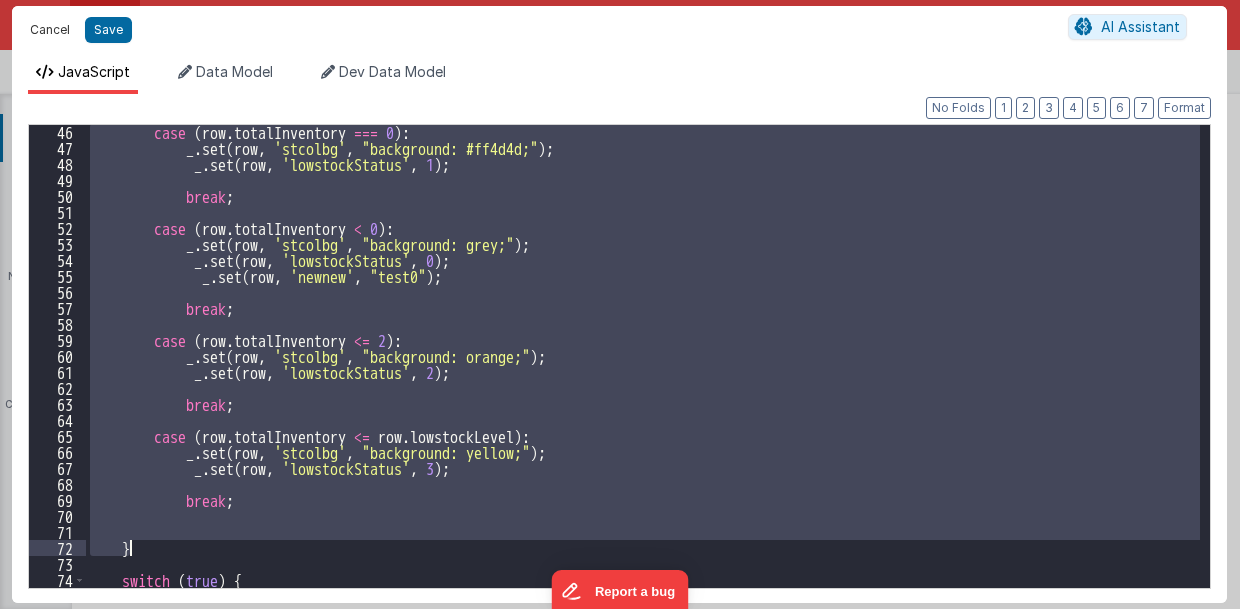 drag, startPoint x: 62, startPoint y: 24, endPoint x: 931, endPoint y: 290, distance: 908.79974 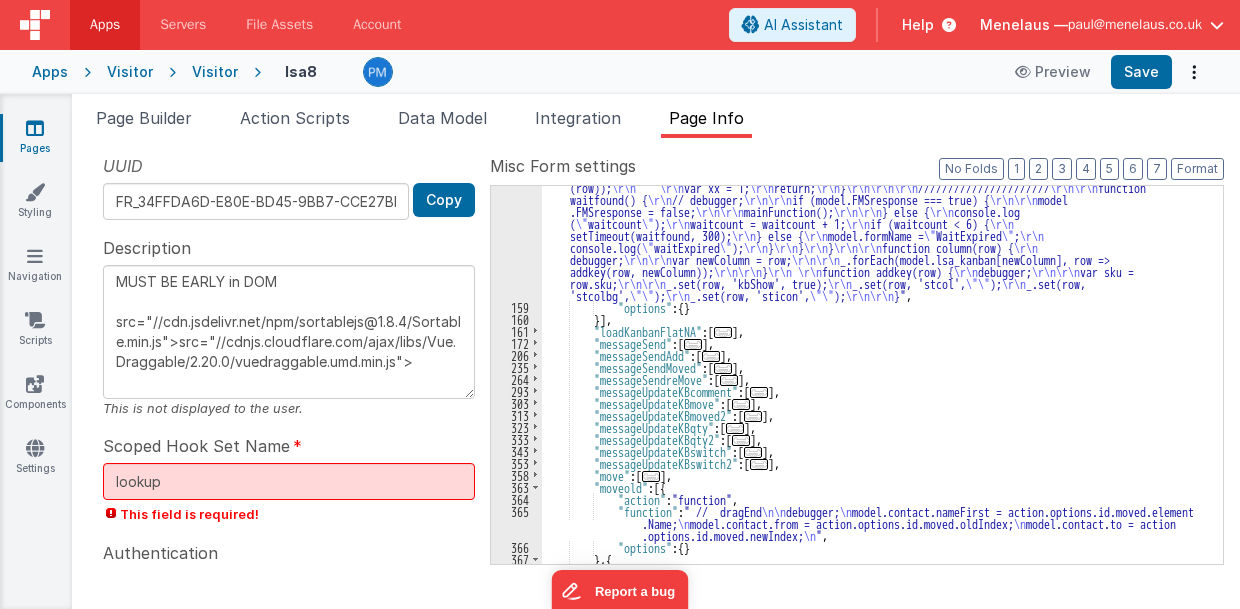 scroll, scrollTop: 365, scrollLeft: 0, axis: vertical 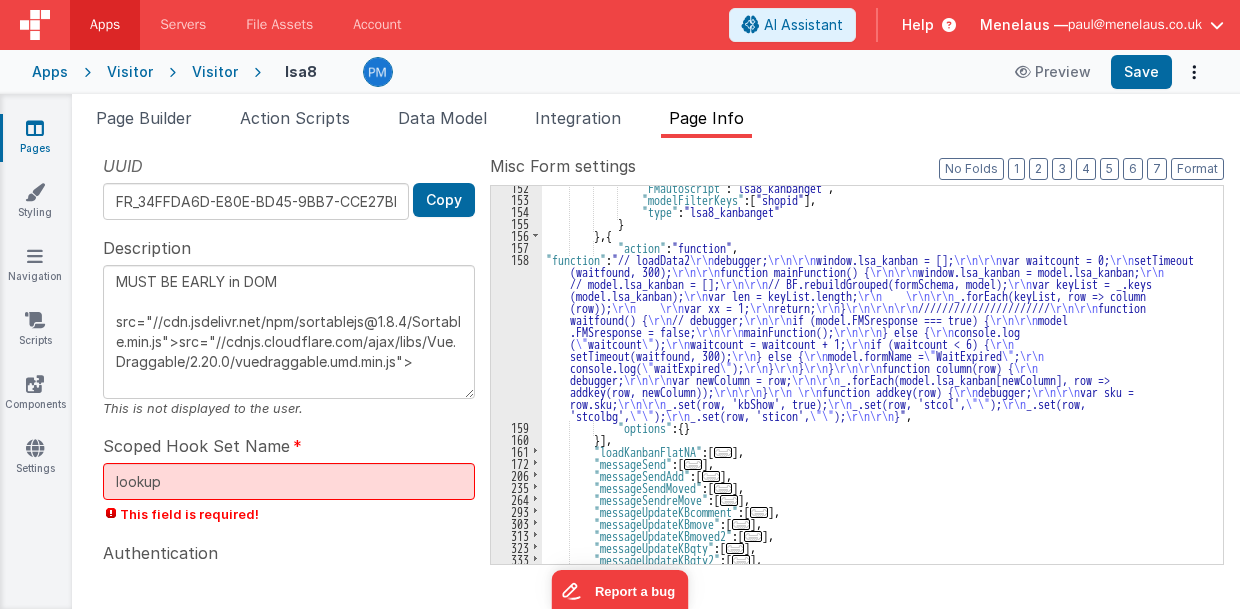 click on ""FMautoscript" :  "lsa8_kanbanget" ,                     "modelFilterKeys" :  [ "shopid" ] ,                     "type" :  "lsa8_kanbanget"                }           } ,  {                "action" :  "function" , "function" :  "// loadData2 \r\n debugger; \r\n\r\n window.lsa_kanban = []; \r\n\r\n var waitcount = 0; \r\n setTimeout      (waitfound, 300); \r\n\r\n function mainFunction() { \r\n\r\n     window.lsa_kanban = model.lsa_kanban; \r\n           // model.lsa_kanban = []; \r\n\r\n     // BF.rebuildGrouped(formSchema, model); \r\n     var keyList = _.keys      (model.lsa_kanban); \r\n     var len = keyList.length; \r\n      \r\n\r\n     _.forEach(keyList, row => column      (row)); \r\n      \r\n     var xx = 1; \r\n     return; \r\n } \r\n\r\n\r\n ////////////////////// \r\n\r\n function       waitfound() { \r\n     // debugger; \r\n\r\n     if (model.FMSresponse === true) { \r\n\r\n         model      .FMSresponse = false; \r\n\r\n         mainFunction(); (" at bounding box center (877, 382) 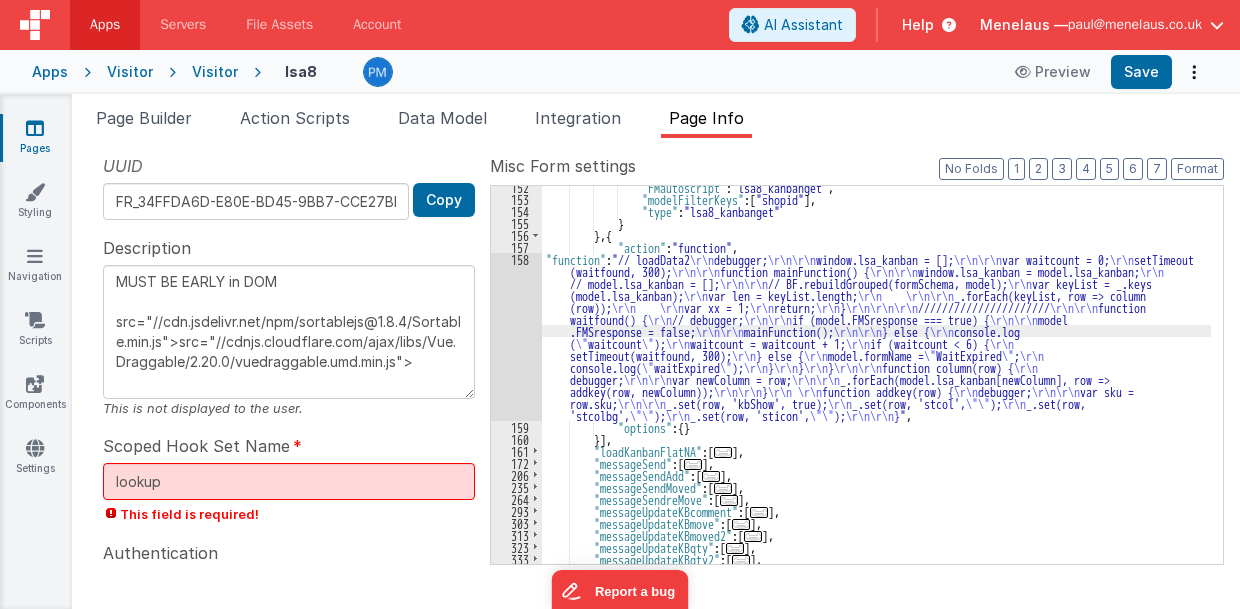click on "158" at bounding box center (516, 337) 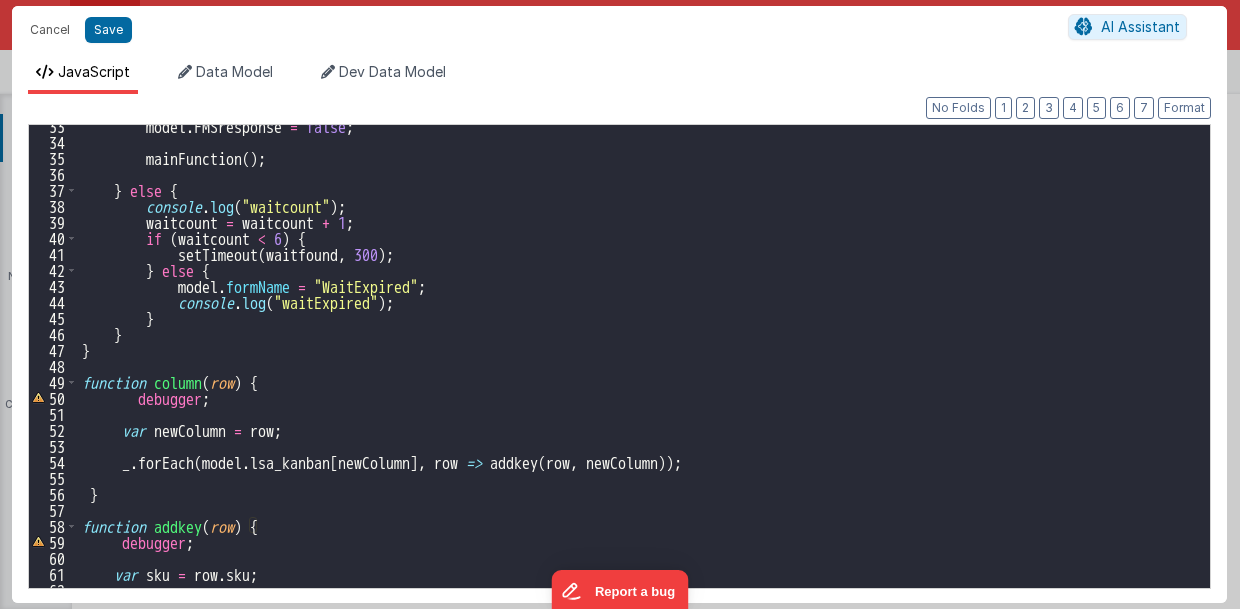 scroll, scrollTop: 624, scrollLeft: 0, axis: vertical 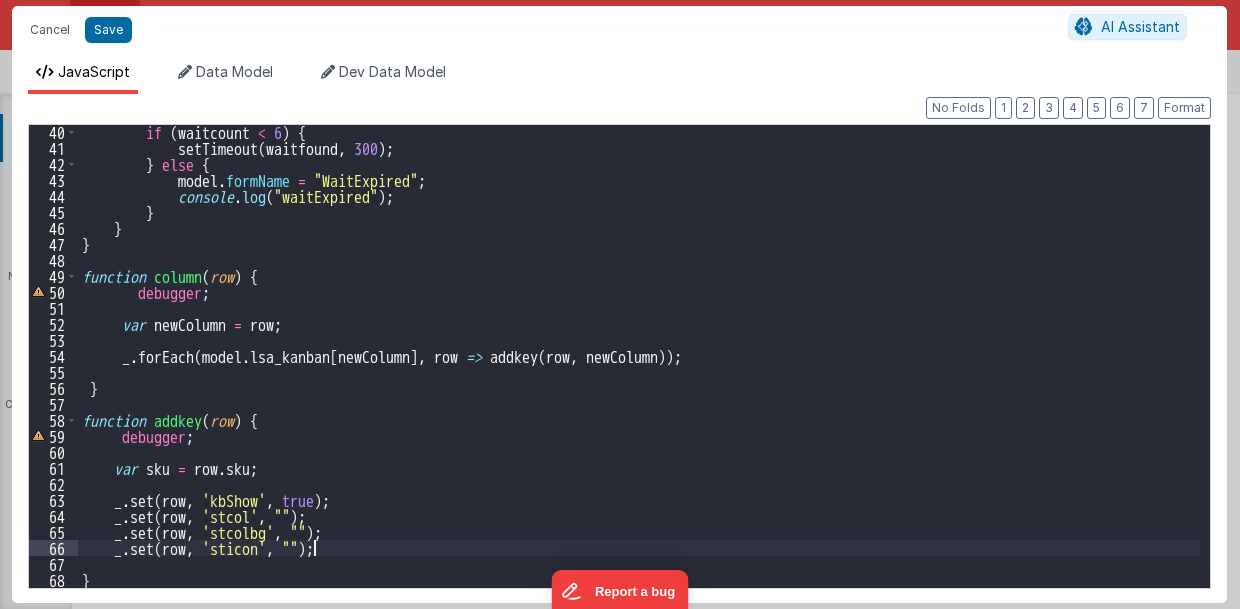 click on "if ( waitcount < 6 ) { setTimeout ( waitfound , 300 ) ; } else { model . formName = "WaitExpired" ; console . log ( "waitExpired" ) ; } } function column ( row ) { debugger ; var newColumn = row ; _ . forEach ( model . lsa_kanban [ newColumn ] , row => addkey ( row , newColumn )) ; } function addkey ( row ) { debugger ; var sku = row . sku ; _ . set ( row , 'kbShow' , true ) ; _ . set ( row , 'stcol' , "" ) ; _ . set ( row , 'stcolbg' , "" ) ; _ . set ( row , 'sticon' , "" ) ; }" at bounding box center (639, 371) 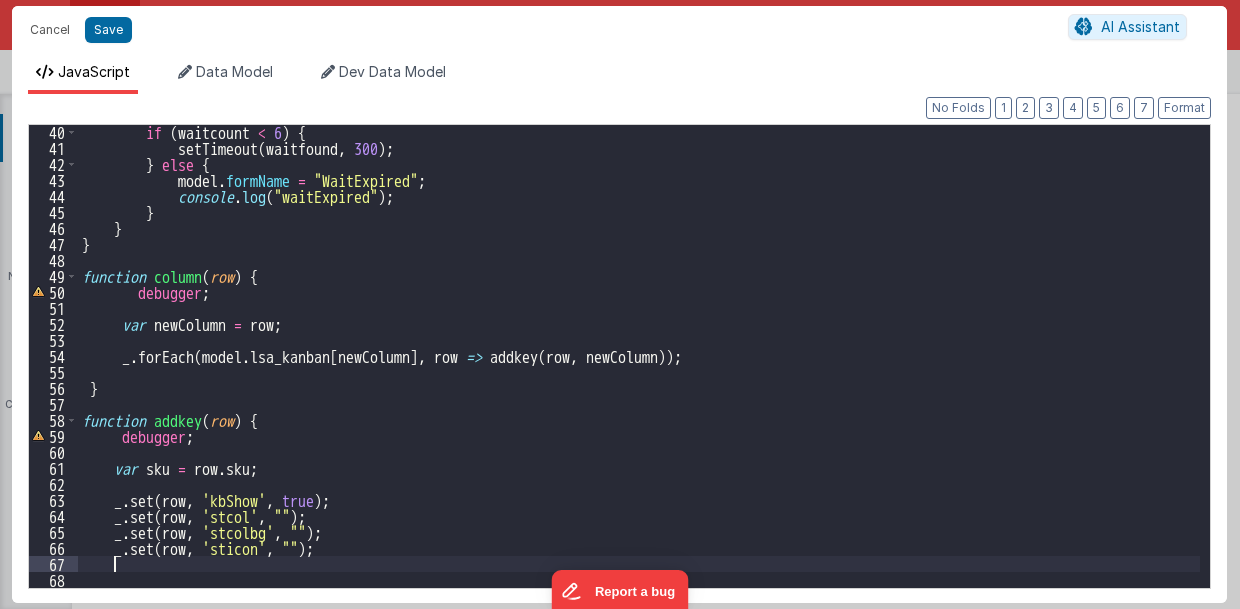 type 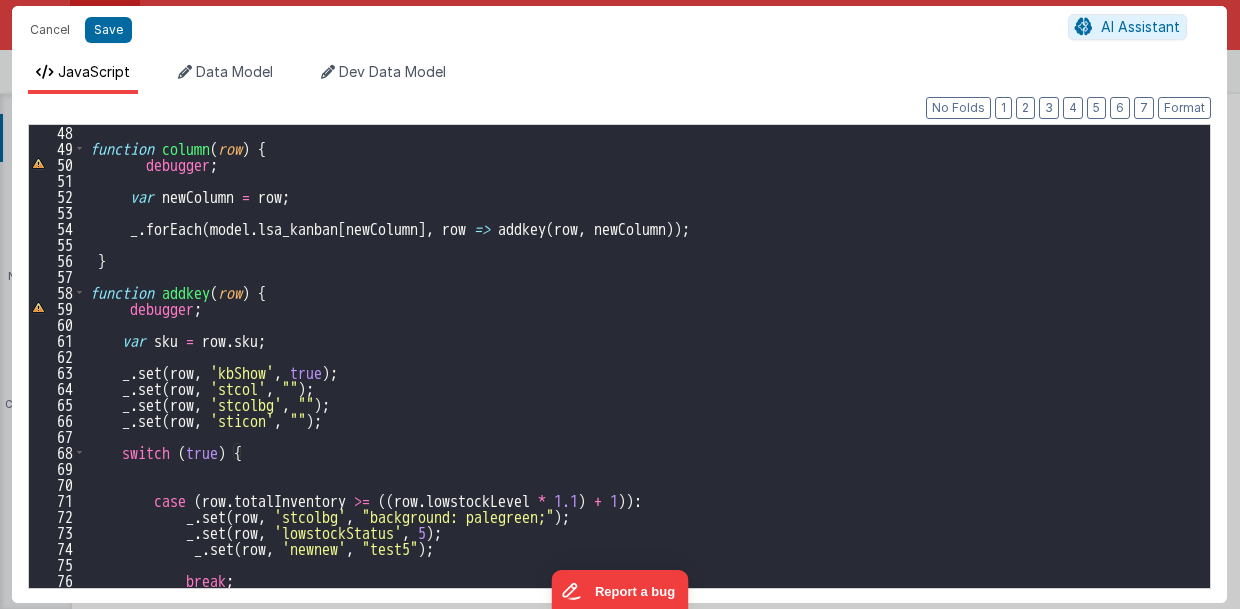 scroll, scrollTop: 753, scrollLeft: 0, axis: vertical 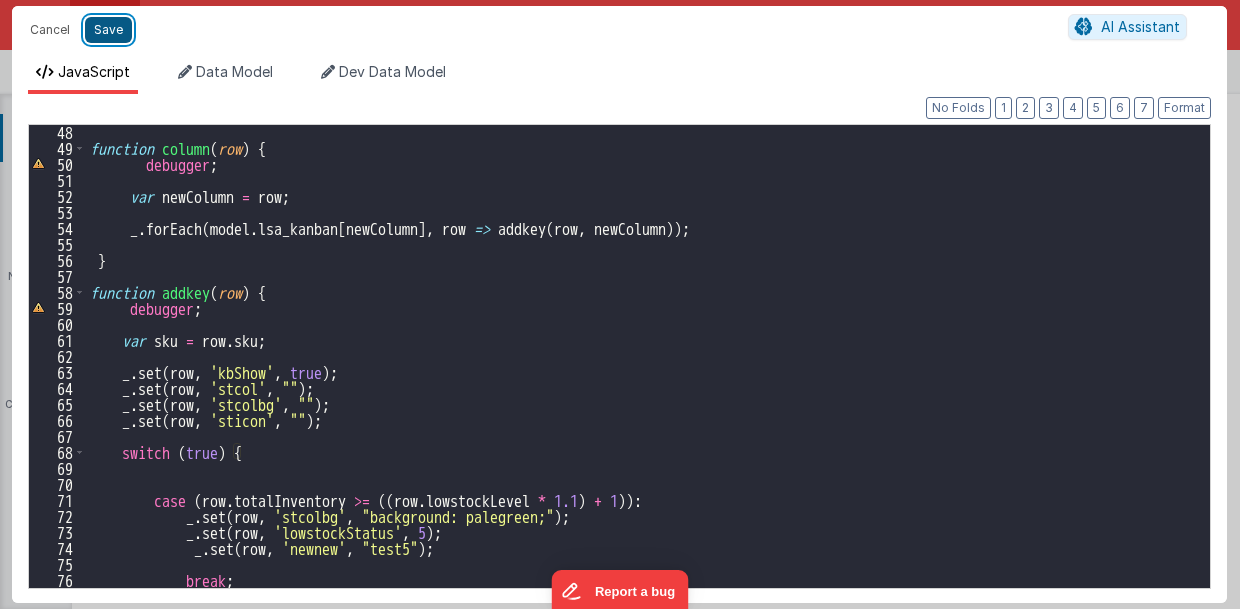 click on "Save" at bounding box center [108, 30] 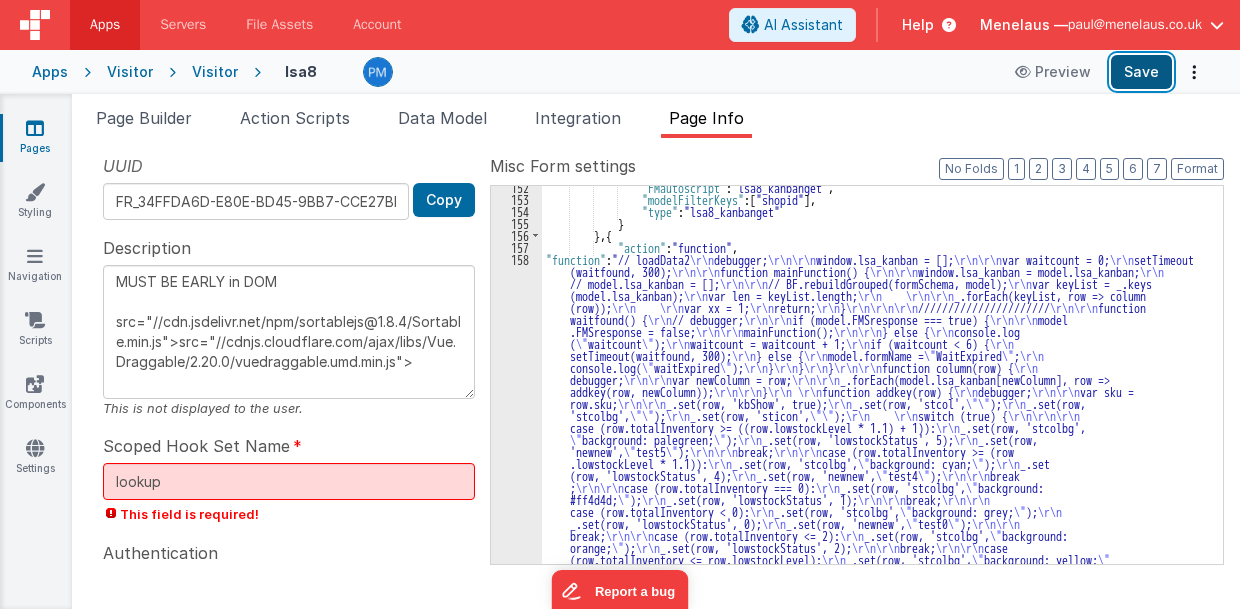 click on "Save" at bounding box center [1141, 72] 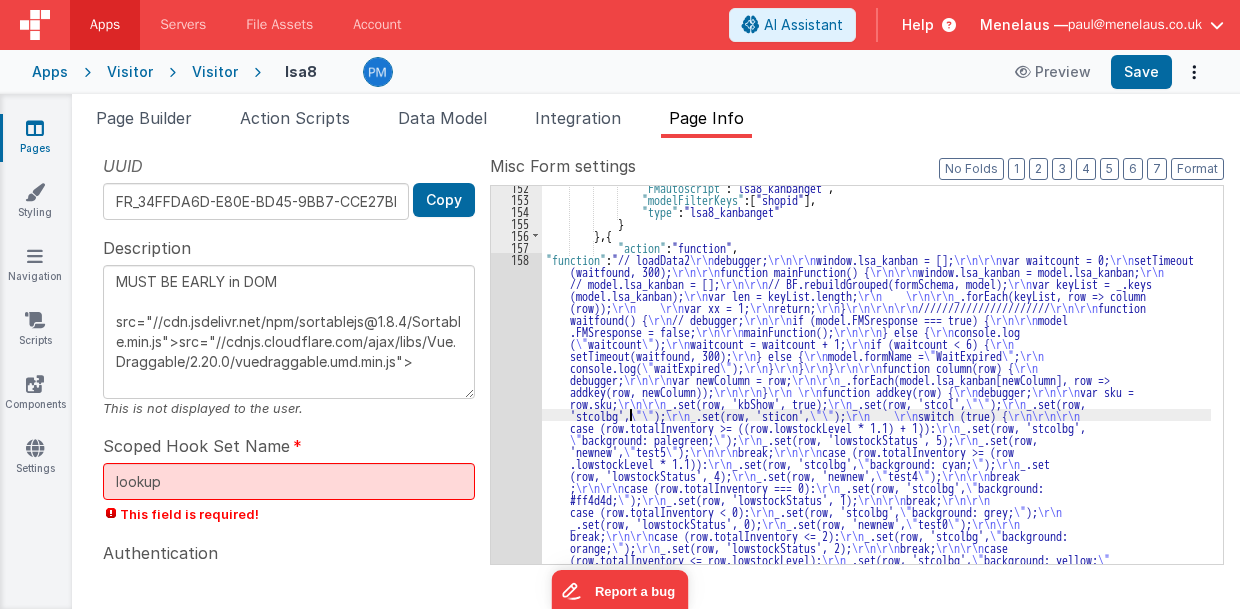 click on ""FMautoscript" :  "lsa8_kanbanget" ,                     "modelFilterKeys" :  [ "shopid" ] ,                     "type" :  "lsa8_kanbanget"                }           } ,  {                "action" :  "function" , "function" :  "// loadData2 \r\n debugger; \r\n\r\n window.lsa_kanban = []; \r\n\r\n var waitcount = 0; \r\n setTimeout      (waitfound, 300); \r\n\r\n function mainFunction() { \r\n\r\n     window.lsa_kanban = model.lsa_kanban; \r\n           // model.lsa_kanban = []; \r\n\r\n     // BF.rebuildGrouped(formSchema, model); \r\n     var keyList = _.keys      (model.lsa_kanban); \r\n     var len = keyList.length; \r\n      \r\n\r\n     _.forEach(keyList, row => column      (row)); \r\n      \r\n     var xx = 1; \r\n     return; \r\n } \r\n\r\n\r\n ////////////////////// \r\n\r\n function       waitfound() { \r\n     // debugger; \r\n\r\n     if (model.FMSresponse === true) { \r\n\r\n         model      .FMSresponse = false; \r\n\r\n         mainFunction(); (" at bounding box center (877, 538) 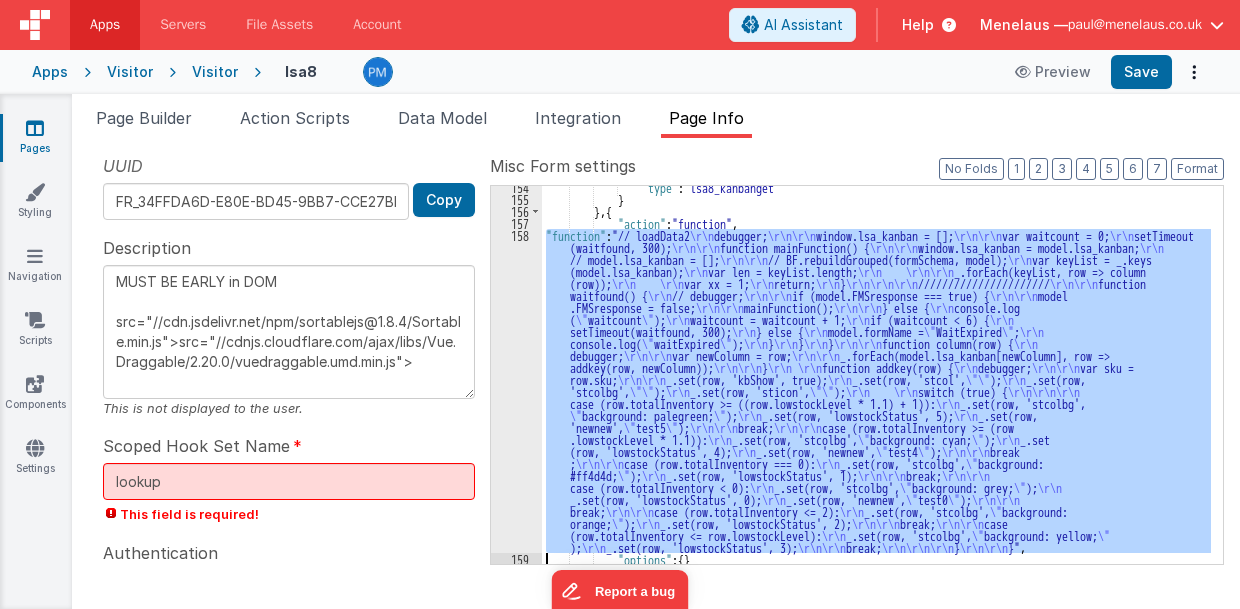 scroll, scrollTop: 389, scrollLeft: 0, axis: vertical 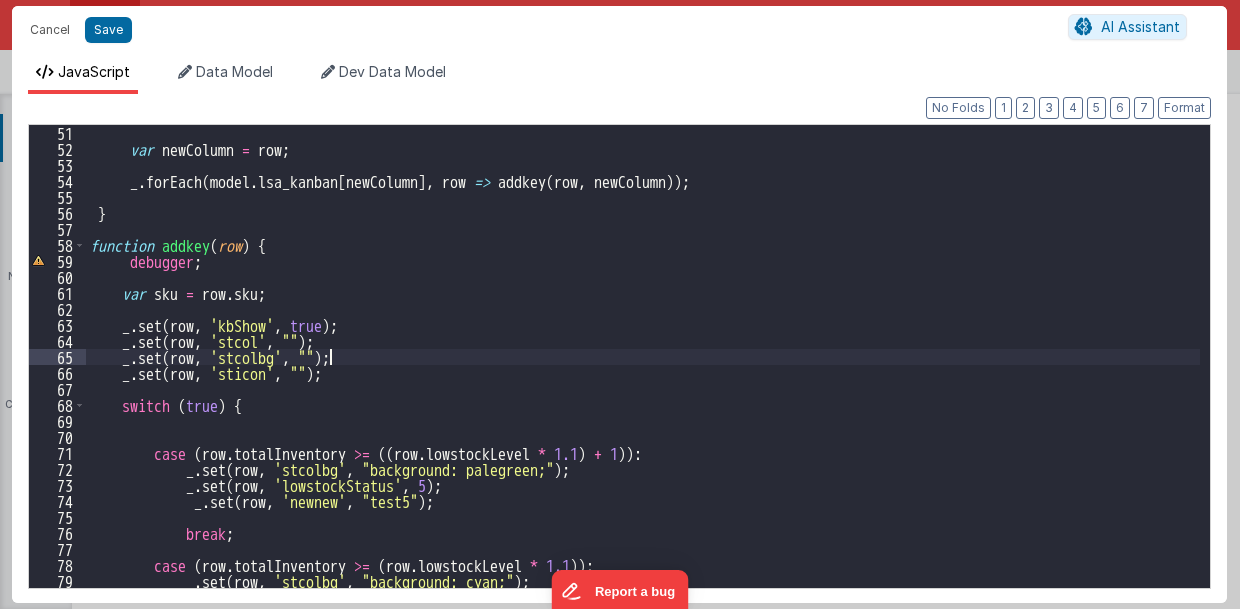 click on "var   newColumn   =   row ;        _ . forEach ( model . lsa_kanban [ newColumn ] ,   row   =>   addkey ( row ,   newColumn )) ;   }   function   addkey ( row )   {        debugger ;      var   sku   =   row . sku ;      _ . set ( row ,   'kbShow' ,   true ) ;      _ . set ( row ,   'stcol' ,   "" ) ;      _ . set ( row ,   'stcolbg' ,   "" ) ;      _ . set ( row ,   'sticon' ,   "" ) ;           switch   ( true )   {           case   ( row . totalInventory   >=   (( row . lowstockLevel   *   1.1 )   +   1 )) :                _ . set ( row ,   'stcolbg' ,   "background: palegreen;" ) ;                _ . set ( row ,   'lowstockStatus' ,   5 ) ;                  _ . set ( row ,   'newnew' ,   "test5" ) ;                break ;           case   ( row . totalInventory   >=   ( row . lowstockLevel   *   1.1 )) :                _ . set ( row ,   'stcolbg' ,   "background: cyan;" ) ;                  _ . set ( row ,   'lowstockStatus' ,   4 ) ;" at bounding box center [643, 372] 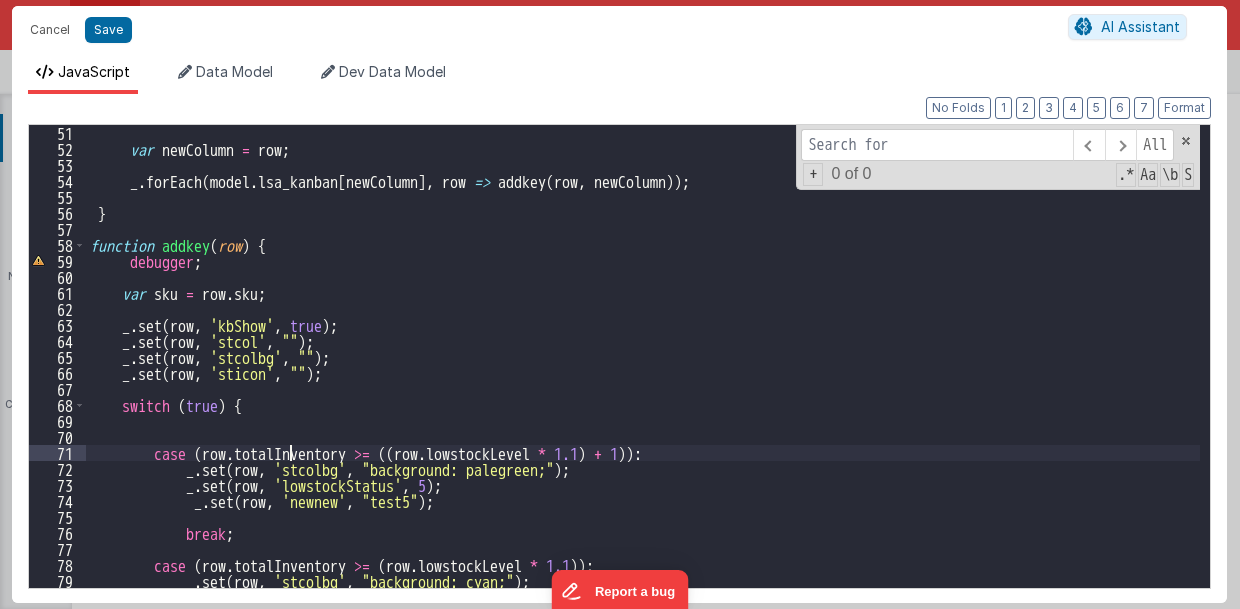 click on "var   newColumn   =   row ;        _ . forEach ( model . lsa_kanban [ newColumn ] ,   row   =>   addkey ( row ,   newColumn )) ;   }   function   addkey ( row )   {        debugger ;      var   sku   =   row . sku ;      _ . set ( row ,   'kbShow' ,   true ) ;      _ . set ( row ,   'stcol' ,   "" ) ;      _ . set ( row ,   'stcolbg' ,   "" ) ;      _ . set ( row ,   'sticon' ,   "" ) ;           switch   ( true )   {           case   ( row . totalInventory   >=   (( row . lowstockLevel   *   1.1 )   +   1 )) :                _ . set ( row ,   'stcolbg' ,   "background: palegreen;" ) ;                _ . set ( row ,   'lowstockStatus' ,   5 ) ;                  _ . set ( row ,   'newnew' ,   "test5" ) ;                break ;           case   ( row . totalInventory   >=   ( row . lowstockLevel   *   1.1 )) :                _ . set ( row ,   'stcolbg' ,   "background: cyan;" ) ;                  _ . set ( row ,   'lowstockStatus' ,   4 ) ;" at bounding box center [643, 372] 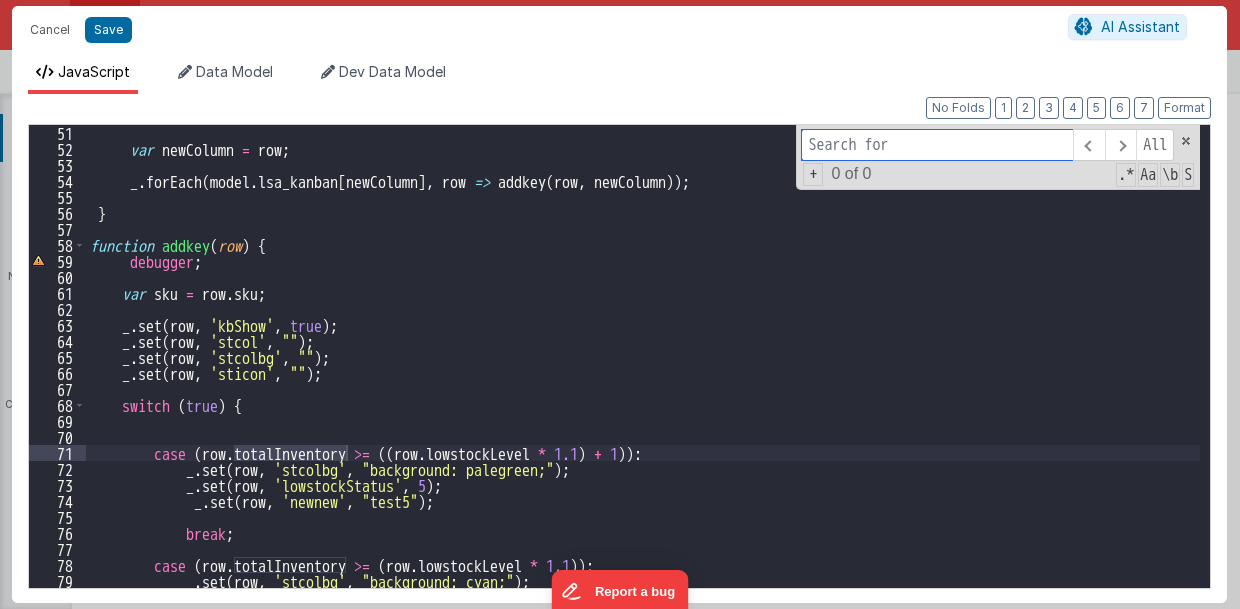 click at bounding box center (937, 145) 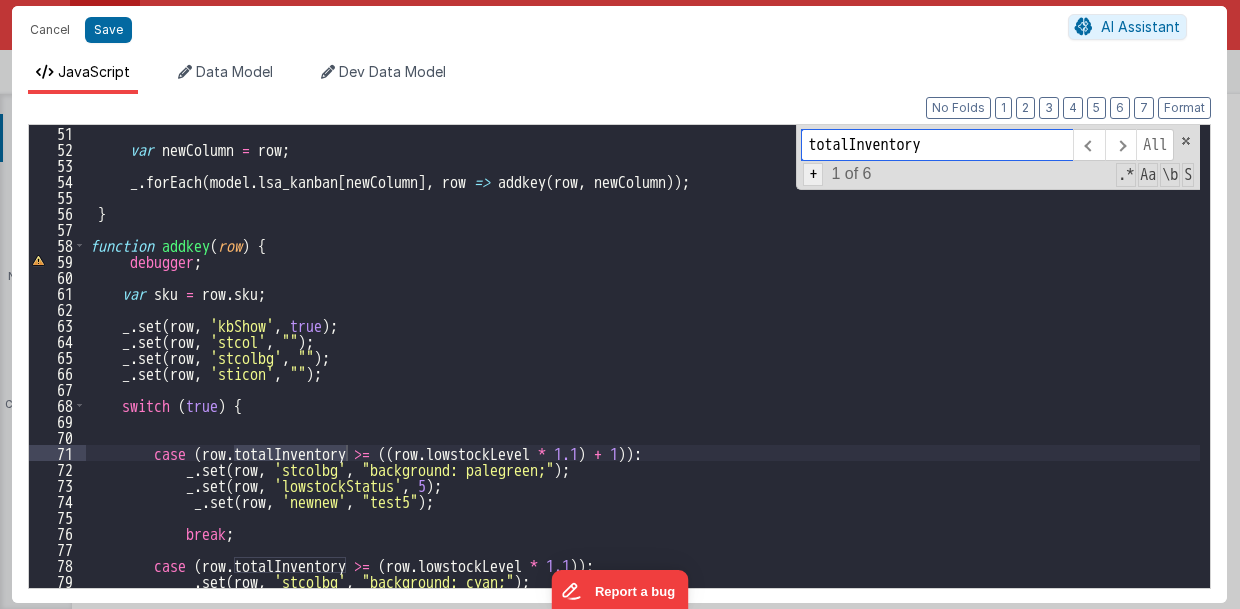 type on "totalInventory" 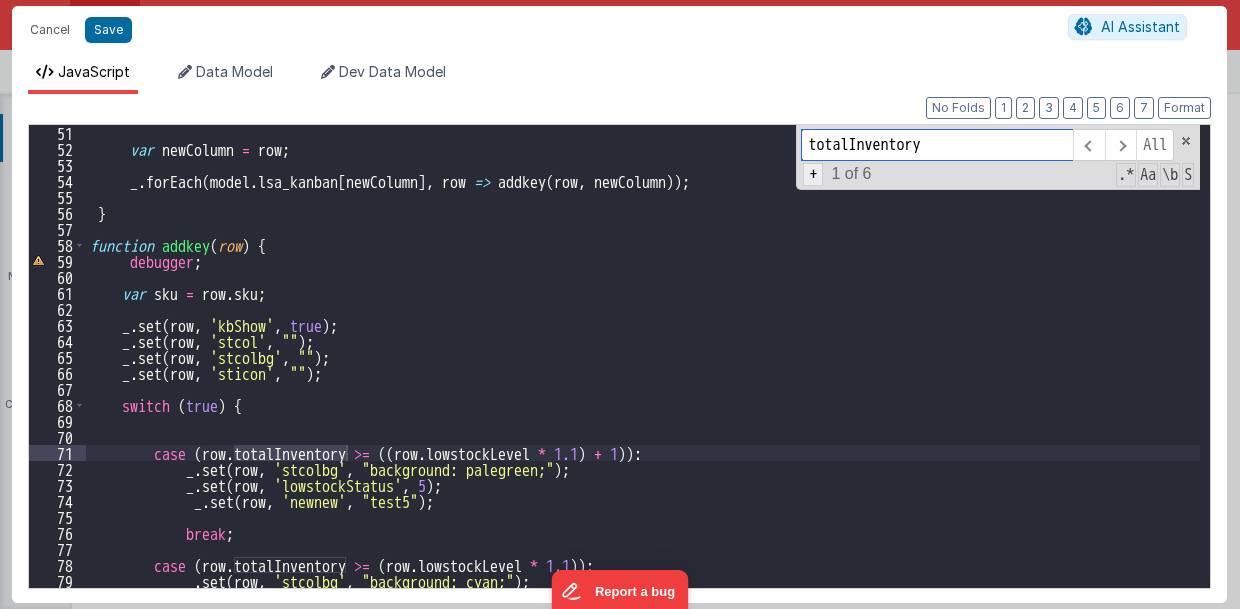 click on "+" at bounding box center [813, 174] 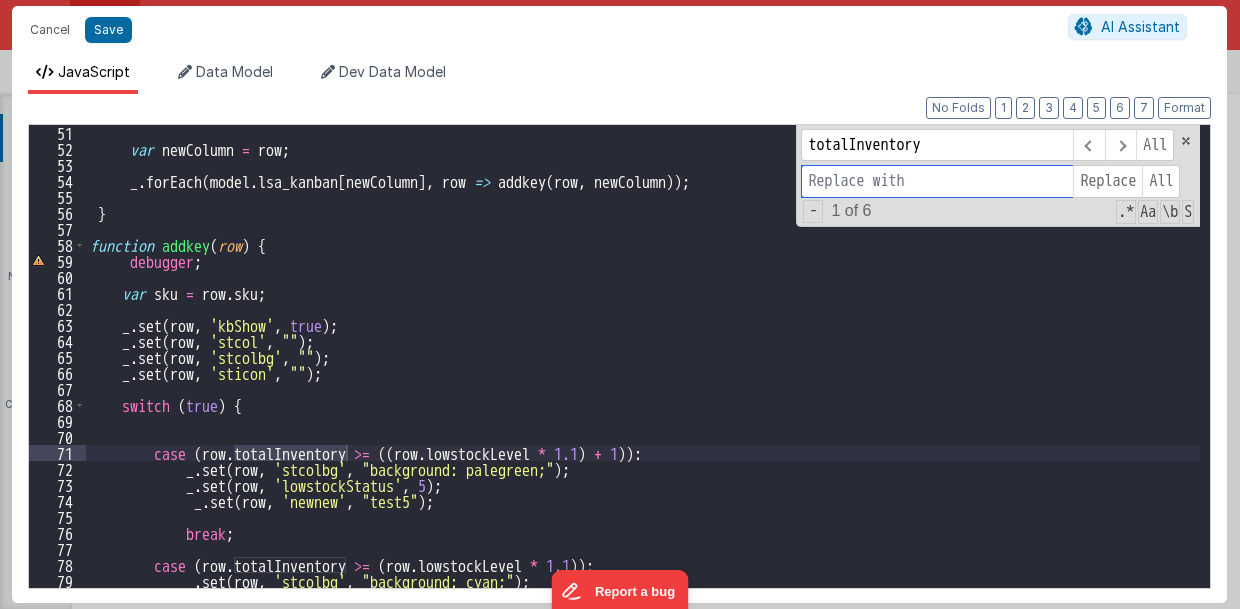 click at bounding box center [937, 181] 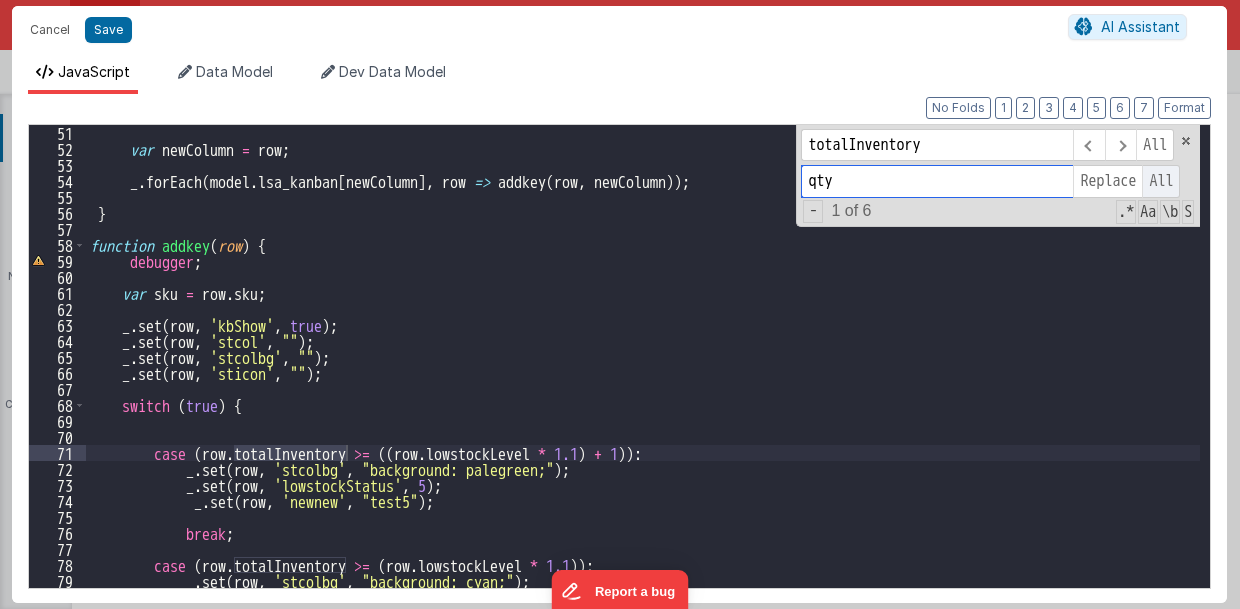 type on "qty" 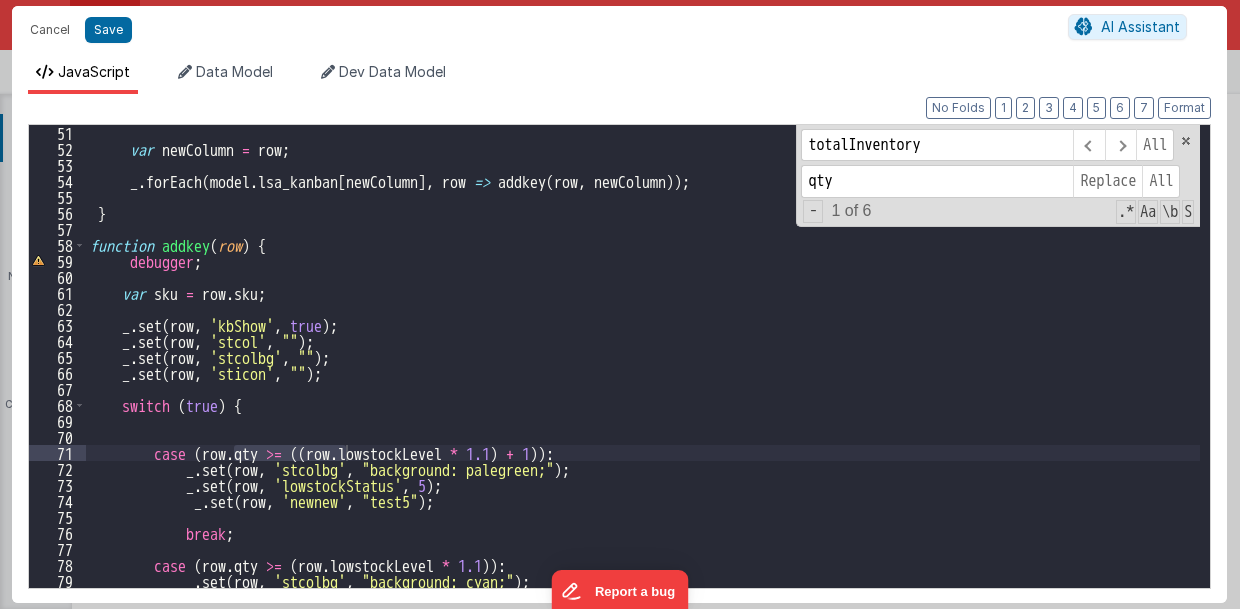 click on "var   newColumn   =   row ;        _ . forEach ( model . lsa_kanban [ newColumn ] ,   row   =>   addkey ( row ,   newColumn )) ;   }   function   addkey ( row )   {        debugger ;      var   sku   =   row . sku ;      _ . set ( row ,   'kbShow' ,   true ) ;      _ . set ( row ,   'stcol' ,   "" ) ;      _ . set ( row ,   'stcolbg' ,   "" ) ;      _ . set ( row ,   'sticon' ,   "" ) ;           switch   ( true )   {           case   ( row . qty   >=   (( row . lowstockLevel   *   1.1 )   +   1 )) :                _ . set ( row ,   'stcolbg' ,   "background: palegreen;" ) ;                _ . set ( row ,   'lowstockStatus' ,   5 ) ;                  _ . set ( row ,   'newnew' ,   "test5" ) ;                break ;           case   ( row . qty   >=   ( row . lowstockLevel   *   1.1 )) :                _ . set ( row ,   'stcolbg' ,   "background: cyan;" ) ;                  _ . set ( row ,   'lowstockStatus' ,   4 ) ;" at bounding box center (643, 372) 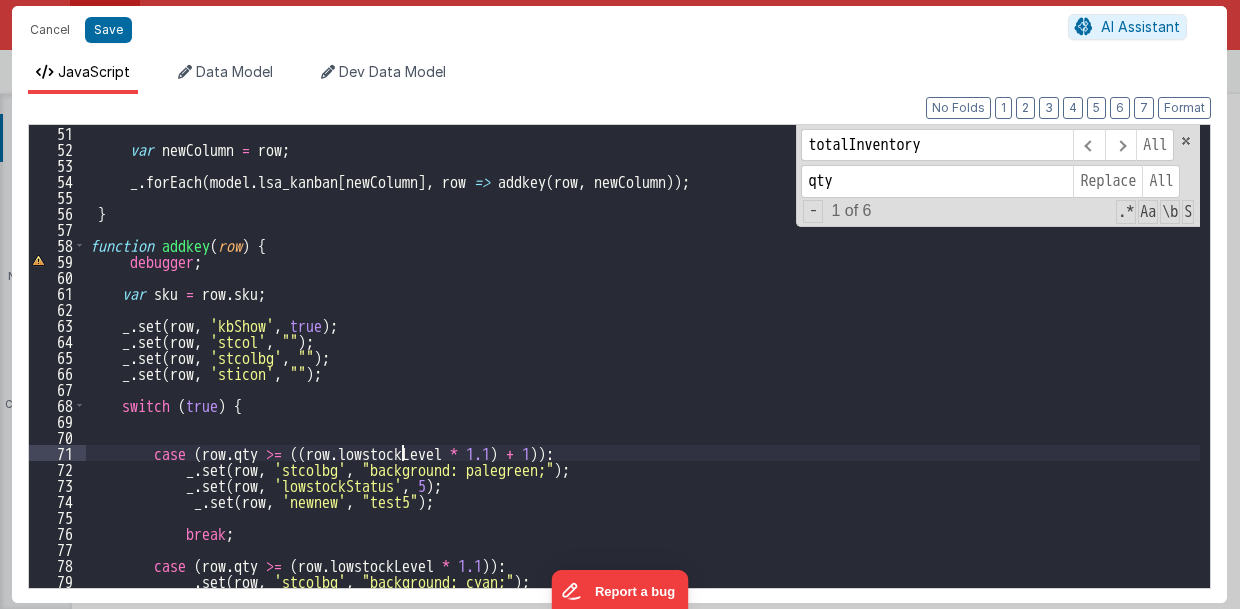 click on "var   newColumn   =   row ;        _ . forEach ( model . lsa_kanban [ newColumn ] ,   row   =>   addkey ( row ,   newColumn )) ;   }   function   addkey ( row )   {        debugger ;      var   sku   =   row . sku ;      _ . set ( row ,   'kbShow' ,   true ) ;      _ . set ( row ,   'stcol' ,   "" ) ;      _ . set ( row ,   'stcolbg' ,   "" ) ;      _ . set ( row ,   'sticon' ,   "" ) ;           switch   ( true )   {           case   ( row . qty   >=   (( row . lowstockLevel   *   1.1 )   +   1 )) :                _ . set ( row ,   'stcolbg' ,   "background: palegreen;" ) ;                _ . set ( row ,   'lowstockStatus' ,   5 ) ;                  _ . set ( row ,   'newnew' ,   "test5" ) ;                break ;           case   ( row . qty   >=   ( row . lowstockLevel   *   1.1 )) :                _ . set ( row ,   'stcolbg' ,   "background: cyan;" ) ;                  _ . set ( row ,   'lowstockStatus' ,   4 ) ;" at bounding box center [643, 372] 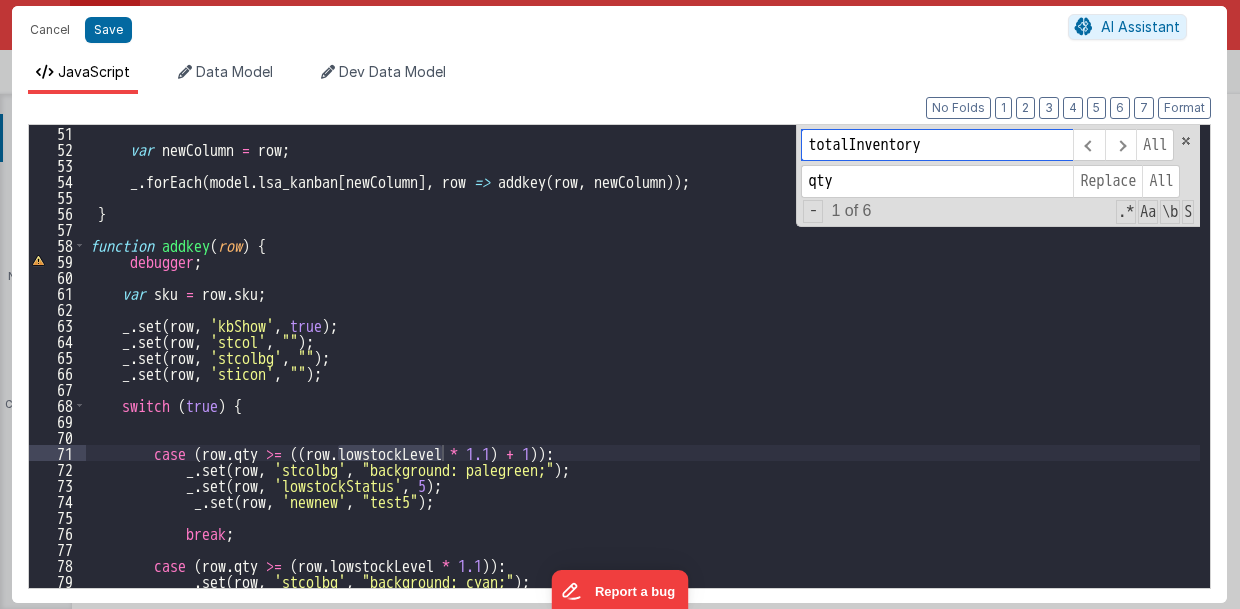 drag, startPoint x: 936, startPoint y: 149, endPoint x: 808, endPoint y: 142, distance: 128.19127 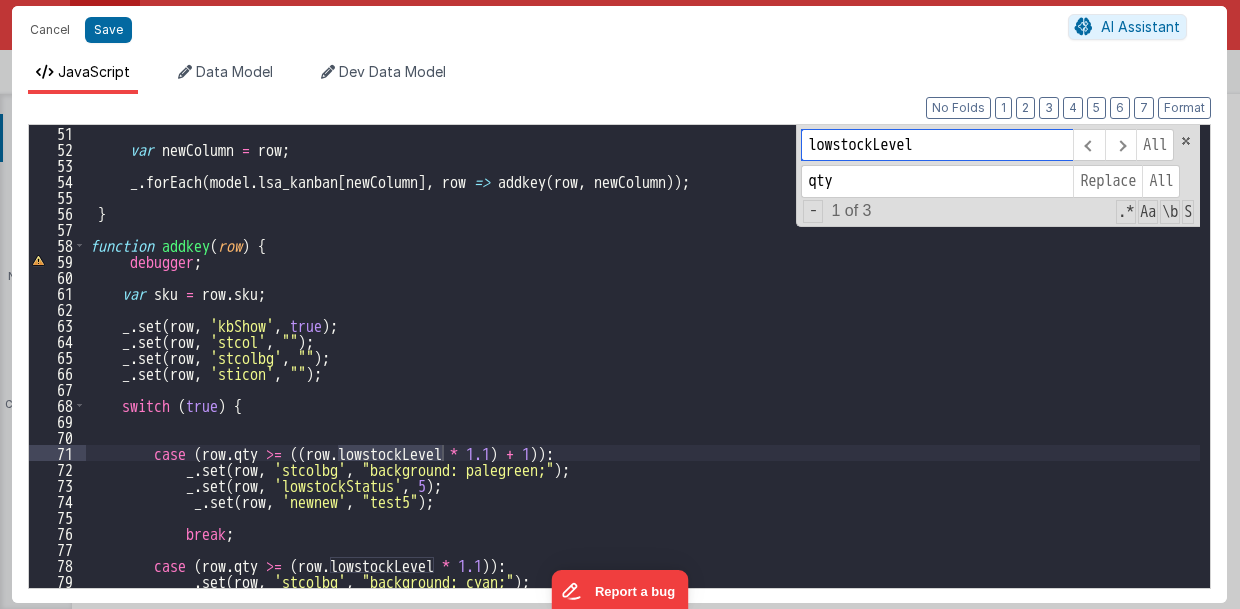 type on "lowstockLevel" 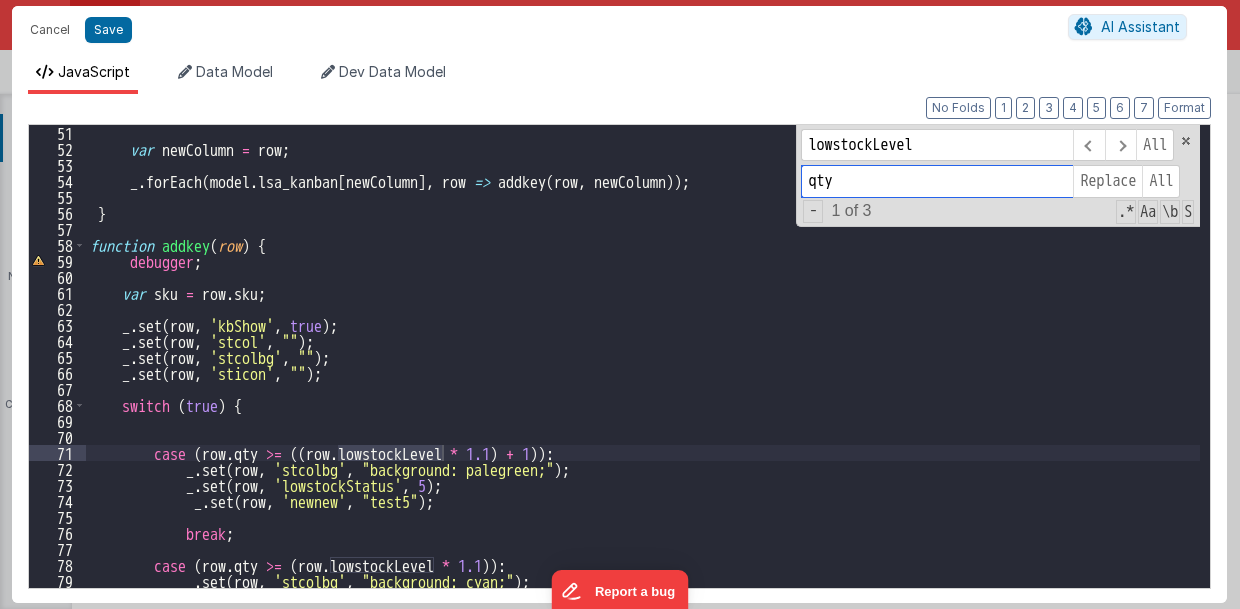 drag, startPoint x: 844, startPoint y: 180, endPoint x: 806, endPoint y: 182, distance: 38.052597 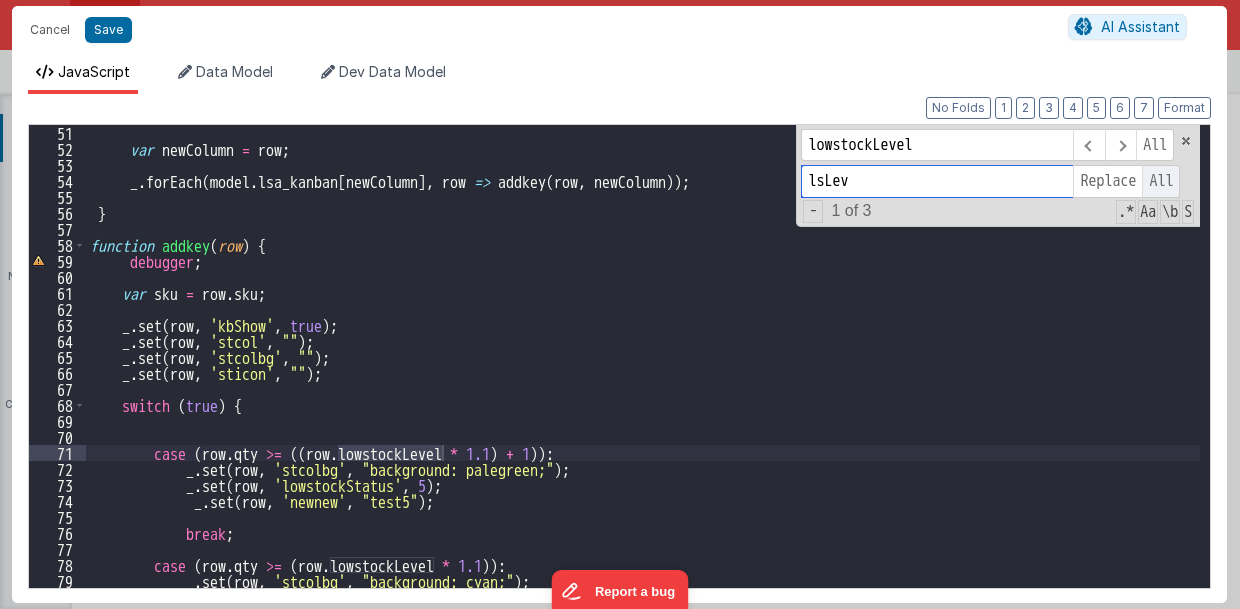 type on "lsLev" 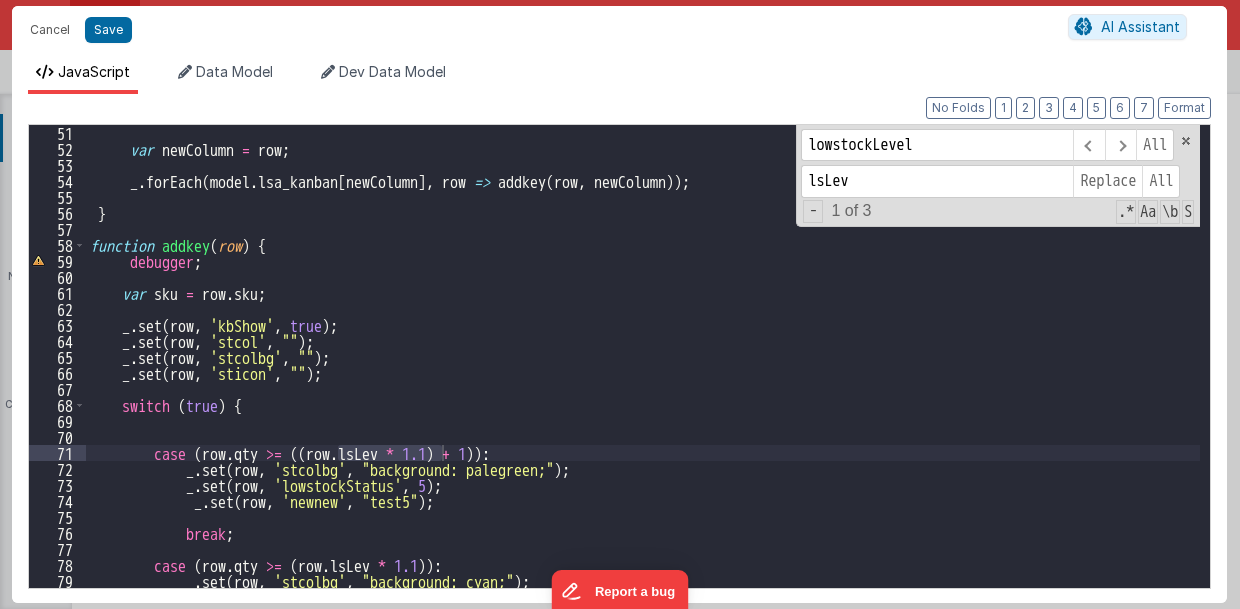 click on "var newColumn = row; _ . forEach ( model . lsa_kanban [ newColumn ] , row => addkey ( row , newColumn )) ; } function addkey ( row ) { debugger ; var sku = row . sku ; _ . set ( row , 'kbShow' , true ) ; _ . set ( row , 'stcol' , "" ) ; _ . set ( row , 'stcolbg' , "" ) ; _ . set ( row , 'sticon' , "" ) ; switch ( true ) { case ( row . qty >= (( row . lsLev * 1.1 ) + 1 )) : _ . set ( row , 'stcolbg' , "background: palegreen;" ) ; _ . set ( row , 'lowstockStatus' , 5 ) ; _ . set ( row , 'newnew' , "test5" ) ; break ; case ( row . qty >= ( row . lsLev * 1.1 )) : _ . set ( row , 'stcolbg' , "background: cyan;" ) ; _ . set ( row , 'lowstockStatus' , 4 ) ;" at bounding box center (643, 372) 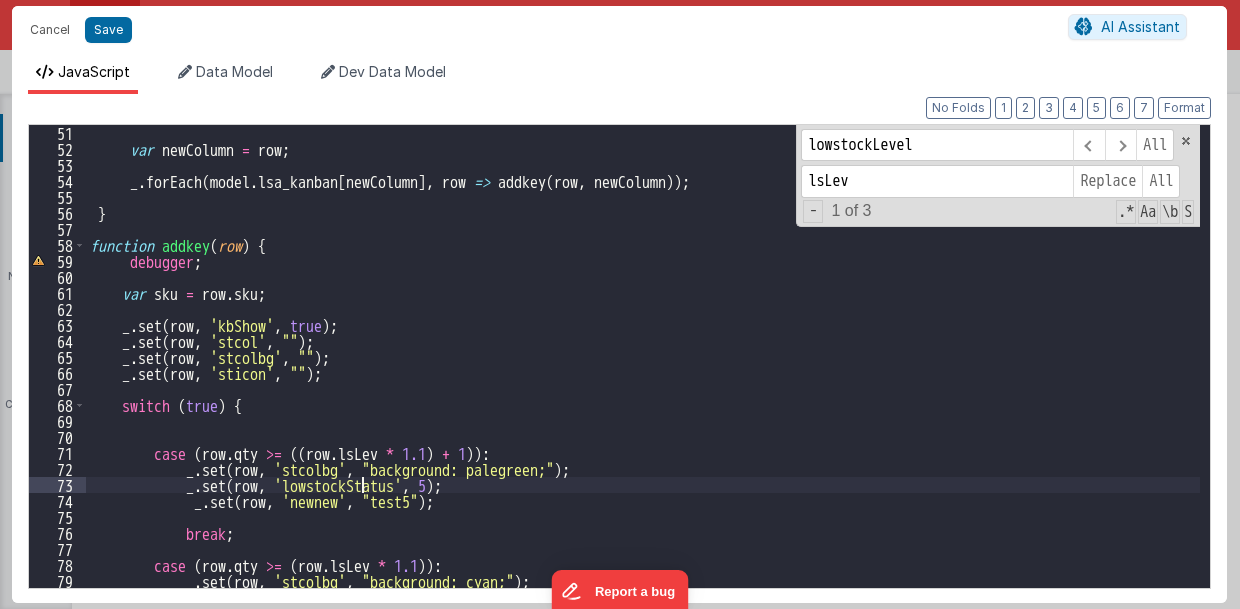 click on "var newColumn = row; _ . forEach ( model . lsa_kanban [ newColumn ] , row => addkey ( row , newColumn )) ; } function addkey ( row ) { debugger ; var sku = row . sku ; _ . set ( row , 'kbShow' , true ) ; _ . set ( row , 'stcol' , "" ) ; _ . set ( row , 'stcolbg' , "" ) ; _ . set ( row , 'sticon' , "" ) ; switch ( true ) { case ( row . qty >= (( row . lsLev * 1.1 ) + 1 )) : _ . set ( row , 'stcolbg' , "background: palegreen;" ) ; _ . set ( row , 'lowstockStatus' , 5 ) ; _ . set ( row , 'newnew' , "test5" ) ; break ; case ( row . qty >= ( row . lsLev * 1.1 )) : _ . set ( row , 'stcolbg' , "background: cyan;" ) ; _ . set ( row , 'lowstockStatus' , 4 ) ;" at bounding box center [643, 372] 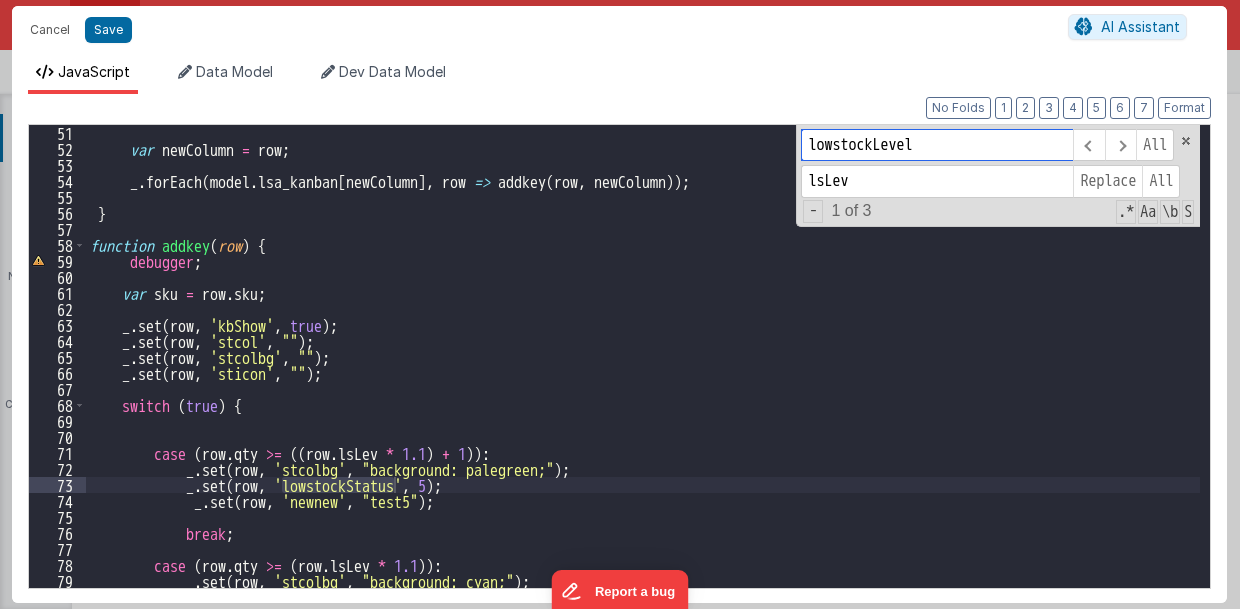 drag, startPoint x: 938, startPoint y: 144, endPoint x: 809, endPoint y: 146, distance: 129.0155 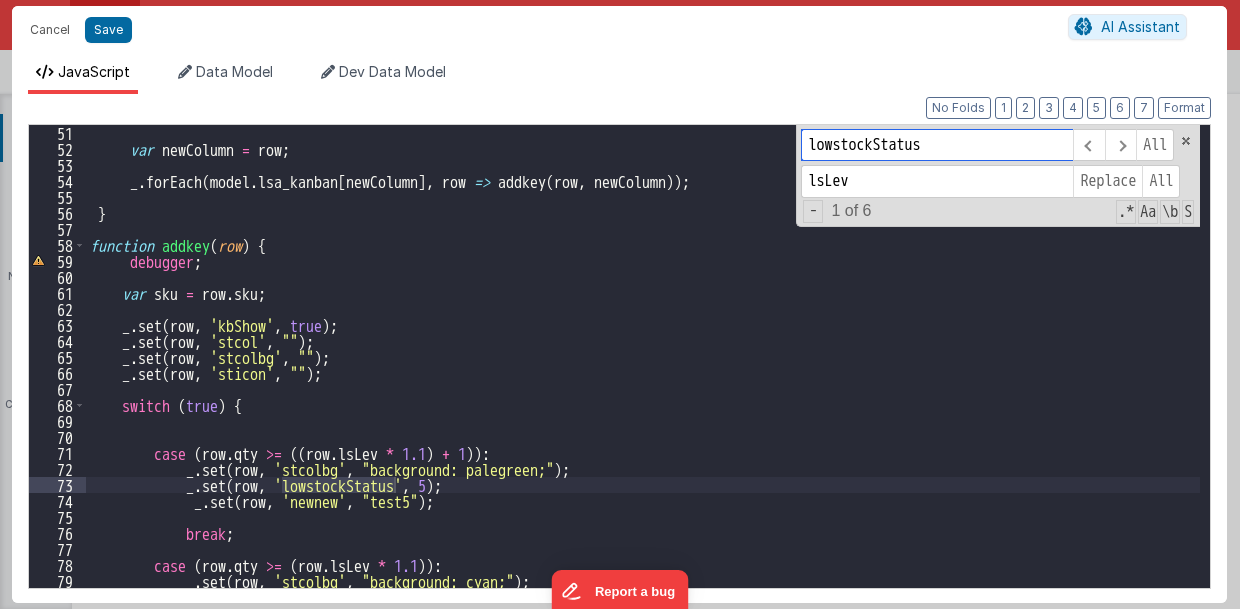 type on "lowstockStatus" 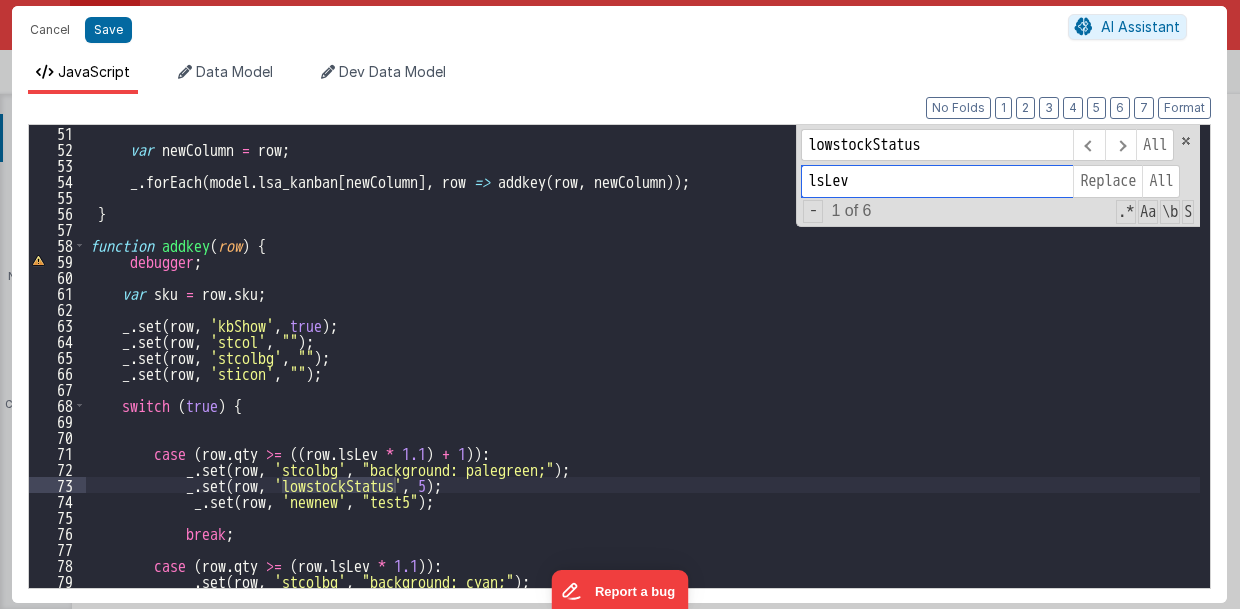 click on "lsLev" at bounding box center (937, 181) 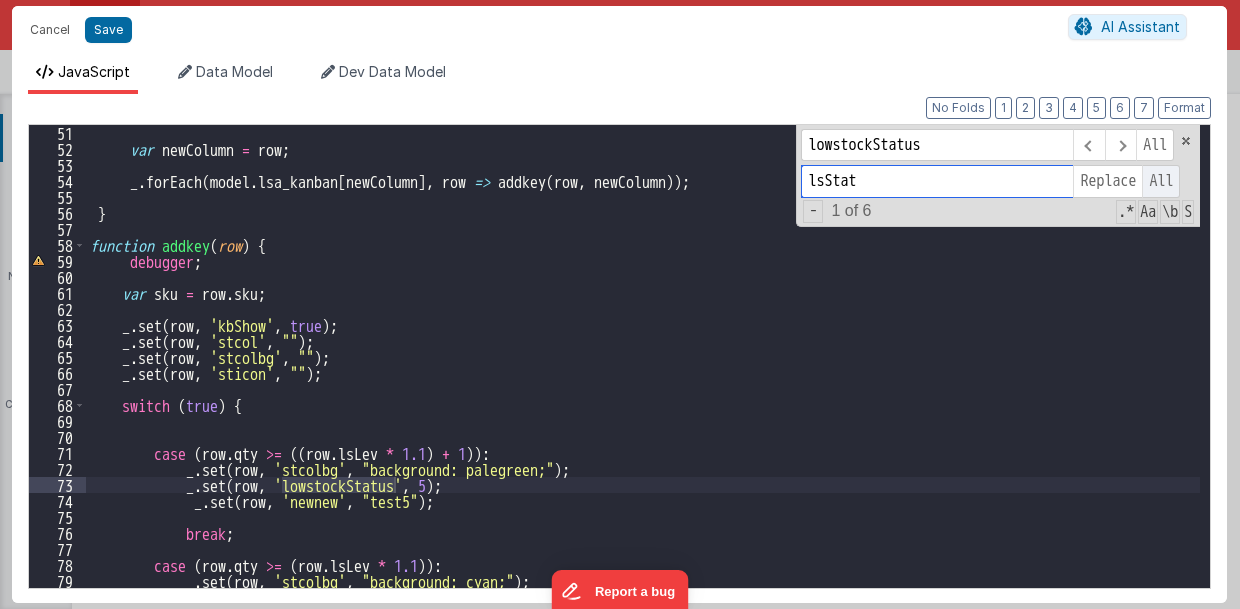 type on "lsStat" 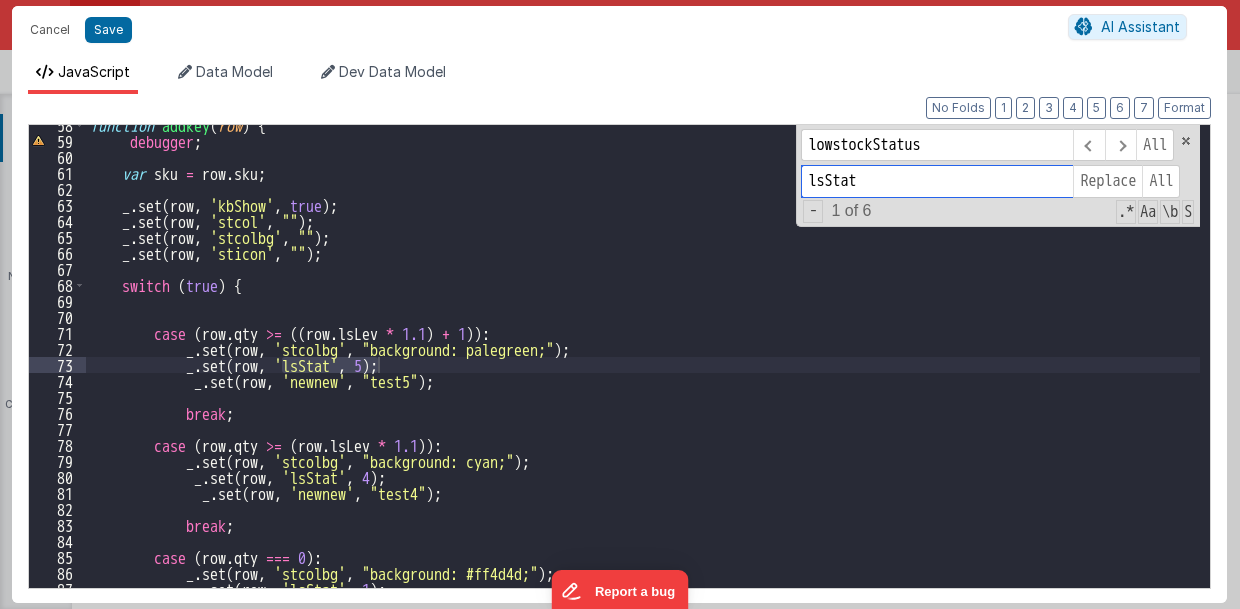 scroll, scrollTop: 1000, scrollLeft: 0, axis: vertical 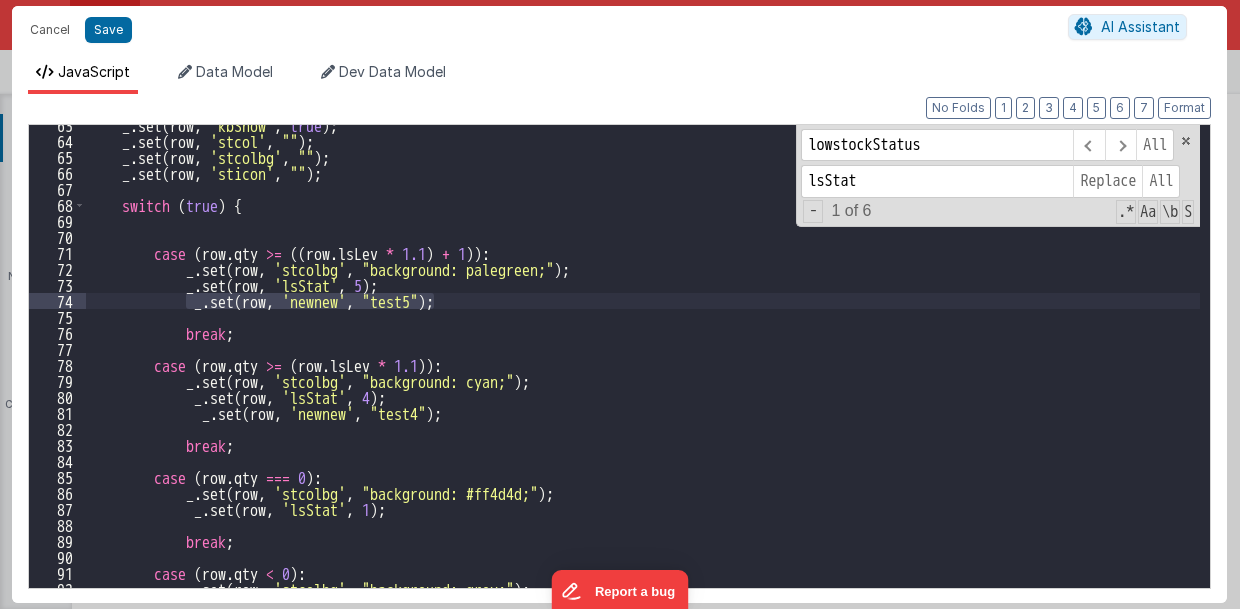 drag, startPoint x: 186, startPoint y: 302, endPoint x: 447, endPoint y: 299, distance: 261.01724 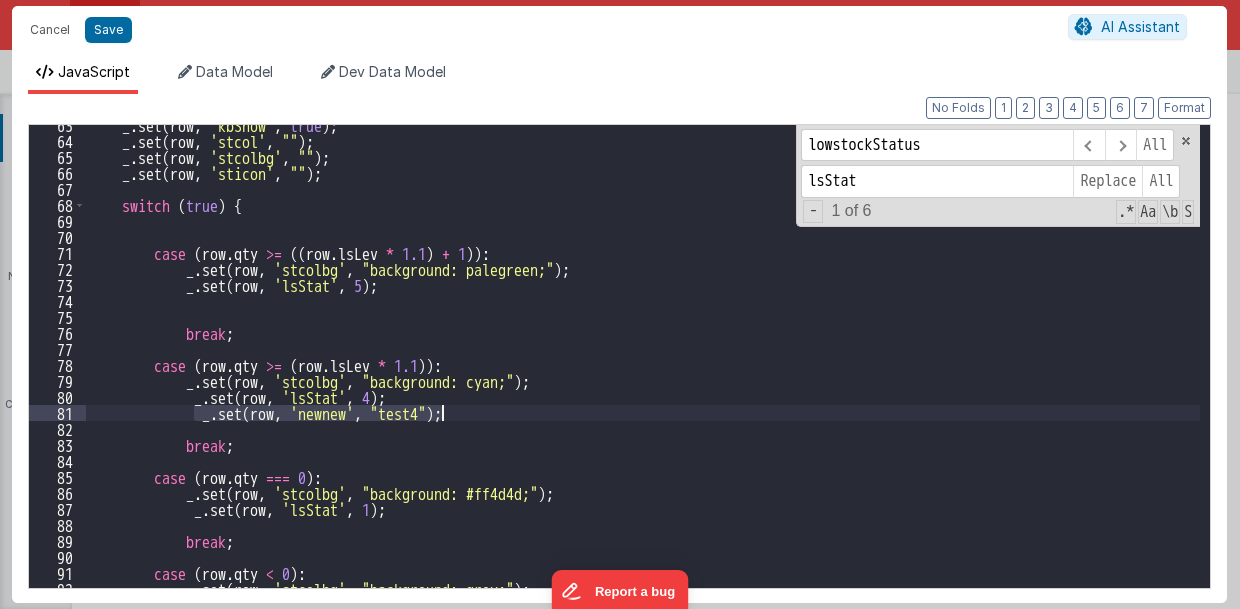 drag, startPoint x: 255, startPoint y: 416, endPoint x: 450, endPoint y: 405, distance: 195.31001 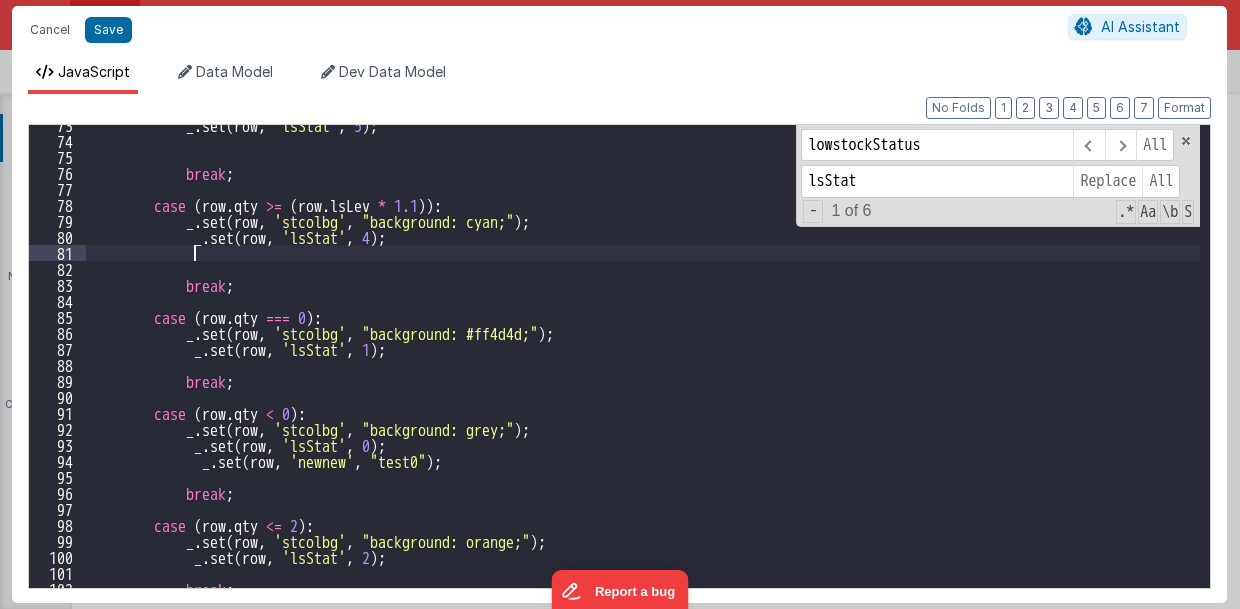 scroll, scrollTop: 1200, scrollLeft: 0, axis: vertical 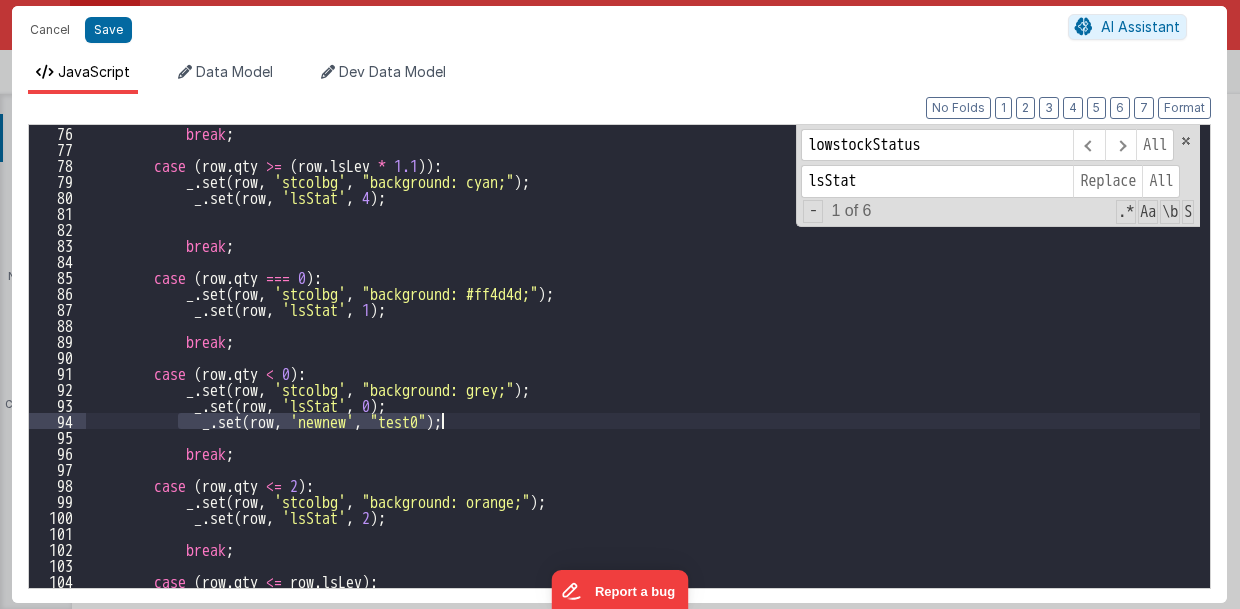 drag, startPoint x: 180, startPoint y: 426, endPoint x: 532, endPoint y: 413, distance: 352.24 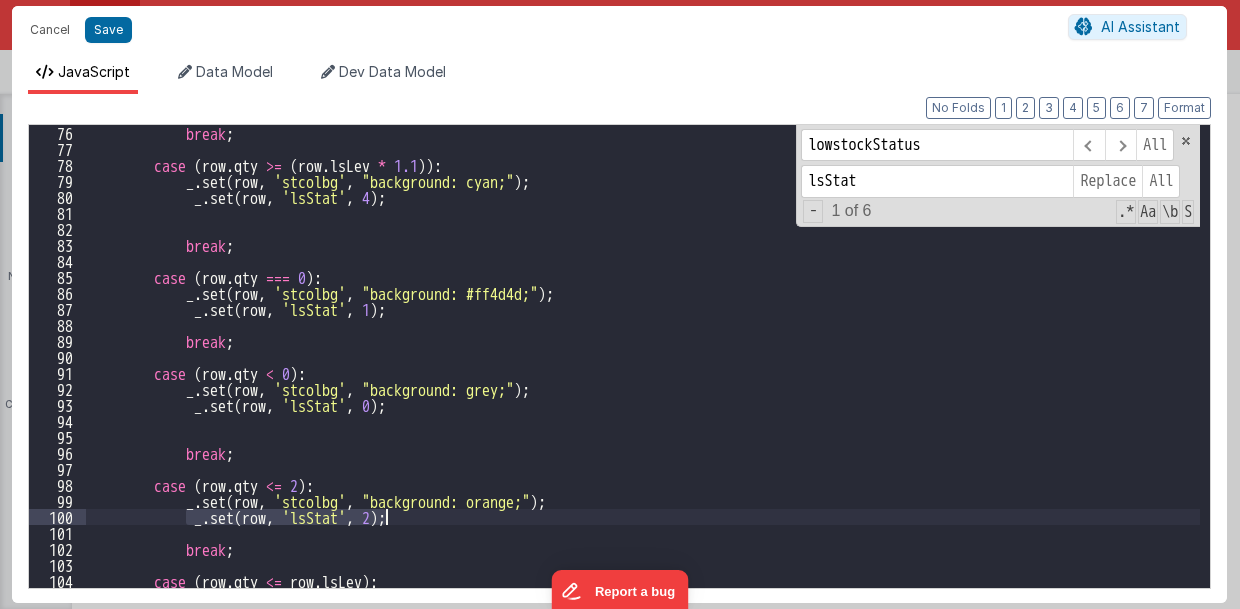 drag, startPoint x: 188, startPoint y: 523, endPoint x: 404, endPoint y: 520, distance: 216.02083 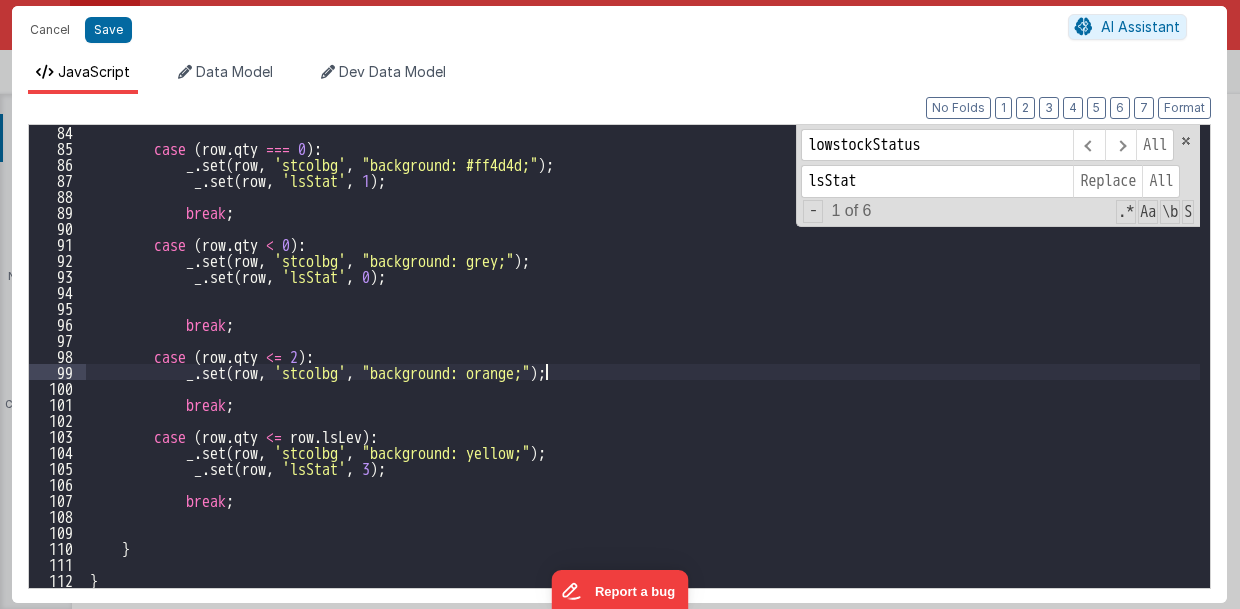 scroll, scrollTop: 1328, scrollLeft: 0, axis: vertical 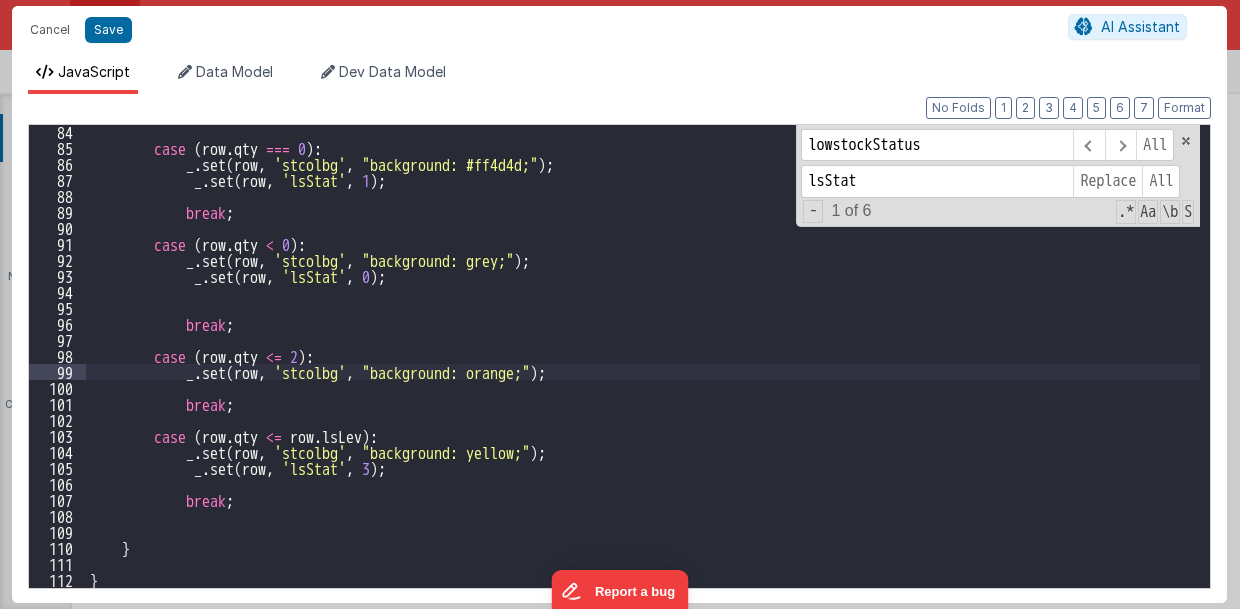 click on "case   ( row . qty   ===   0 ) :                _ . set ( row ,   'stcolbg' ,   "background: #ff4d4d;" ) ;                  _ . set ( row ,   'lsStat' ,   1 ) ;                break ;           case   ( row . qty   <   0 ) :                _ . set ( row ,   'stcolbg' ,   "background: grey;" ) ;                  _ . set ( row ,   'lsStat' ,   0 ) ;                              break ;           case   ( row . qty   <=   2 ) :                _ . set ( row ,   'stcolbg' ,   "background: orange;" ) ;                break ;           case   ( row . qty   <=   row . lsLev ) :                _ . set ( row ,   'stcolbg' ,   "background: yellow;" ) ;                  _ . set ( row ,   'lsStat' ,   3 ) ;                break ;      } }" at bounding box center [643, 371] 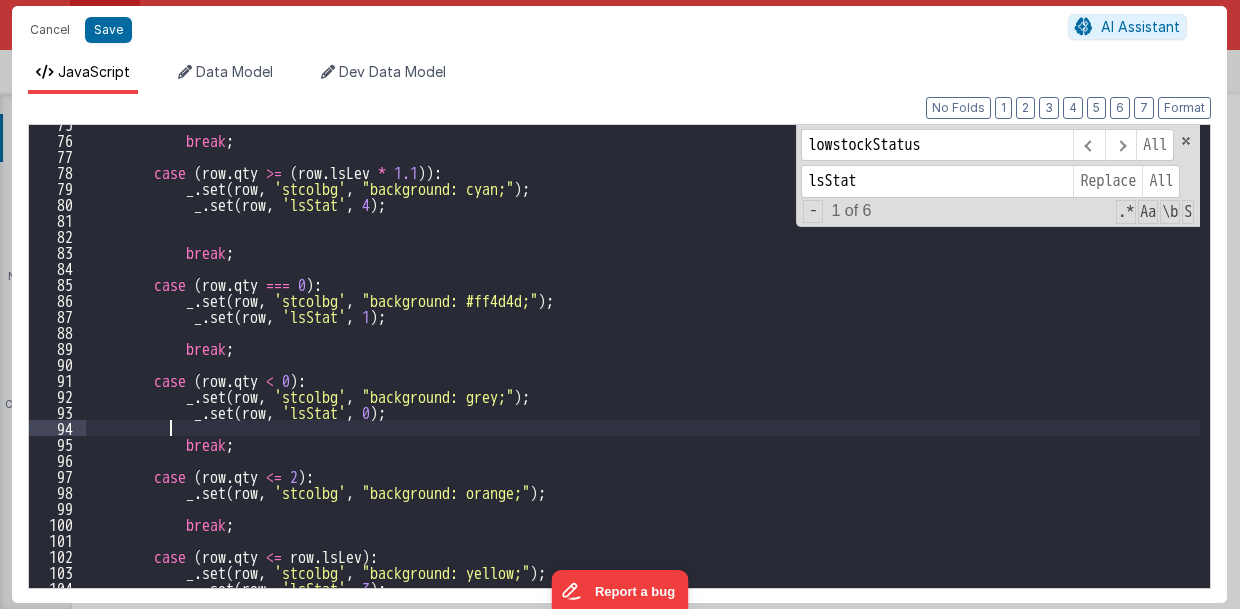 scroll, scrollTop: 1153, scrollLeft: 0, axis: vertical 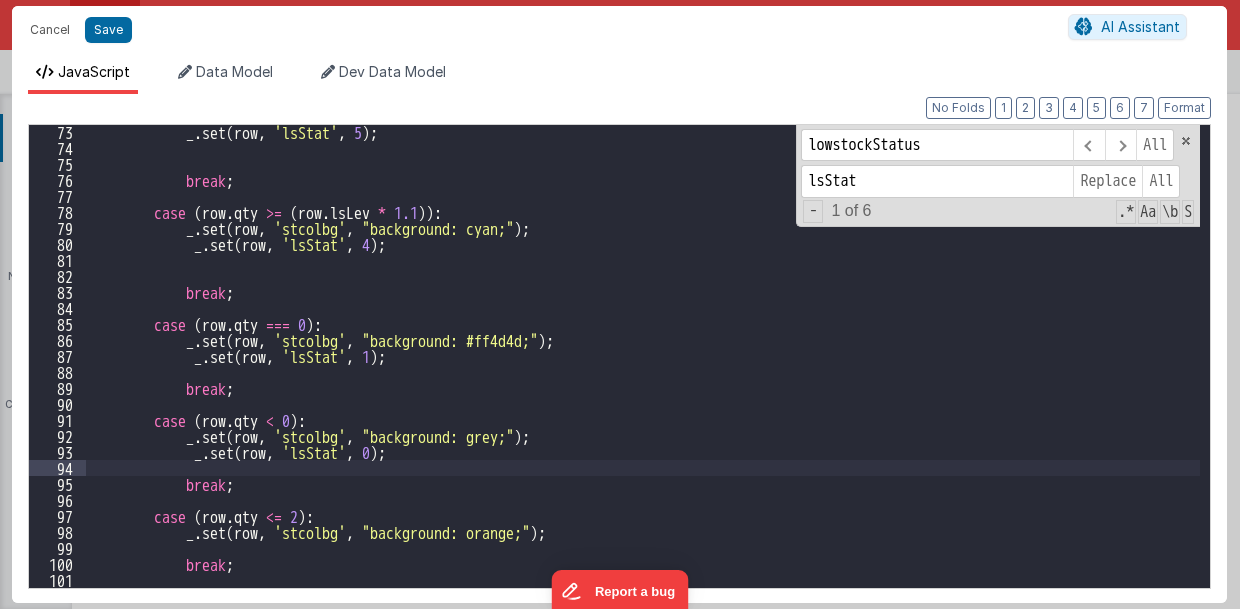 click on "_ . set ( row ,   'lsStat' ,   5 ) ;                               break ;           case   ( row . qty   >=   ( row . lsLev   *   1.1 )) :                _ . set ( row ,   'stcolbg' ,   "background: cyan;" ) ;                  _ . set ( row ,   'lsStat' ,   4 ) ;                                 break ;           case   ( row . qty   ===   0 ) :                _ . set ( row ,   'stcolbg' ,   "background: #ff4d4d;" ) ;                  _ . set ( row ,   'lsStat' ,   1 ) ;                break ;           case   ( row . qty   <   0 ) :                _ . set ( row ,   'stcolbg' ,   "background: grey;" ) ;                  _ . set ( row ,   'lsStat' ,   0 ) ;                             break ;           case   ( row . qty   <=   2 ) :                _ . set ( row ,   'stcolbg' ,   "background: orange;" ) ;                break ;           case   ( row . qty   <=   row . lsLev ) :" at bounding box center [643, 371] 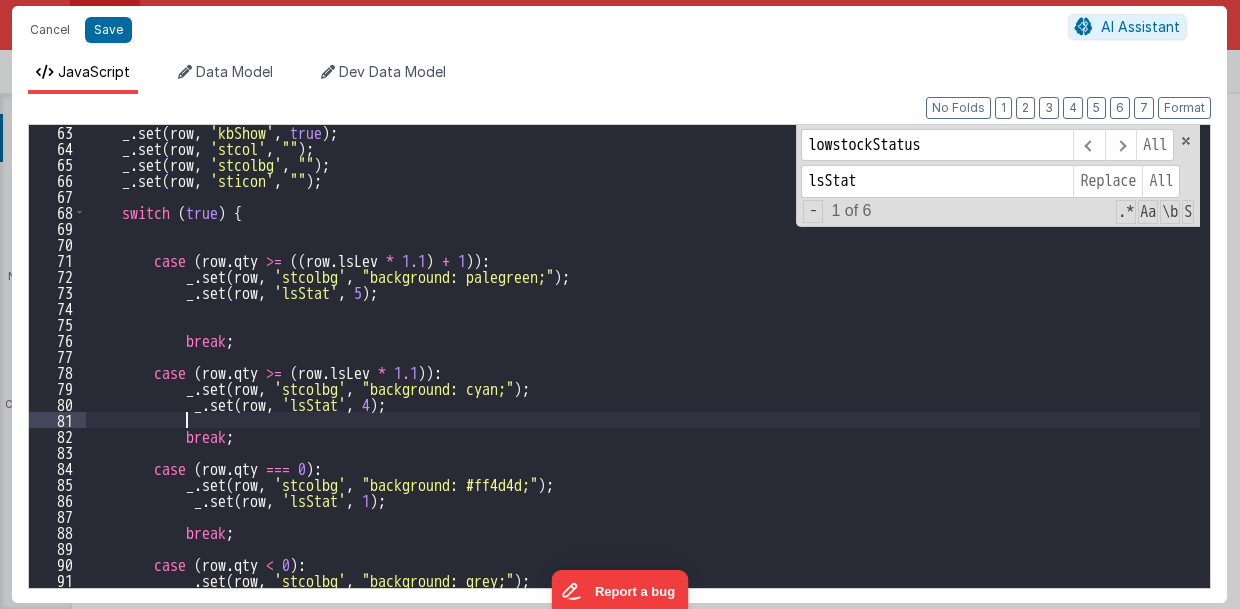 scroll, scrollTop: 993, scrollLeft: 0, axis: vertical 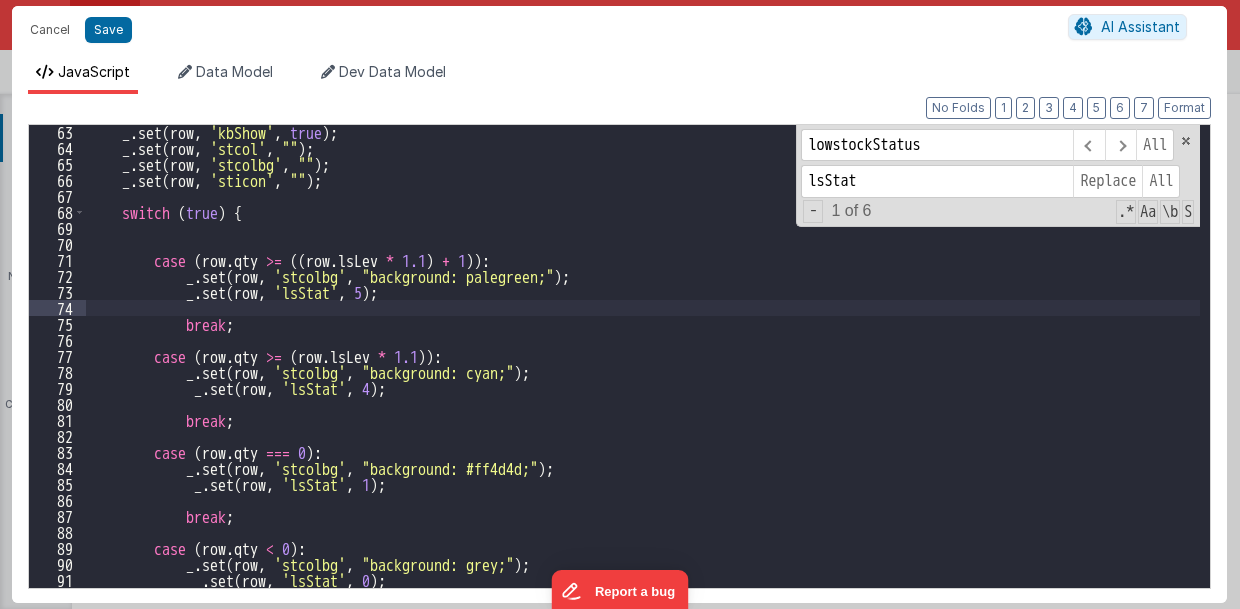 click on "_ . set ( row ,   'kbShow' ,   true ) ;      _ . set ( row ,   'stcol' ,   "" ) ;      _ . set ( row ,   'stcolbg' ,   "" ) ;      _ . set ( row ,   'sticon' ,   "" ) ;           switch   ( true )   {           case   ( row . qty   >=   (( row . lsLev   *   1.1 )   +   1 )) :                _ . set ( row ,   'stcolbg' ,   "background: palegreen;" ) ;                _ . set ( row ,   'lsStat' ,   5 ) ;                               break ;           case   ( row . qty   >=   ( row . lsLev   *   1.1 )) :                _ . set ( row ,   'stcolbg' ,   "background: cyan;" ) ;                  _ . set ( row ,   'lsStat' ,   4 ) ;                               break ;           case   ( row . qty   ===   0 ) :                _ . set ( row ,   'stcolbg' ,   "background: #ff4d4d;" ) ;                  _ . set ( row ,   'lsStat' ,   1 ) ;                break ;           case   ( row . qty   <   0 ) :                _ . set ( row ,   'stcolbg' ,   "background: grey;" ) ;                  _ . set ( row ,   ,   0 )" at bounding box center [643, 371] 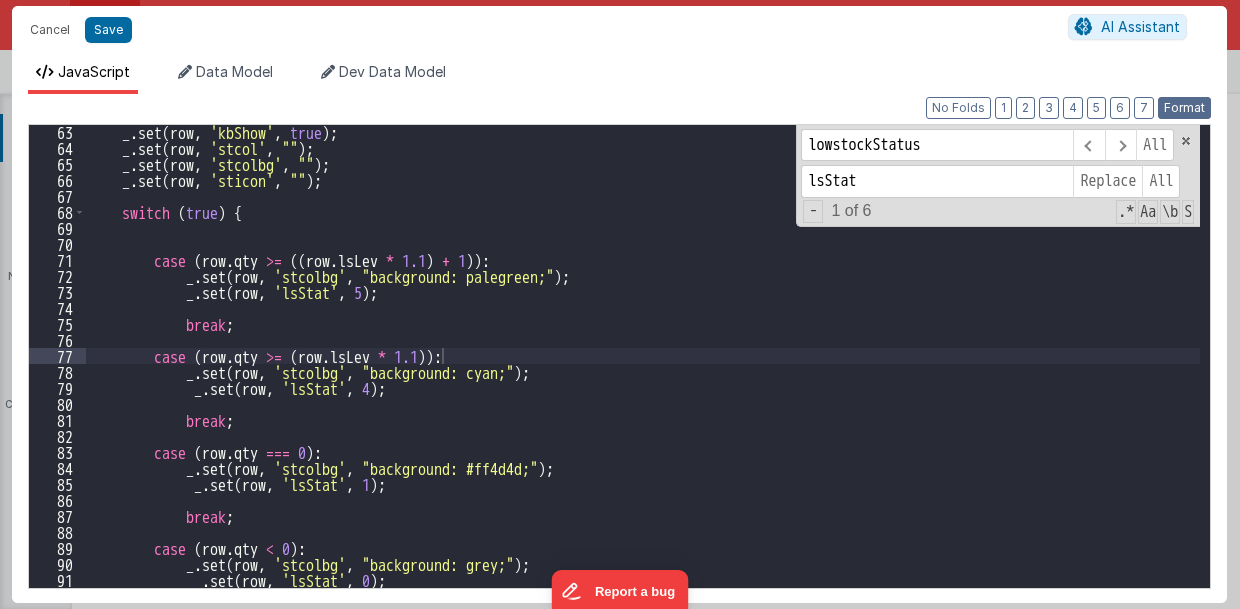 click on "Format" at bounding box center (1184, 108) 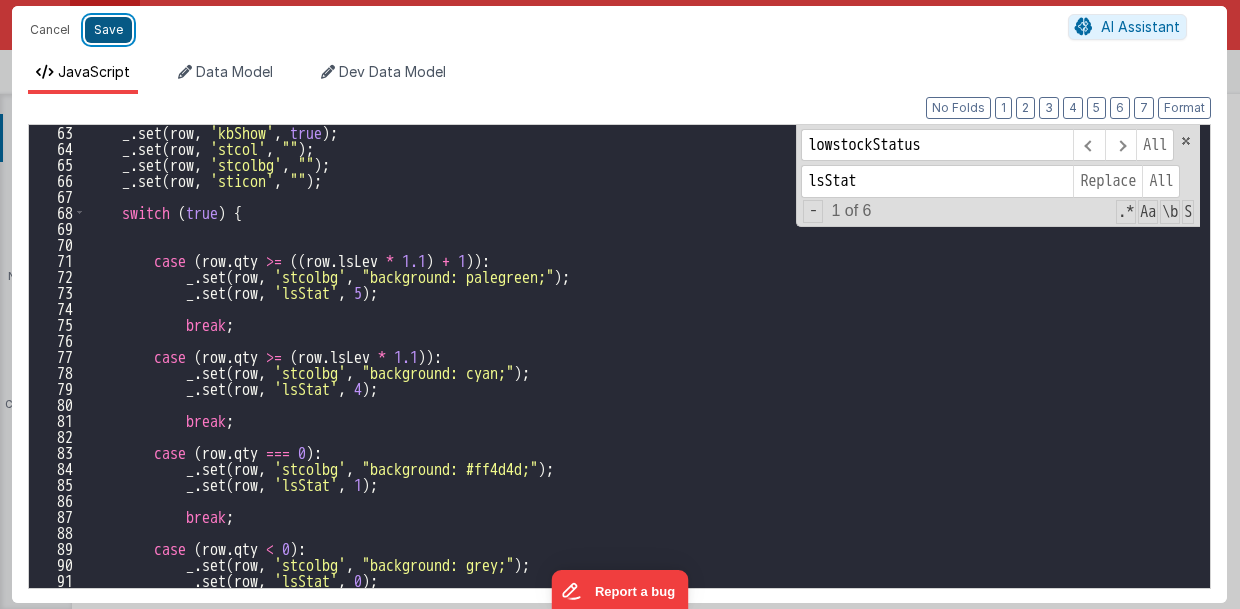 click on "Save" at bounding box center [108, 30] 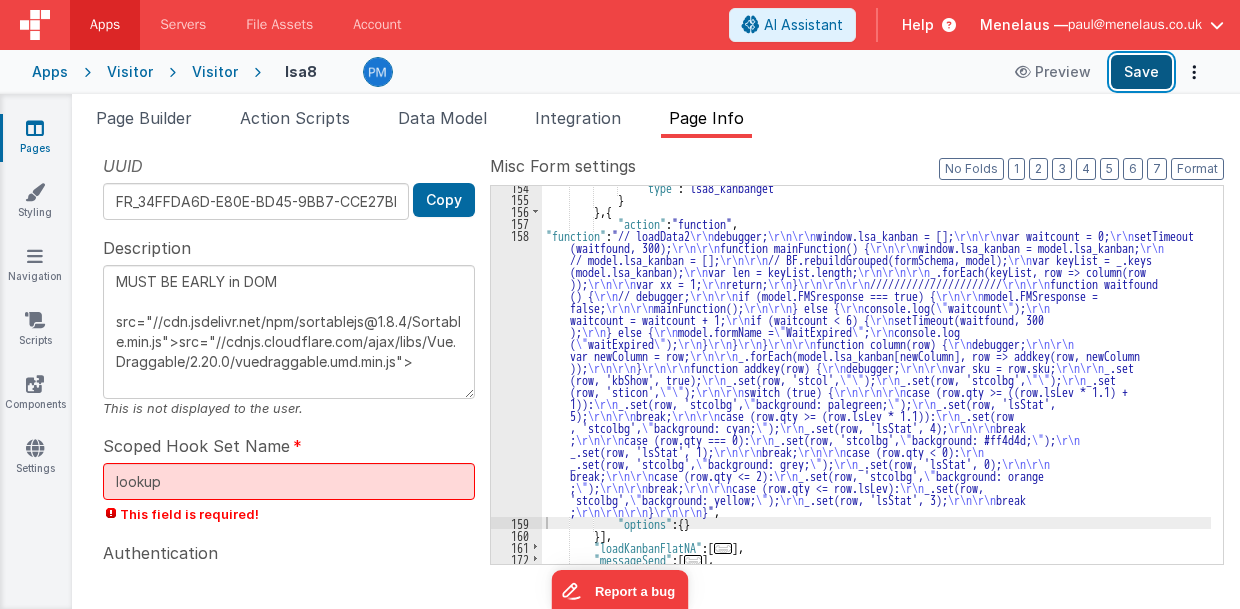 click on "Save" at bounding box center [1141, 72] 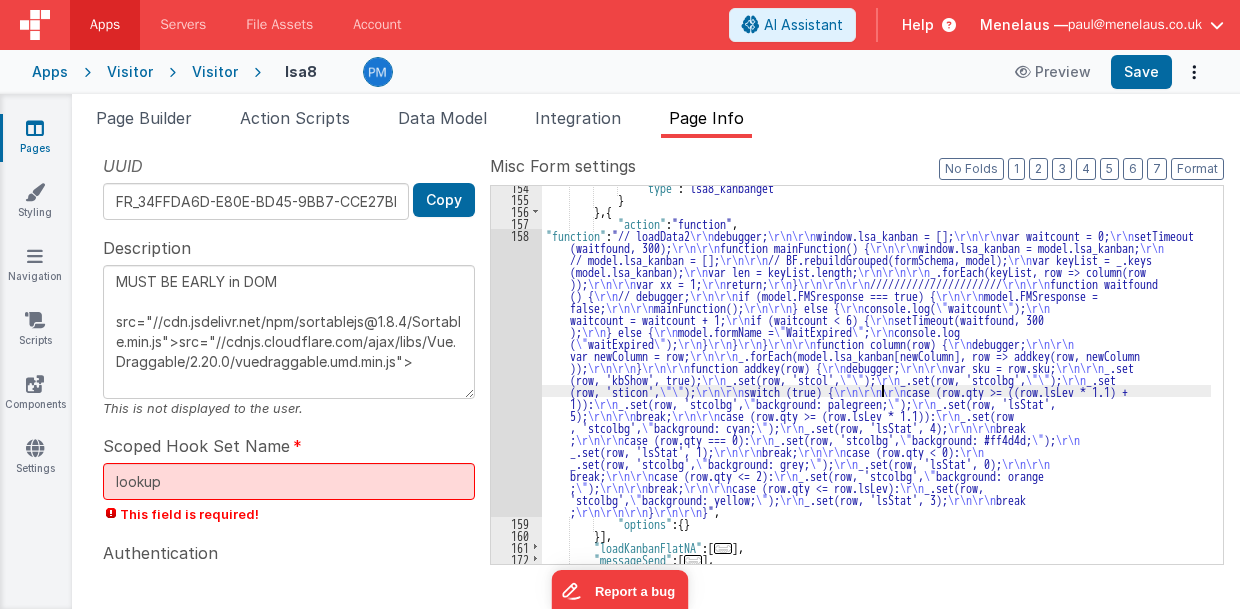 click on ""type" : "lsa8_kanbanget"                }           } ,  {                "action" : "function" , "function" : "// loadData2 \r\n debugger; \r\n\r\n window.lsa_kanban = []; \r\n\r\n var waitcount = 0; \r\n setTimeout      (waitfound, 300); \r\n\r\n function mainFunction() { \r\n\r\n     window.lsa_kanban = model.lsa_kanban; \r\n           // model.lsa_kanban = []; \r\n\r\n     // BF.rebuildGrouped(formSchema, model); \r\n     var keyList = _.keys      (model.lsa_kanban); \r\n     var len = keyList.length; \r\n\r\n\r\n     _.forEach(keyList, row => column(row      )); \r\n\r\n     var xx = 1; \r\n     return; \r\n } \r\n\r\n\r\n ////////////////////// \r\n\r\n function waitfound      () { \r\n     // debugger; \r\n\r\n     if (model.FMSresponse === true) { \r\n\r\n         model.FMSresponse =       false; \r\n\r\n         mainFunction(); \r\n\r\n     } else { \r\n         console.log( \" waitcount \" ); \r\n               waitcount = waitcount + 1; \r\n \r\n" at bounding box center [877, 382] 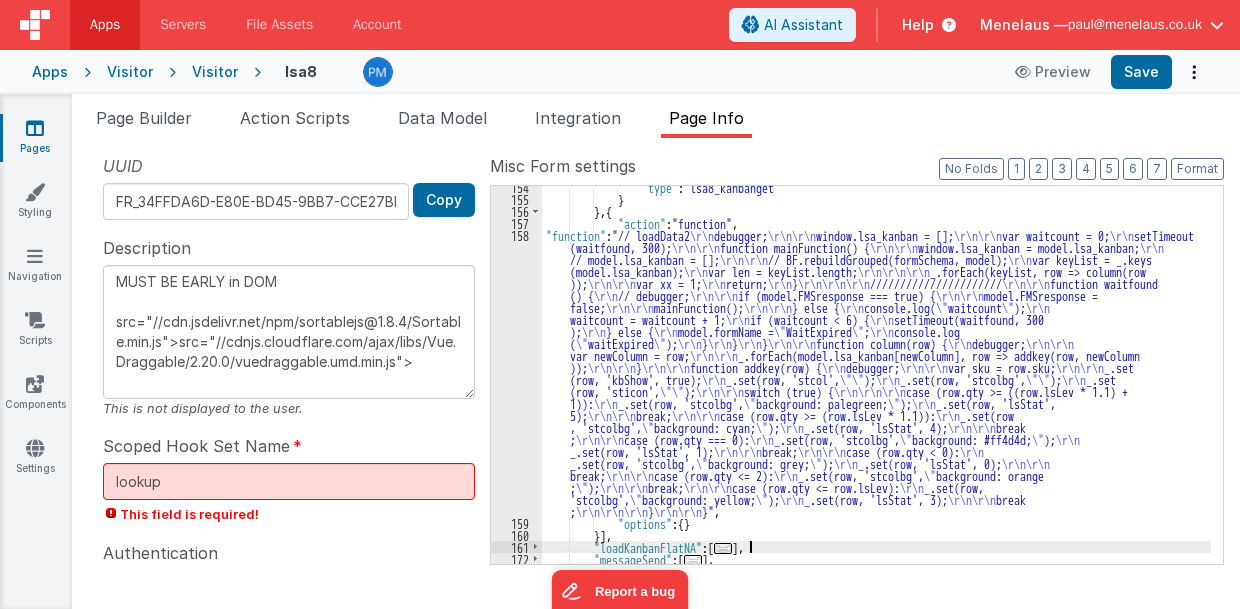 click on ""type" : "lsa8_kanbanget"                }           } ,  {                "action" : "function" , "function" : "// loadData2 \r\n debugger; \r\n\r\n window.lsa_kanban = []; \r\n\r\n var waitcount = 0; \r\n setTimeout      (waitfound, 300); \r\n\r\n function mainFunction() { \r\n\r\n     window.lsa_kanban = model.lsa_kanban; \r\n           // model.lsa_kanban = []; \r\n\r\n     // BF.rebuildGrouped(formSchema, model); \r\n     var keyList = _.keys      (model.lsa_kanban); \r\n     var len = keyList.length; \r\n\r\n\r\n     _.forEach(keyList, row => column(row      )); \r\n\r\n     var xx = 1; \r\n     return; \r\n } \r\n\r\n\r\n ////////////////////// \r\n\r\n function waitfound      () { \r\n     // debugger; \r\n\r\n     if (model.FMSresponse === true) { \r\n\r\n         model.FMSresponse =       false; \r\n\r\n         mainFunction(); \r\n\r\n     } else { \r\n         console.log( \" waitcount \" ); \r\n               waitcount = waitcount + 1; \r\n \r\n" at bounding box center [877, 382] 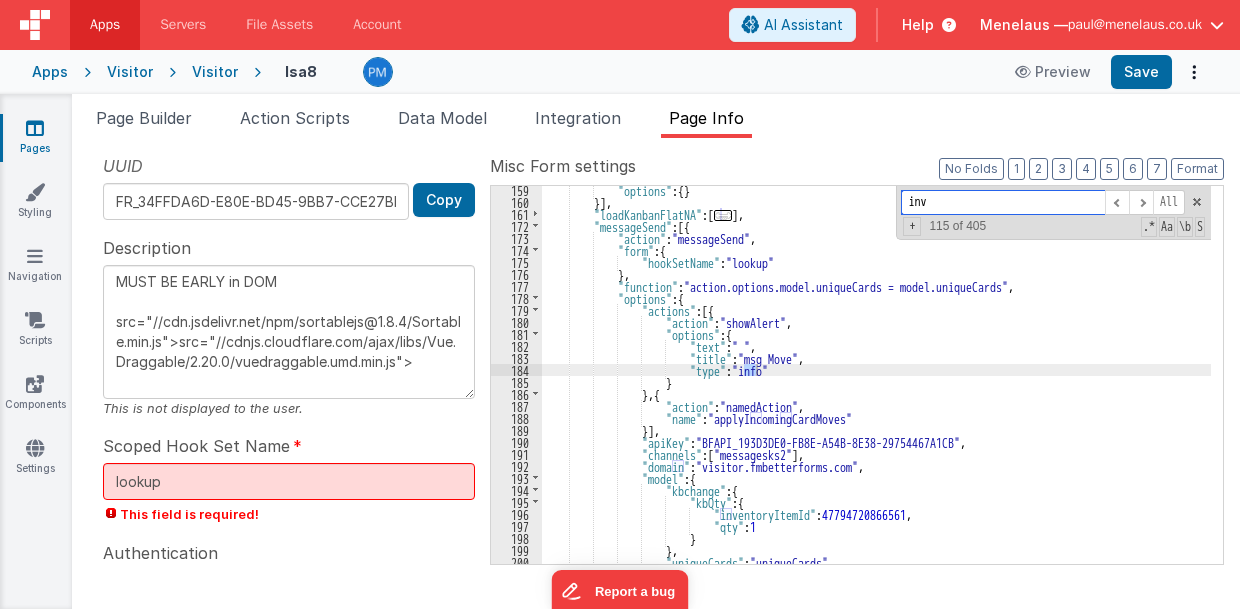scroll, scrollTop: 722, scrollLeft: 0, axis: vertical 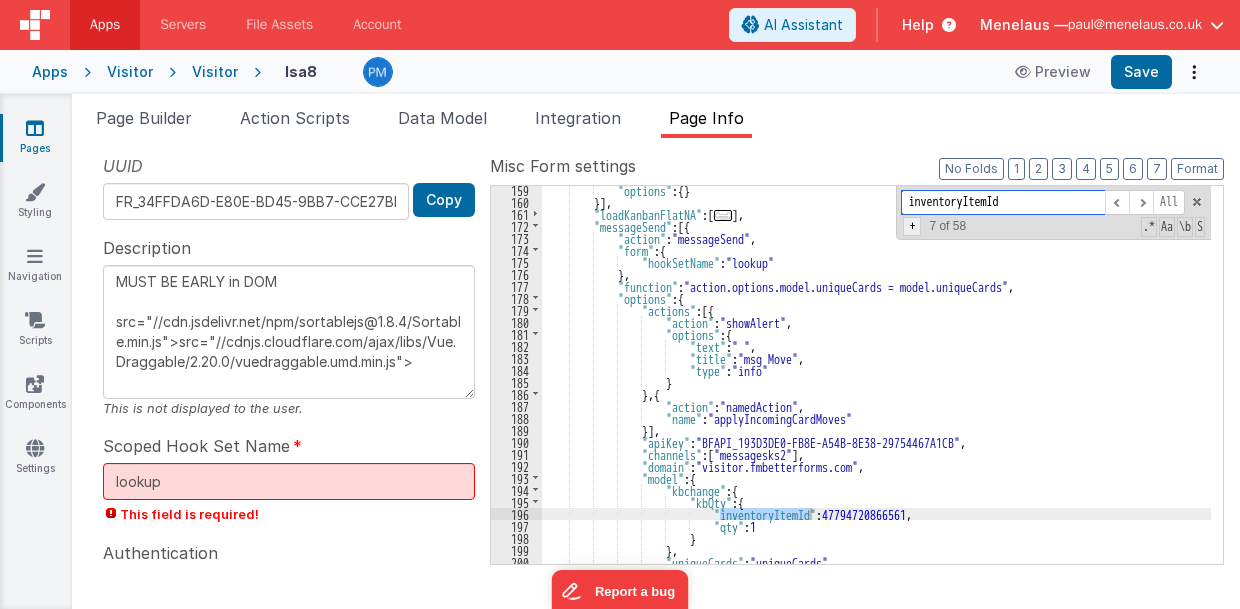 type on "inventoryItemId" 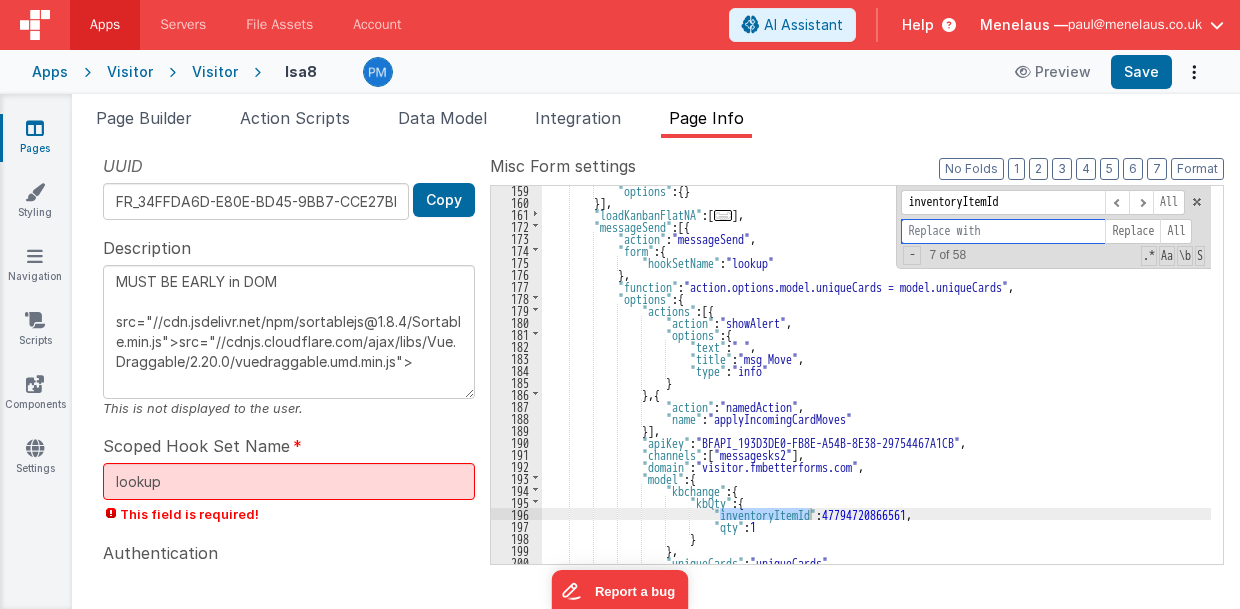 click at bounding box center (1003, 231) 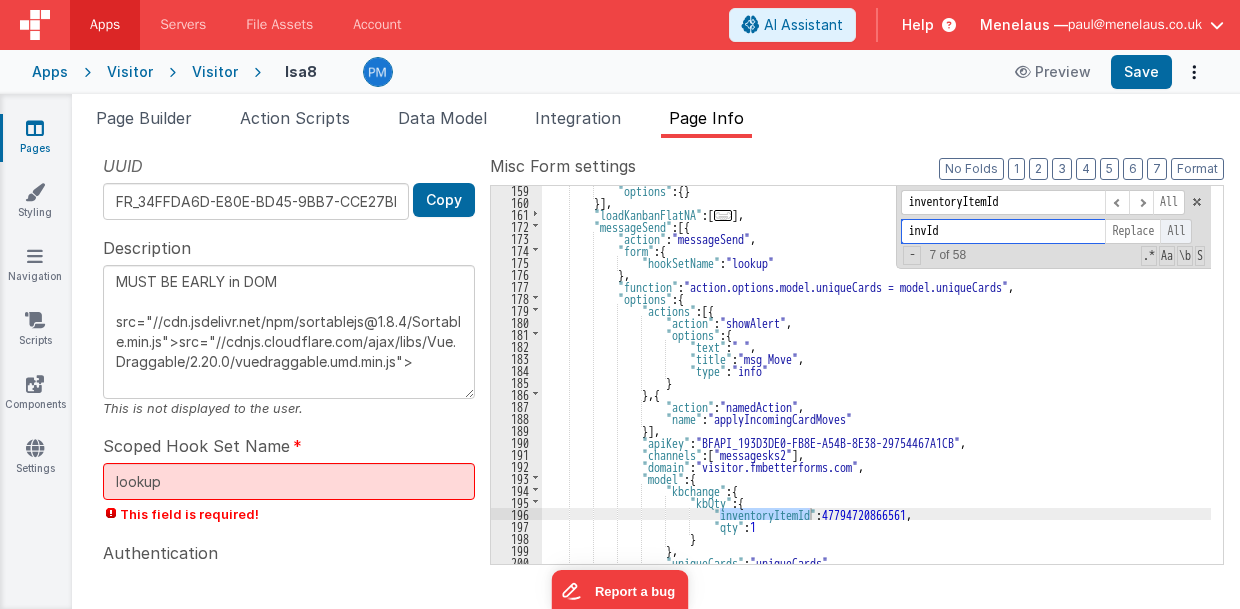 type on "invId" 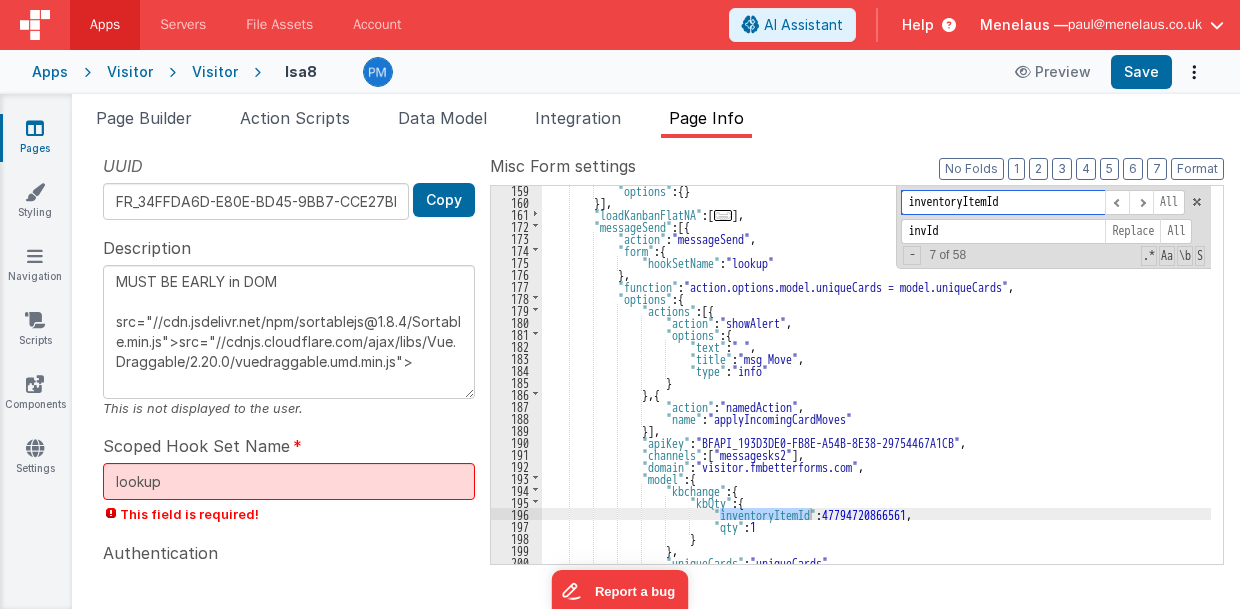 type on "MUST BE EARLY in DOM
src="//cdn.jsdelivr.net/npm/sortablejs@1.8.4/Sortable.min.js">src="//cdnjs.cloudflare.com/ajax/libs/Vue.Draggable/2.20.0/vuedraggable.umd.min.js">" 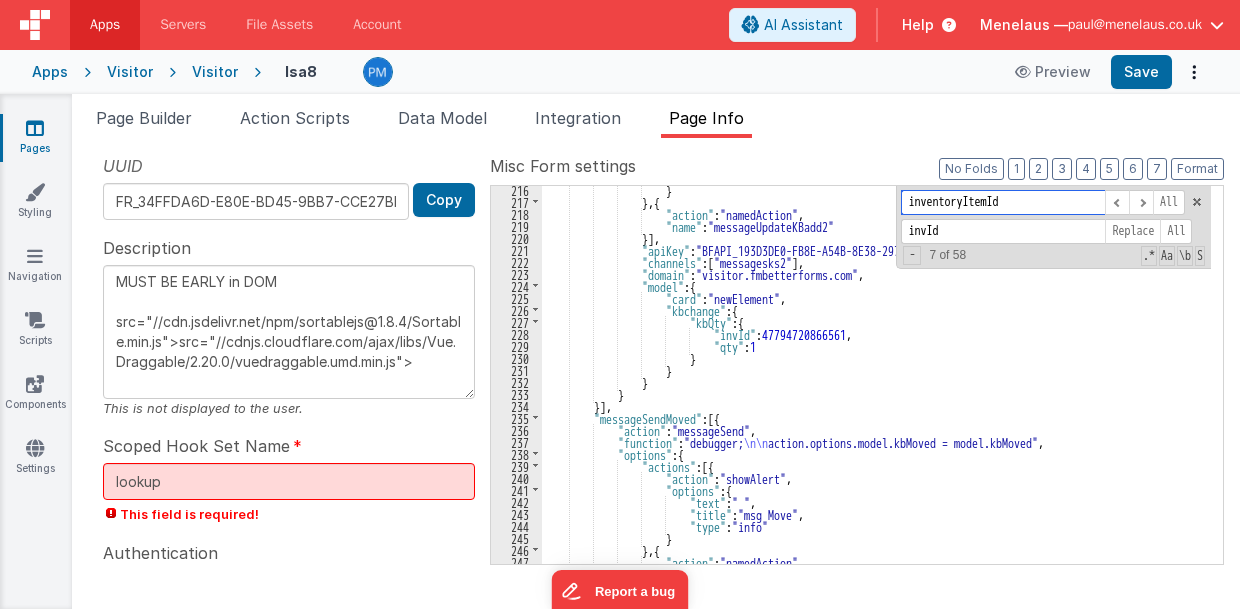 click on "inventoryItemId" at bounding box center (1003, 202) 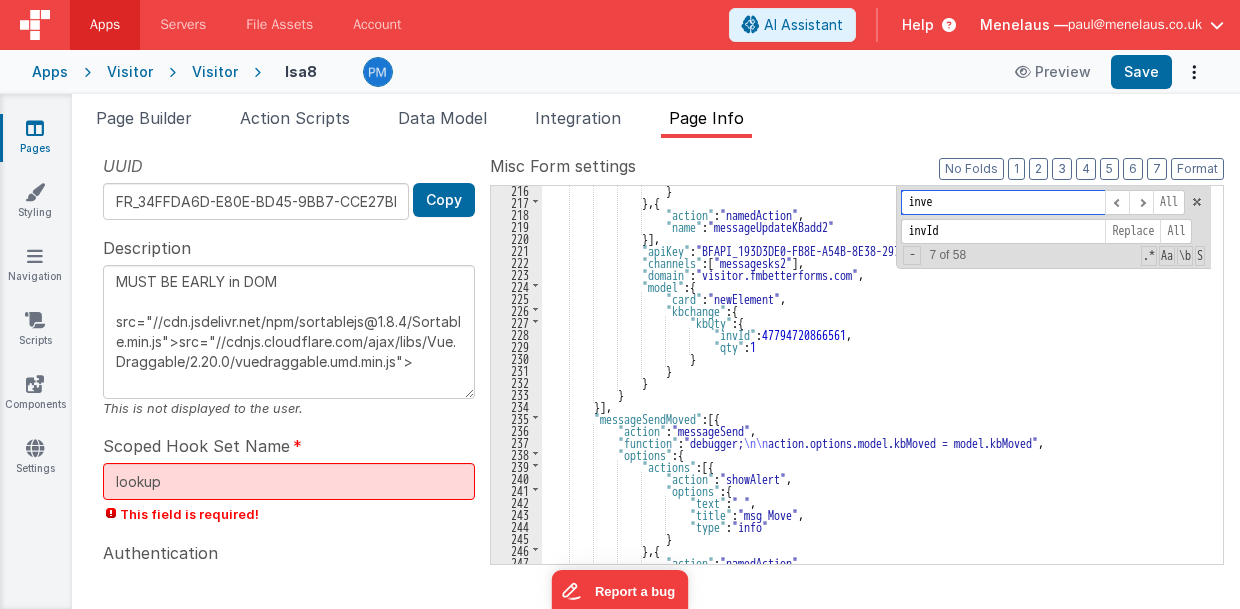 scroll, scrollTop: 2846, scrollLeft: 0, axis: vertical 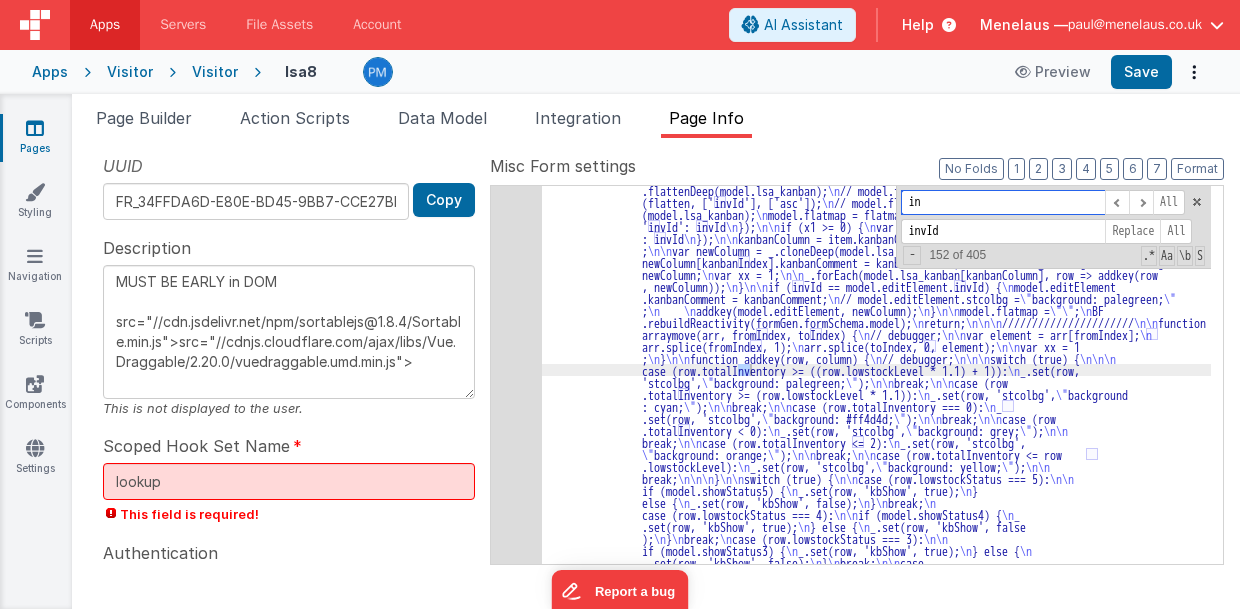 type on "i" 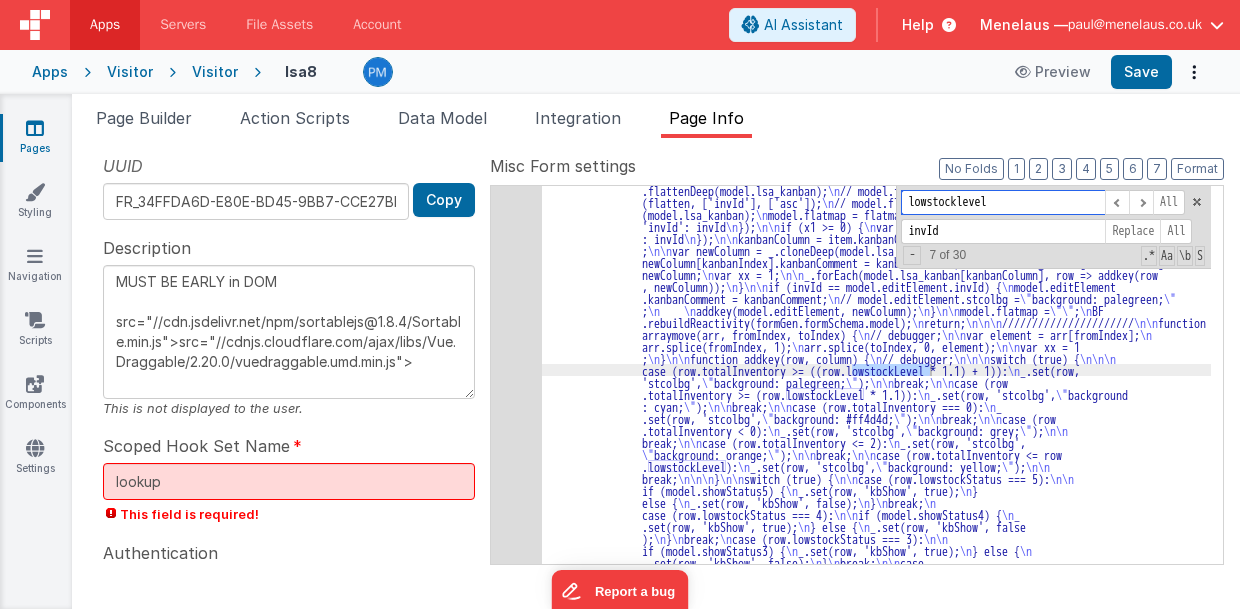 type on "lowstocklevel" 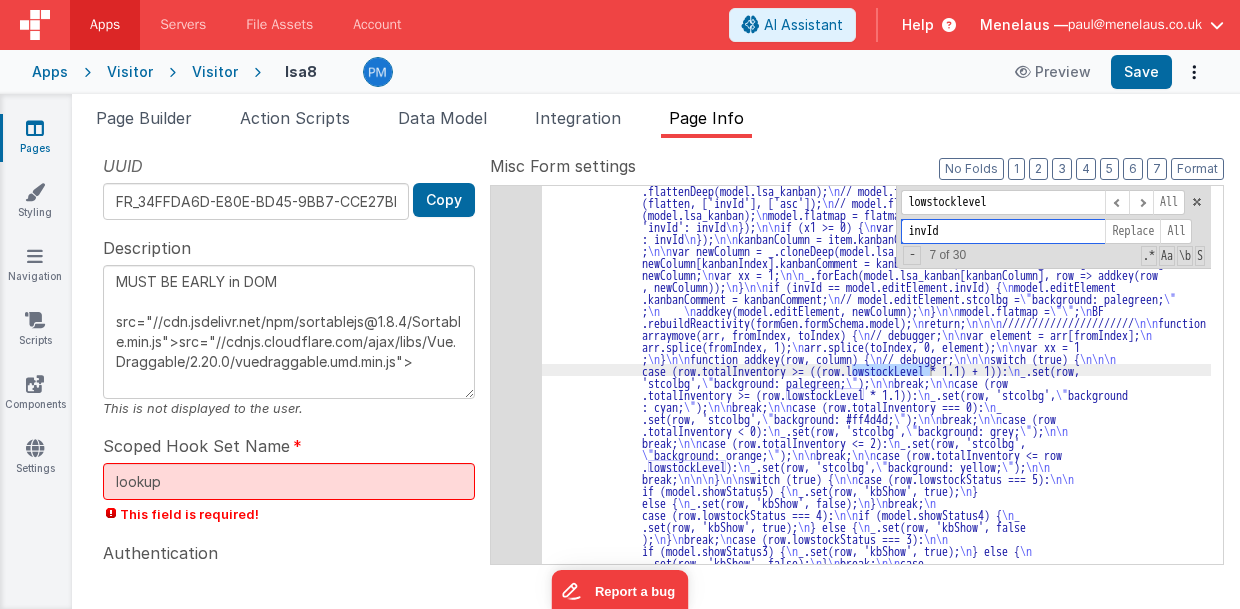 drag, startPoint x: 940, startPoint y: 228, endPoint x: 903, endPoint y: 228, distance: 37 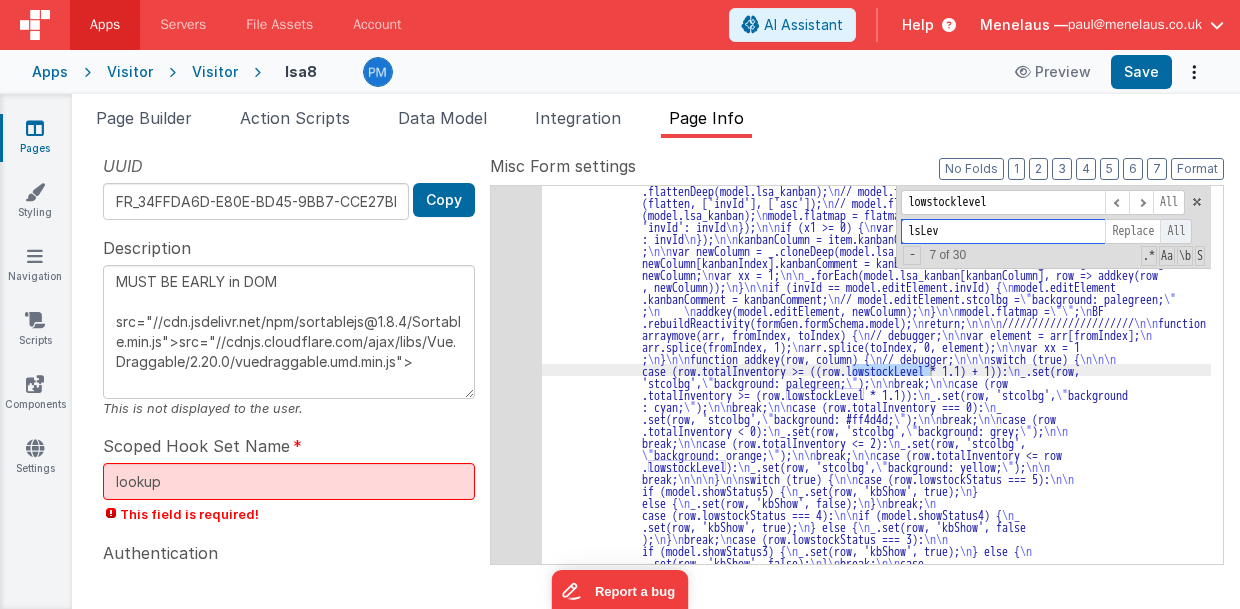 type on "lsLev" 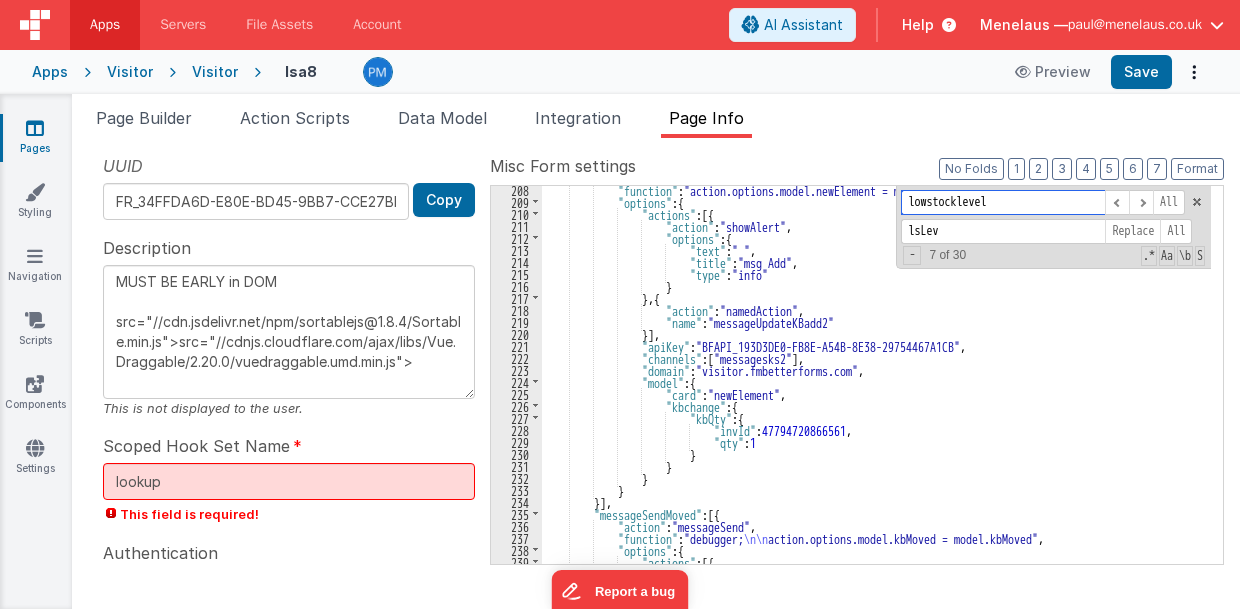 drag, startPoint x: 958, startPoint y: 202, endPoint x: 1000, endPoint y: 210, distance: 42.755116 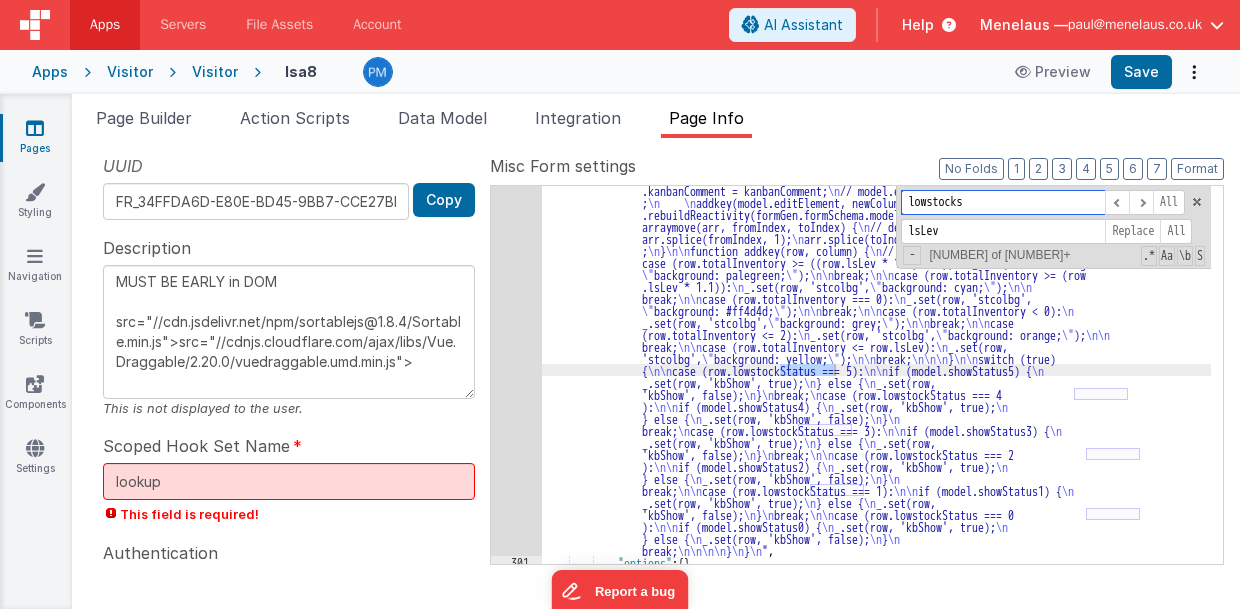 scroll, scrollTop: 4094, scrollLeft: 0, axis: vertical 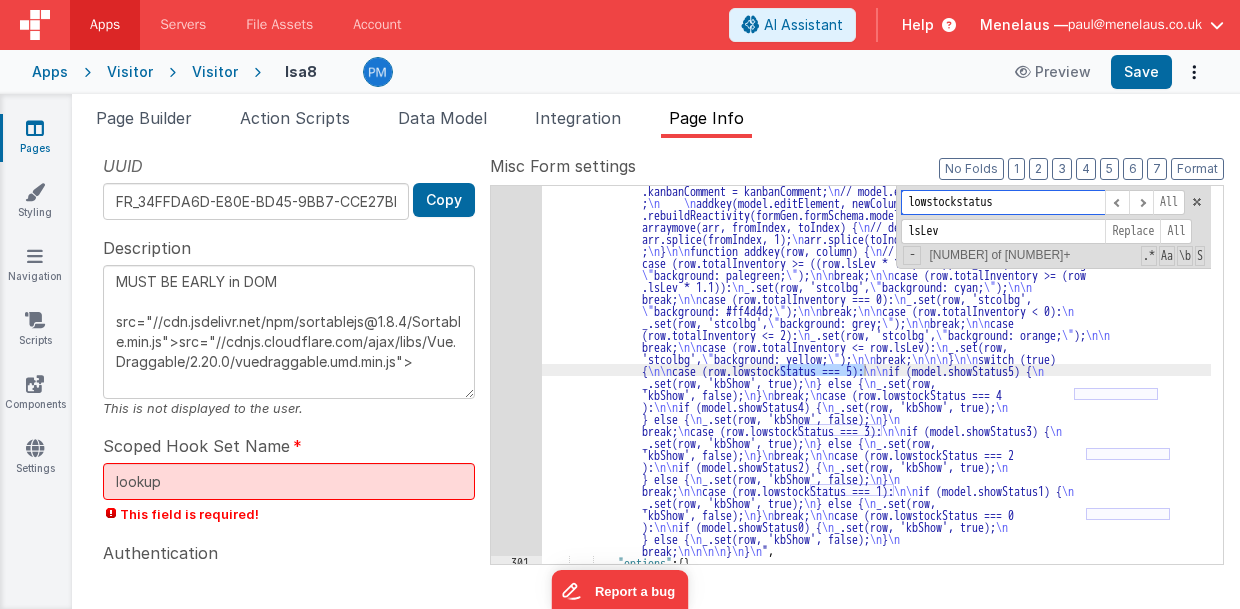 type on "lowstockstatus" 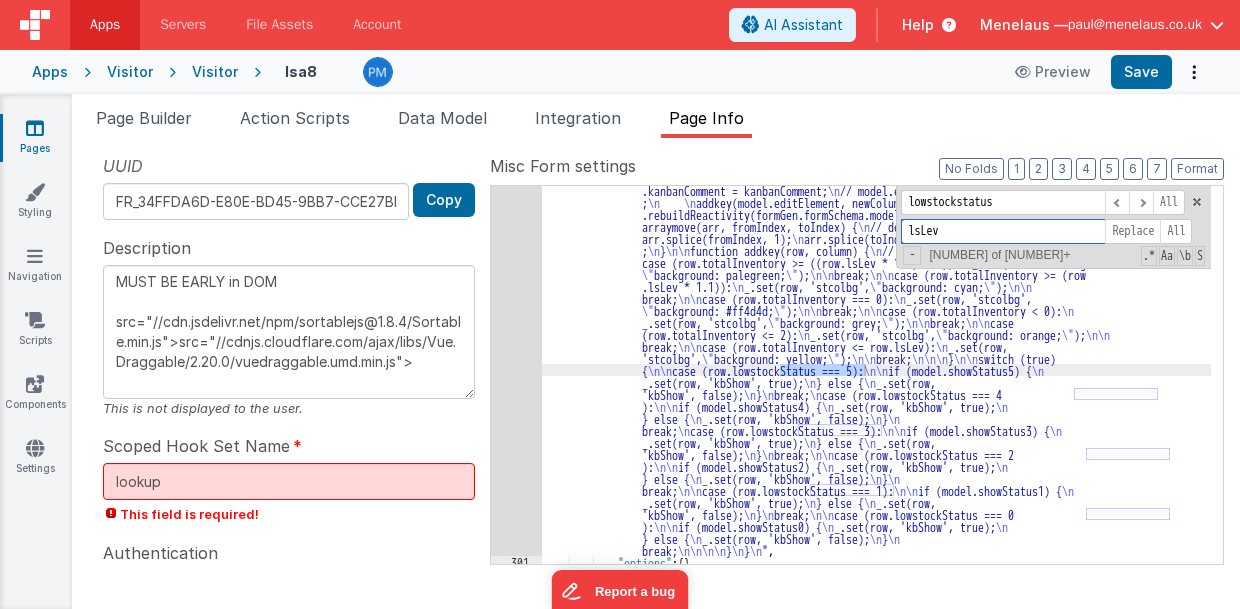 drag, startPoint x: 921, startPoint y: 230, endPoint x: 938, endPoint y: 234, distance: 17.464249 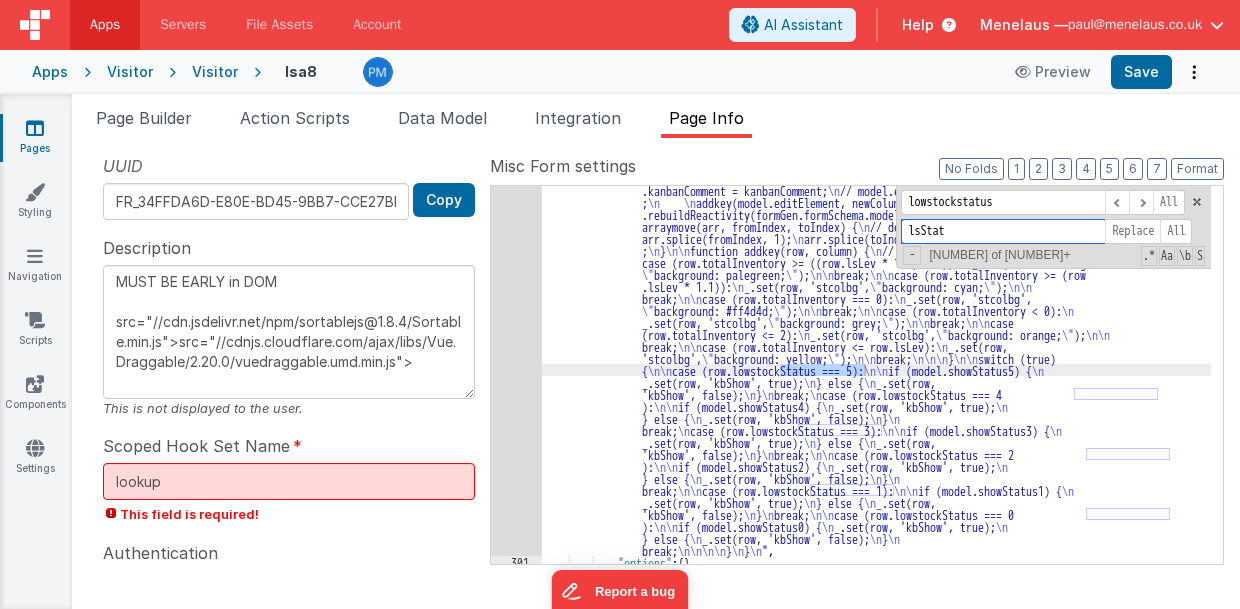 click on "lsStat" at bounding box center (1003, 231) 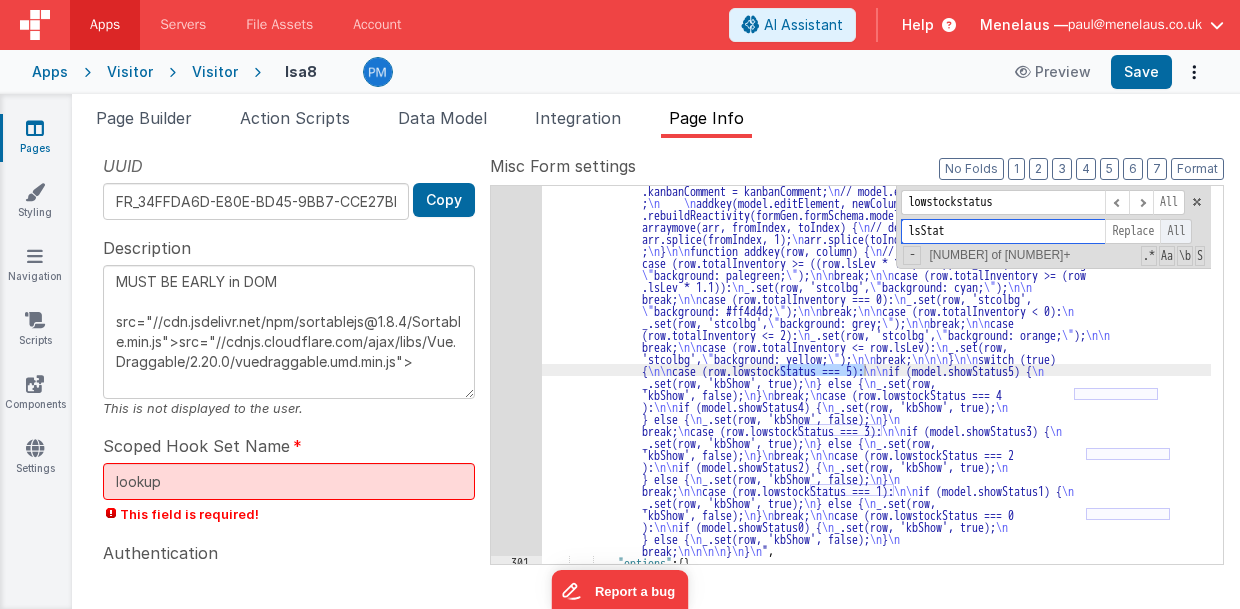 type on "lsStat" 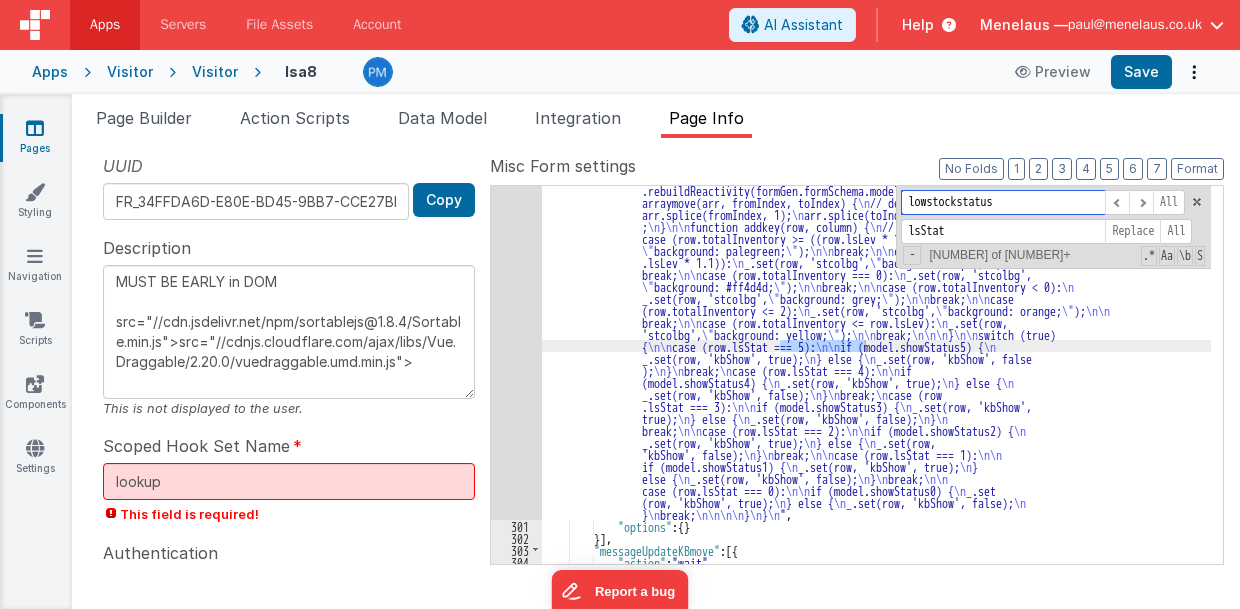 drag, startPoint x: 1004, startPoint y: 200, endPoint x: 888, endPoint y: 200, distance: 116 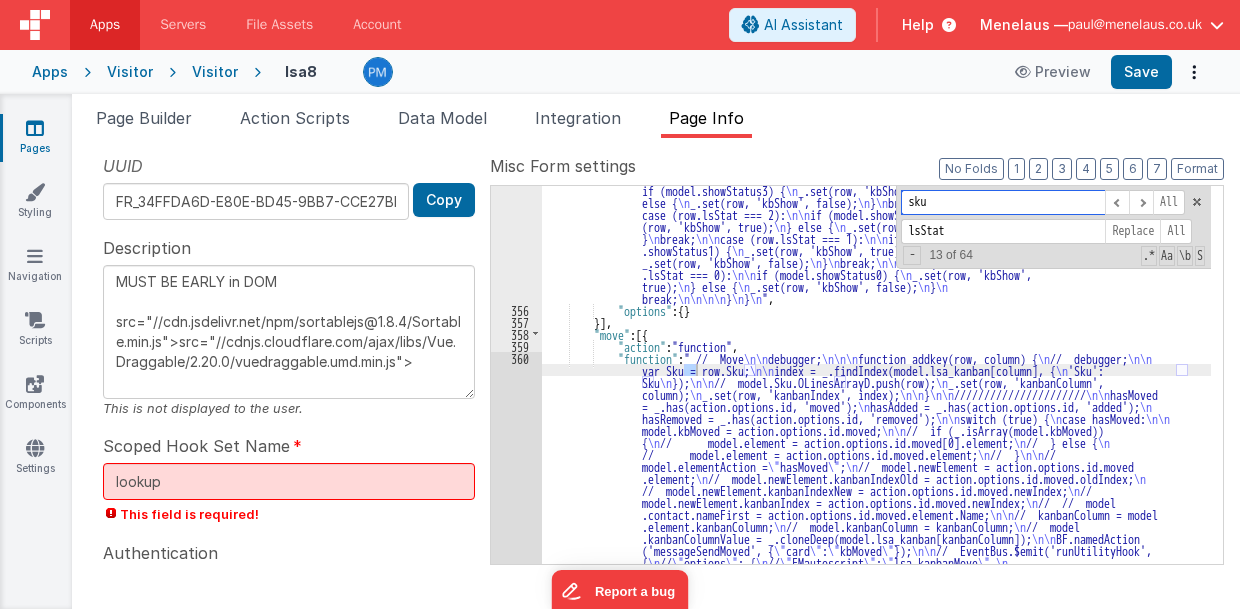 scroll, scrollTop: 7166, scrollLeft: 0, axis: vertical 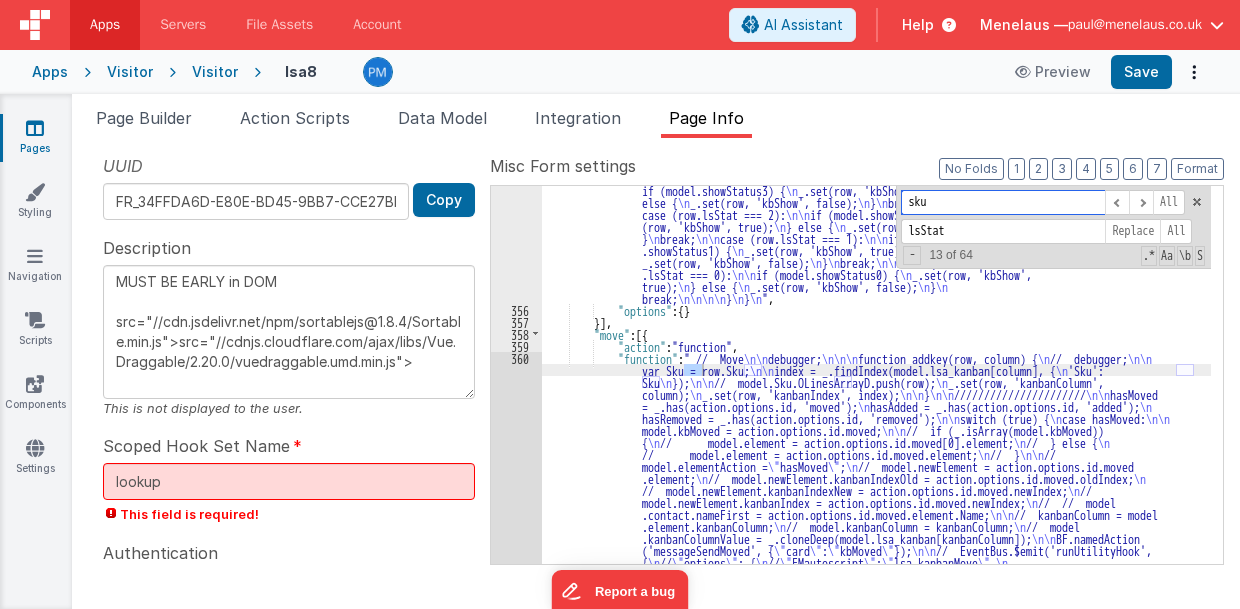 type on "sku" 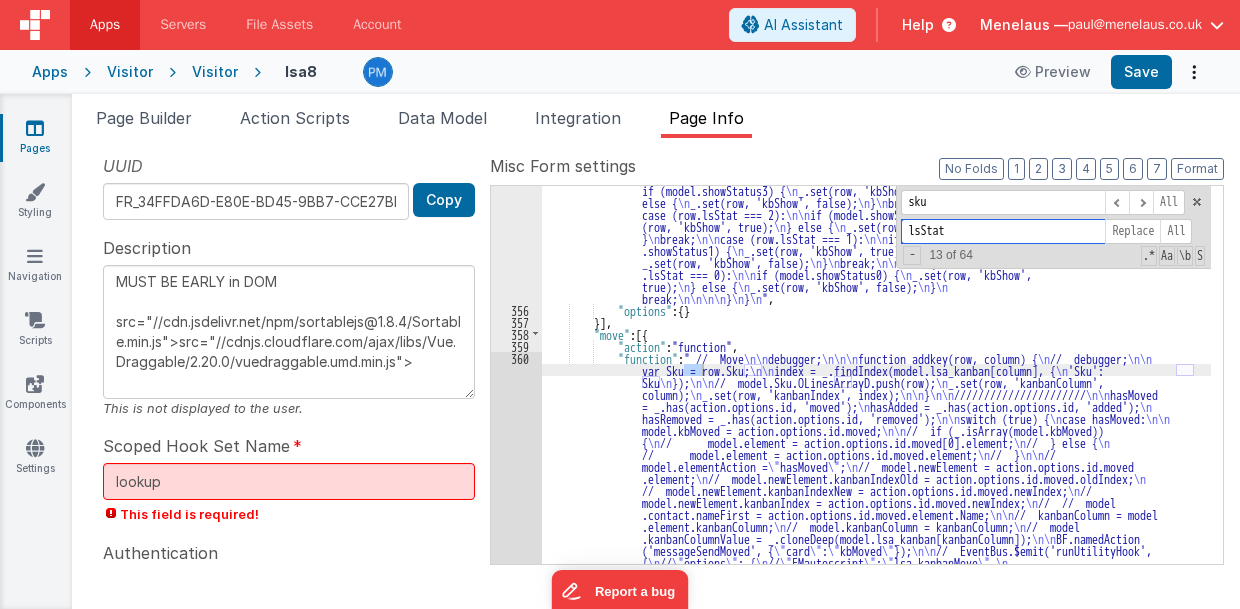 drag, startPoint x: 953, startPoint y: 228, endPoint x: 881, endPoint y: 229, distance: 72.00694 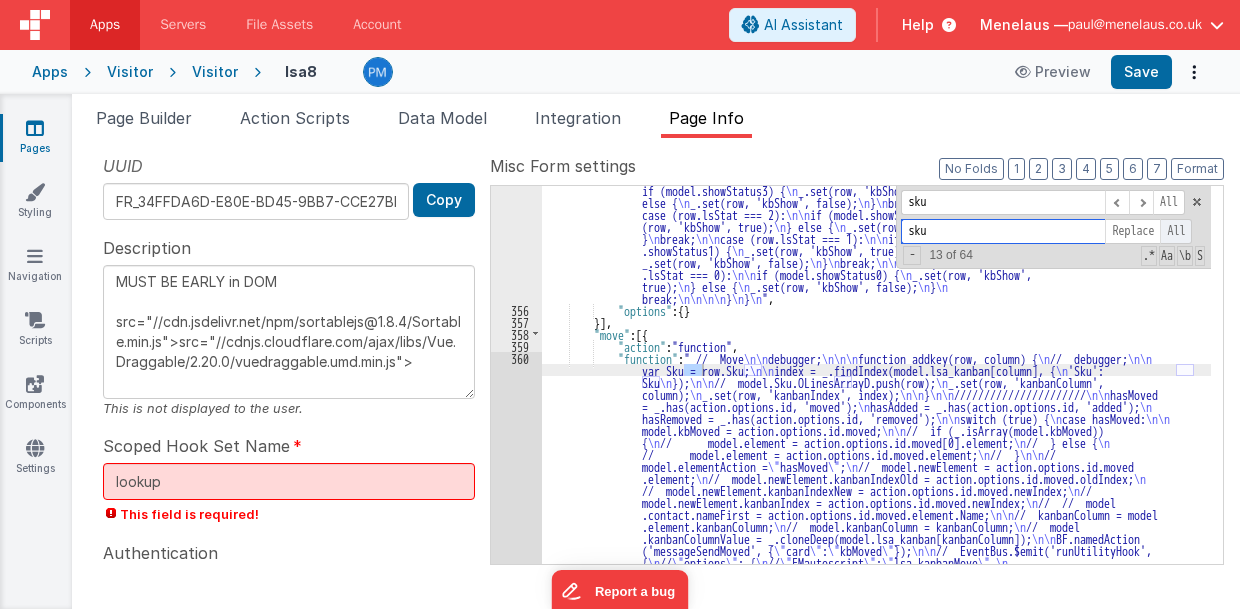 type on "sku" 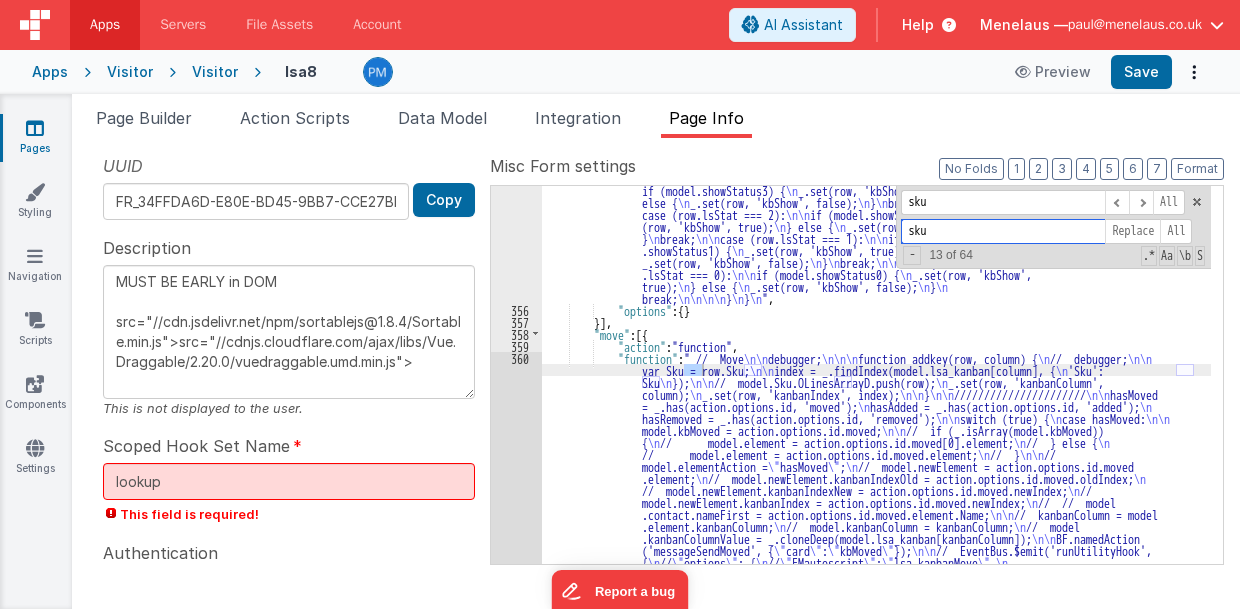 type on "MUST BE EARLY in DOM
src="//cdn.jsdelivr.net/npm/sortablejs@1.8.4/Sortable.min.js">src="//cdnjs.cloudflare.com/ajax/libs/Vue.Draggable/2.20.0/vuedraggable.umd.min.js">" 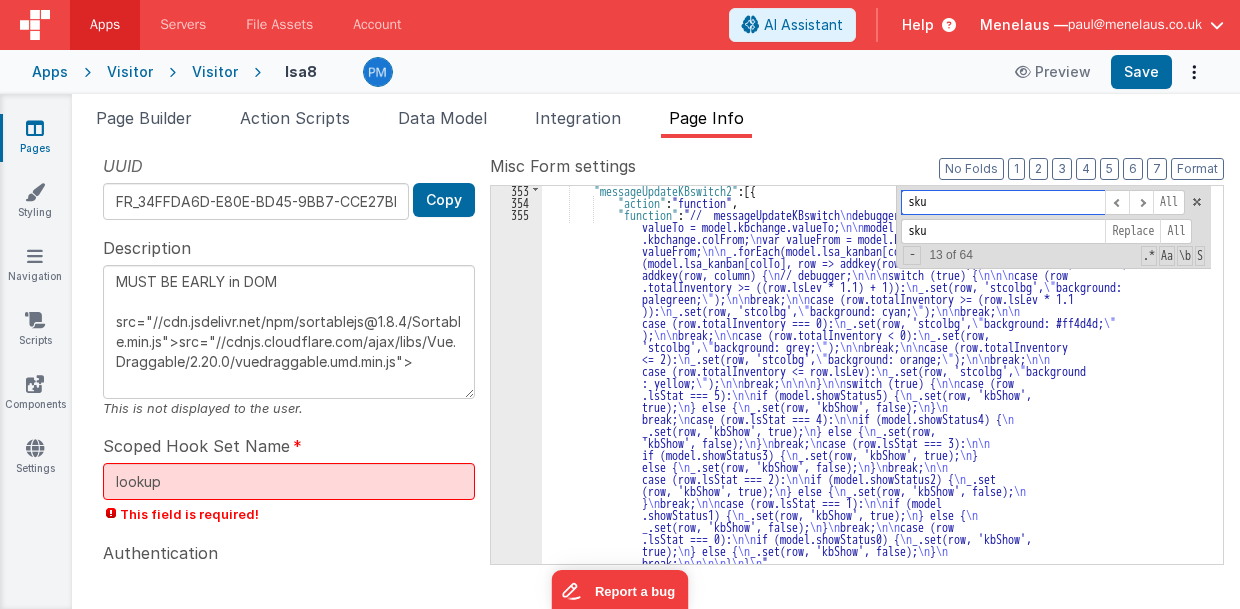 drag, startPoint x: 956, startPoint y: 204, endPoint x: 894, endPoint y: 204, distance: 62 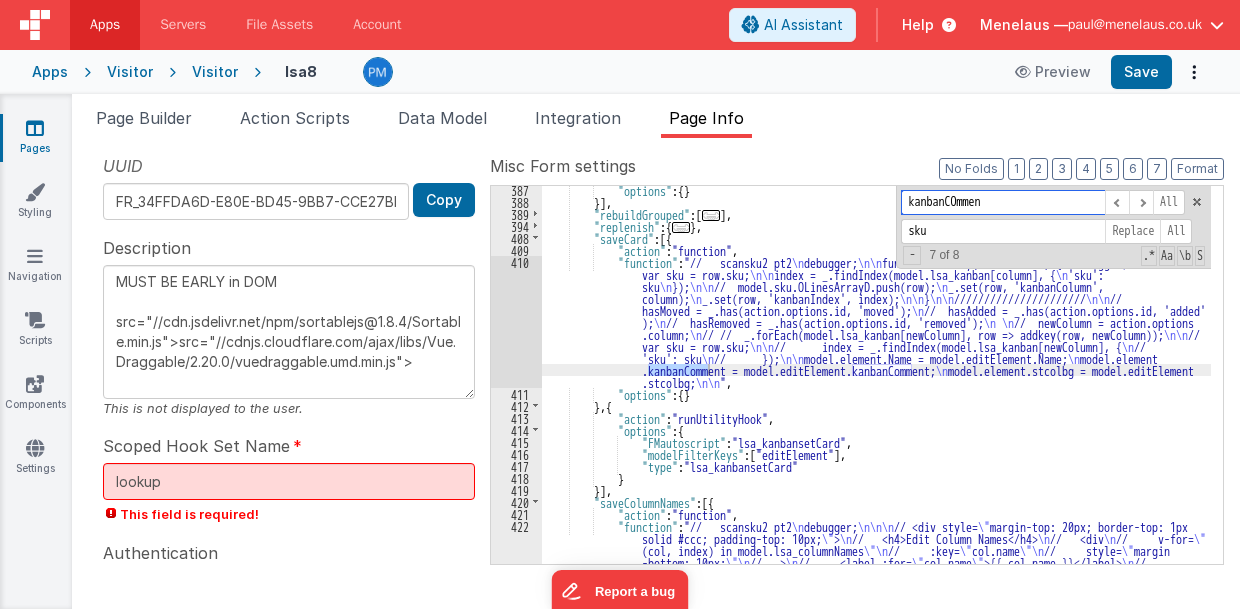 scroll, scrollTop: 8966, scrollLeft: 0, axis: vertical 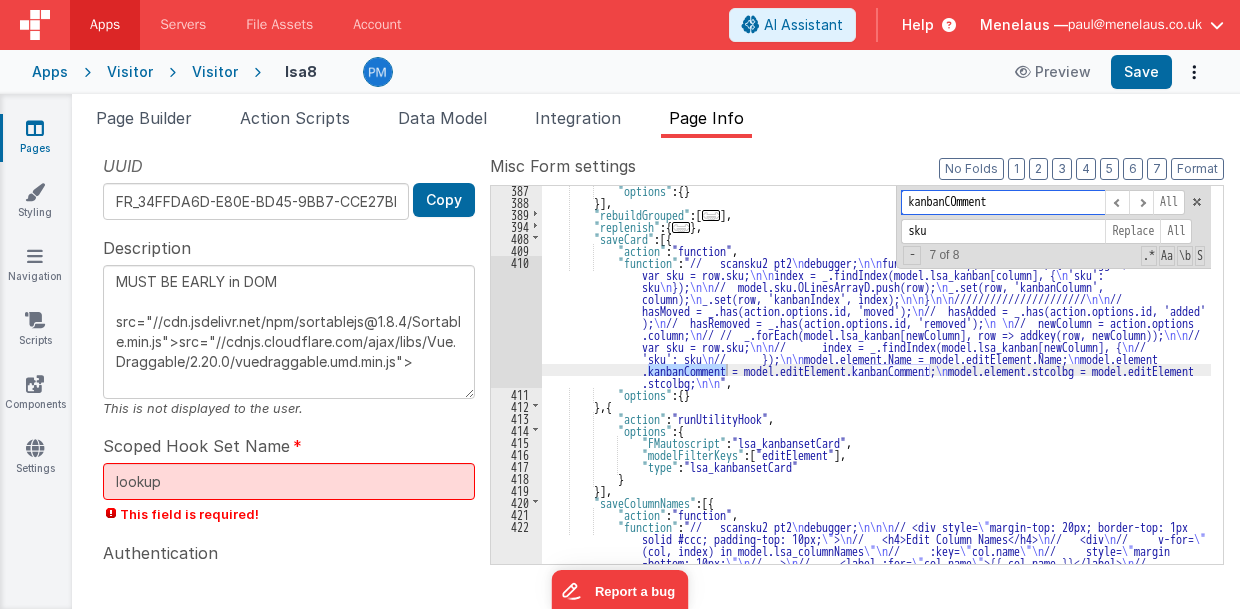 type on "kanbanCOmment" 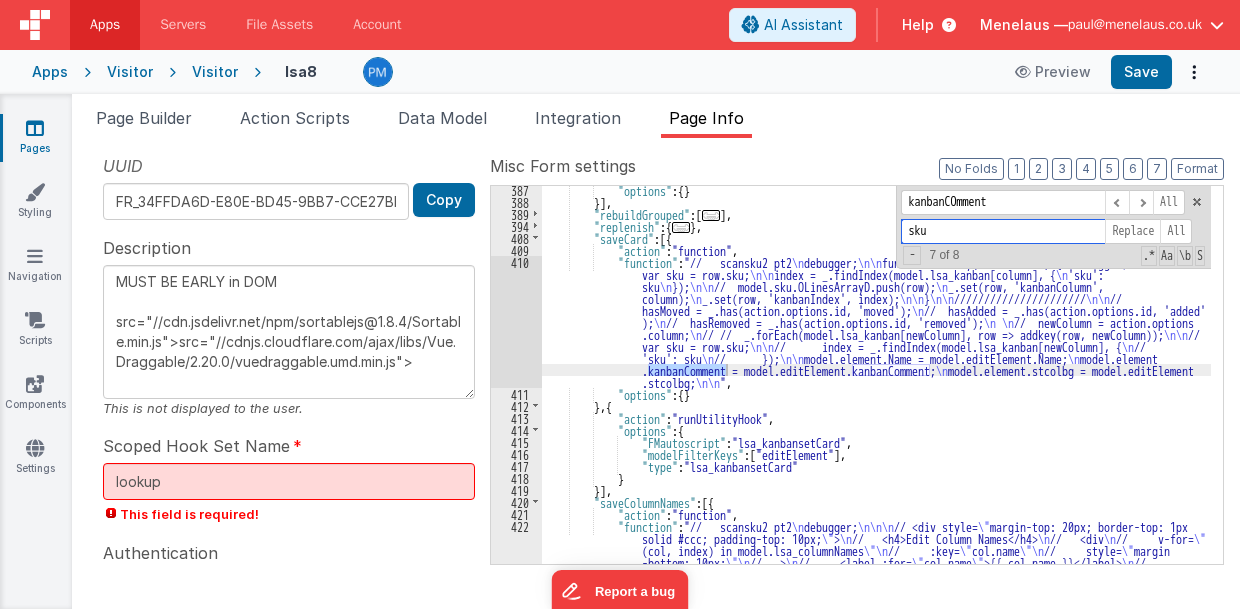 drag, startPoint x: 951, startPoint y: 232, endPoint x: 901, endPoint y: 232, distance: 50 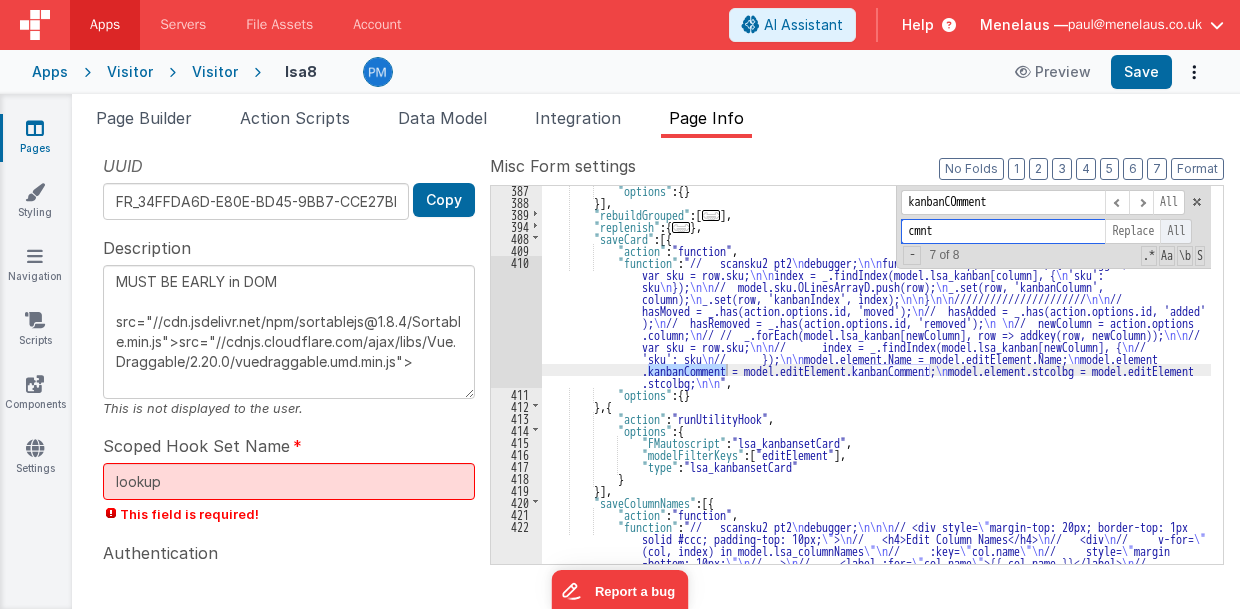 type on "cmnt" 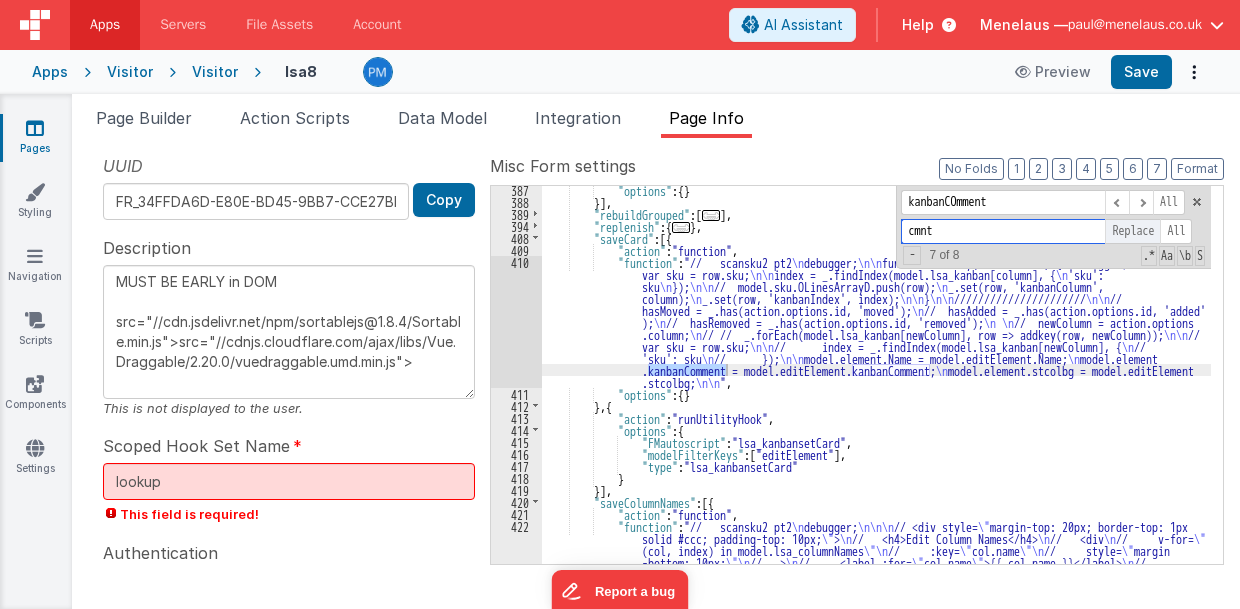 type on "MUST BE EARLY in DOM
src="//cdn.jsdelivr.net/npm/sortablejs@1.8.4/Sortable.min.js">src="//cdnjs.cloudflare.com/ajax/libs/Vue.Draggable/2.20.0/vuedraggable.umd.min.js">" 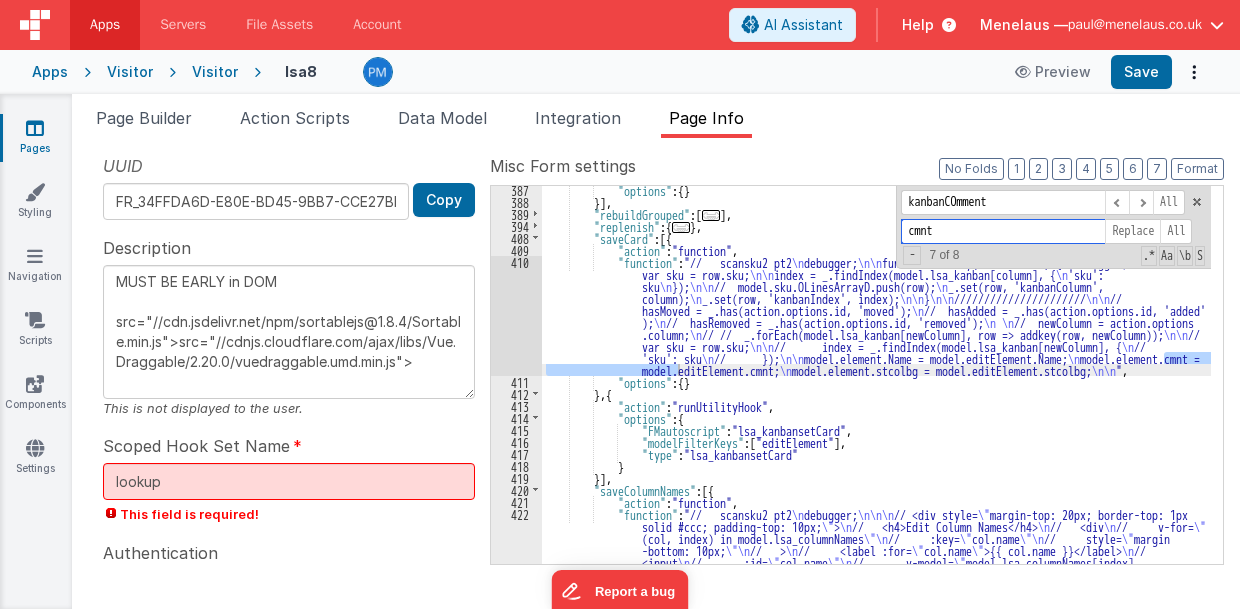 scroll, scrollTop: 8954, scrollLeft: 0, axis: vertical 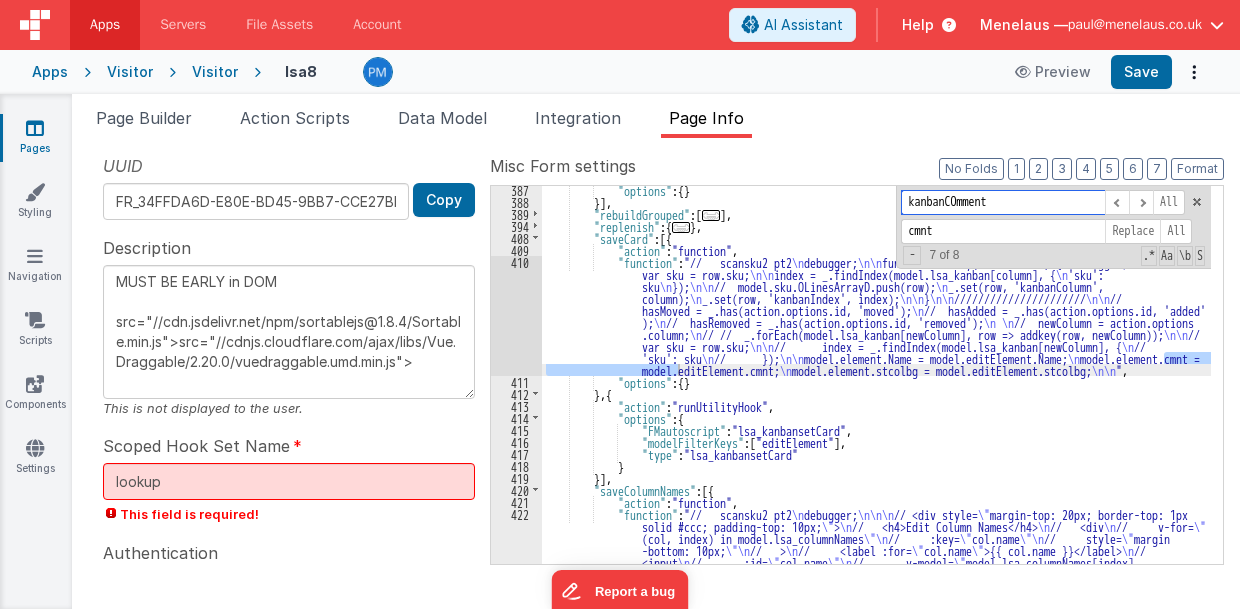 drag, startPoint x: 953, startPoint y: 199, endPoint x: 1015, endPoint y: 203, distance: 62.1289 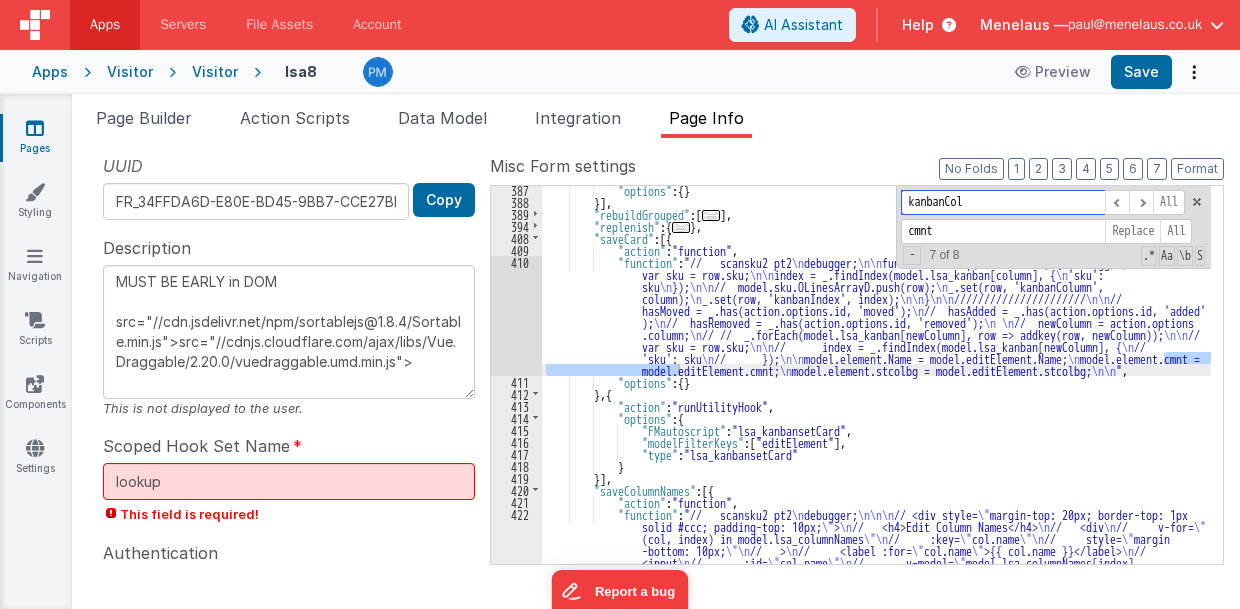 scroll, scrollTop: 13550, scrollLeft: 0, axis: vertical 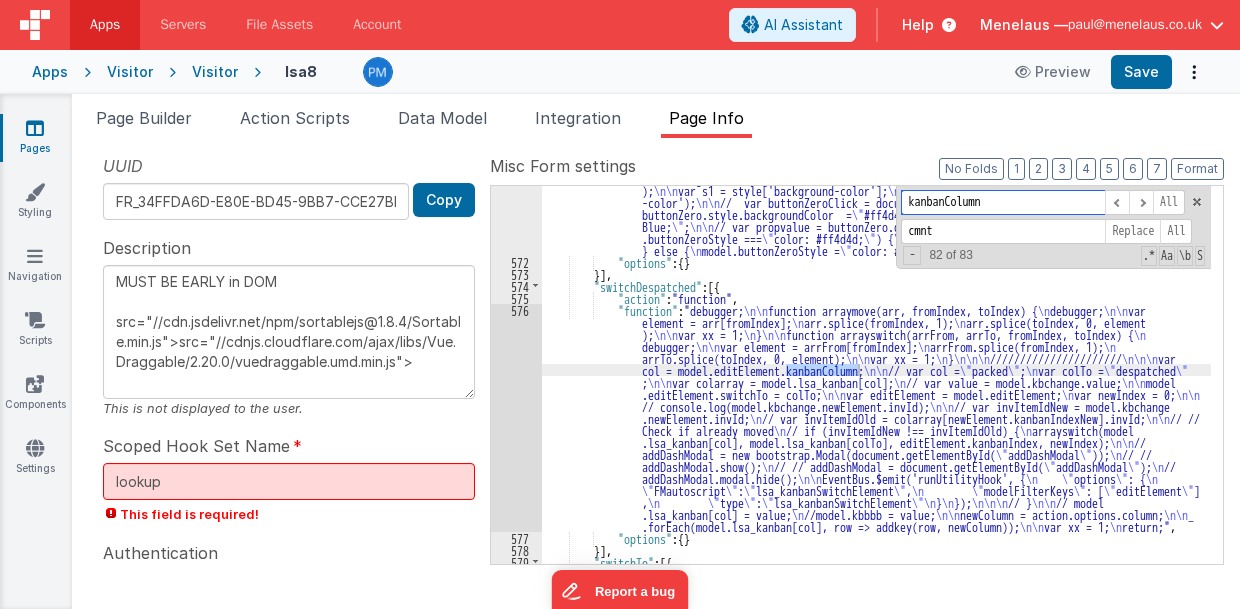 type on "kanbanColumn" 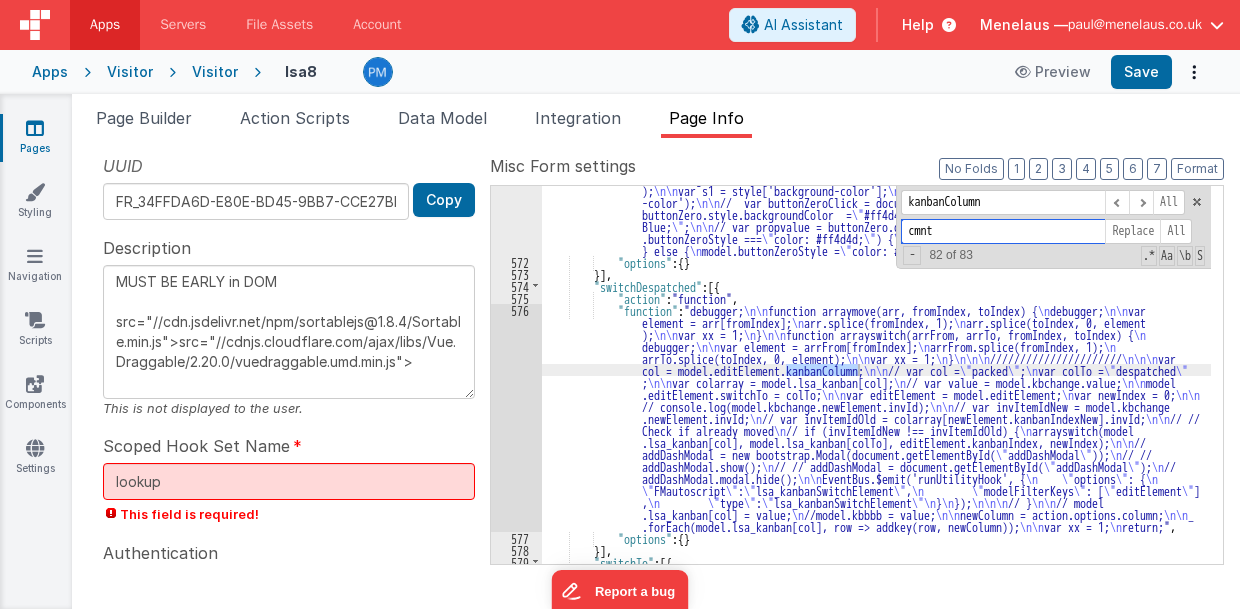 drag, startPoint x: 936, startPoint y: 235, endPoint x: 877, endPoint y: 234, distance: 59.008472 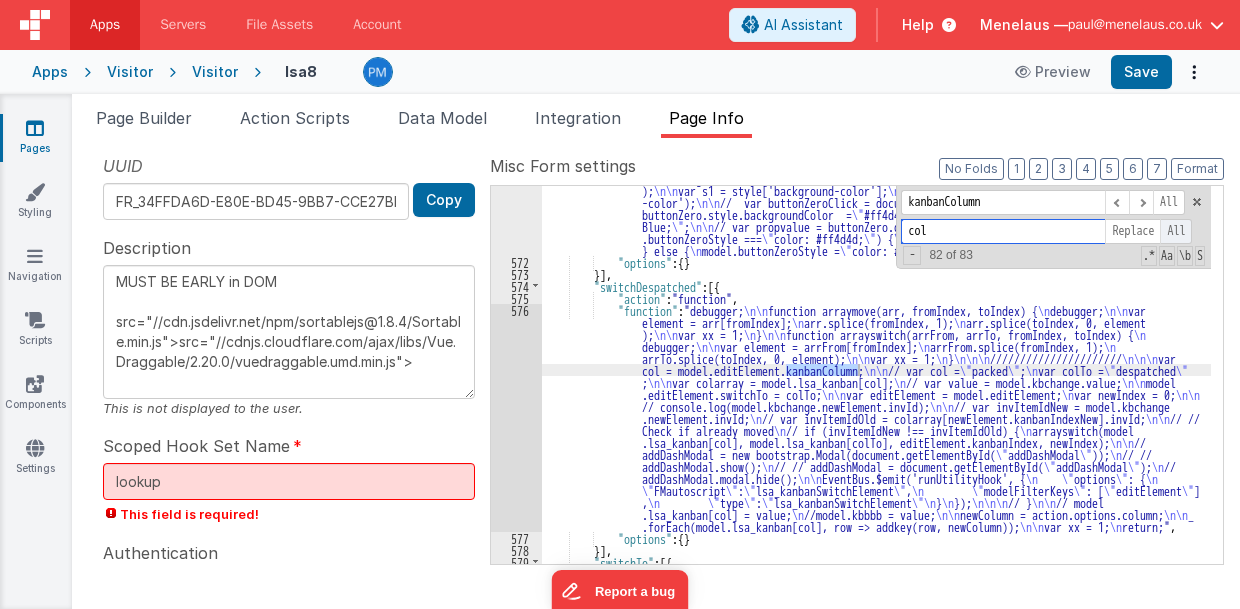 type on "col" 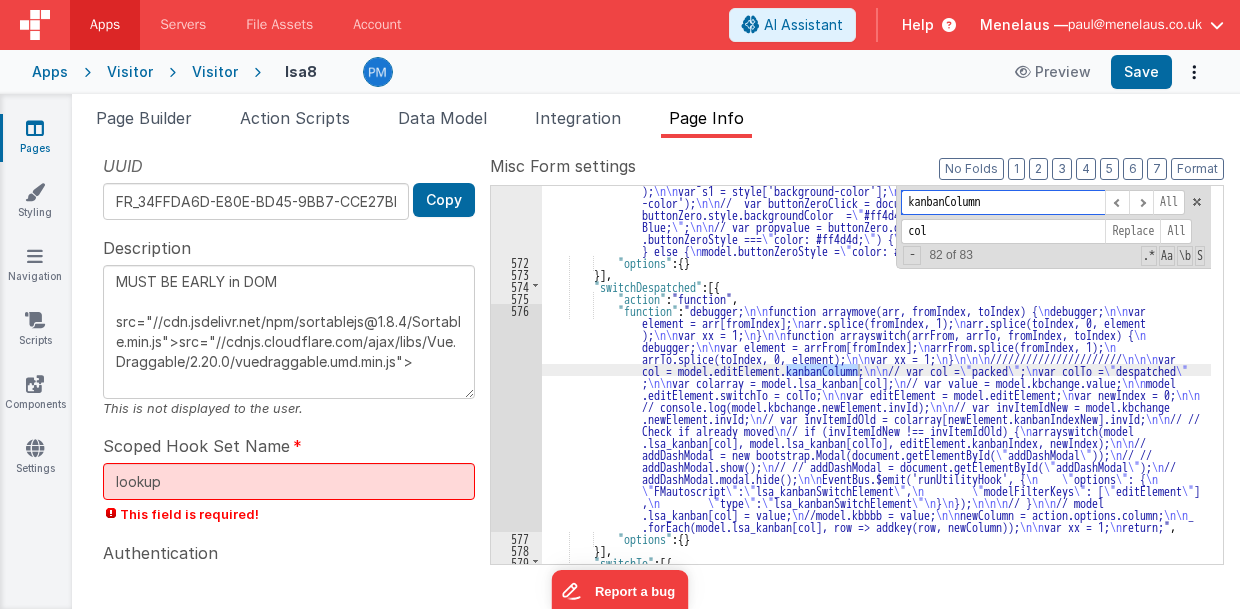 click on "kanbanColumn" at bounding box center [1003, 202] 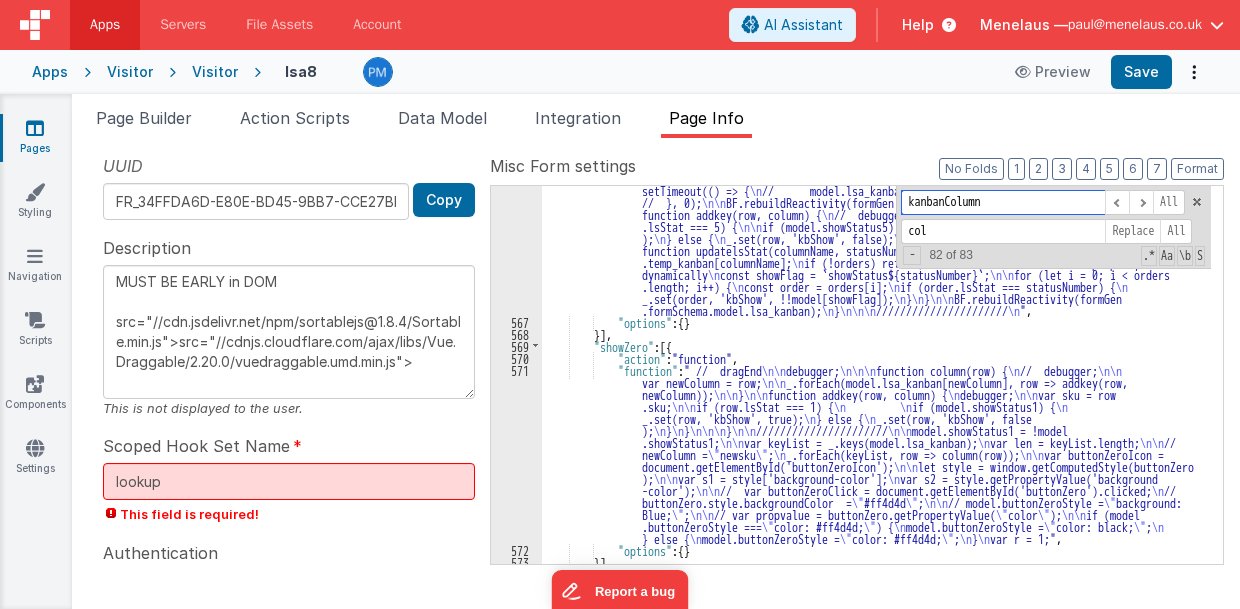 drag, startPoint x: 995, startPoint y: 199, endPoint x: 948, endPoint y: 198, distance: 47.010635 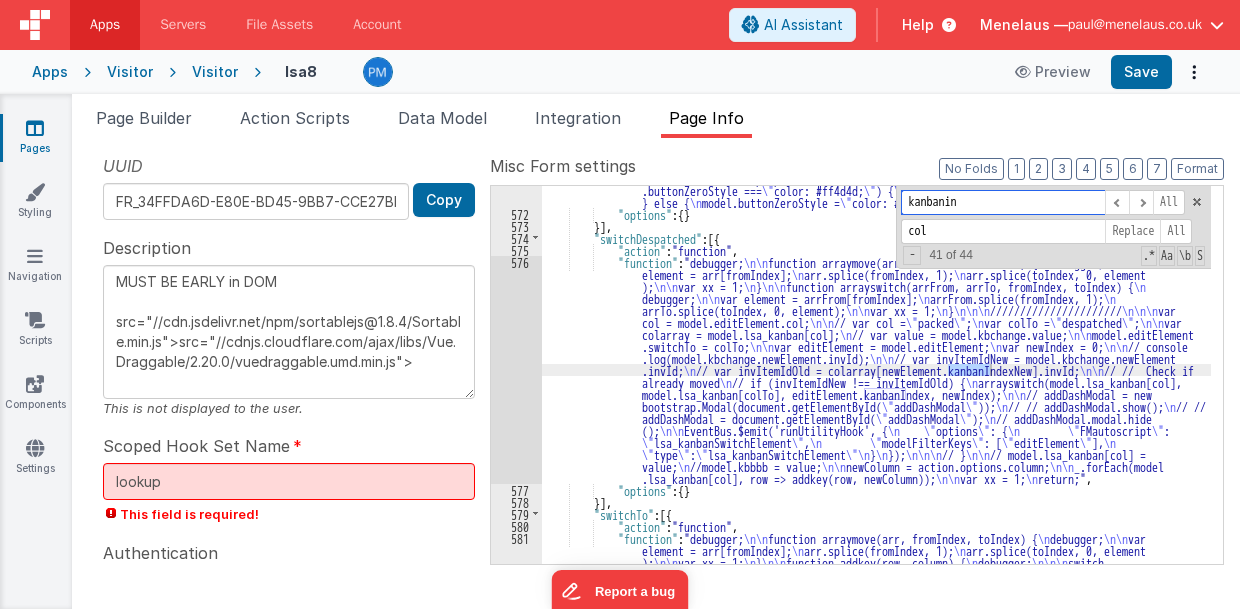 scroll, scrollTop: 13886, scrollLeft: 0, axis: vertical 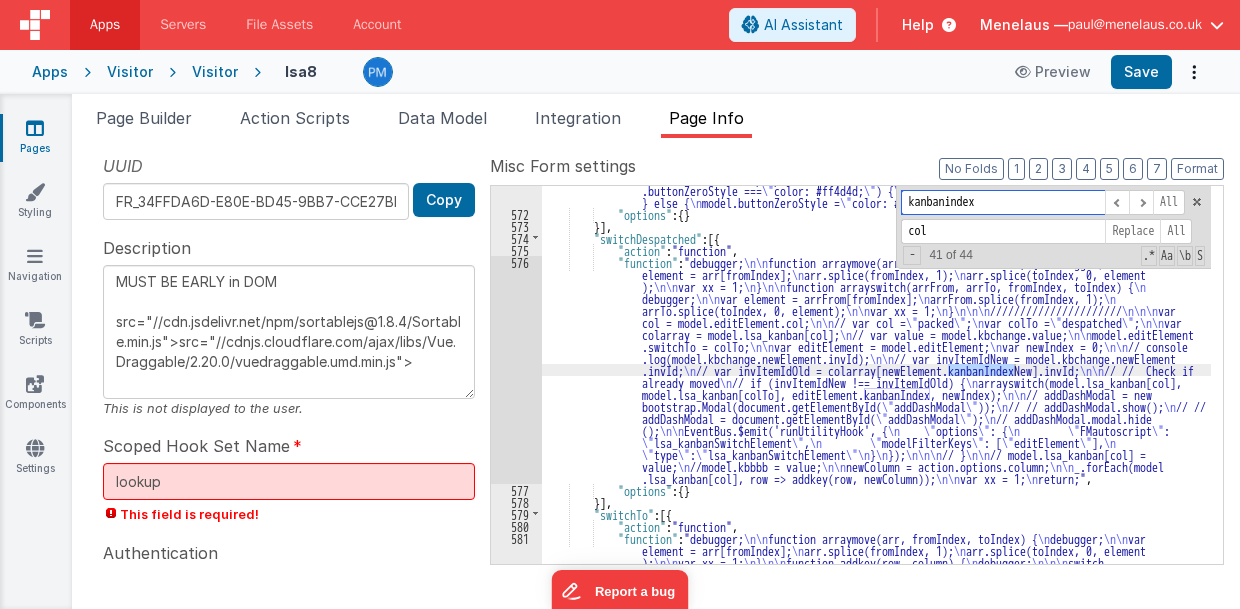 type on "kanbanindex" 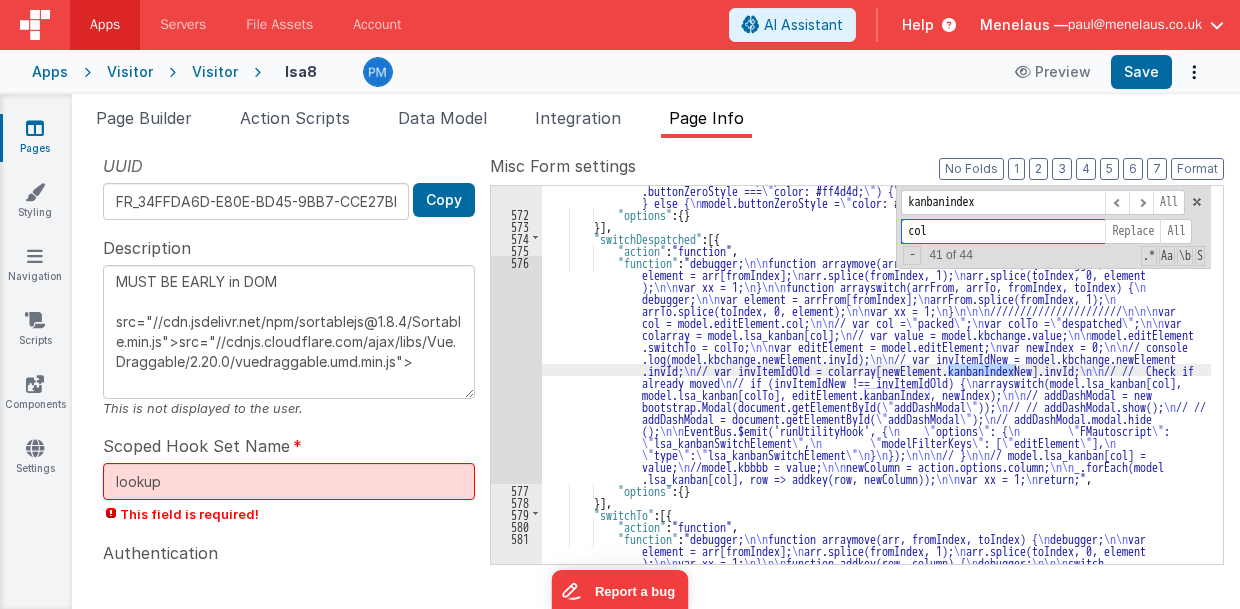drag, startPoint x: 928, startPoint y: 229, endPoint x: 904, endPoint y: 233, distance: 24.33105 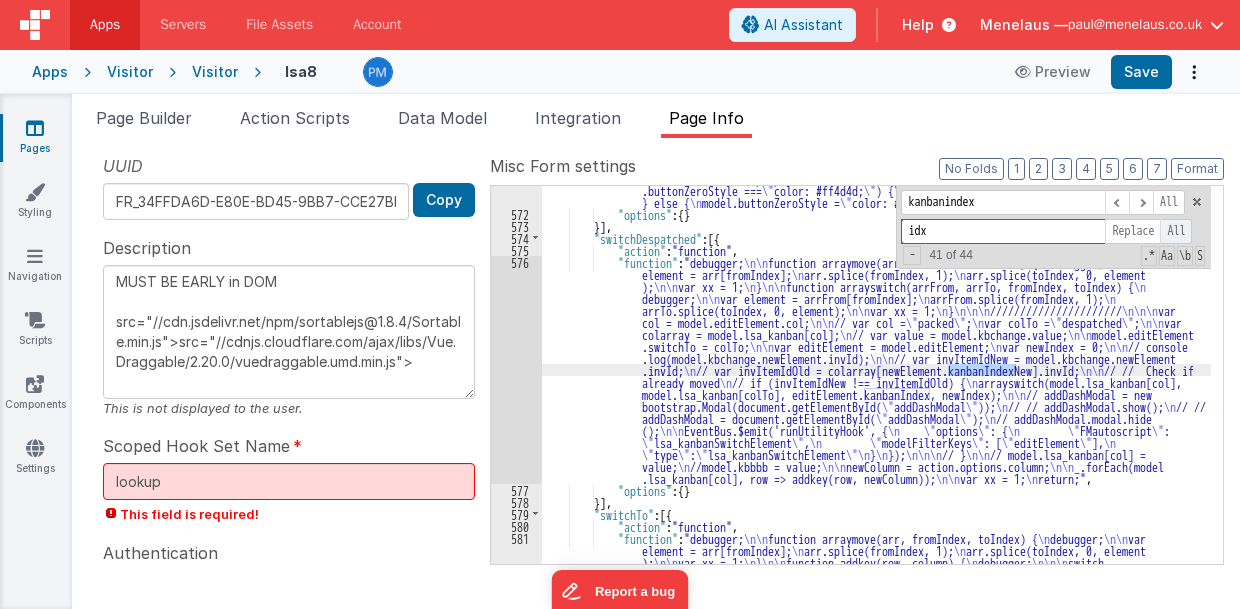 type on "idx" 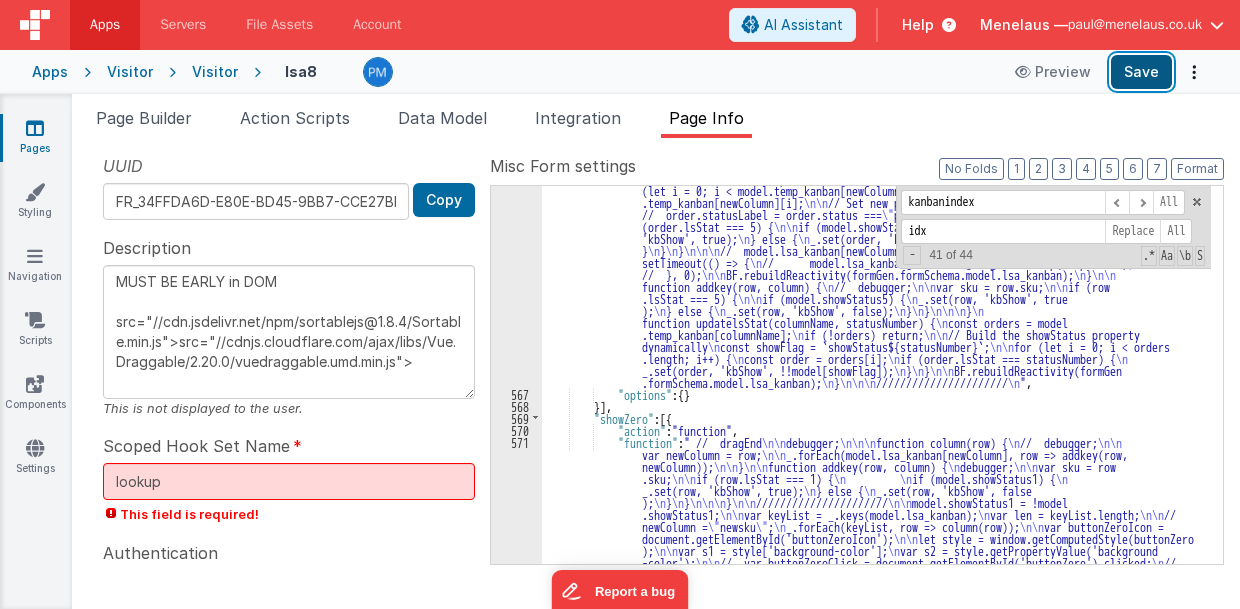 click on "Save" at bounding box center [1141, 72] 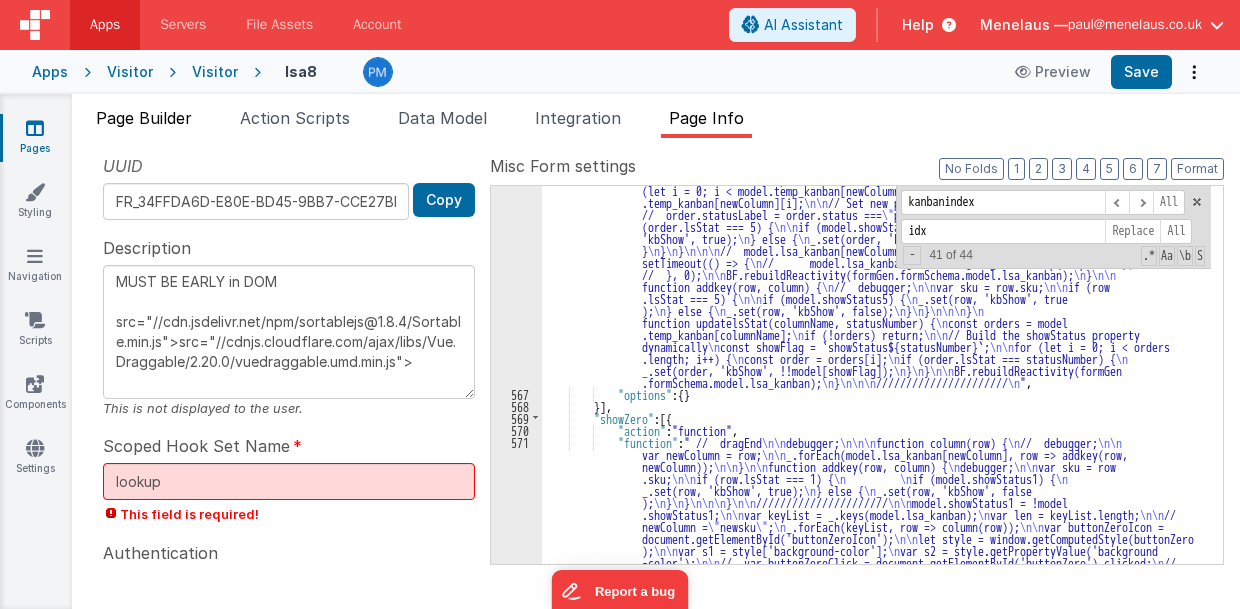 click on "Page Builder" at bounding box center (144, 118) 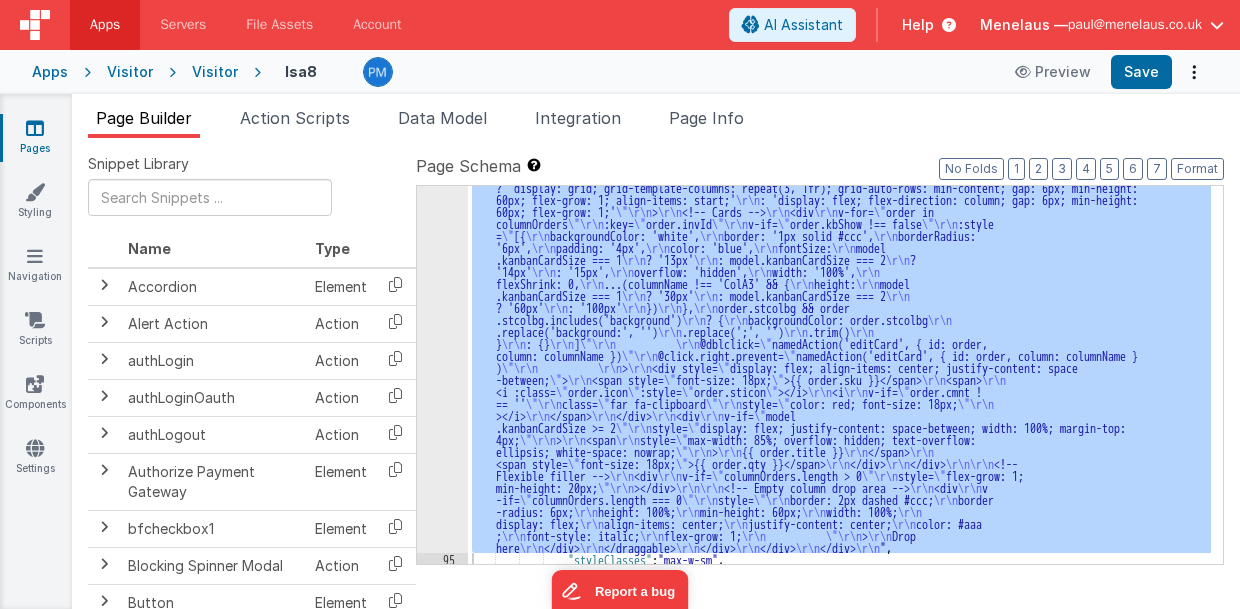 click on ""html" :  "<!-- Horizontal Scroll Container --> \r\n <div \r\n   style= \" overflow-x: auto; max-width: 100vw; border: 2px solid       #999; padding: 10px; border-radius: 8px; \"\r\n > \r\n   <!-- Inner Flex Container (Columns Holder) --> \r\n   <div style      = \" display: flex; gap: 12px; width: fit-content; min-width: 2200px; \" > \r\n     <!-- Kanban Columns --> \r\n     <div \r\n             v-for= \" (columnOrders, columnName) in { \r\n         ColA1: model.lsa_kanban.ColA1 || [], \r\n         ColA2: model      .lsa_kanban.ColA2 || [], \r\n          \r\n         ColA3: model.lsa_kanban.ColA3 || [], \r\n         ColA4: model      .lsa_kanban.ColA4 || [], \r\n         ColA5: model.lsa_kanban.ColA5 || [] \r\n       } \"\r\n       :key= \" columnName \"\r\n             :style= \" columnName === 'ColA3' \r\n         ? 'min-width: 750px; max-height: 70vh; overflow-y: auto; border: 1px       \r\n                    \"\r\n     > \r\n          \r\n      <h3 \r\n   style= \" >" at bounding box center (839, 375) 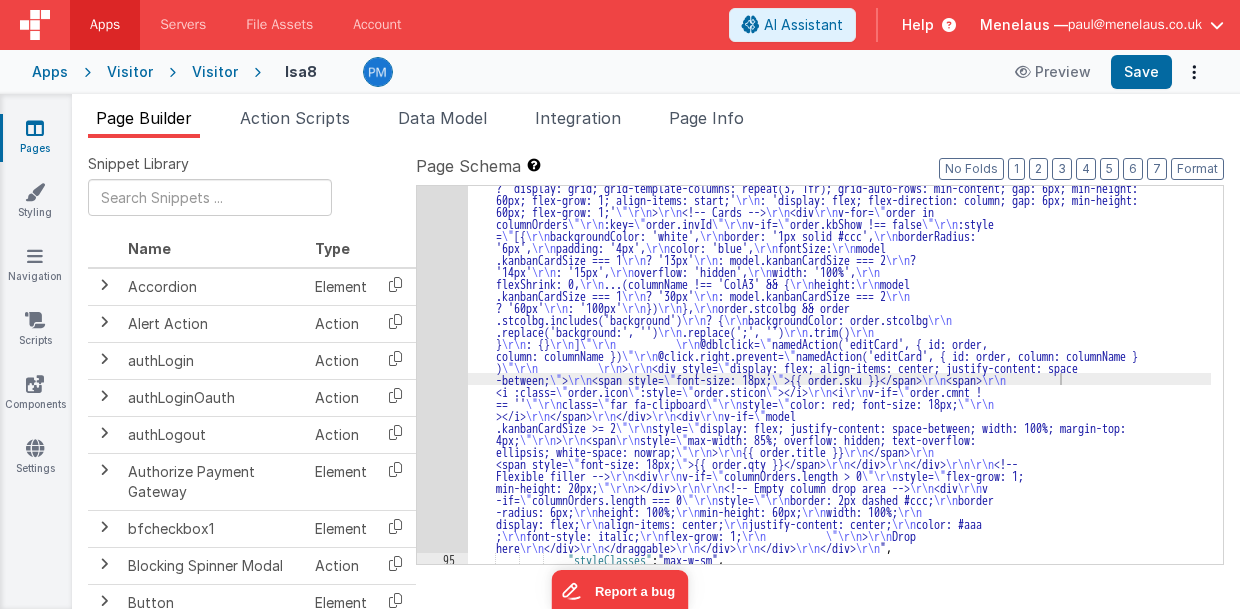 click on ""html" :  "<!-- Horizontal Scroll Container --> \r\n <div \r\n   style= \" overflow-x: auto; max-width: 100vw; border: 2px solid       #999; padding: 10px; border-radius: 8px; \"\r\n > \r\n   <!-- Inner Flex Container (Columns Holder) --> \r\n   <div style      = \" display: flex; gap: 12px; width: fit-content; min-width: 2200px; \" > \r\n     <!-- Kanban Columns --> \r\n     <div \r\n             v-for= \" (columnOrders, columnName) in { \r\n         ColA1: model.lsa_kanban.ColA1 || [], \r\n         ColA2: model      .lsa_kanban.ColA2 || [], \r\n          \r\n         ColA3: model.lsa_kanban.ColA3 || [], \r\n         ColA4: model      .lsa_kanban.ColA4 || [], \r\n         ColA5: model.lsa_kanban.ColA5 || [] \r\n       } \"\r\n       :key= \" columnName \"\r\n             :style= \" columnName === 'ColA3' \r\n         ? 'min-width: 750px; max-height: 70vh; overflow-y: auto; border: 1px       \r\n                    \"\r\n     > \r\n          \r\n      <h3 \r\n   style= \" >" at bounding box center [840, 454] 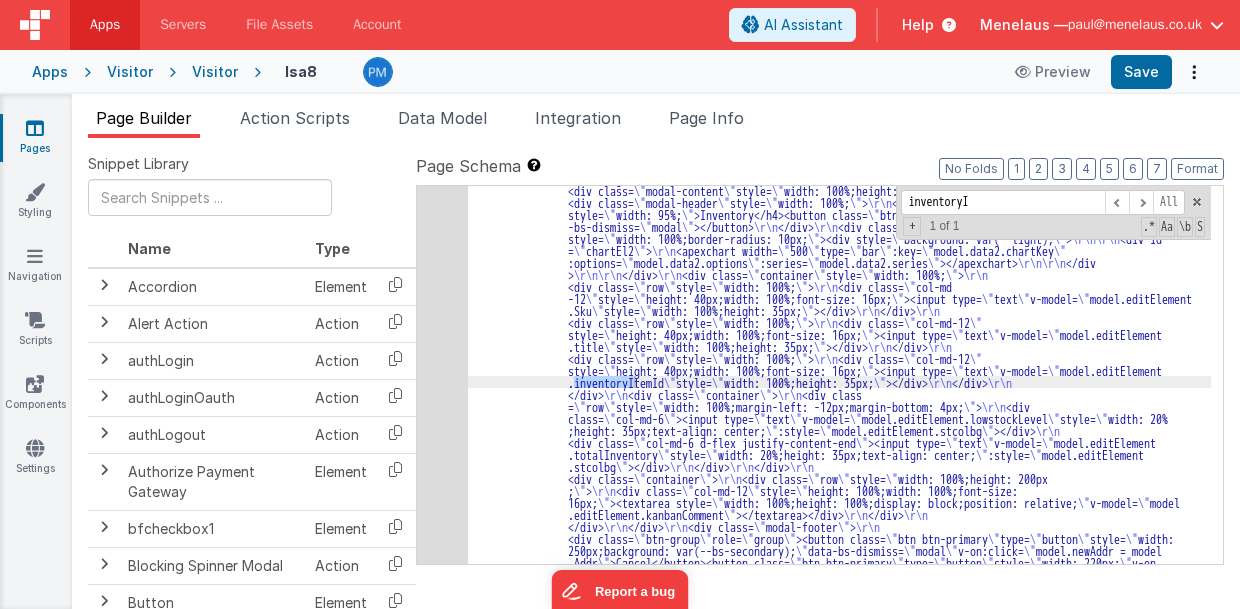 scroll, scrollTop: 2330, scrollLeft: 0, axis: vertical 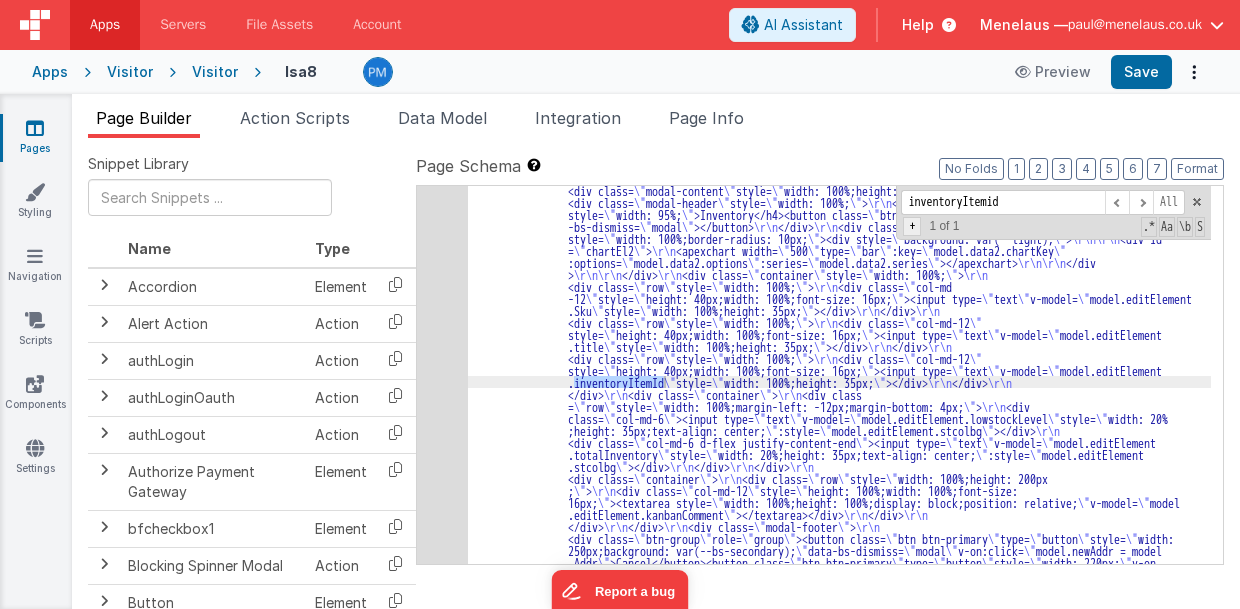 type on "inventoryItemid" 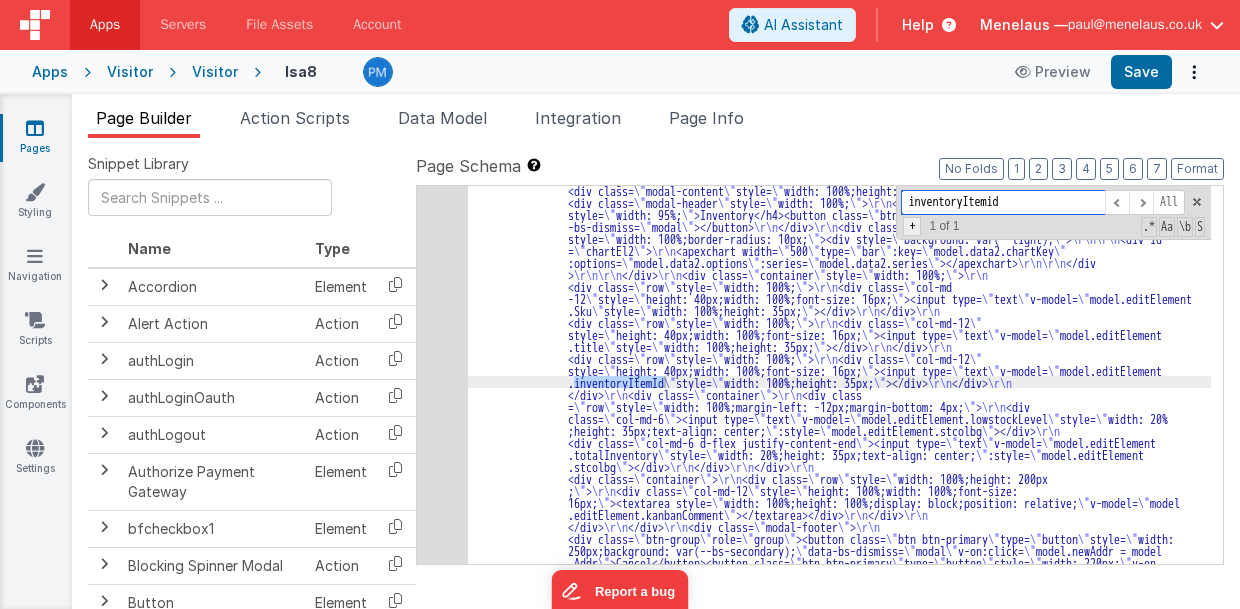 click on "+" at bounding box center [912, 226] 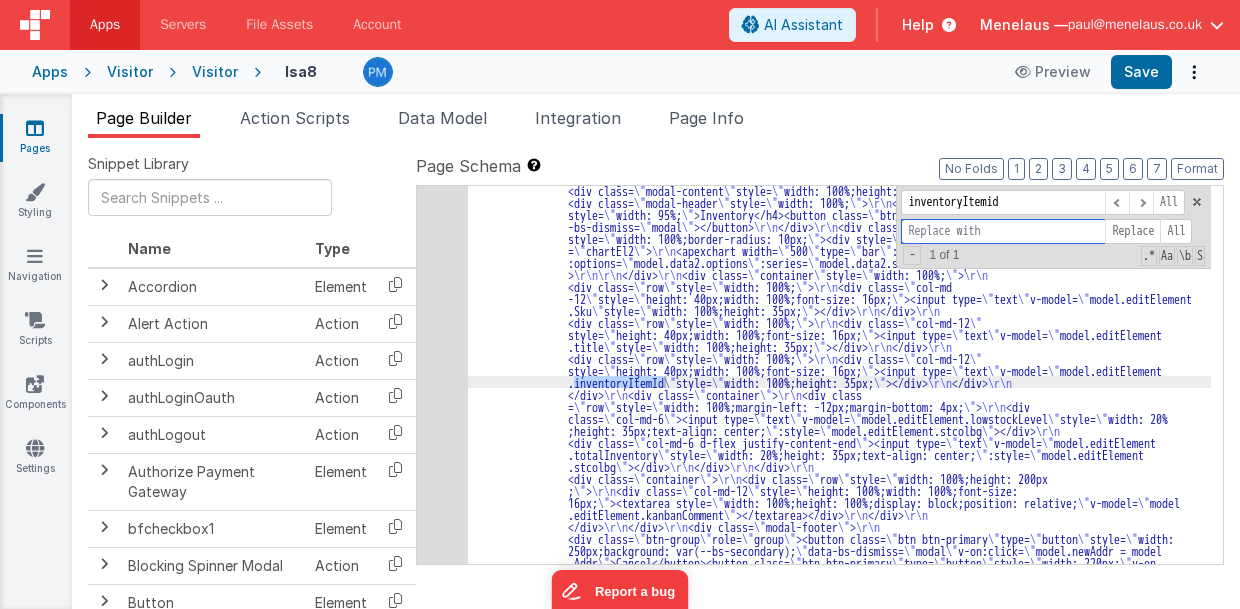 click at bounding box center [1003, 231] 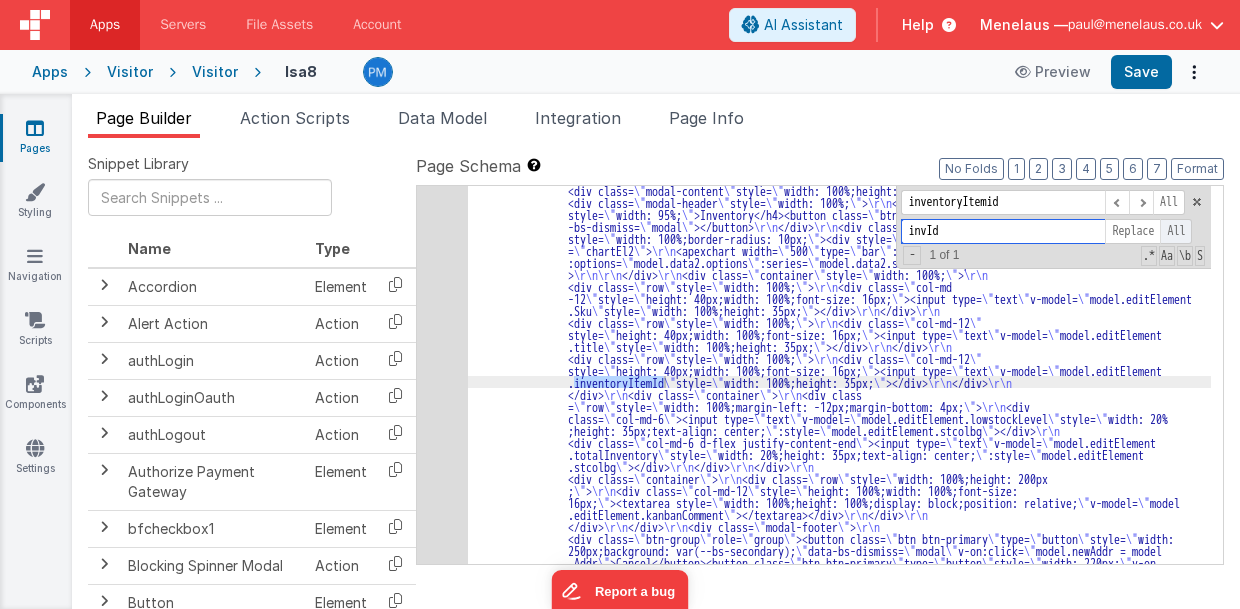 type on "invId" 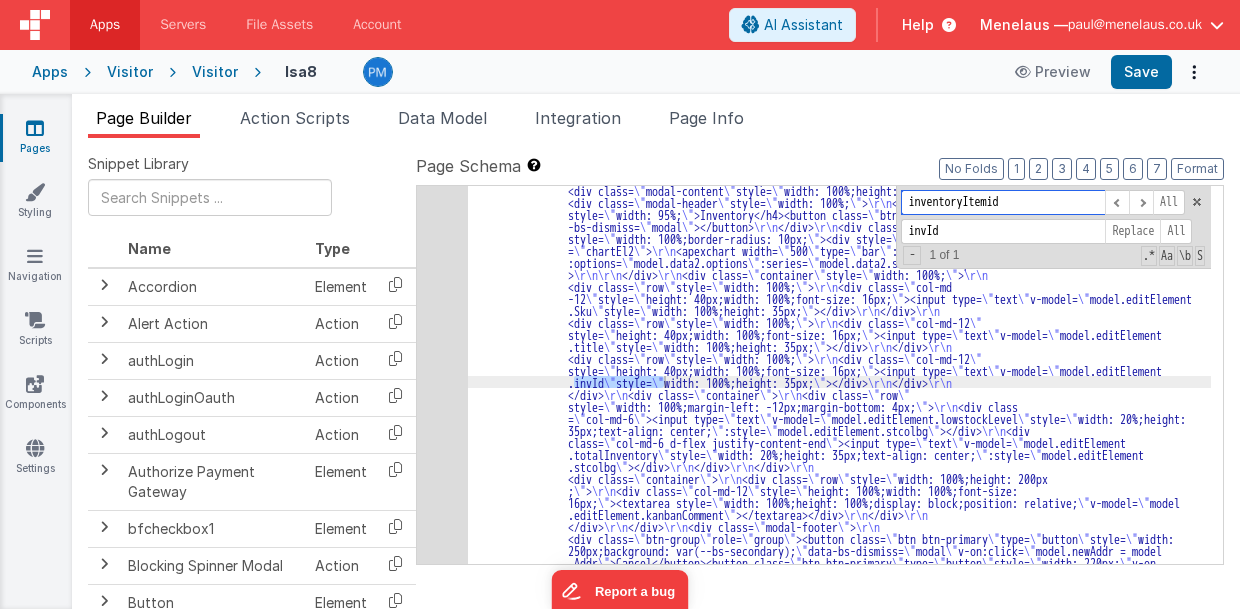 drag, startPoint x: 1024, startPoint y: 202, endPoint x: 905, endPoint y: 203, distance: 119.0042 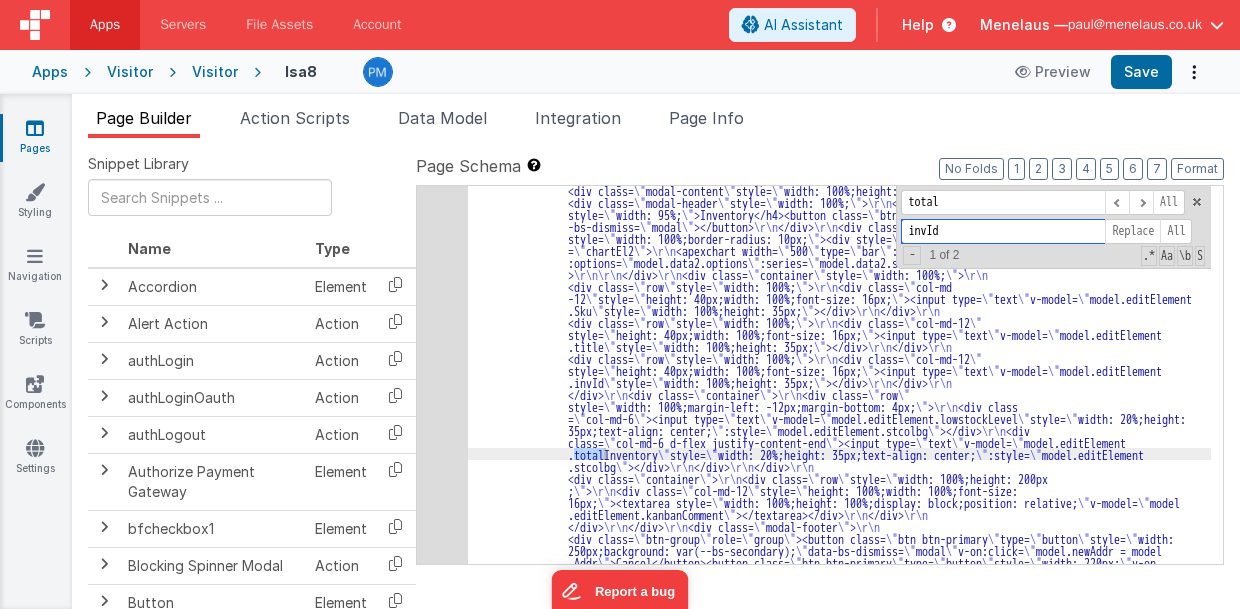 drag, startPoint x: 946, startPoint y: 230, endPoint x: 874, endPoint y: 231, distance: 72.00694 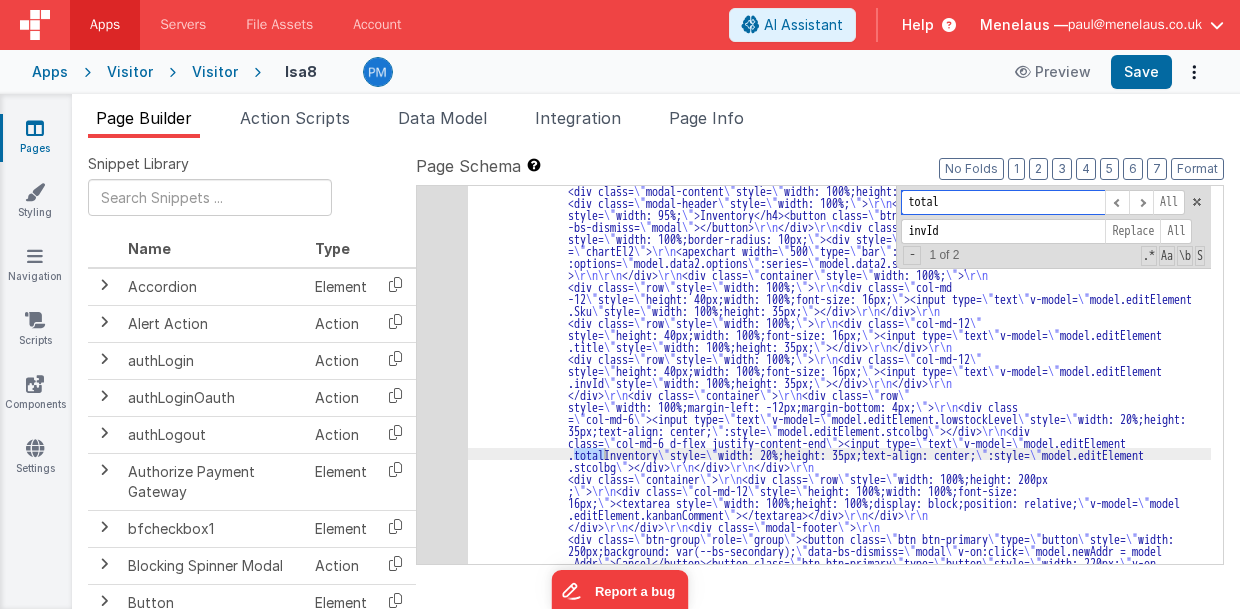 click on "total" at bounding box center (1003, 202) 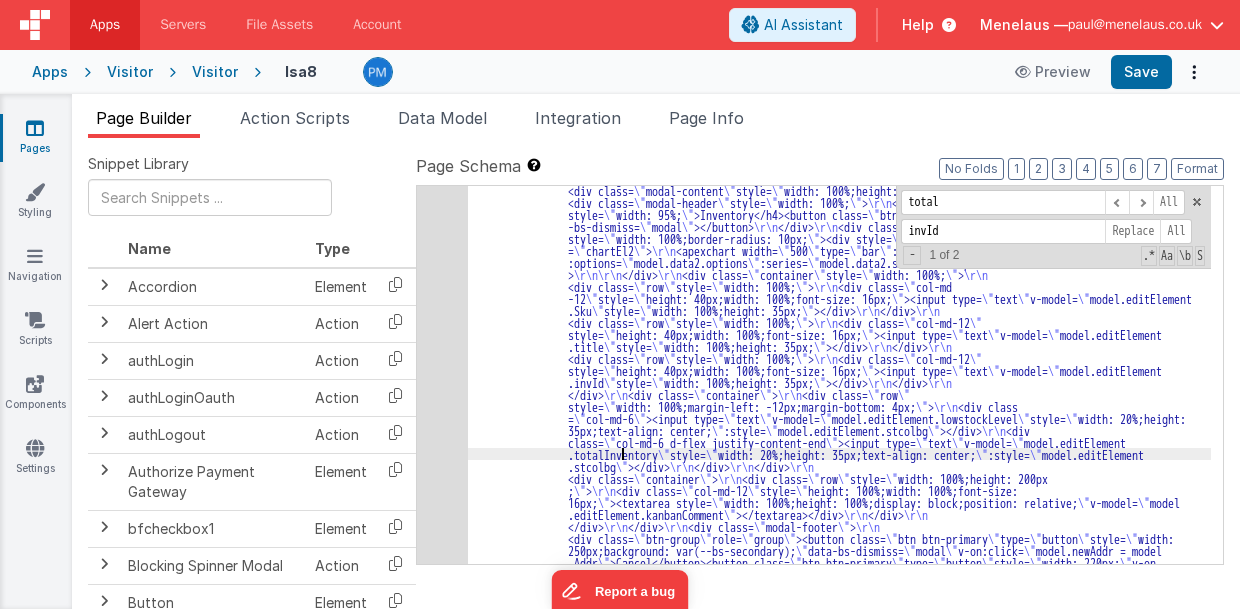 click on ""html" :  "<div class= \" modal modal-xlg \"  role= \" dialog \"  tabindex= \" -1 \"  id= \" addDashModal \"  style= \" width:                   100%;height: 100%;min-width: 900px; \" > \r\n         <div class= \" modal-dialog \"  role= \" document \" > \r\n                               <div class= \" modal-content \"  style= \" width: 100%;height: 100%;min-width: 900px; \" > \r\n                                   <div class= \" modal-header \"  style= \" width: 100%; \" > \r\n                     <h4 class= \" modal-title \"                    style= \" width: 95%; \" >[TEXT]</h4><button class= \" btn-close \"  type= \" button \"  aria-label= \" Close \"  data                  -bs-dismiss= \" modal \" ></button> \r\n                 </div> \r\n                 <div class= \" modal-body \"                    style= \" width: 100%;border-radius: 10px; \" ><div style= \" background: var(--light); >" at bounding box center [840, 949] 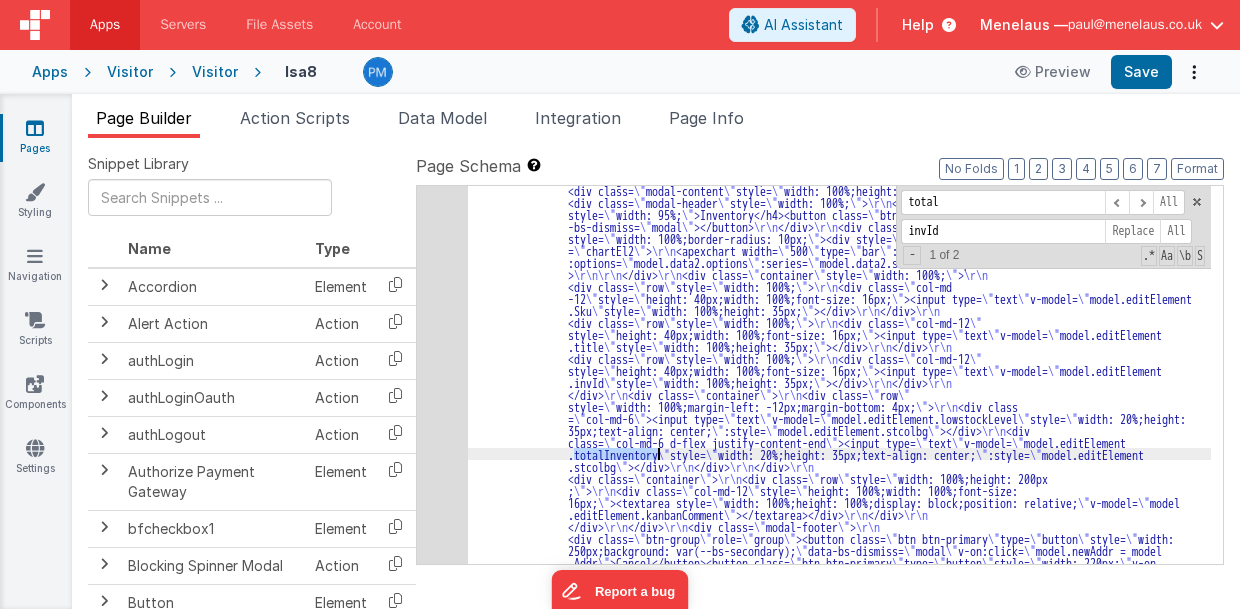 click on ""html" :  "<div class= \" modal modal-xlg \"  role= \" dialog \"  tabindex= \" -1 \"  id= \" addDashModal \"  style= \" width:                   100%;height: 100%;min-width: 900px; \" > \r\n         <div class= \" modal-dialog \"  role= \" document \" > \r\n                               <div class= \" modal-content \"  style= \" width: 100%;height: 100%;min-width: 900px; \" > \r\n                                   <div class= \" modal-header \"  style= \" width: 100%; \" > \r\n                     <h4 class= \" modal-title \"                    style= \" width: 95%; \" >[TEXT]</h4><button class= \" btn-close \"  type= \" button \"  aria-label= \" Close \"  data                  -bs-dismiss= \" modal \" ></button> \r\n                 </div> \r\n                 <div class= \" modal-body \"                    style= \" width: 100%;border-radius: 10px; \" ><div style= \" background: var(--light); >" at bounding box center [840, 949] 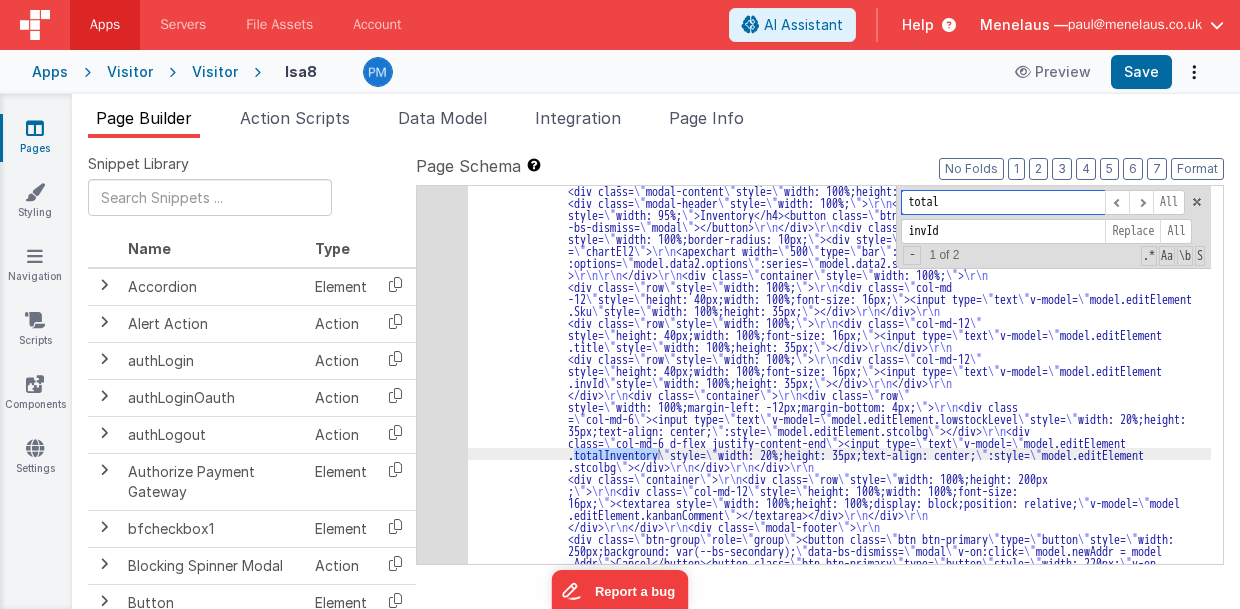 drag, startPoint x: 989, startPoint y: 200, endPoint x: 895, endPoint y: 200, distance: 94 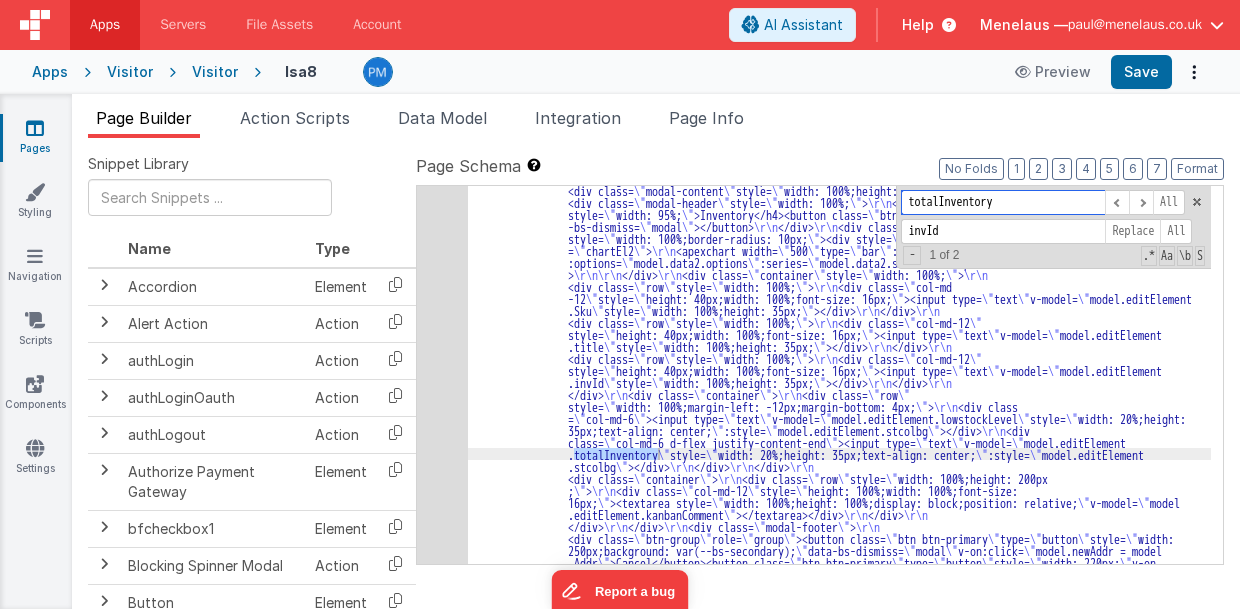 type on "totalInventory" 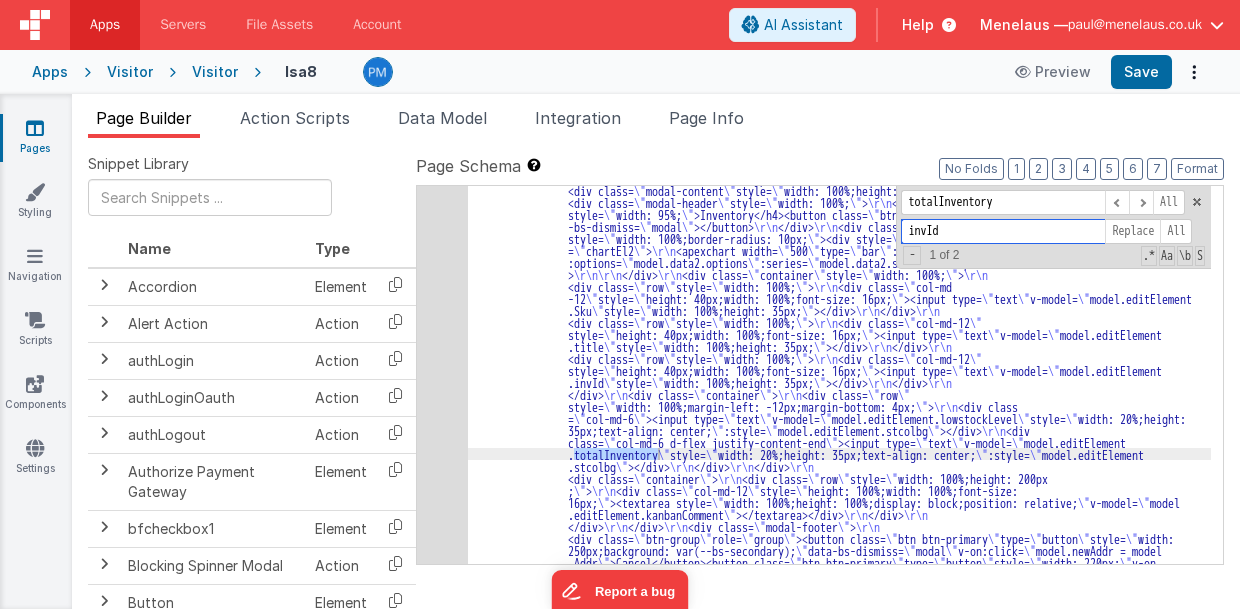 drag, startPoint x: 948, startPoint y: 230, endPoint x: 893, endPoint y: 232, distance: 55.03635 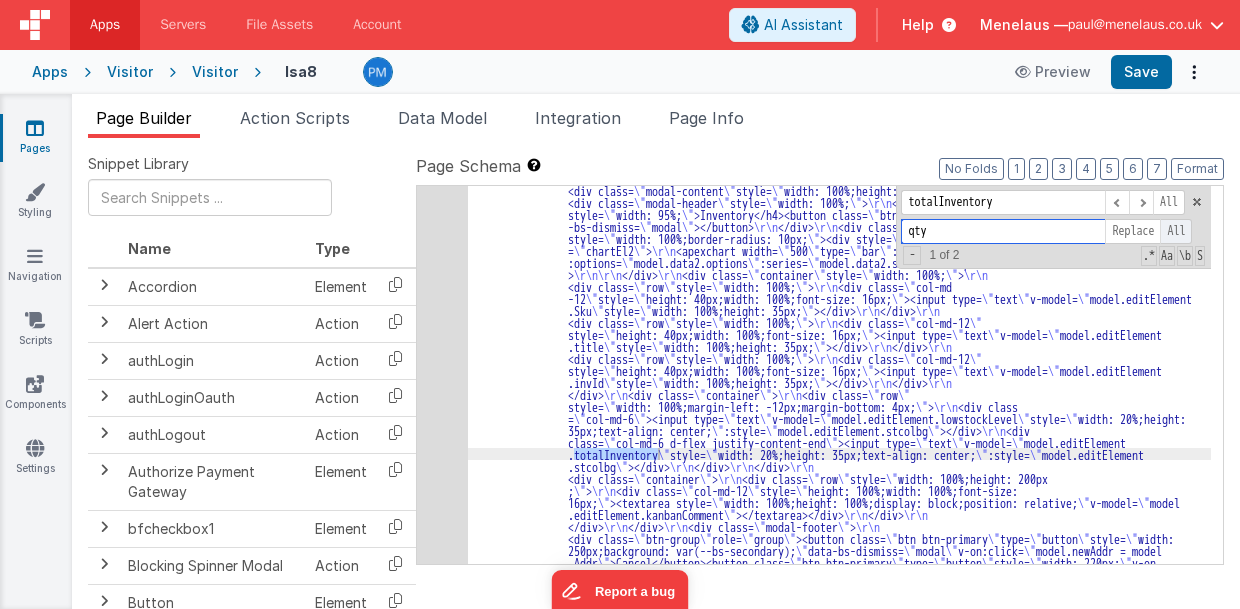 type on "qty" 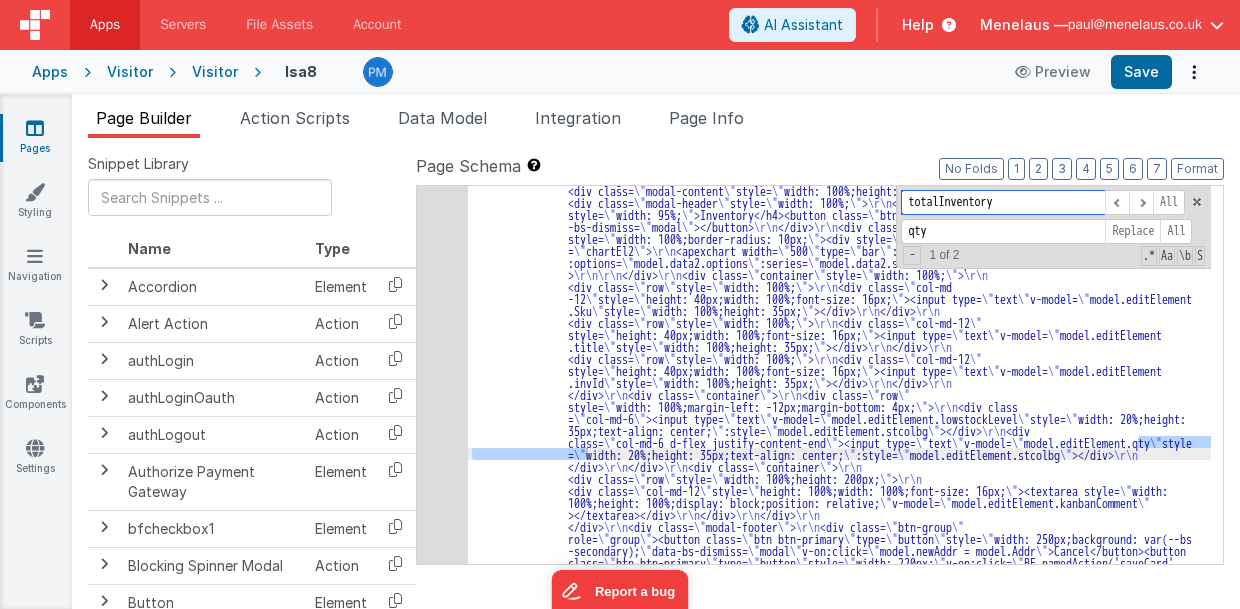 drag, startPoint x: 1006, startPoint y: 204, endPoint x: 907, endPoint y: 201, distance: 99.04544 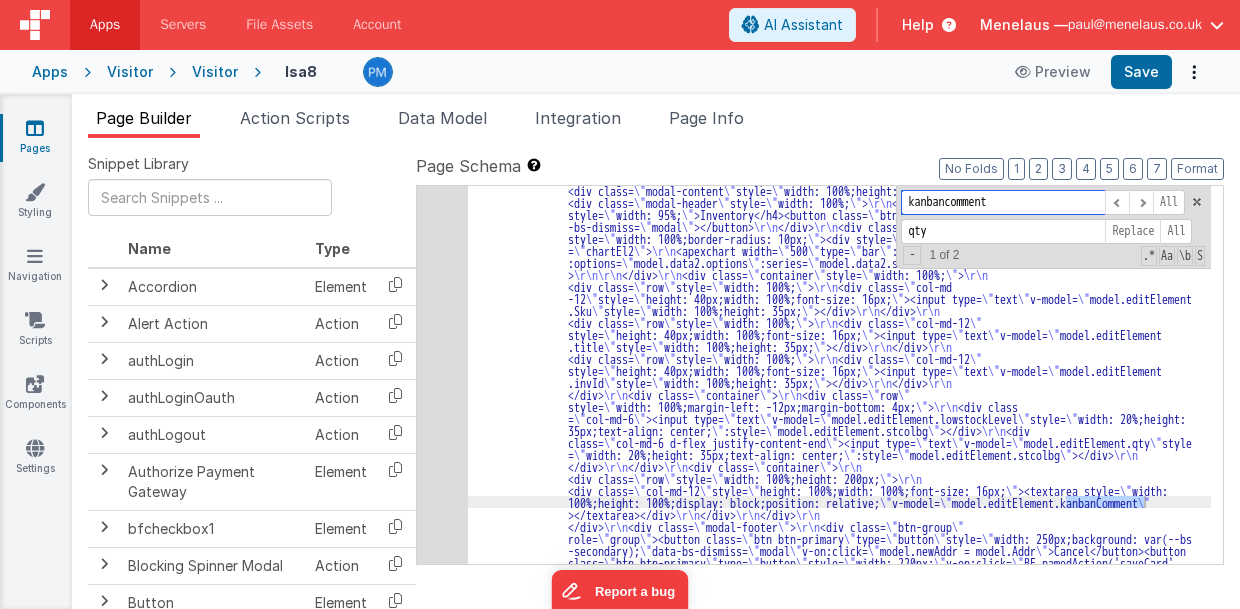 type on "kanbancomment" 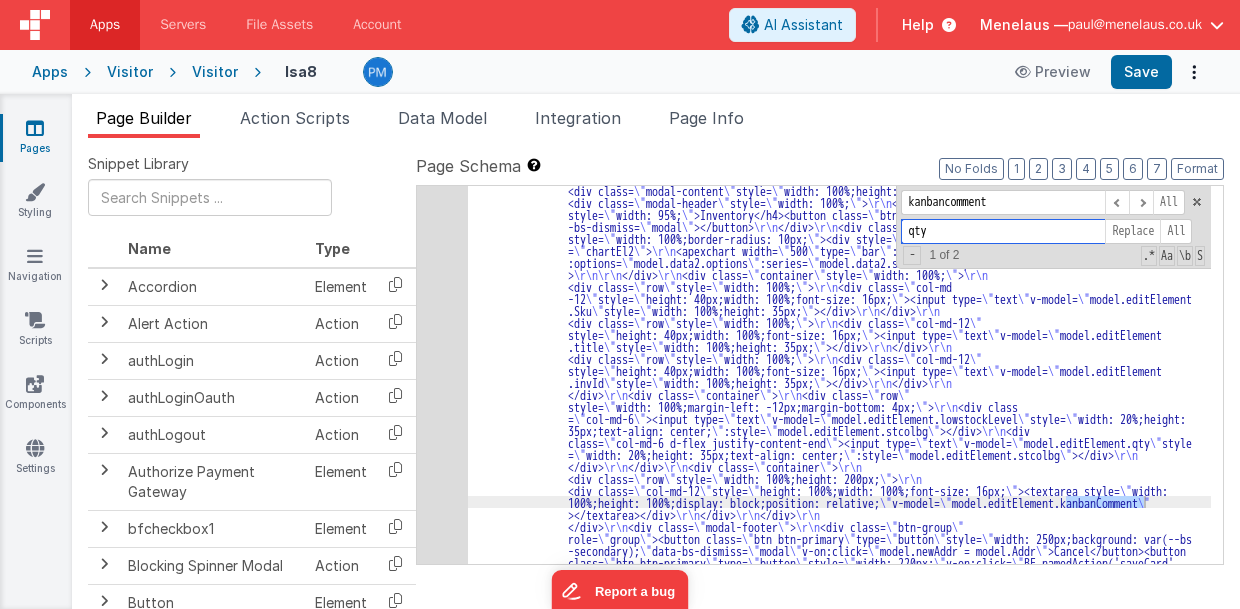 drag, startPoint x: 932, startPoint y: 227, endPoint x: 889, endPoint y: 228, distance: 43.011627 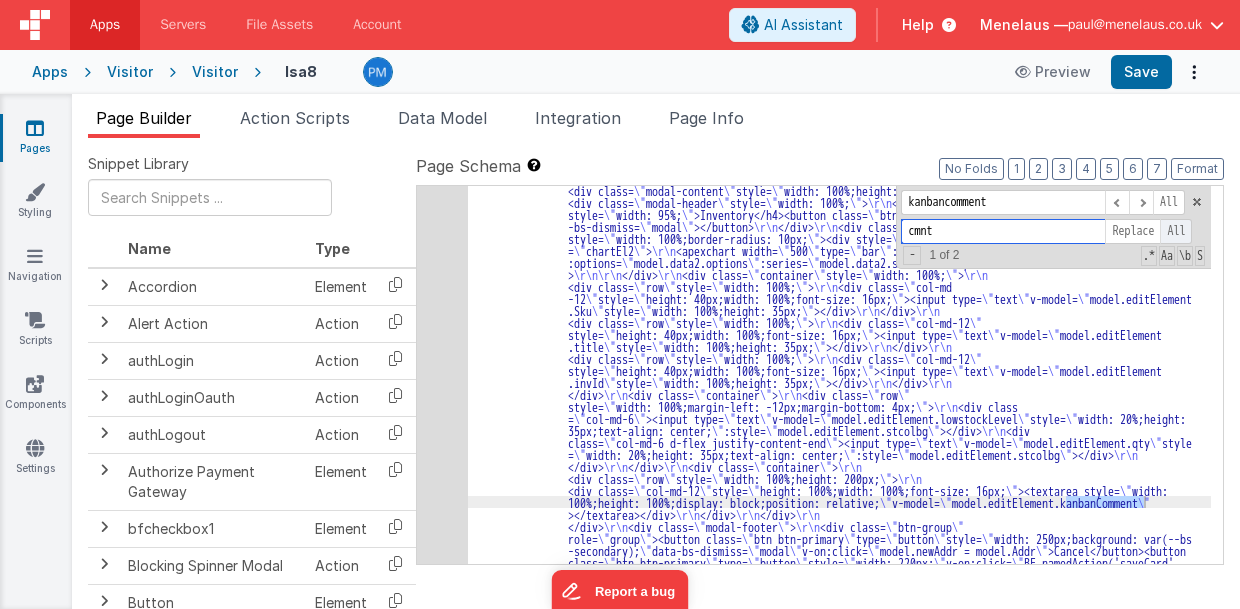 type on "cmnt" 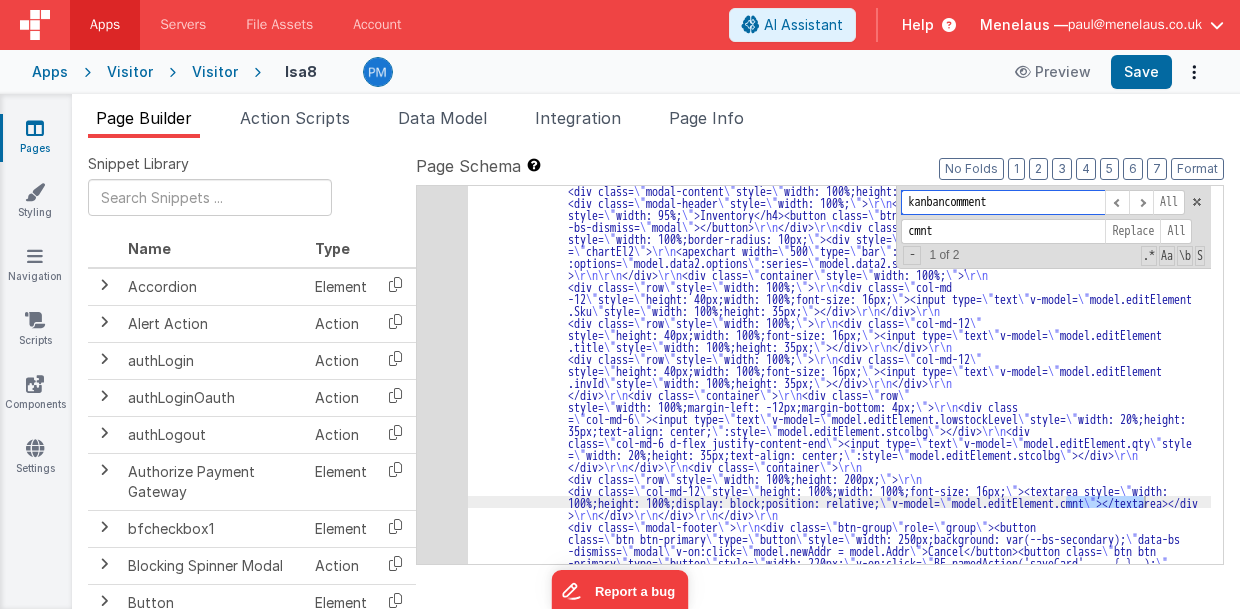 drag, startPoint x: 958, startPoint y: 198, endPoint x: 1010, endPoint y: 200, distance: 52.03845 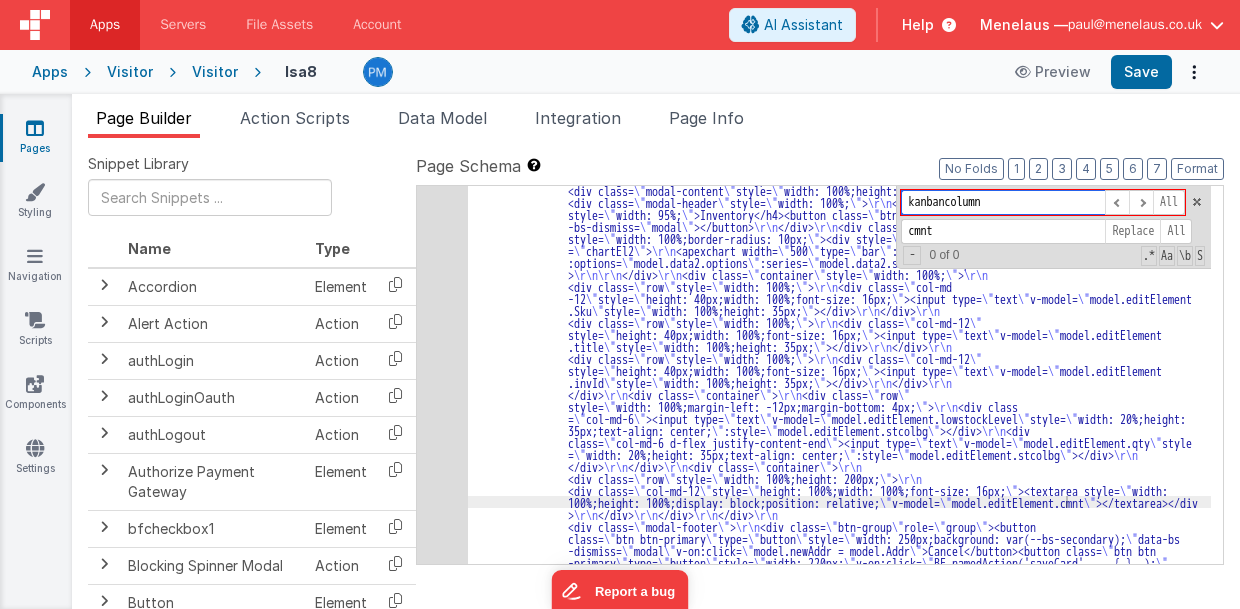 type on "kanbancolumn" 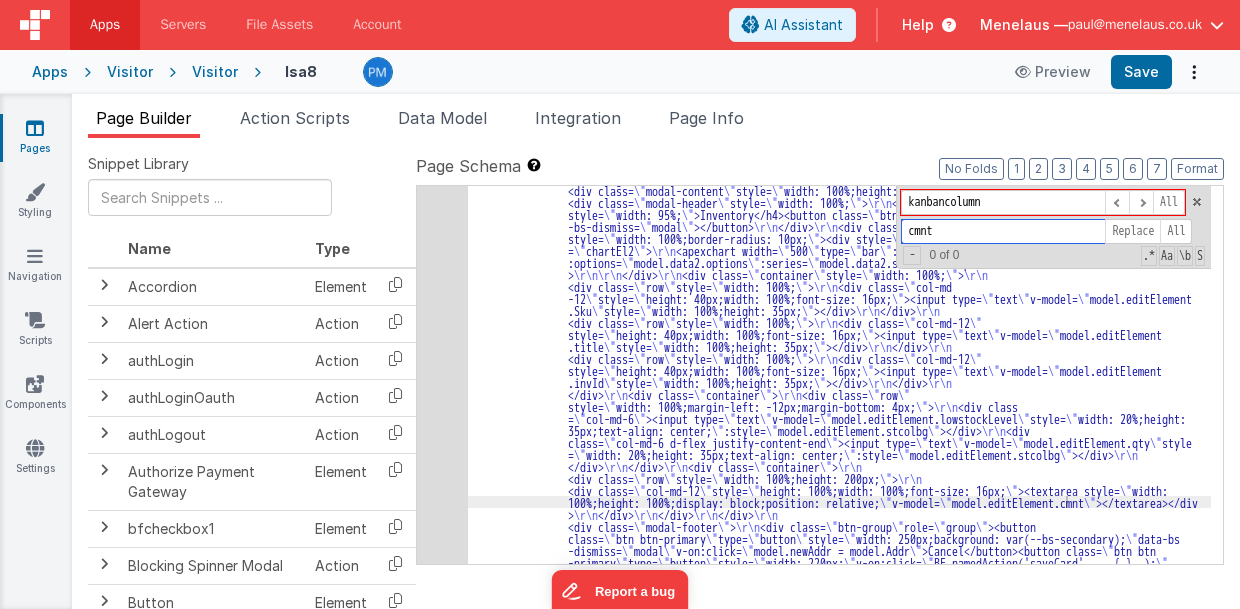drag, startPoint x: 909, startPoint y: 228, endPoint x: 882, endPoint y: 224, distance: 27.294687 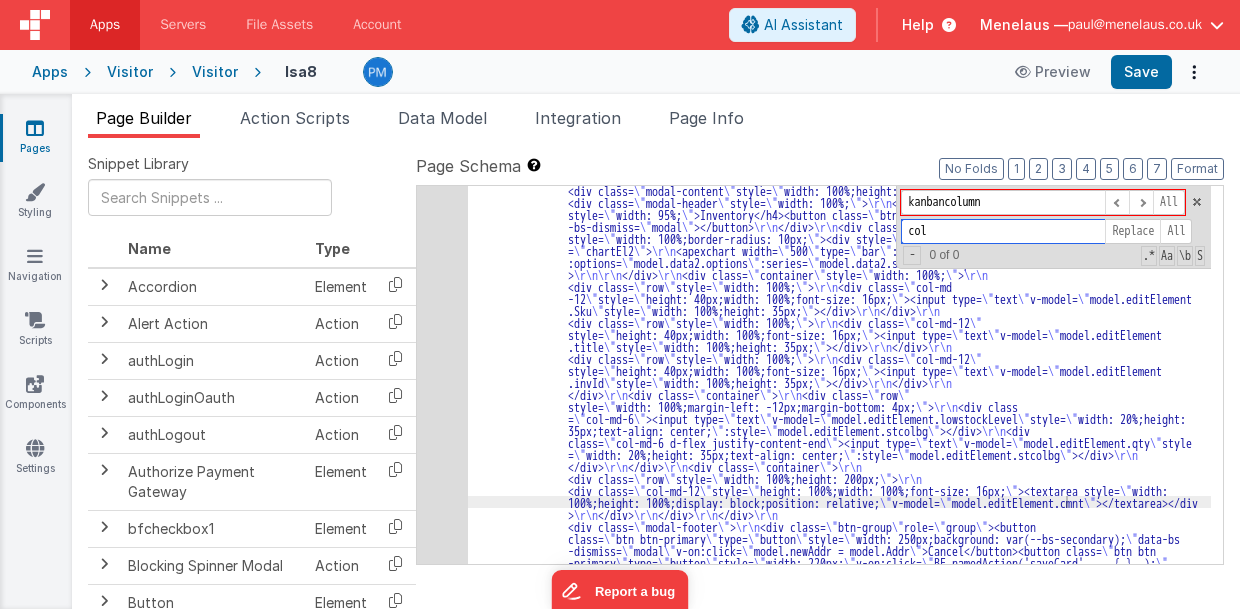 type on "col" 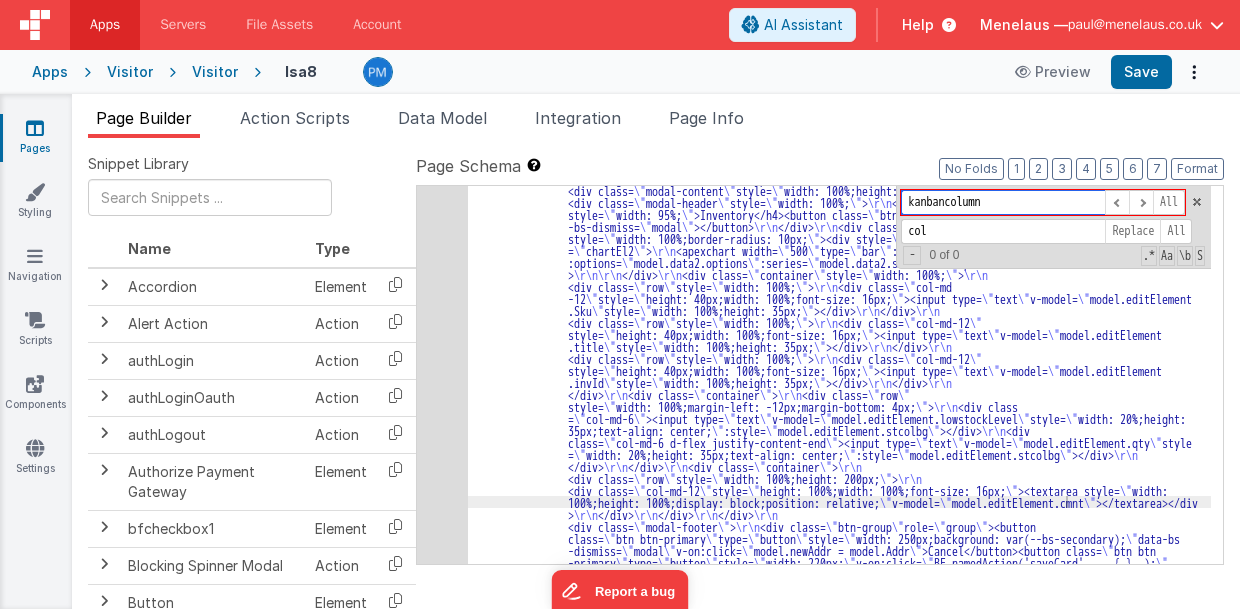 drag, startPoint x: 1002, startPoint y: 200, endPoint x: 888, endPoint y: 203, distance: 114.03947 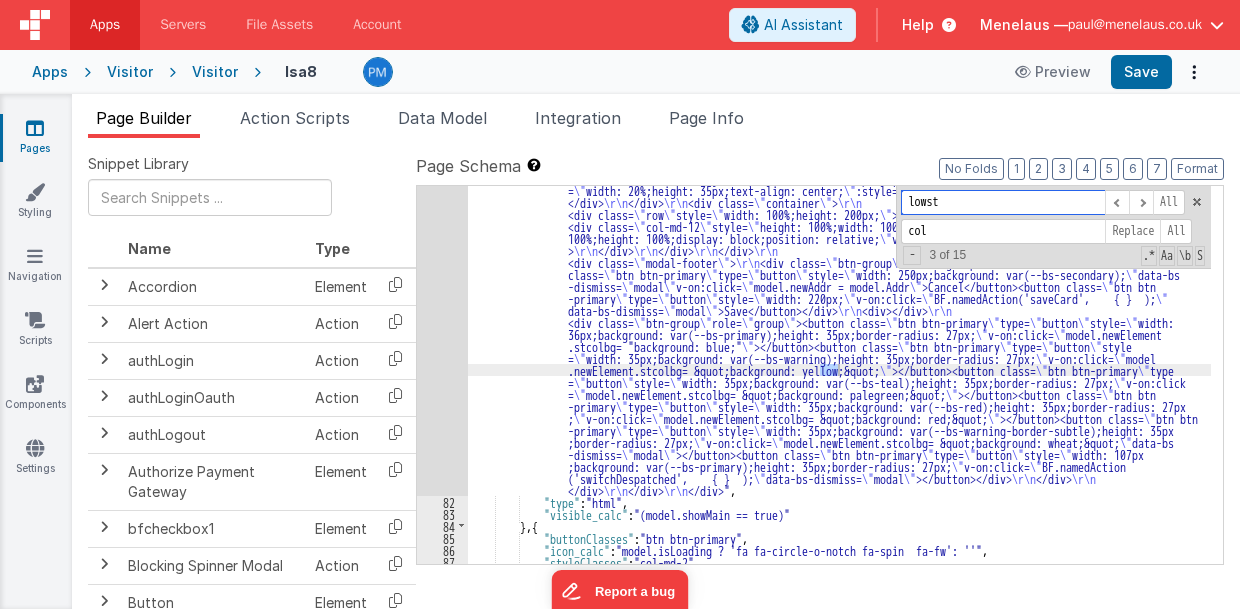 scroll, scrollTop: 2366, scrollLeft: 0, axis: vertical 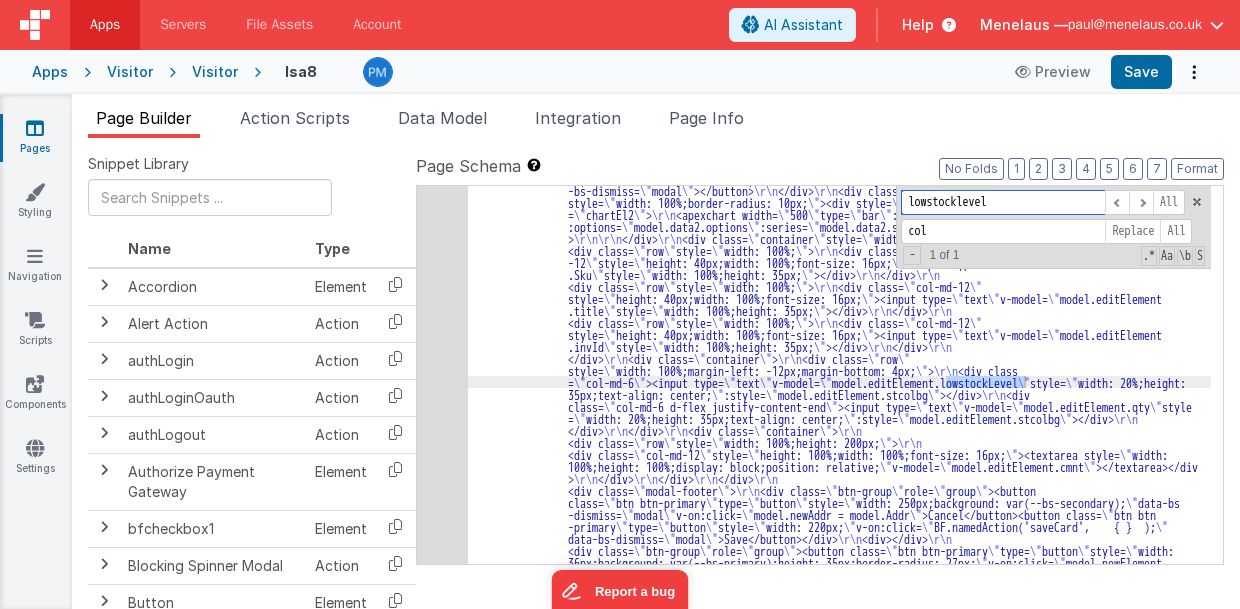type on "lowstocklevel" 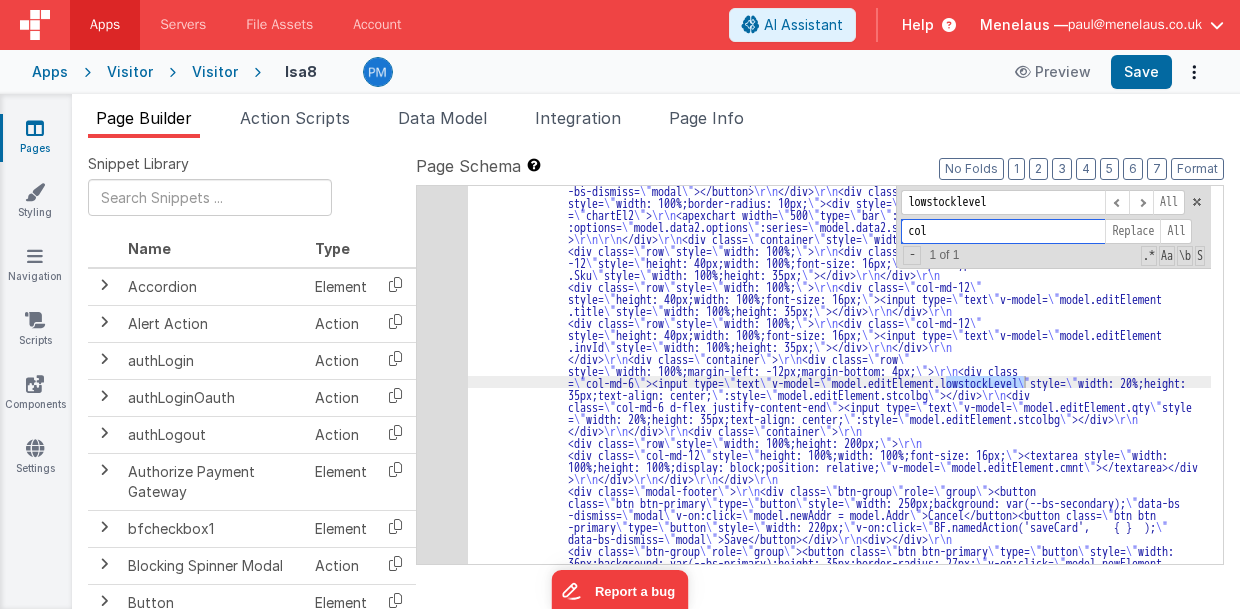 drag, startPoint x: 926, startPoint y: 229, endPoint x: 902, endPoint y: 226, distance: 24.186773 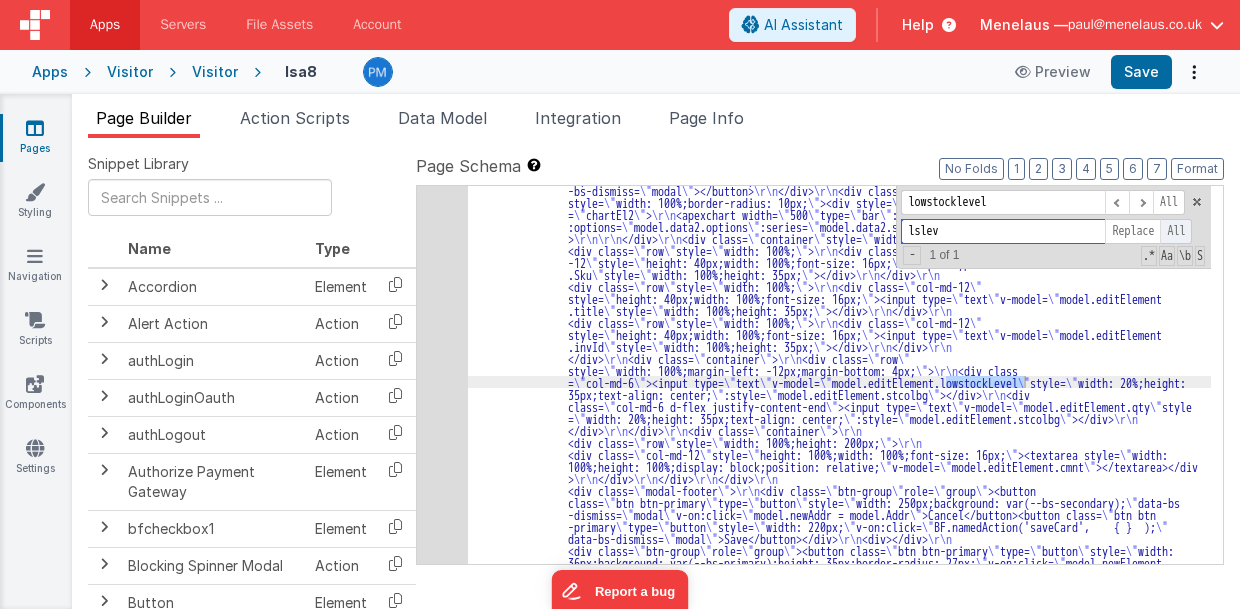type on "lslev" 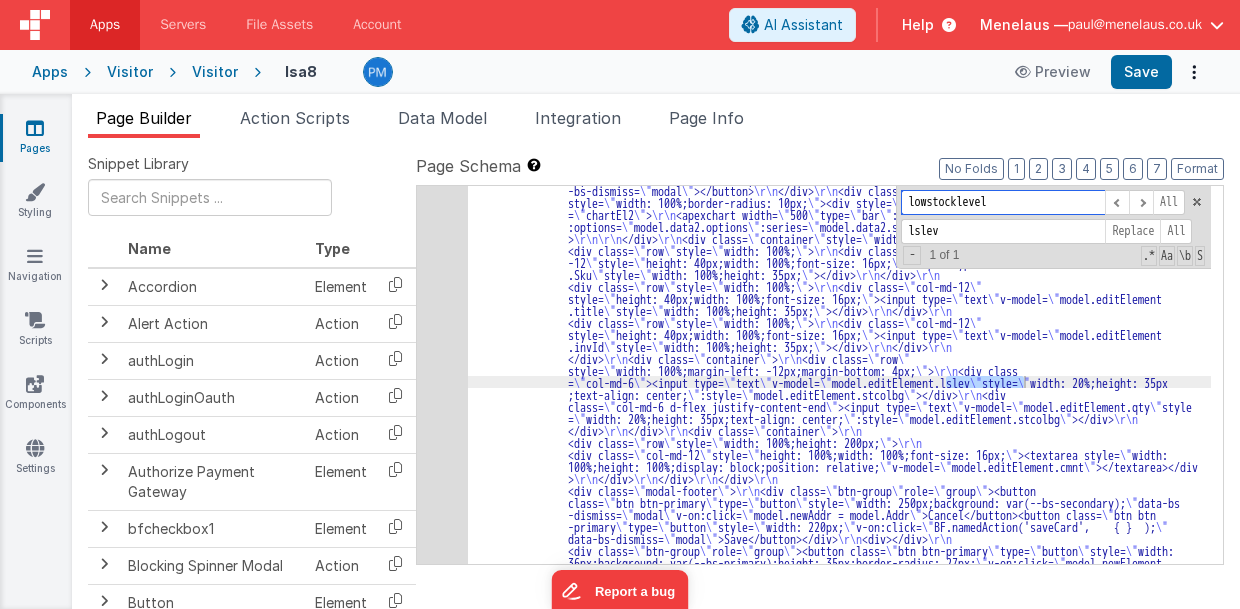 drag, startPoint x: 960, startPoint y: 201, endPoint x: 1006, endPoint y: 204, distance: 46.09772 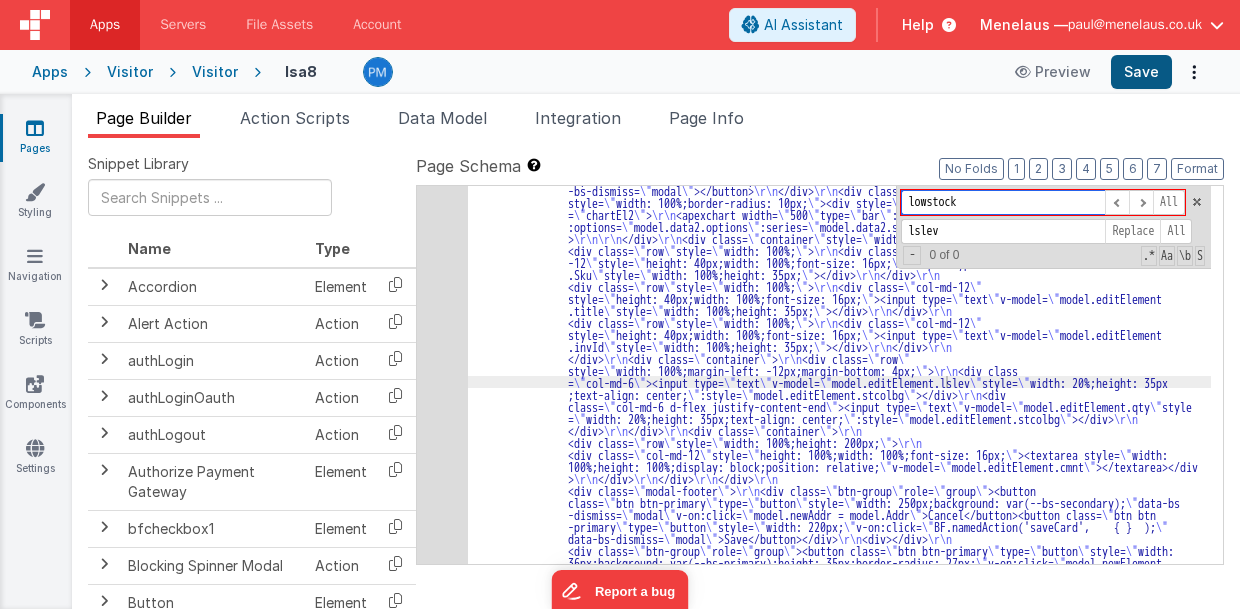 type on "lowstock" 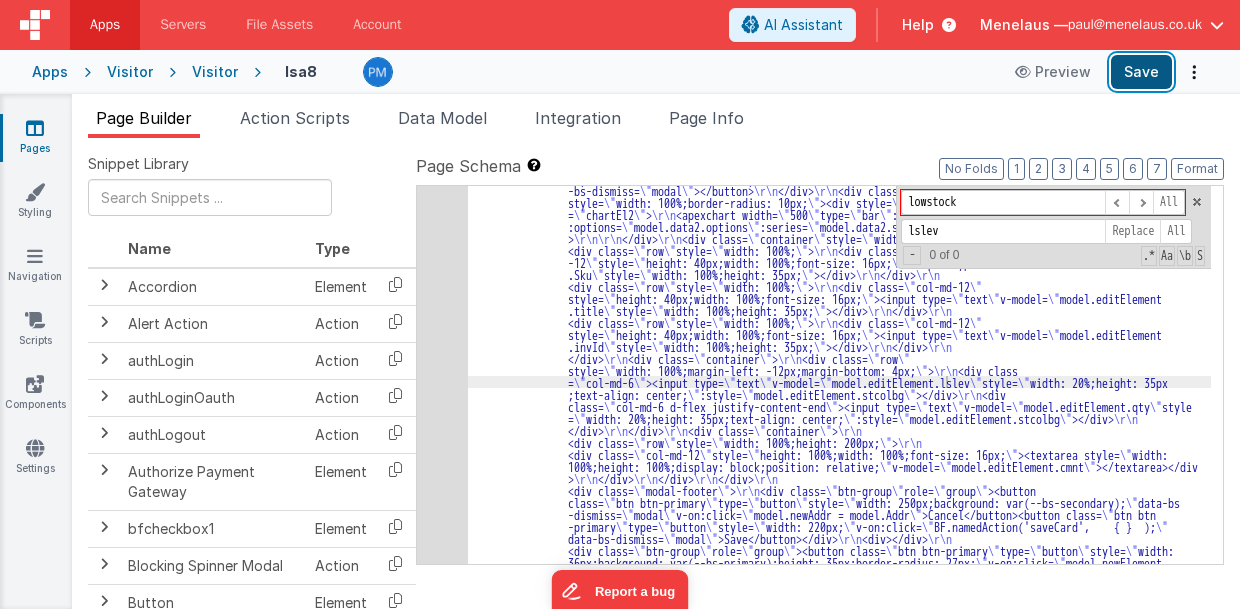 click on "Save" at bounding box center (1141, 72) 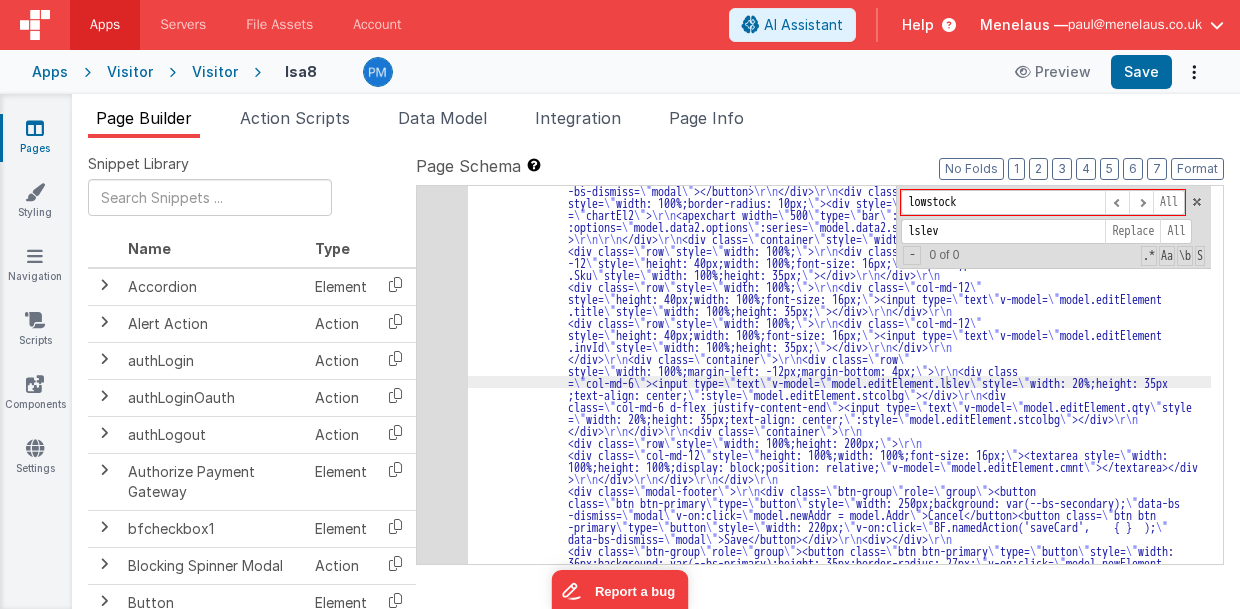 click on ""html" :  "<div class= \" modal modal-xlg \"  role= \" dialog \"  tabindex= \" -1 \"  id= \" addDashModal \"  style= \" width:                   100%;height: 100%;min-width: 900px; \" > \r\n         <div class= \" modal-dialog \"  role= \" document \" > \r\n                               <div class= \" modal-content \"  style= \" width: 100%;height: 100%;min-width: 900px; \" > \r\n                                   <div class= \" modal-header \"  style= \" width: 100%; \" > \r\n                     <h4 class= \" modal-title \"                    style= \" width: 95%; \" >[TEXT]</h4><button class= \" btn-close \"  type= \" button \"  aria-label= \" Close \"  data                  -bs-dismiss= \" modal \" ></button> \r\n                 </div> \r\n                 <div class= \" modal-body \"                    style= \" width: 100%;border-radius: 10px; \" ><div style= \" background: var(--light); >" at bounding box center (840, 913) 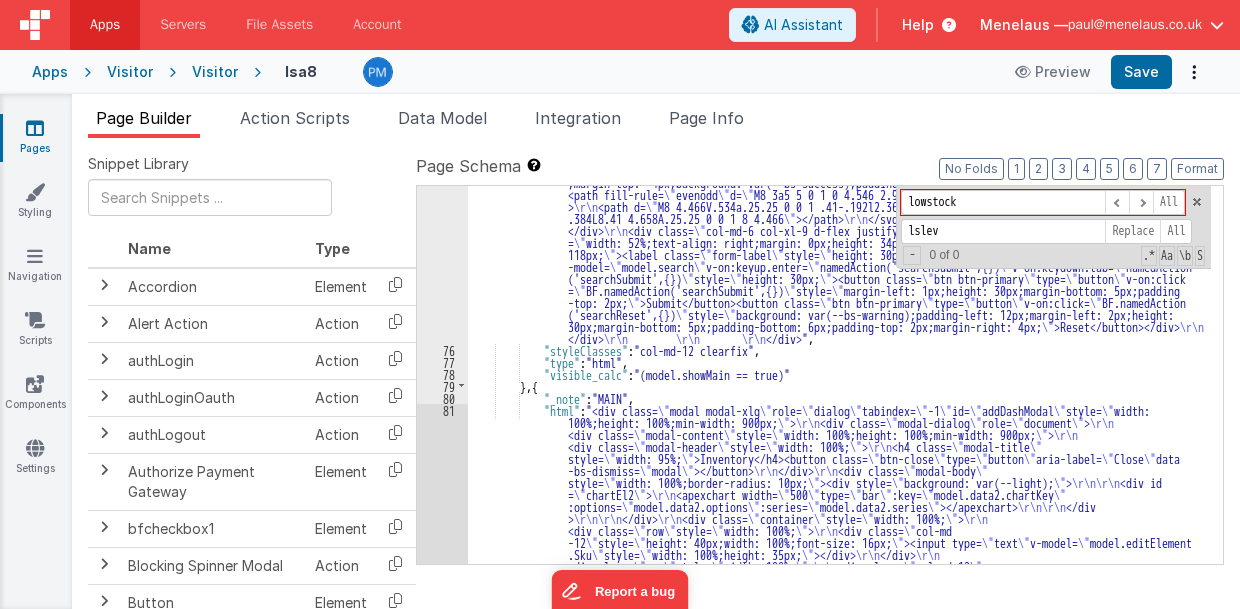 scroll, scrollTop: 2166, scrollLeft: 0, axis: vertical 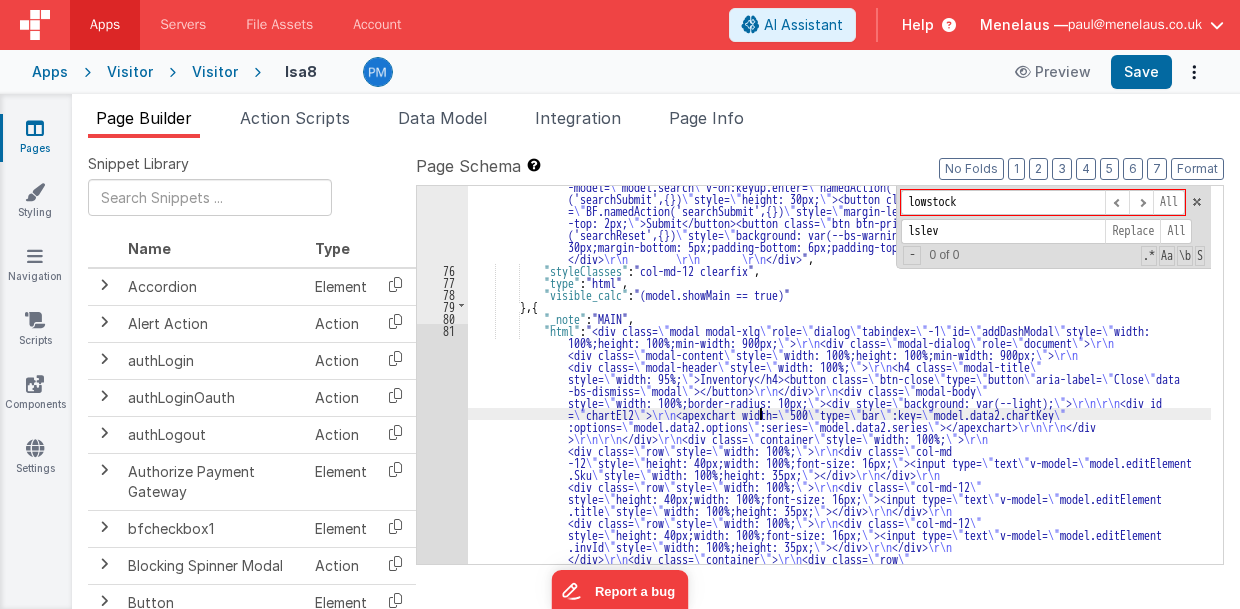 click on ""html" :  "<div class= \" container \"  style= \" width: 100%;margin-left: 0px;margin-right: 0px;padding-right: 0px                  ;padding-left: 0px; \" > \r\n         <div class= \" row d-flex \"  style= \" width: 99%;margin-bottom: 0px;padding                  -bottom: 0px;height: 34px;margin-right: 0px;margin-left: 0px; \" > \r\n             <div class= \" col-md-6 flex                  -grow-0 flex-shrink-0 \"  style= \" width: 31%;height: 35px;padding-left: 2px;padding-right: 2px; \" > \r\n                                   <div class= \" btn-group \"  role= \" group \"  style= \" width: 100%;height: 26px;margin-bottom: 5px; \"                  ><button class= \" btn btn-outline-primary \"  id= \" button5 \"  type= \" button \"  style= \" background: palegreen                  ;color: var(--bs-dark);font-weight: bold;font-size: 21px;margin-bottom: 0px;padding-bottom: 0px;padding \" \" \" \" >[TEXT]</button>" at bounding box center (840, 93) 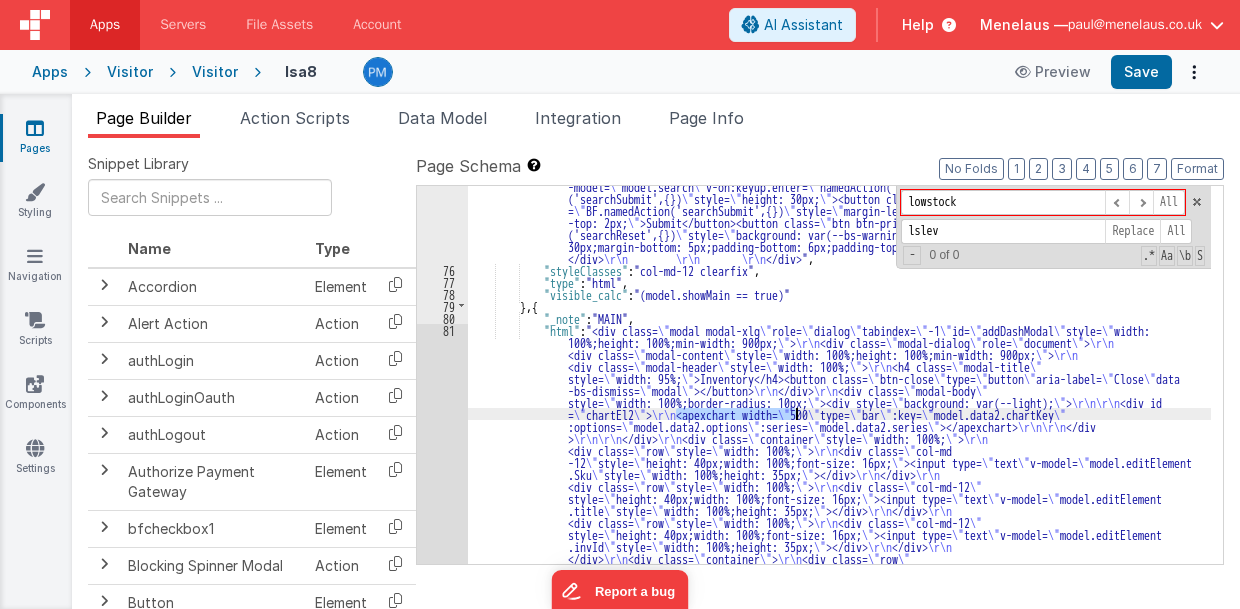 click on ""html" :  "<div class= \" container \"  style= \" width: 100%;margin-left: 0px;margin-right: 0px;padding-right: 0px                  ;padding-left: 0px; \" > \r\n         <div class= \" row d-flex \"  style= \" width: 99%;margin-bottom: 0px;padding                  -bottom: 0px;height: 34px;margin-right: 0px;margin-left: 0px; \" > \r\n             <div class= \" col-md-6 flex                  -grow-0 flex-shrink-0 \"  style= \" width: 31%;height: 35px;padding-left: 2px;padding-right: 2px; \" > \r\n                                   <div class= \" btn-group \"  role= \" group \"  style= \" width: 100%;height: 26px;margin-bottom: 5px; \"                  ><button class= \" btn btn-outline-primary \"  id= \" button5 \"  type= \" button \"  style= \" background: palegreen                  ;color: var(--bs-dark);font-weight: bold;font-size: 21px;margin-bottom: 0px;padding-bottom: 0px;padding \" \" \" \" >[TEXT]</button>" at bounding box center (840, 93) 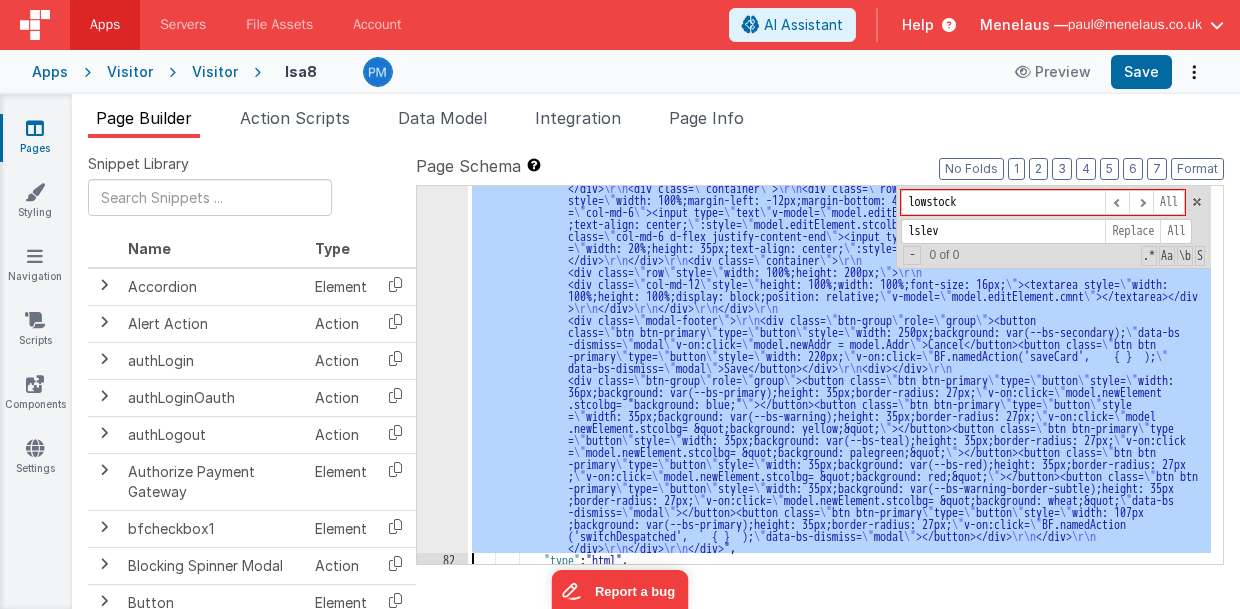 scroll, scrollTop: 2537, scrollLeft: 0, axis: vertical 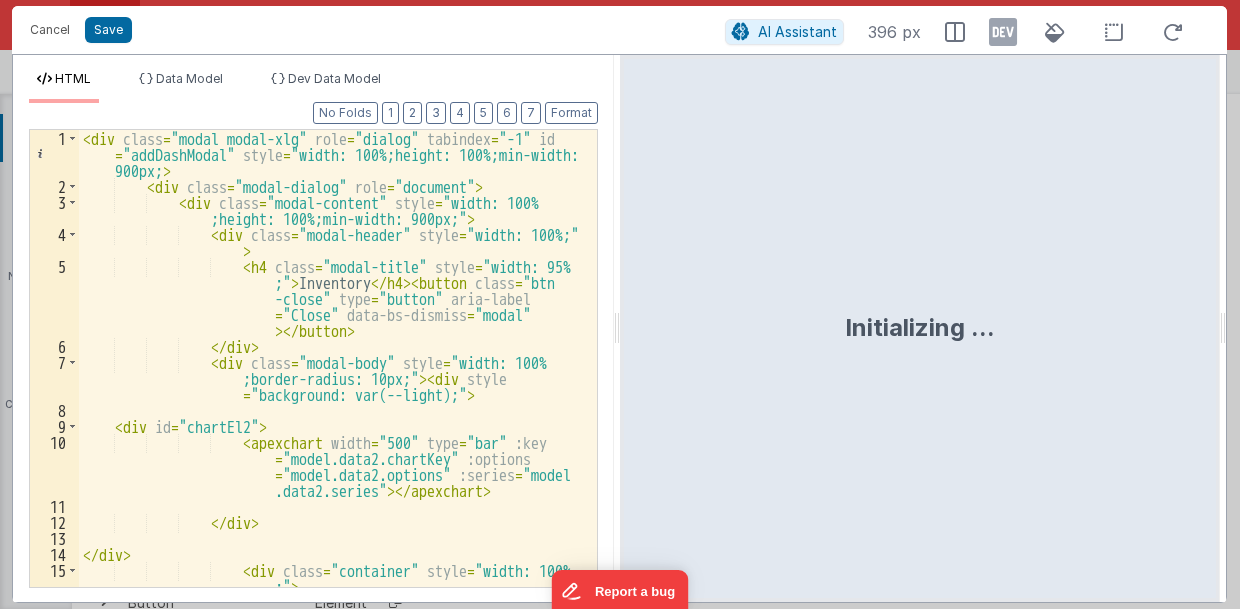 click on "< div   class = "modal modal-xlg"   role = "dialog"   tabindex = "-1"   id      = "addDashModal"   style = "width: 100%;height: 100%;min-width:       900px;" >           < div   class = "modal-dialog"   role = "document" >                < div   class = "modal-content"   style = "width: 100%                  ;height: 100%;min-width: 900px;" >                     < div   class = "modal-header"   style = "width: 100%;"                      >                          < h4   class = "modal-title"   style = "width: 95%                          ;" > Inventory </ h4 > < button   class = "btn                          -close"   type = "button"   aria-label                          = "Close"   data-bs-dismiss = "modal"                          > </ button >                     </ div >                     < div   class = "modal-body"   style = "width: 100% ;border-radius: 10px;" >" at bounding box center [333, 391] 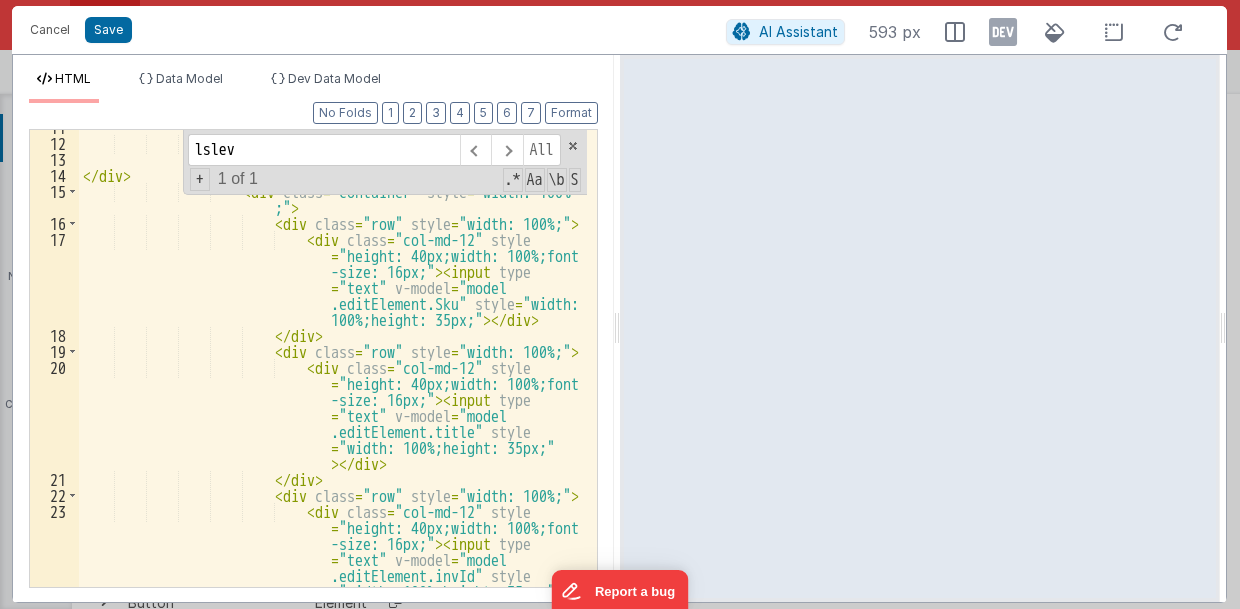 scroll, scrollTop: 179, scrollLeft: 0, axis: vertical 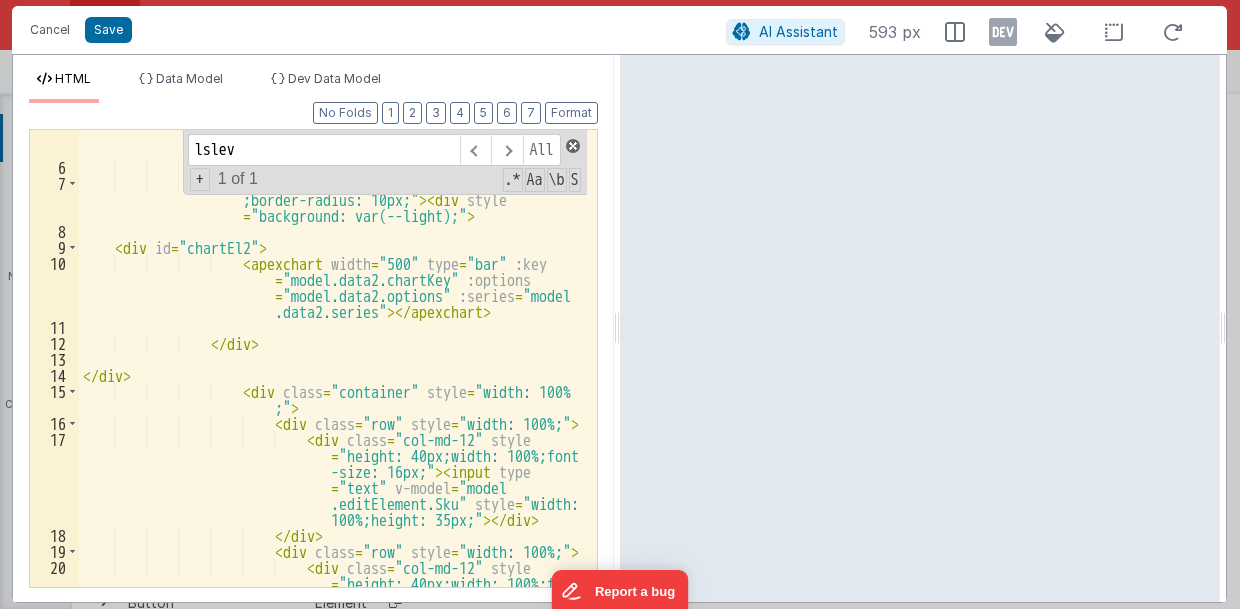 type on "lslev" 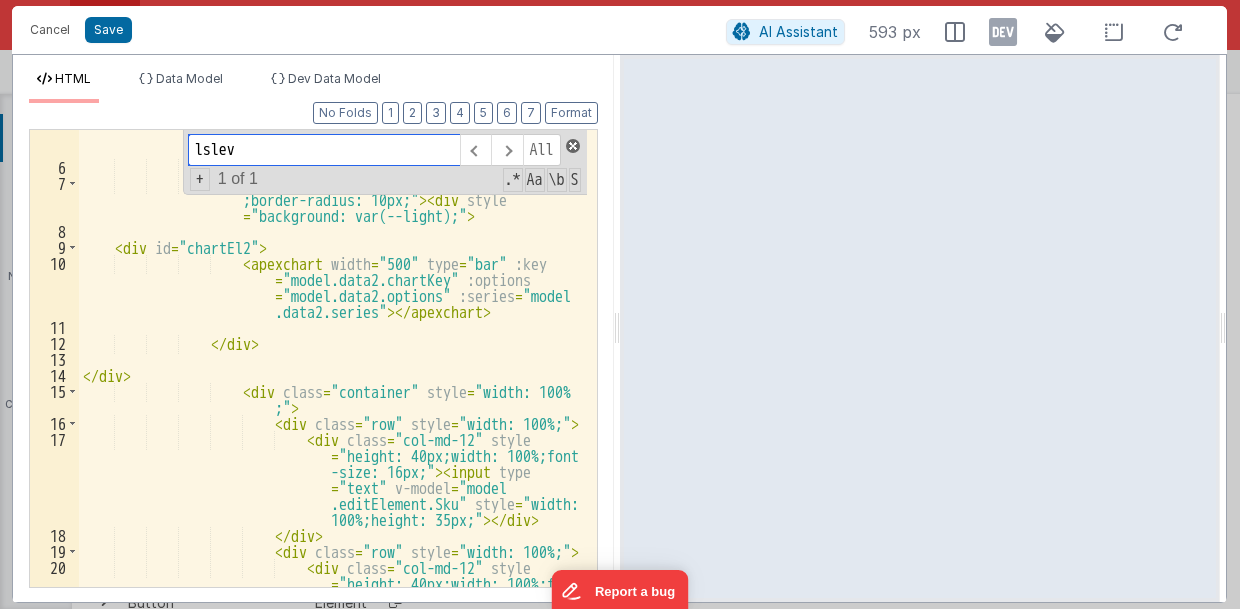 click at bounding box center [573, 146] 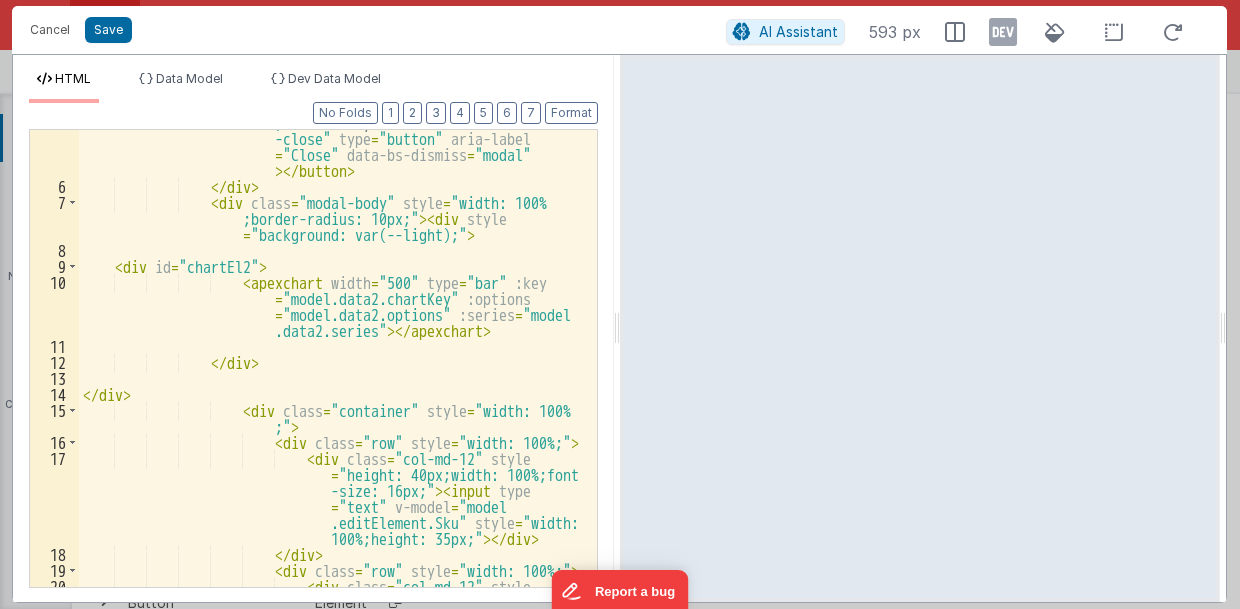 scroll, scrollTop: 200, scrollLeft: 0, axis: vertical 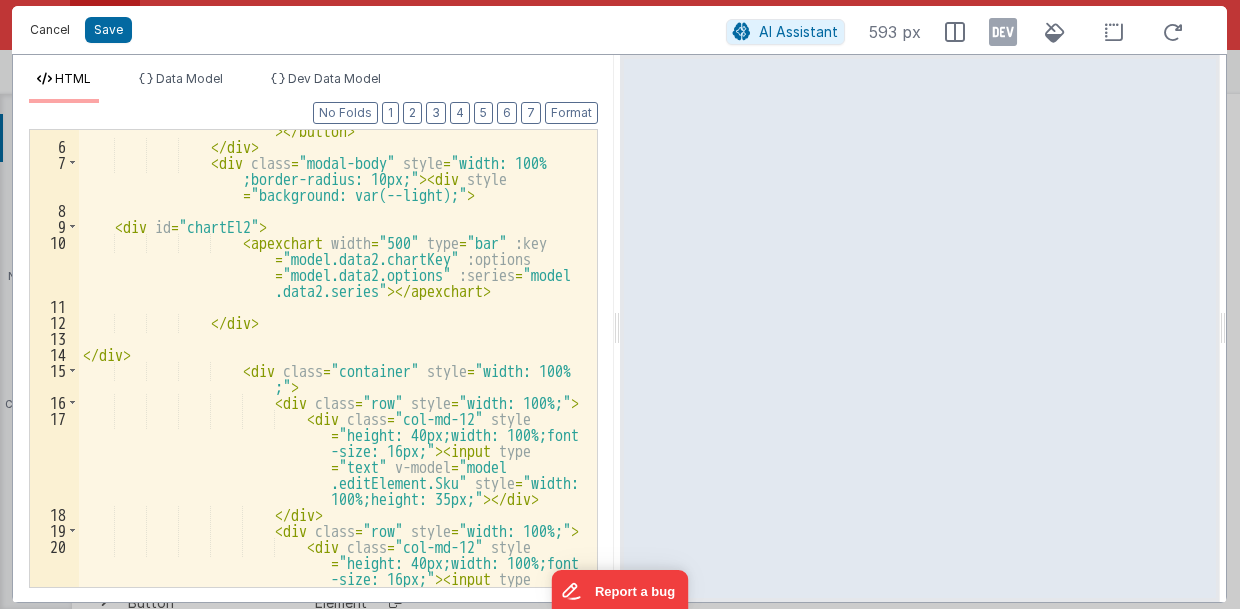 click on "Cancel" at bounding box center (50, 30) 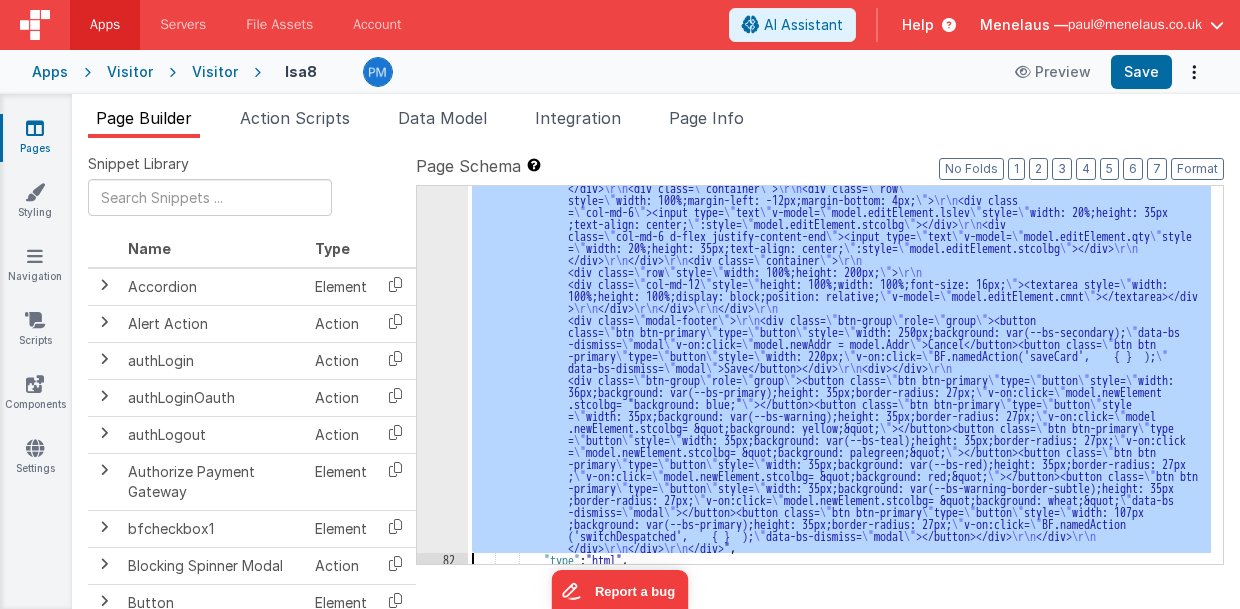 click on ""html" :  "<div class= \" modal modal-xlg \"  role= \" dialog \"  tabindex= \" -1 \"  id= \" addDashModal \"  style= \" width:                   100%;height: 100%;min-width: 900px; \" > \r\n         <div class= \" modal-dialog \"  role= \" document \" > \r\n                               <div class= \" modal-content \"  style= \" width: 100%;height: 100%;min-width: 900px; \" > \r\n                                   <div class= \" modal-header \"  style= \" width: 100%; \" > \r\n                     <h4 class= \" modal-title \"                    style= \" width: 95%; \" >[TEXT]</h4><button class= \" btn-close \"  type= \" button \"  aria-label= \" Close \"  data                  -bs-dismiss= \" modal \" ></button> \r\n                 </div> \r\n                 <div class= \" modal-body \"                    style= \" width: 100%;border-radius: 10px; \" ><div style= \" background: var(--light); >" at bounding box center [839, 375] 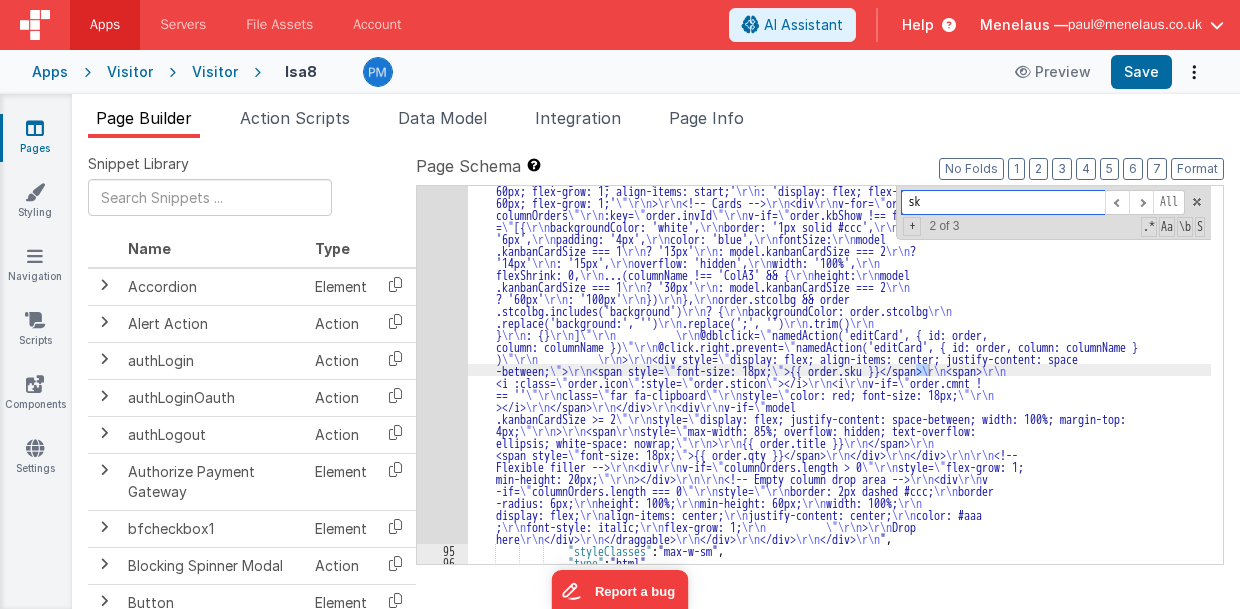 scroll, scrollTop: 3278, scrollLeft: 0, axis: vertical 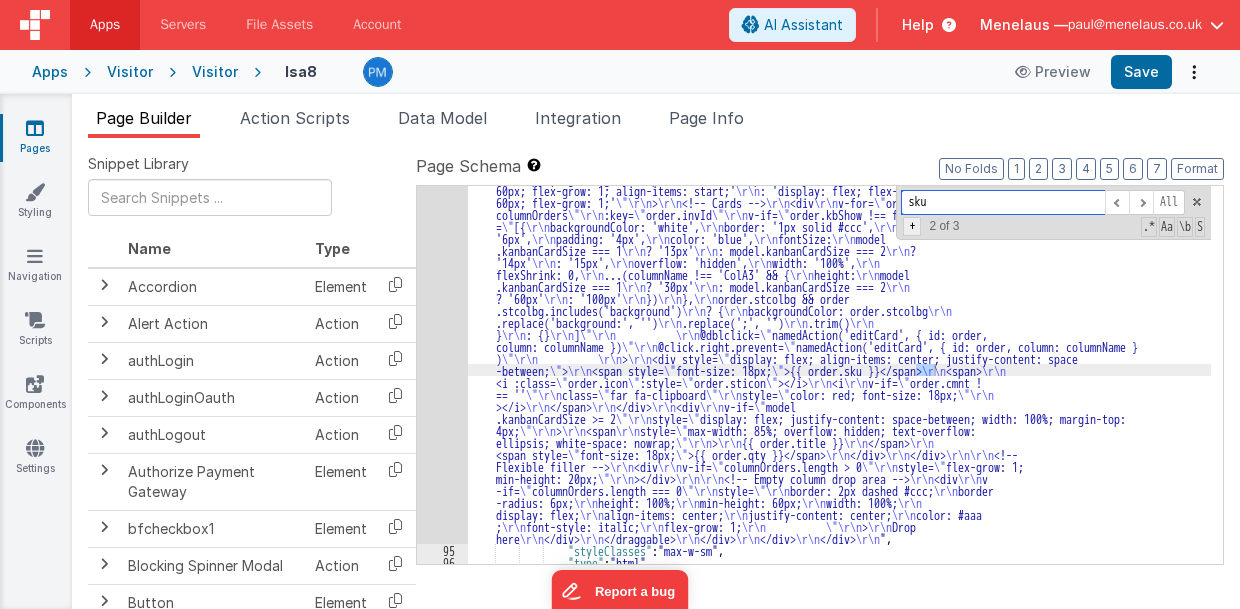 type on "sku" 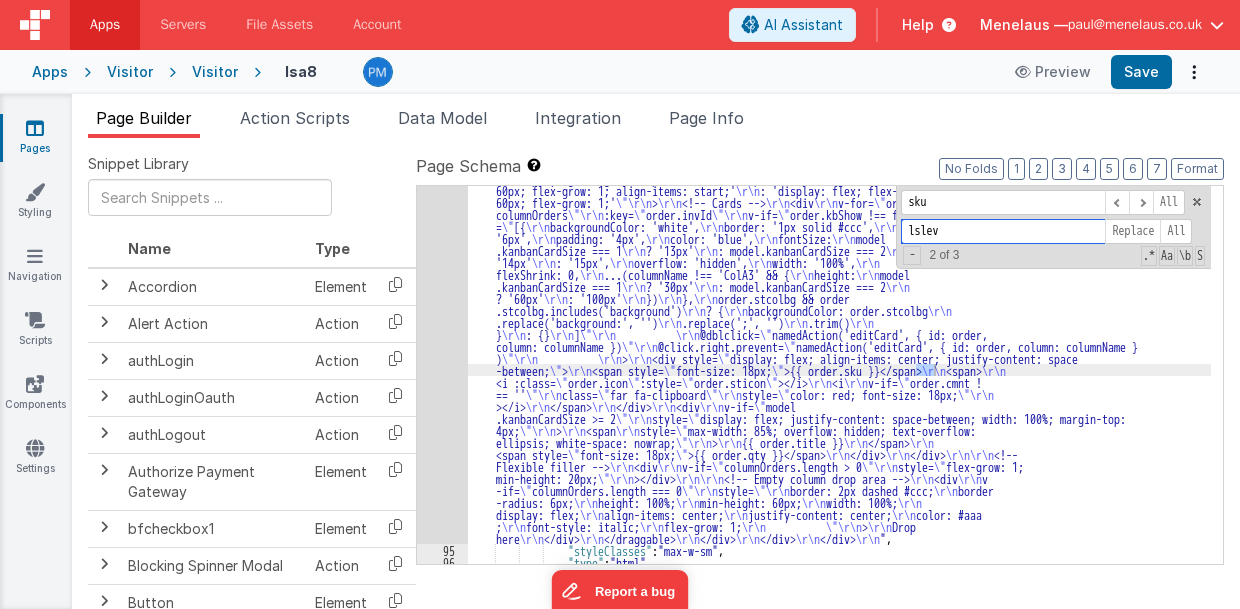 drag, startPoint x: 946, startPoint y: 233, endPoint x: 882, endPoint y: 233, distance: 64 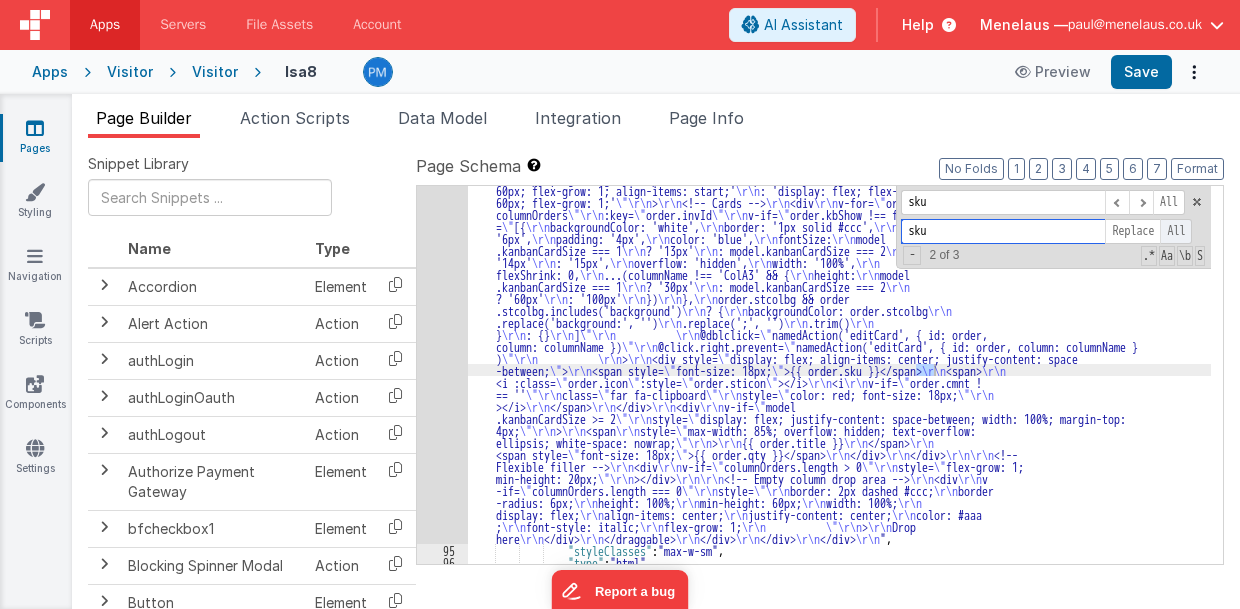 type on "sku" 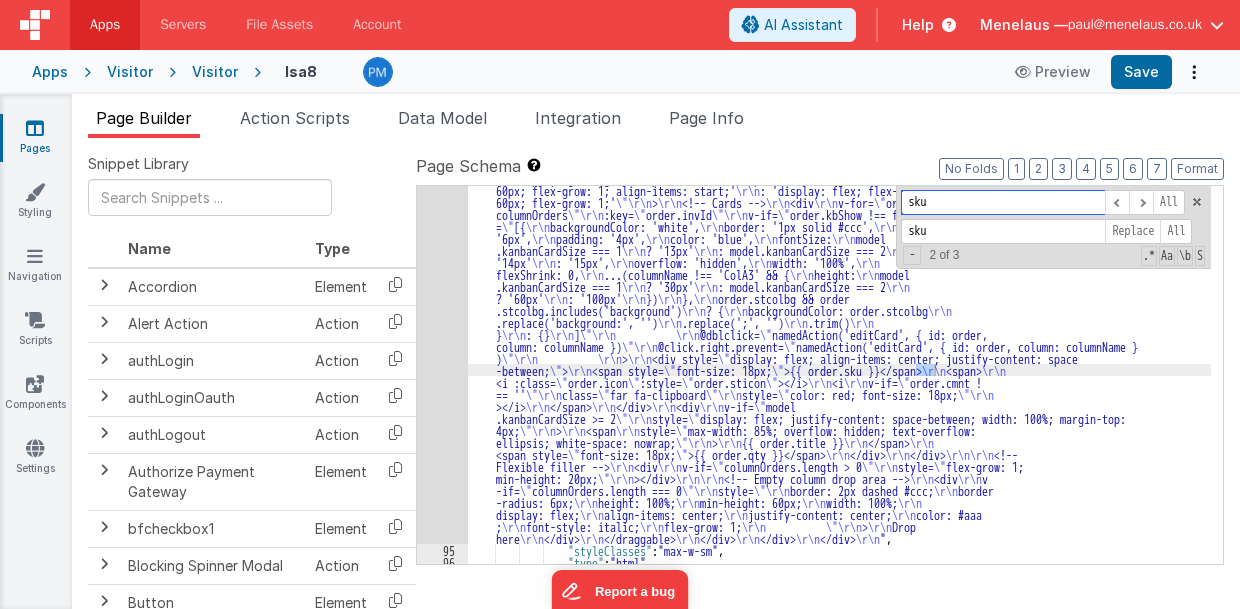 drag, startPoint x: 952, startPoint y: 204, endPoint x: 876, endPoint y: 198, distance: 76.23647 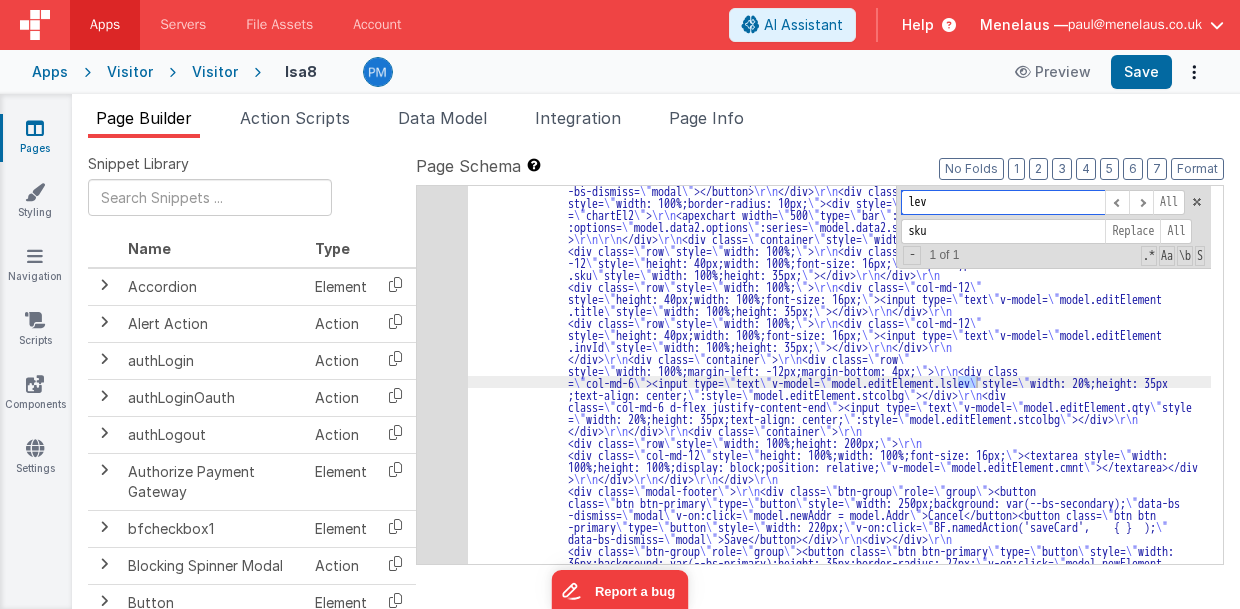scroll, scrollTop: 2366, scrollLeft: 0, axis: vertical 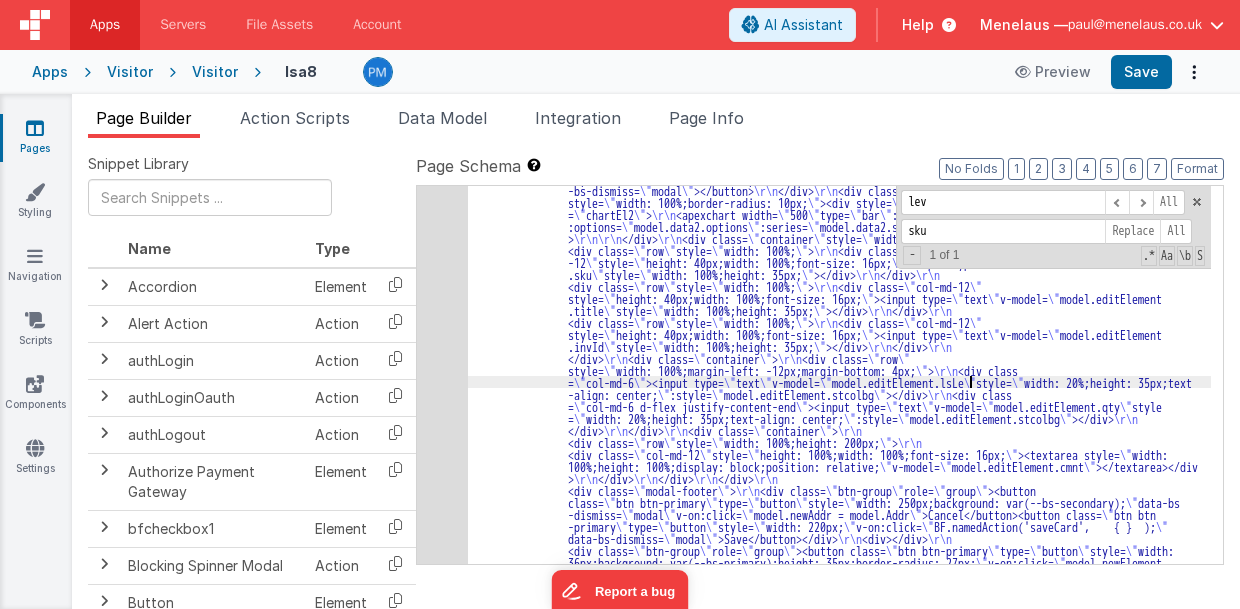 type 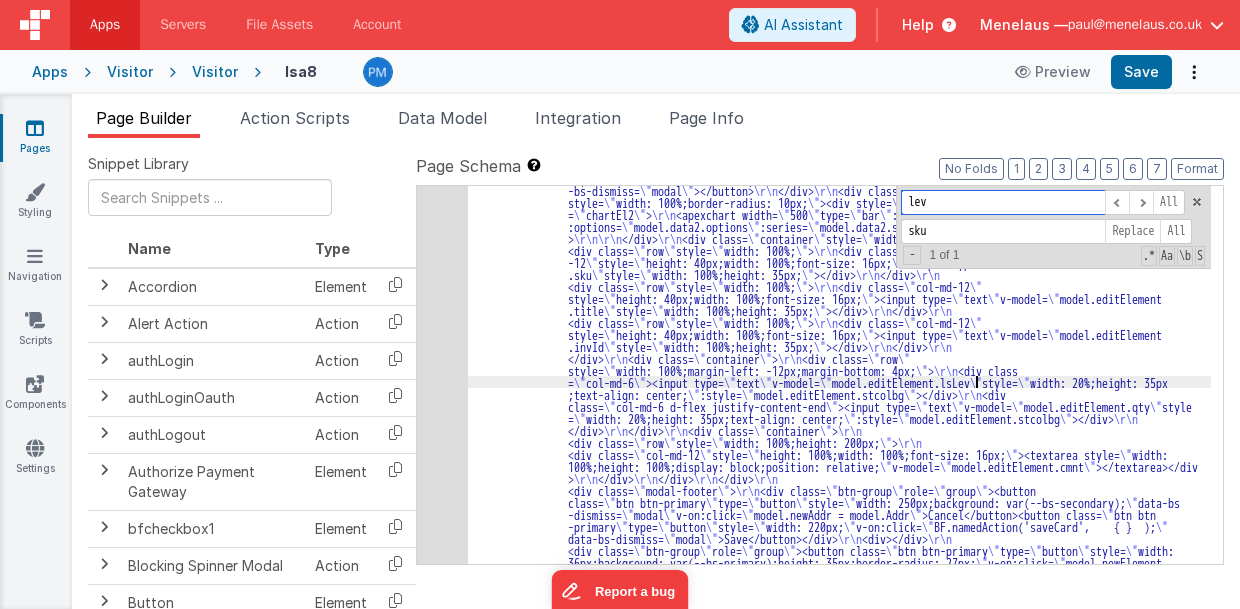 drag, startPoint x: 1176, startPoint y: 230, endPoint x: 1154, endPoint y: 22, distance: 209.16023 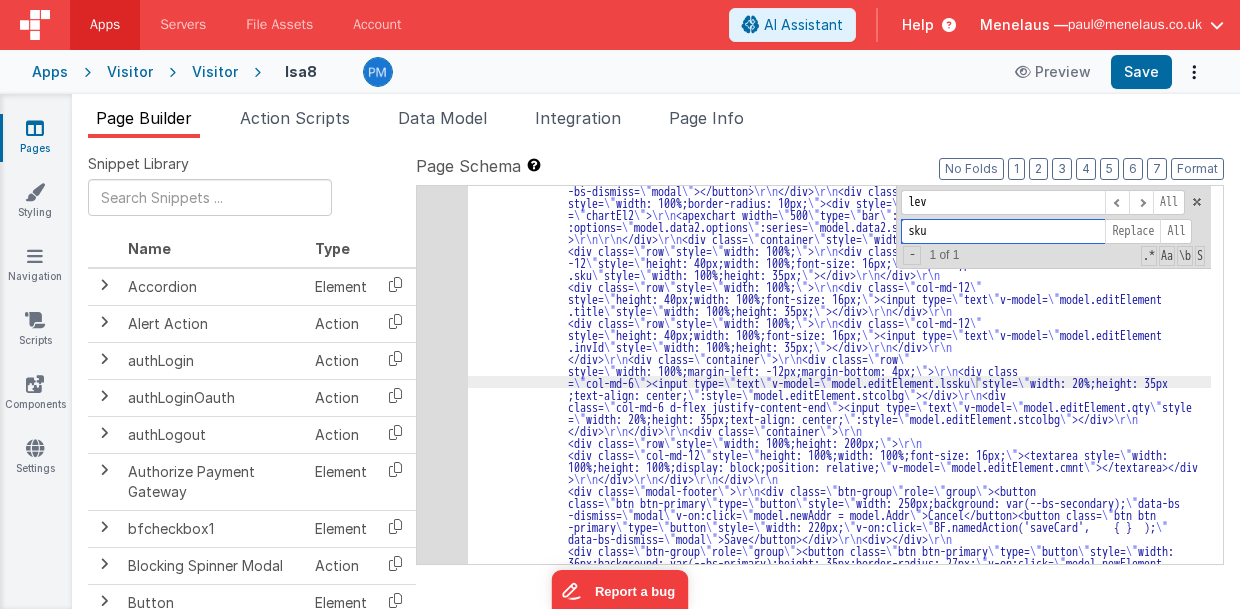 click on "sku" at bounding box center [1003, 231] 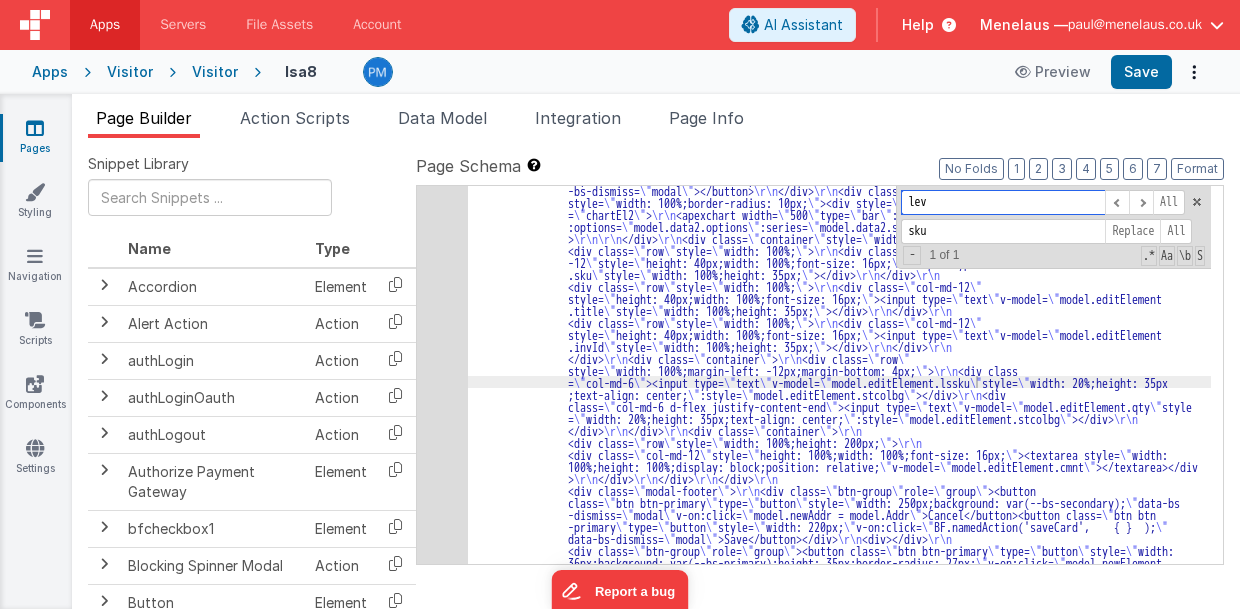click on "lev" at bounding box center [1003, 202] 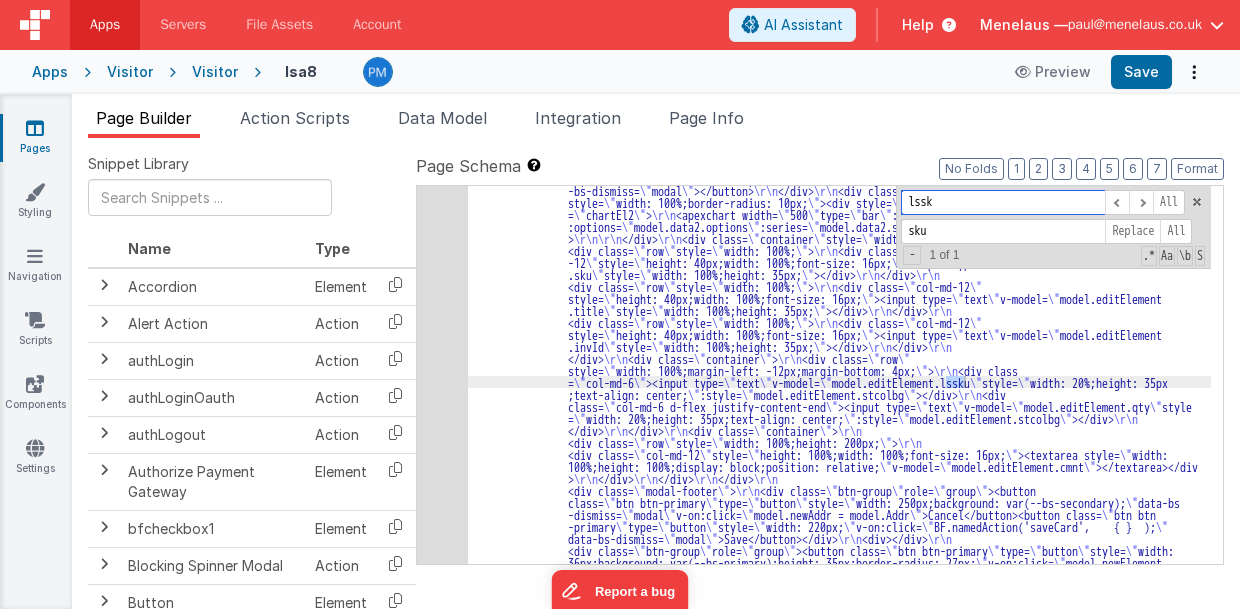 scroll, scrollTop: 2366, scrollLeft: 0, axis: vertical 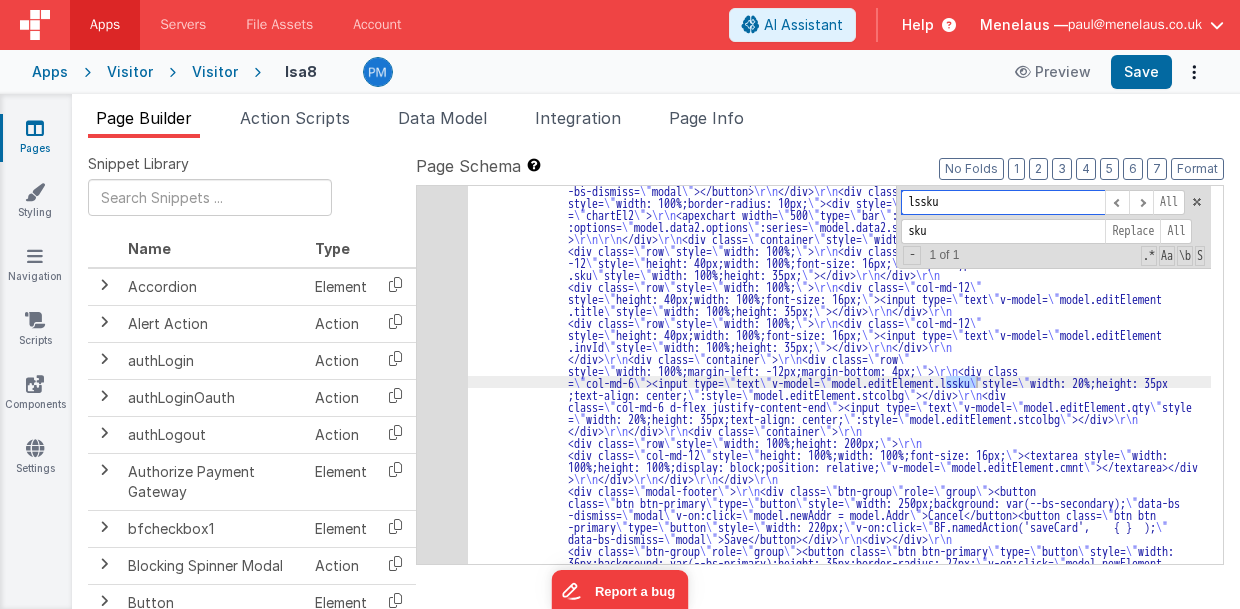 type on "lssku" 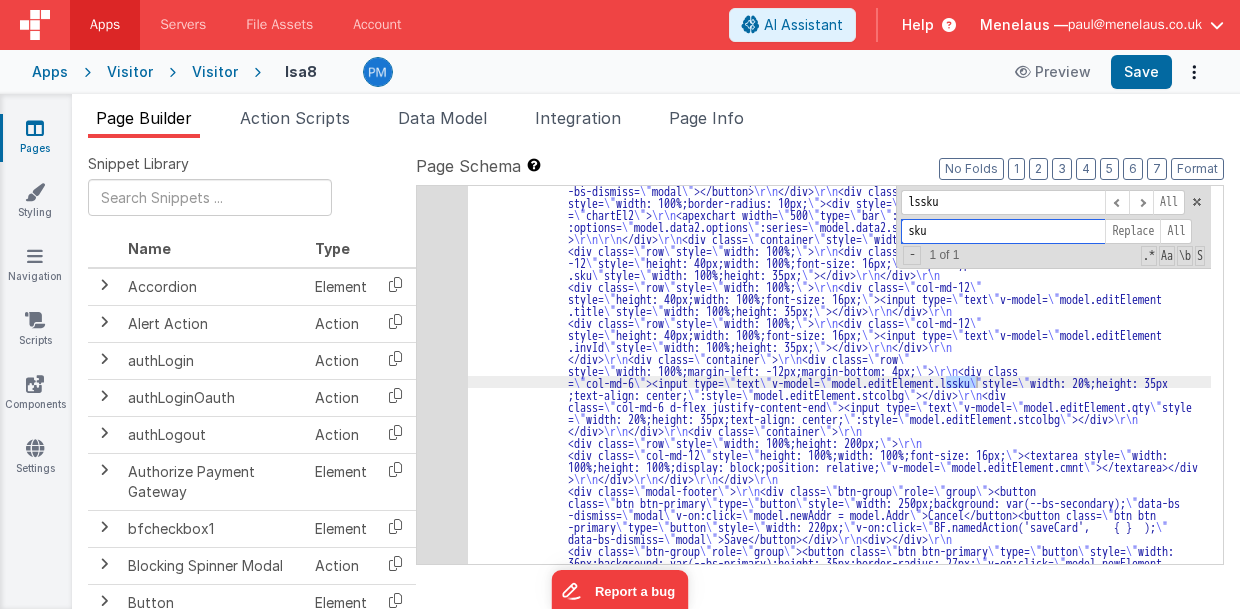 drag, startPoint x: 936, startPoint y: 234, endPoint x: 875, endPoint y: 233, distance: 61.008198 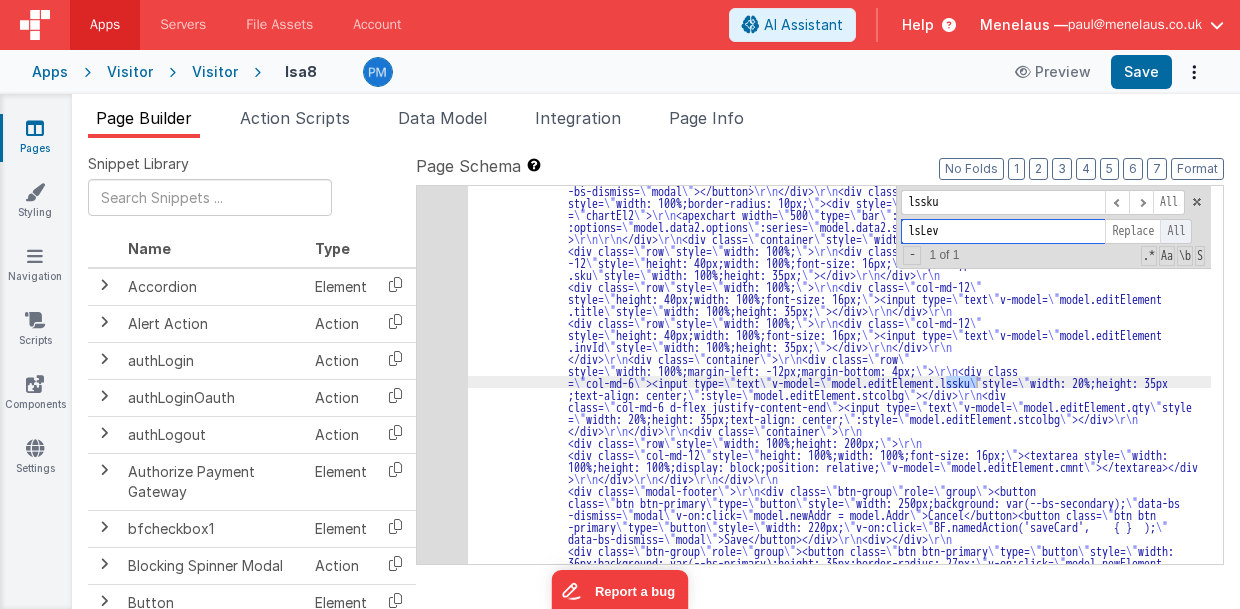 type on "lsLev" 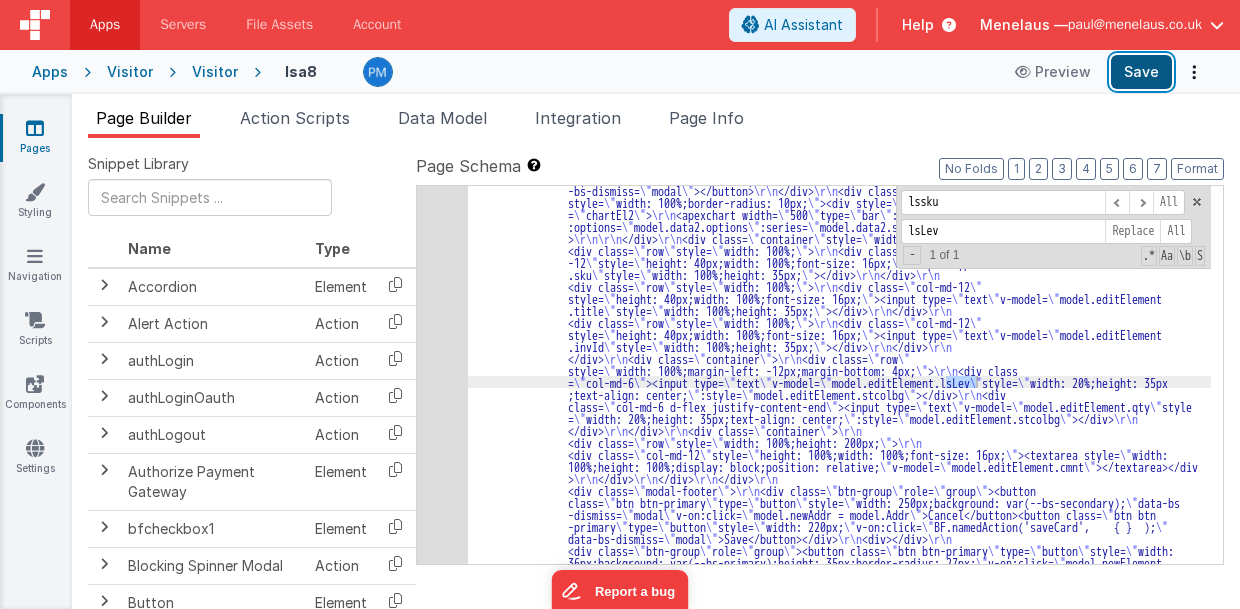 click on "Save" at bounding box center [1141, 72] 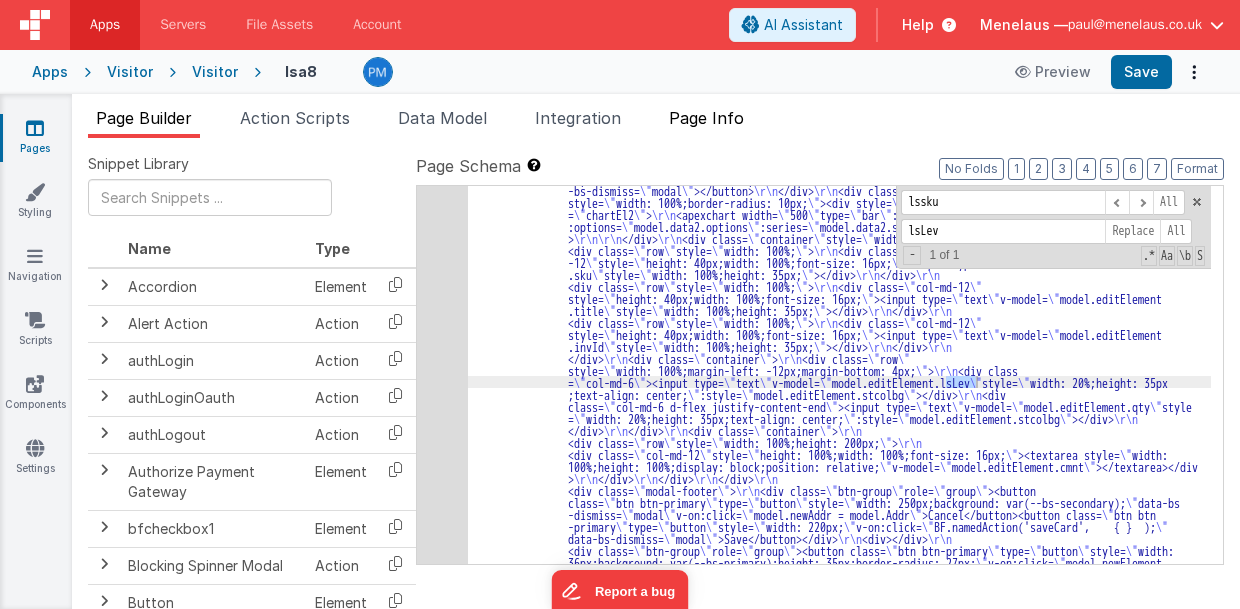 click on "Page Info" at bounding box center (706, 118) 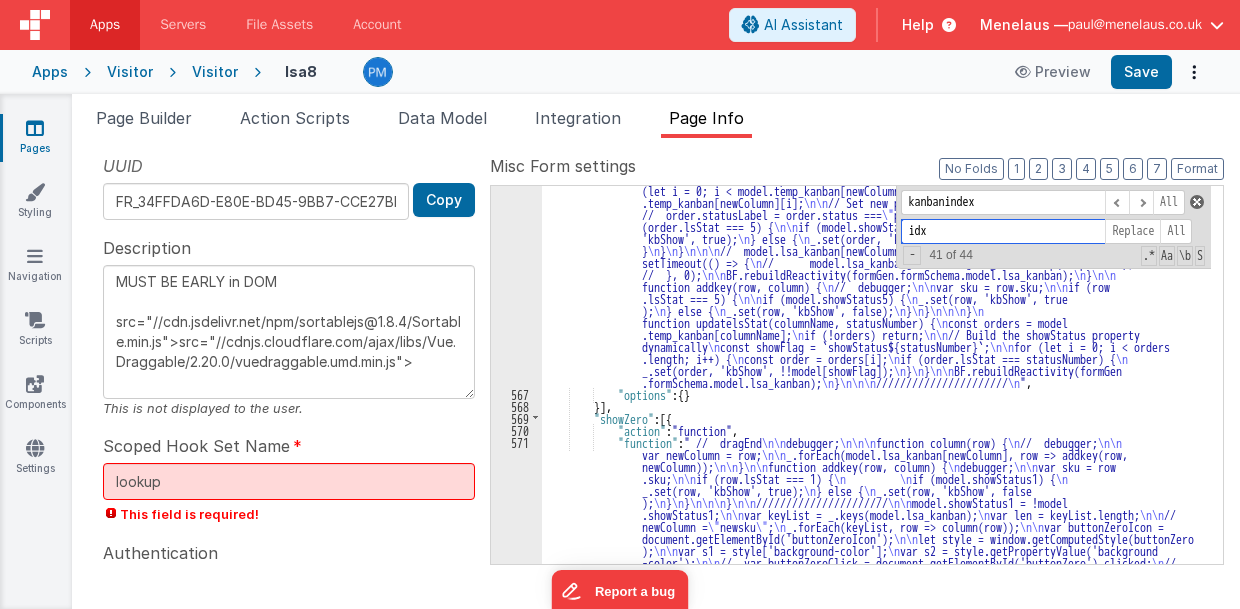 click at bounding box center (1197, 202) 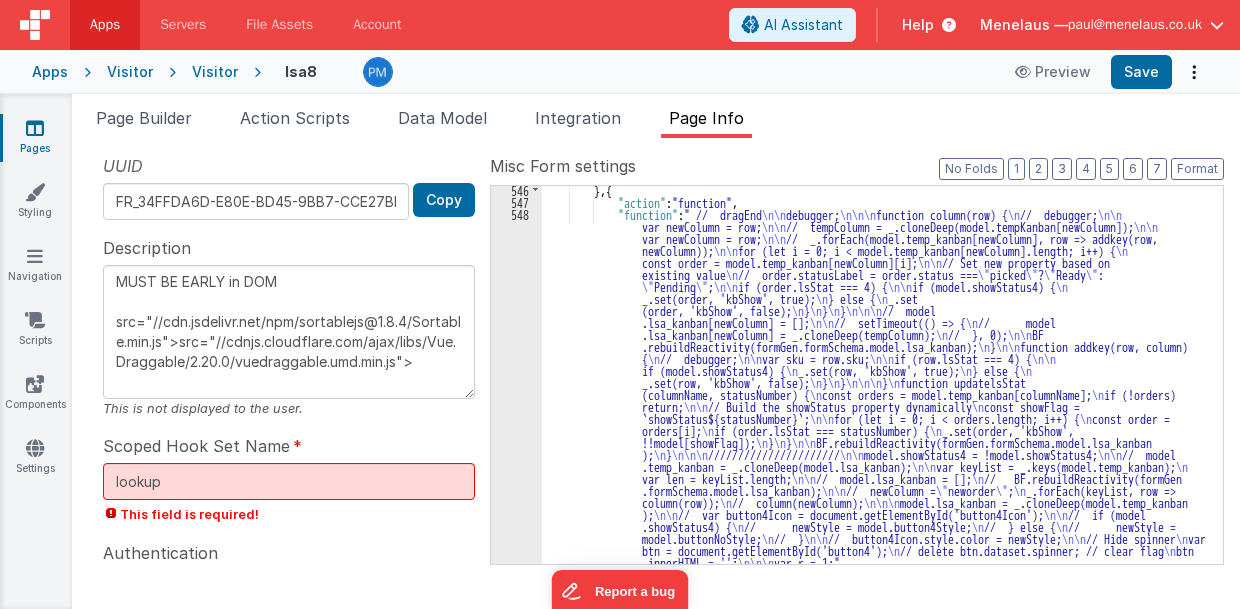 scroll, scrollTop: 13006, scrollLeft: 0, axis: vertical 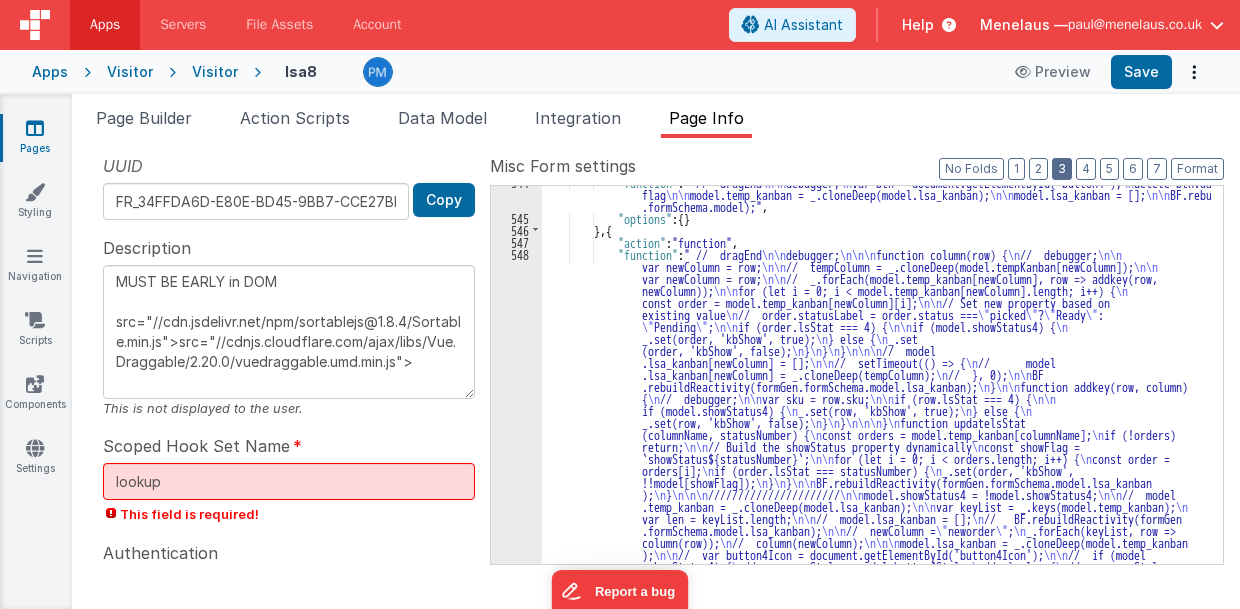click on "3" at bounding box center [1062, 169] 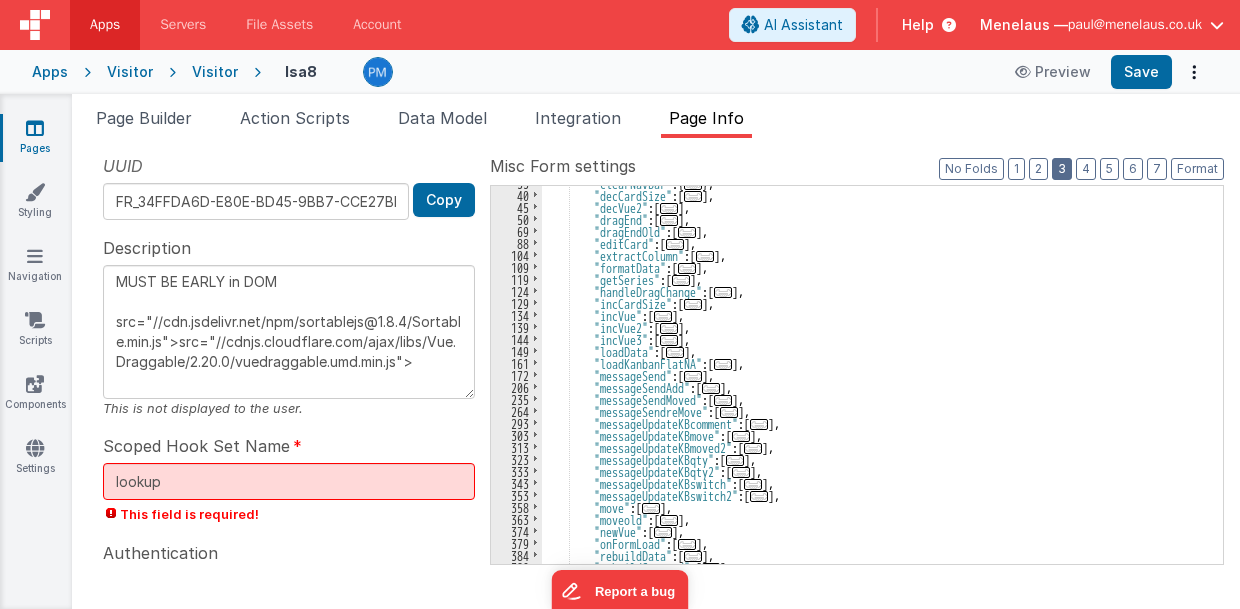 scroll, scrollTop: 165, scrollLeft: 0, axis: vertical 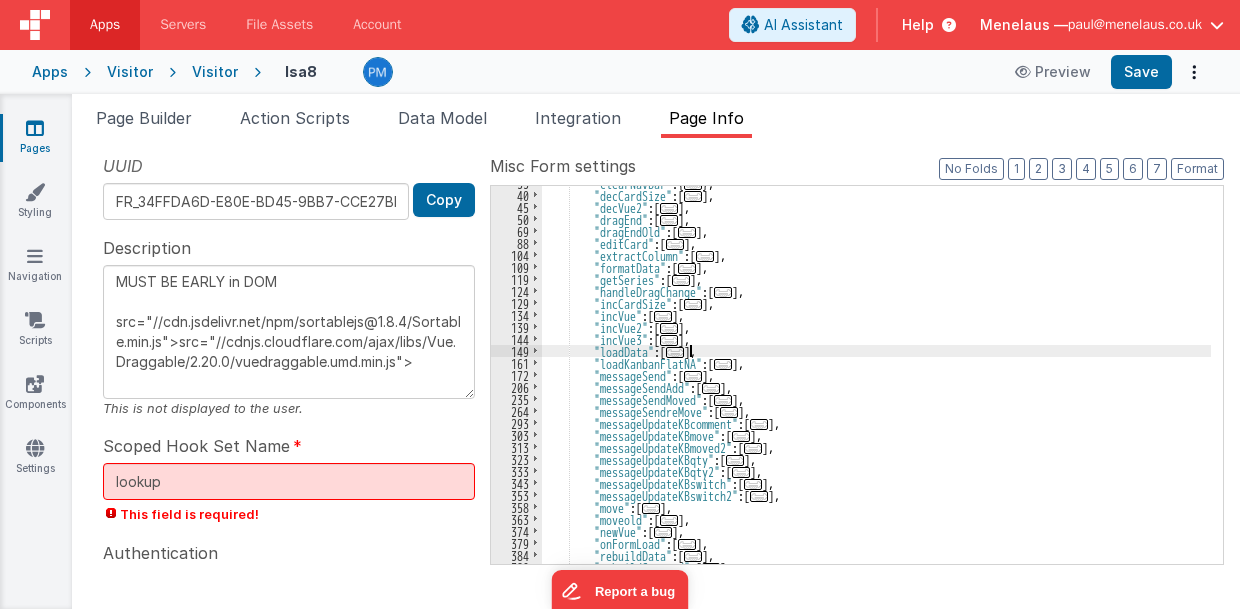 click on ""clearNavBar" :  { ... } ,           "decCardSize" :  [ ... ] ,           "decVue2" :  [ ... ] ,           "dragEnd" :  [ ... ] ,           "dragEndOld" :  [ ... ] ,           "editCard" :  [ ... ] ,           "extractColumn" :  [ ... ] ,           "formatData" :  [ ... ] ,           "getSeries" :  [ ... ] ,           "handleDragChange" :  [ ... ] ,           "incCardSize" :  [ ... ] ,           "incVue" :  [ ... ] ,           "incVue2" :  [ ... ] ,           "incVue3" :  [ ... ] ,           "loadData" :  [ ... ] ,           "loadKanbanFlatNA" :  [ ... ] ,           "messageSend" :  [ ... ] ,           "messageSendAdd" :  [ ... ] ,           "messageSendMoved" :  [ ... ] ,           "messageSendreMove" :  [ ... ] ,           "messageUpdateKBcomment" :  [ ... ] ,           "messageUpdateKBmove" :  [ ... ] ,           "messageUpdateKBmoved2" :  [ ... ] ,           "messageUpdateKBqty" :  [ ... ] ,           "messageUpdateKBqty2" :  [ ... ] ,           "messageUpdateKBswitch" :  [ ... ] ,           :" at bounding box center (877, 378) 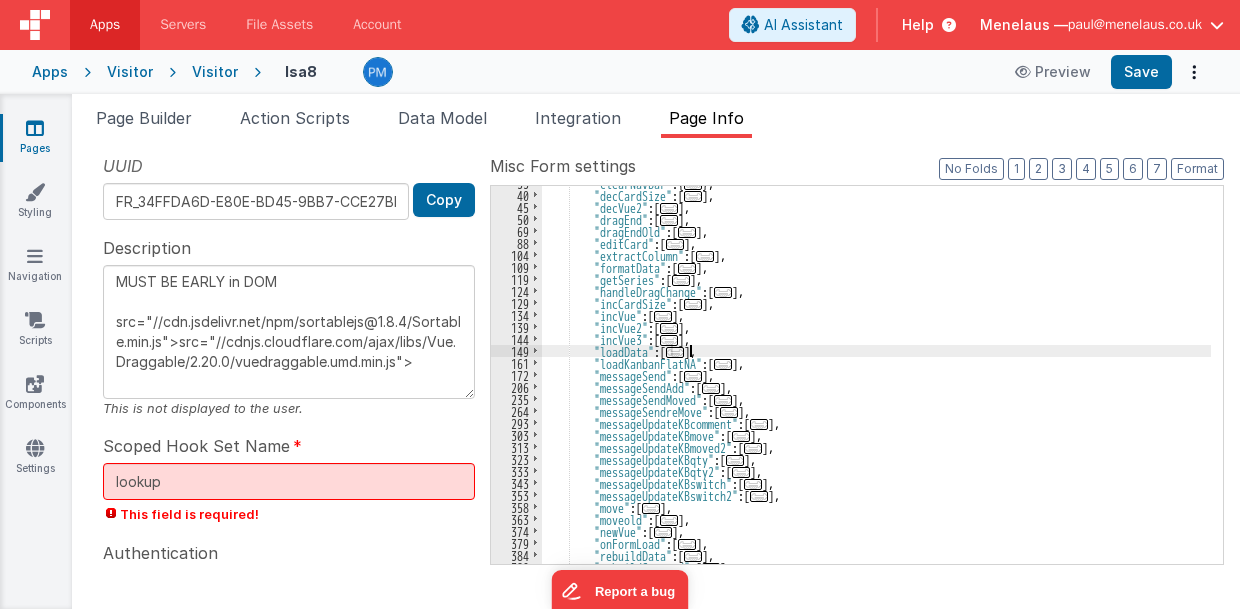 click on "..." at bounding box center (675, 352) 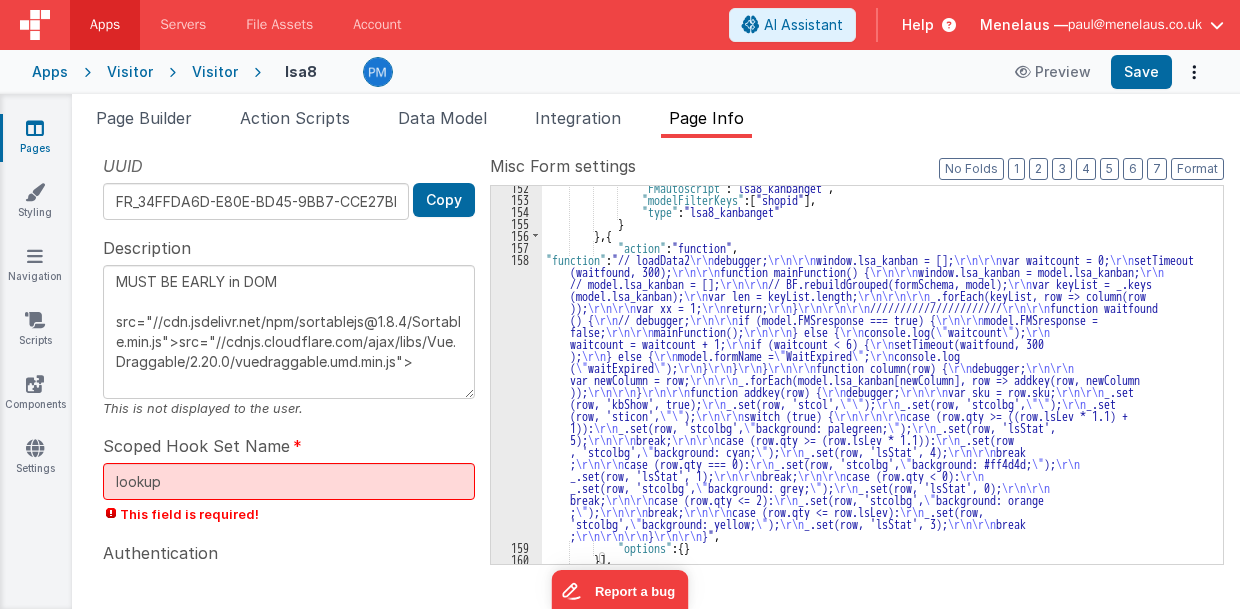 scroll, scrollTop: 365, scrollLeft: 0, axis: vertical 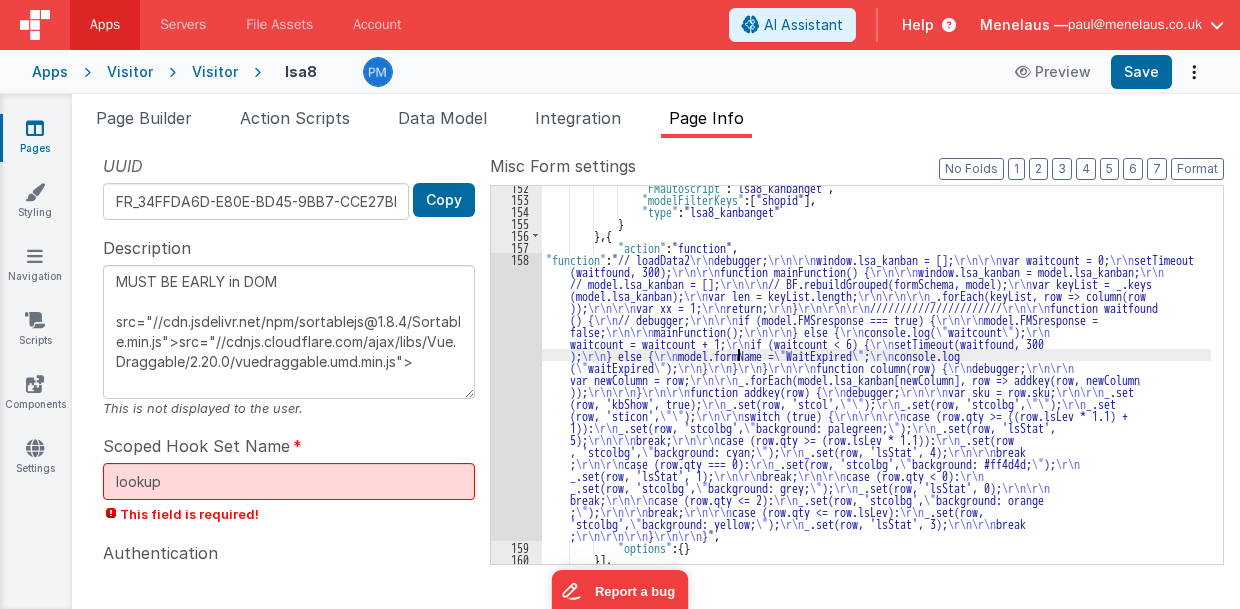 click on ""FMautoscript" :  "lsa8_kanbanget" ,                     "modelFilterKeys" :  [ "shopid" ] ,                     "type" :  "lsa8_kanbanget"                }           } ,  {                "action" :  "function" , "function" :  "// loadData2 \r\n debugger; \r\n\r\n window.lsa_kanban = []; \r\n\r\n var waitcount = 0; \r\n setTimeout      (waitfound, 300); \r\n\r\n function mainFunction() { \r\n\r\n     window.lsa_kanban = model.lsa_kanban; \r\n           // model.lsa_kanban = []; \r\n\r\n     // BF.rebuildGrouped(formSchema, model); \r\n     var keyList = _.keys      (model.lsa_kanban); \r\n     var len = keyList.length; \r\n\r\n\r\n     _.forEach(keyList, row => column(row      )); \r\n\r\n     var xx = 1; \r\n     return; \r\n } \r\n\r\n\r\n ////////////////////// \r\n\r\n function waitfound      () { \r\n     // debugger; \r\n\r\n     if (model.FMSresponse === true) { \r\n\r\n         model.FMSresponse =       false; \r\n\r\n         mainFunction(); \r\n\r\n \r\n" at bounding box center [877, 382] 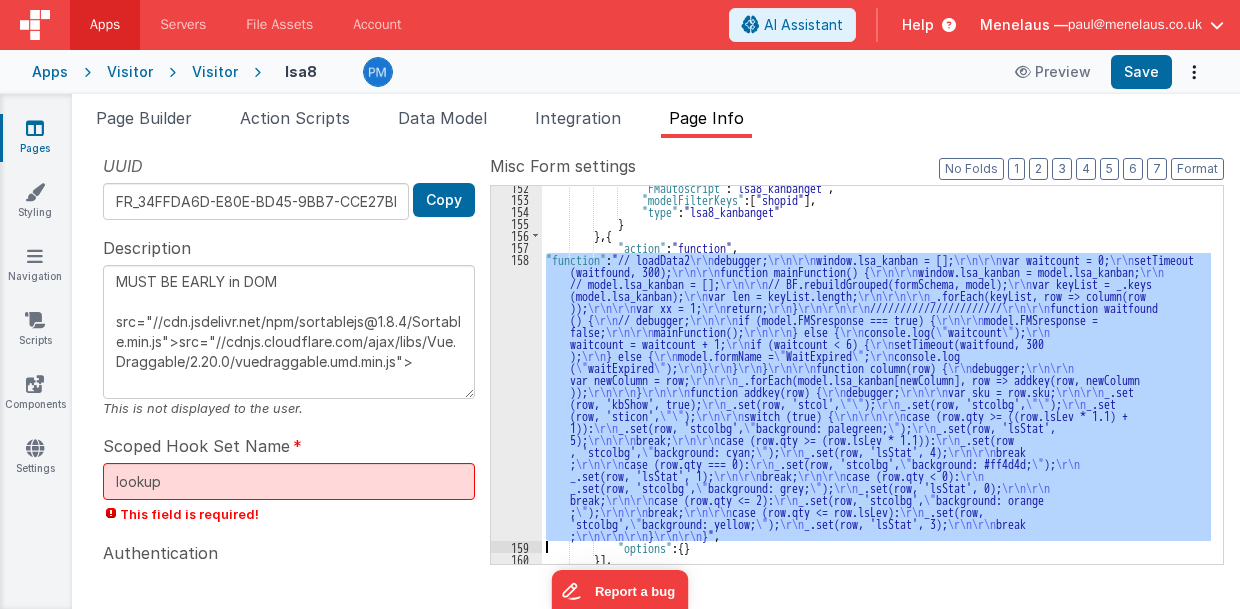 click on "158" at bounding box center [516, 397] 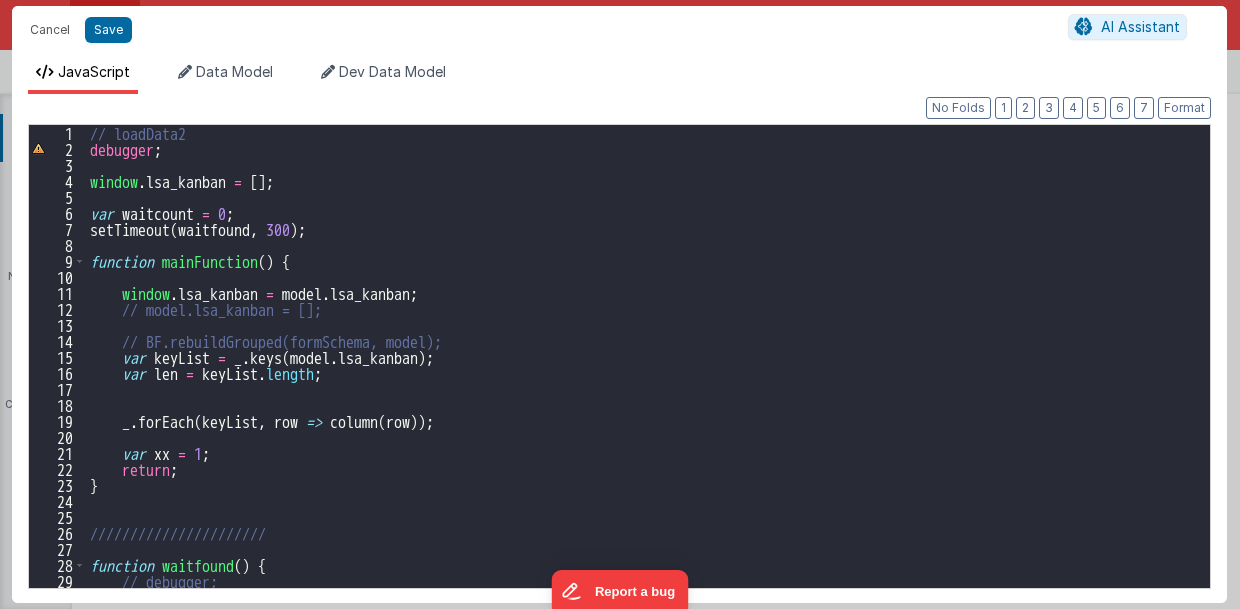 click on "// loadData2 debugger ; window . lsa_kanban   =   [ ] ; var   waitcount   =   0 ; setTimeout ( waitfound ,   300 ) ; function   mainFunction ( )   {      window . lsa_kanban   =   model . lsa_kanban ;      // model.lsa_kanban = [];      // BF.rebuildGrouped(formSchema, model);      var   keyList   =   _ . keys ( model . lsa_kanban ) ;      var   len   =   keyList . length ;      _ . forEach ( keyList ,   row   =>   column ( row )) ;      var   xx   =   1 ;      return ; } ////////////////////// function   waitfound ( )   {      // debugger;" at bounding box center (643, 372) 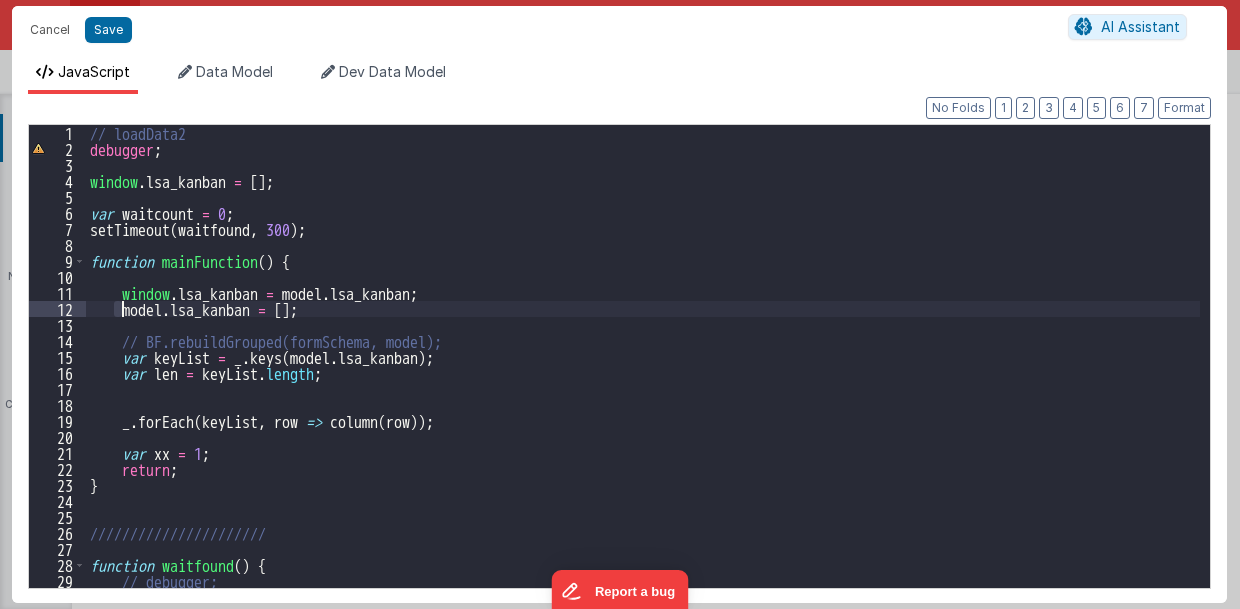 click on "// loadData2 debugger ; window . lsa_kanban   =   [ ] ; var   waitcount   =   0 ; setTimeout ( waitfound ,   300 ) ; function   mainFunction ( )   {      window . lsa_kanban   =   model . lsa_kanban ;      model . lsa_kanban   =   [ ] ;      // BF.rebuildGrouped(formSchema, model);      var   keyList   =   _ . keys ( model . lsa_kanban ) ;      var   len   =   keyList . length ;      _ . forEach ( keyList ,   row   =>   column ( row )) ;      var   xx   =   1 ;      return ; } ////////////////////// function   waitfound ( )   {      // debugger;" at bounding box center [643, 372] 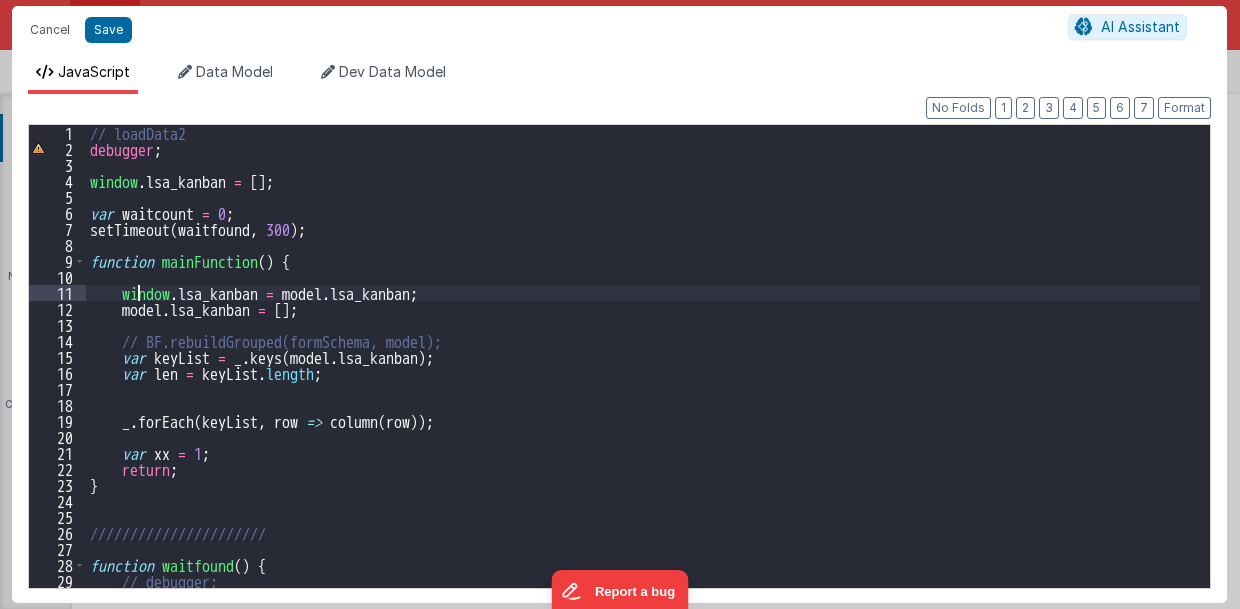 click on "// loadData2 debugger ; window . lsa_kanban   =   [ ] ; var   waitcount   =   0 ; setTimeout ( waitfound ,   300 ) ; function   mainFunction ( )   {      window . lsa_kanban   =   model . lsa_kanban ;      model . lsa_kanban   =   [ ] ;      // BF.rebuildGrouped(formSchema, model);      var   keyList   =   _ . keys ( model . lsa_kanban ) ;      var   len   =   keyList . length ;      _ . forEach ( keyList ,   row   =>   column ( row )) ;      var   xx   =   1 ;      return ; } ////////////////////// function   waitfound ( )   {      // debugger;" at bounding box center (643, 372) 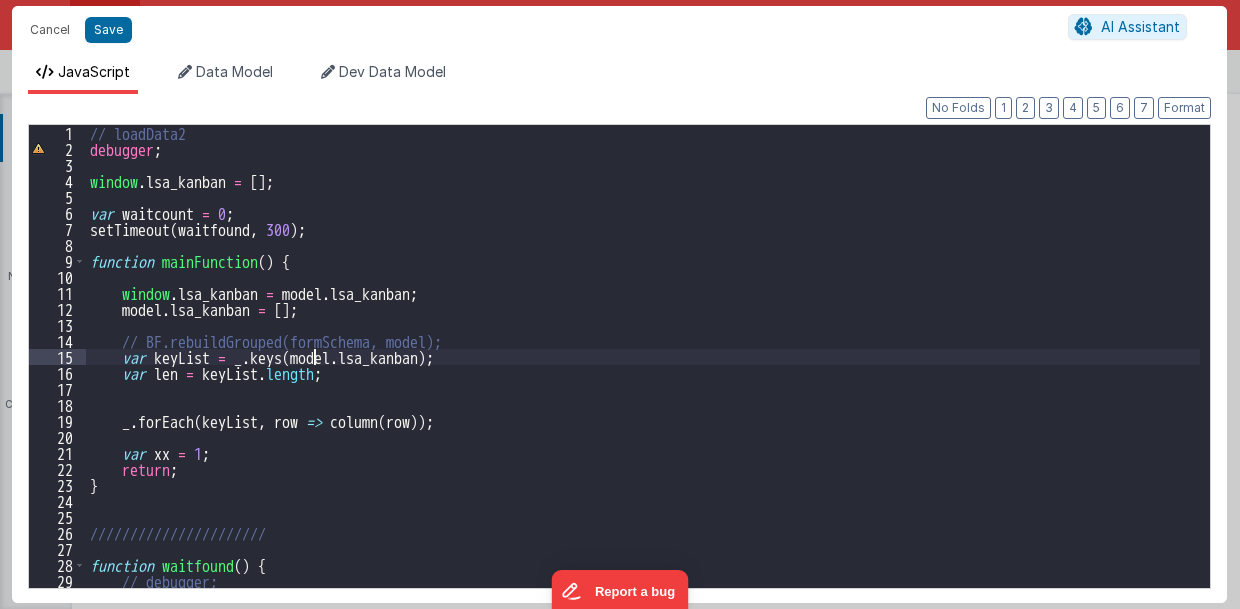click on "// loadData2 debugger ; window . lsa_kanban   =   [ ] ; var   waitcount   =   0 ; setTimeout ( waitfound ,   300 ) ; function   mainFunction ( )   {      window . lsa_kanban   =   model . lsa_kanban ;      model . lsa_kanban   =   [ ] ;      // BF.rebuildGrouped(formSchema, model);      var   keyList   =   _ . keys ( model . lsa_kanban ) ;      var   len   =   keyList . length ;      _ . forEach ( keyList ,   row   =>   column ( row )) ;      var   xx   =   1 ;      return ; } ////////////////////// function   waitfound ( )   {      // debugger;" at bounding box center (643, 372) 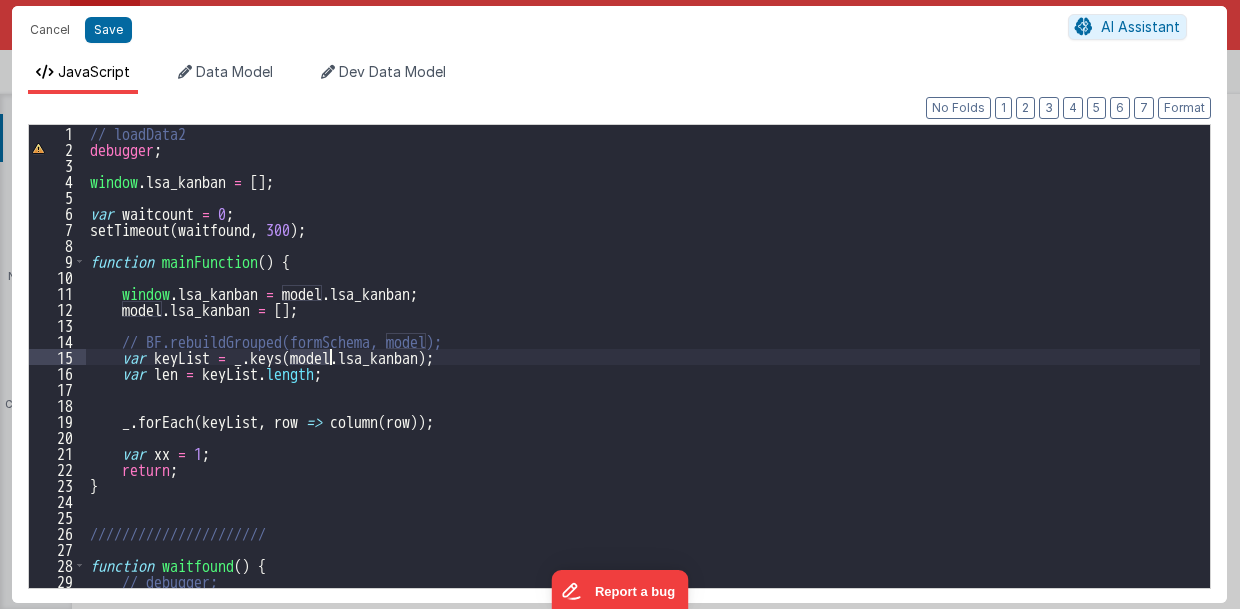 click on "// loadData2 debugger ; window . lsa_kanban   =   [ ] ; var   waitcount   =   0 ; setTimeout ( waitfound ,   300 ) ; function   mainFunction ( )   {      window . lsa_kanban   =   model . lsa_kanban ;      model . lsa_kanban   =   [ ] ;      // BF.rebuildGrouped(formSchema, model);      var   keyList   =   _ . keys ( model . lsa_kanban ) ;      var   len   =   keyList . length ;      _ . forEach ( keyList ,   row   =>   column ( row )) ;      var   xx   =   1 ;      return ; } ////////////////////// function   waitfound ( )   {      // debugger;" at bounding box center [643, 372] 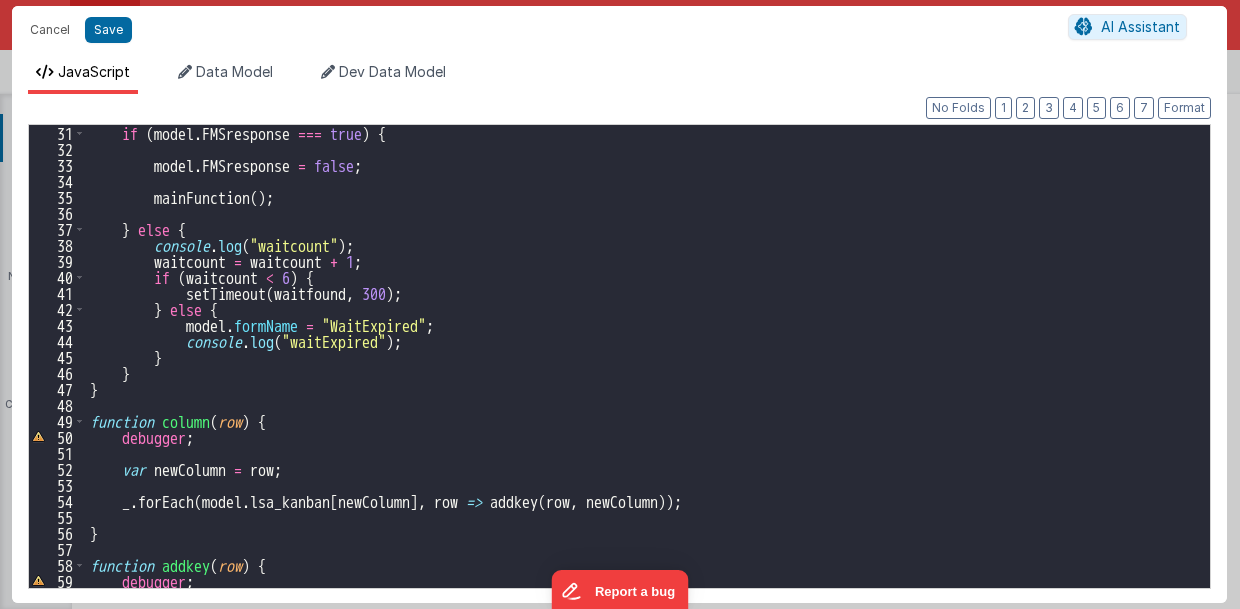scroll, scrollTop: 600, scrollLeft: 0, axis: vertical 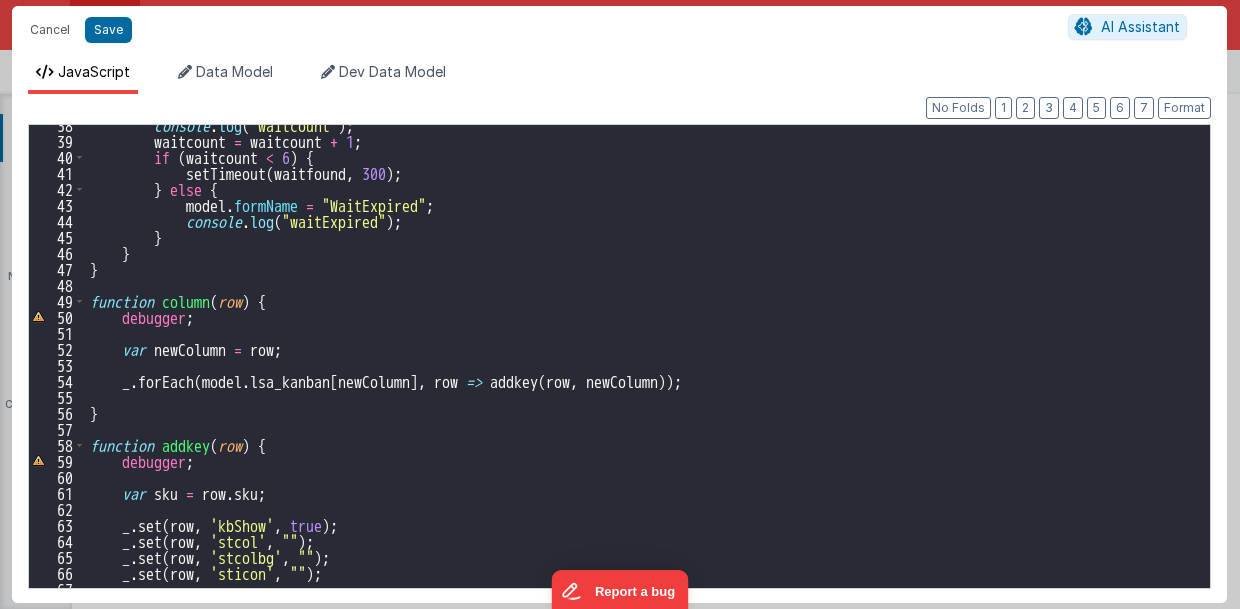 click on "console.log("waitcount"); waitcount = waitcount + 1; if (waitcount < 6) { setTimeout(waitfound, 300); } else { model.formName = "WaitExpired"; console.log("waitExpired"); } } function column(row) { debugger; var newColumn = row; _.forEach(model.lsa_kanban[newColumn], row => addkey(row, newColumn)); } function addkey(row) { debugger; var sku = row.sku; _.set(row, 'kbShow', true); _.set(row, 'stcol', ""); _.set(row, 'stcolbg', ""); _.set(row, 'sticon', "");" at bounding box center [643, 364] 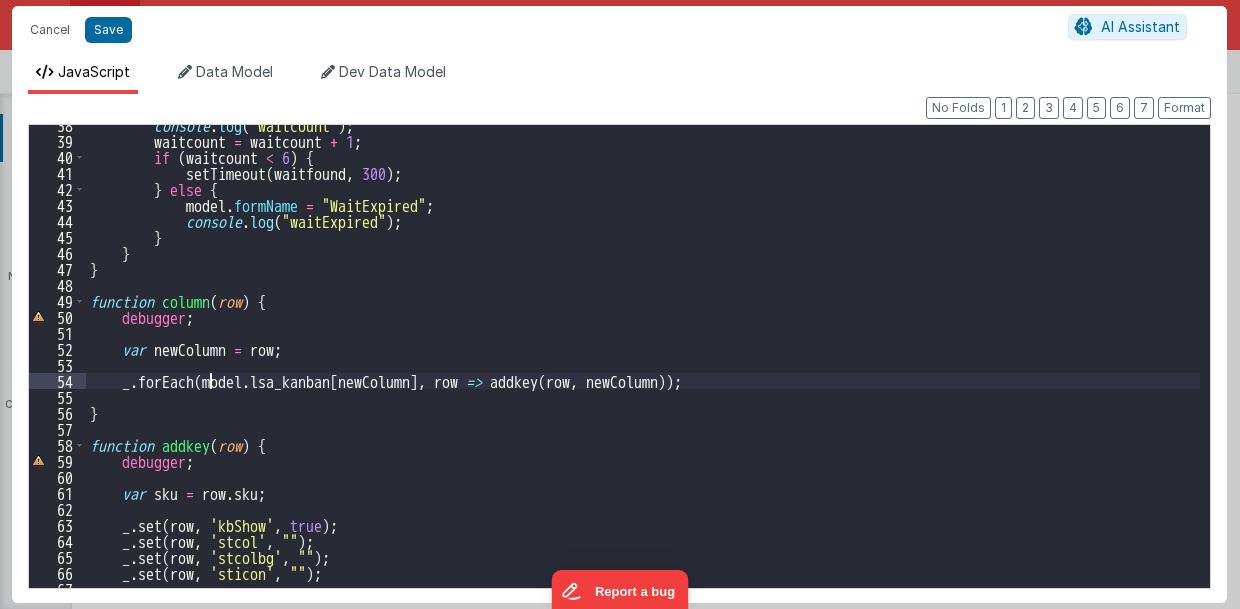 click on "console.log("waitcount"); waitcount = waitcount + 1; if (waitcount < 6) { setTimeout(waitfound, 300); } else { model.formName = "WaitExpired"; console.log("waitExpired"); } } function column(row) { debugger; var newColumn = row; _.forEach(model.lsa_kanban[newColumn], row => addkey(row, newColumn)); } function addkey(row) { debugger; var sku = row.sku; _.set(row, 'kbShow', true); _.set(row, 'stcol', ""); _.set(row, 'stcolbg', ""); _.set(row, 'sticon', "");" at bounding box center [643, 364] 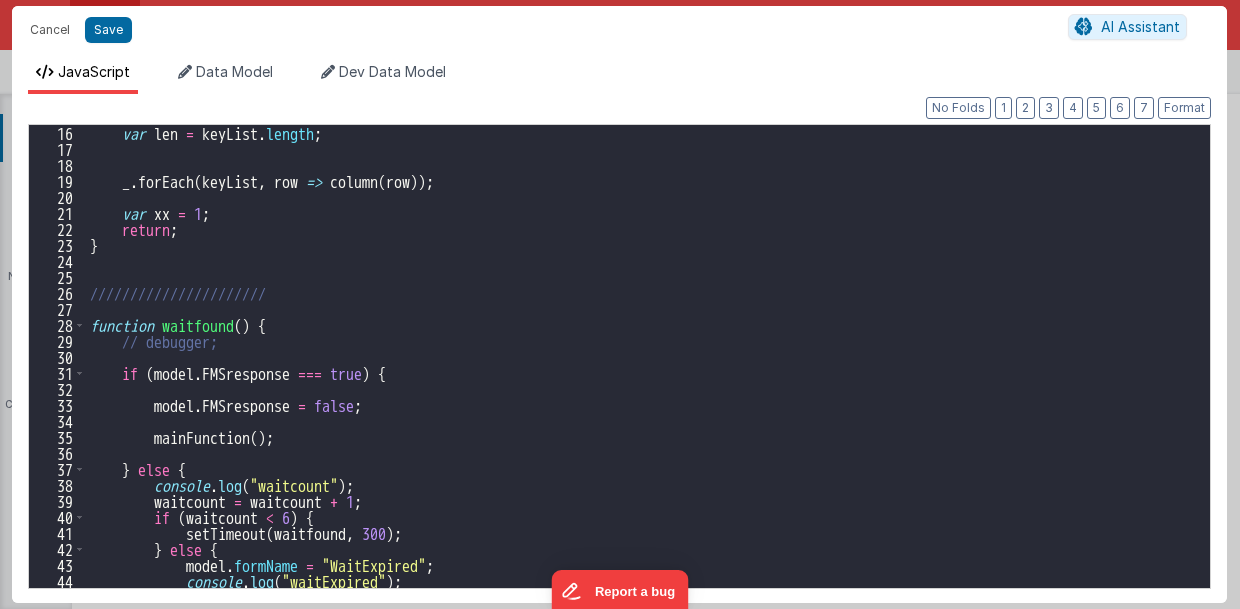 scroll, scrollTop: 80, scrollLeft: 0, axis: vertical 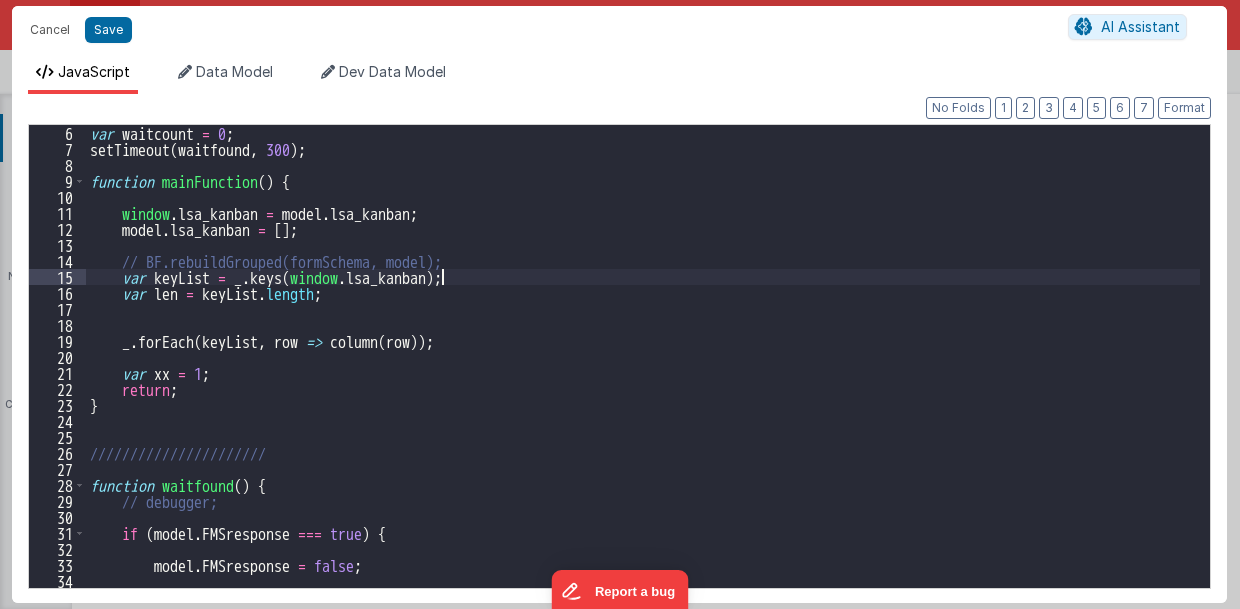 click on "var   waitcount   =   0 ; setTimeout ( waitfound ,   300 ) ; function   mainFunction ( )   {      window . lsa_kanban   =   model . lsa_kanban ;      model . lsa_kanban   =   [ ] ;      // BF.rebuildGrouped(formSchema, model);      var   keyList   =   _ . keys ( window . lsa_kanban ) ;      var   len   =   keyList . length ;      _ . forEach ( keyList ,   row   =>   column ( row )) ;      var   xx   =   1 ;      return ; } ////////////////////// function   waitfound ( )   {      // debugger;      if   ( model . FMSresponse   ===   true )   {           model . FMSresponse   =   false ;           mainFunction ( ) ;" at bounding box center [643, 372] 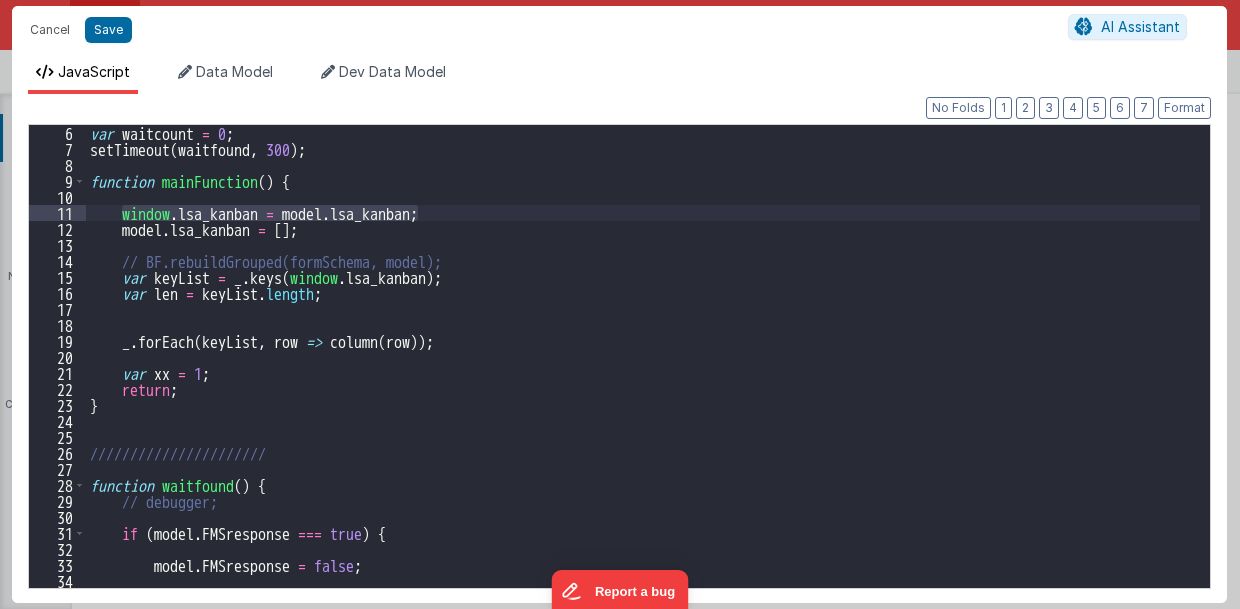 drag, startPoint x: 120, startPoint y: 211, endPoint x: 422, endPoint y: 212, distance: 302.00165 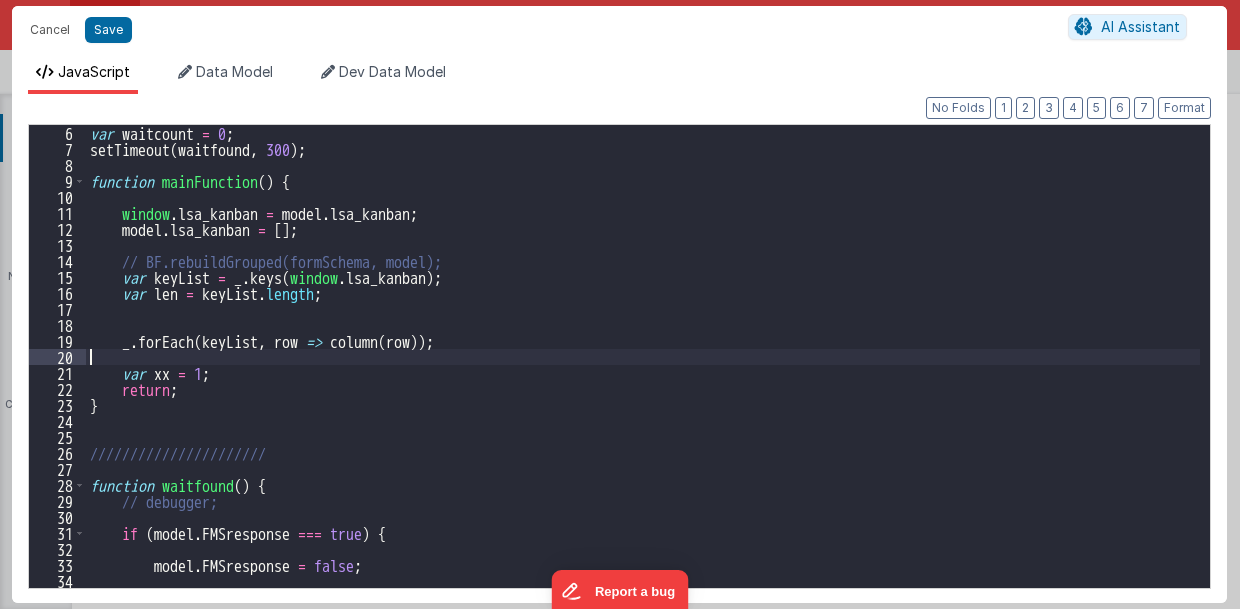 click on "var   waitcount   =   0 ; setTimeout ( waitfound ,   300 ) ; function   mainFunction ( )   {      window . lsa_kanban   =   model . lsa_kanban ;      model . lsa_kanban   =   [ ] ;      // BF.rebuildGrouped(formSchema, model);      var   keyList   =   _ . keys ( window . lsa_kanban ) ;      var   len   =   keyList . length ;      _ . forEach ( keyList ,   row   =>   column ( row )) ;      var   xx   =   1 ;      return ; } ////////////////////// function   waitfound ( )   {      // debugger;      if   ( model . FMSresponse   ===   true )   {           model . FMSresponse   =   false ;           mainFunction ( ) ;" at bounding box center (643, 372) 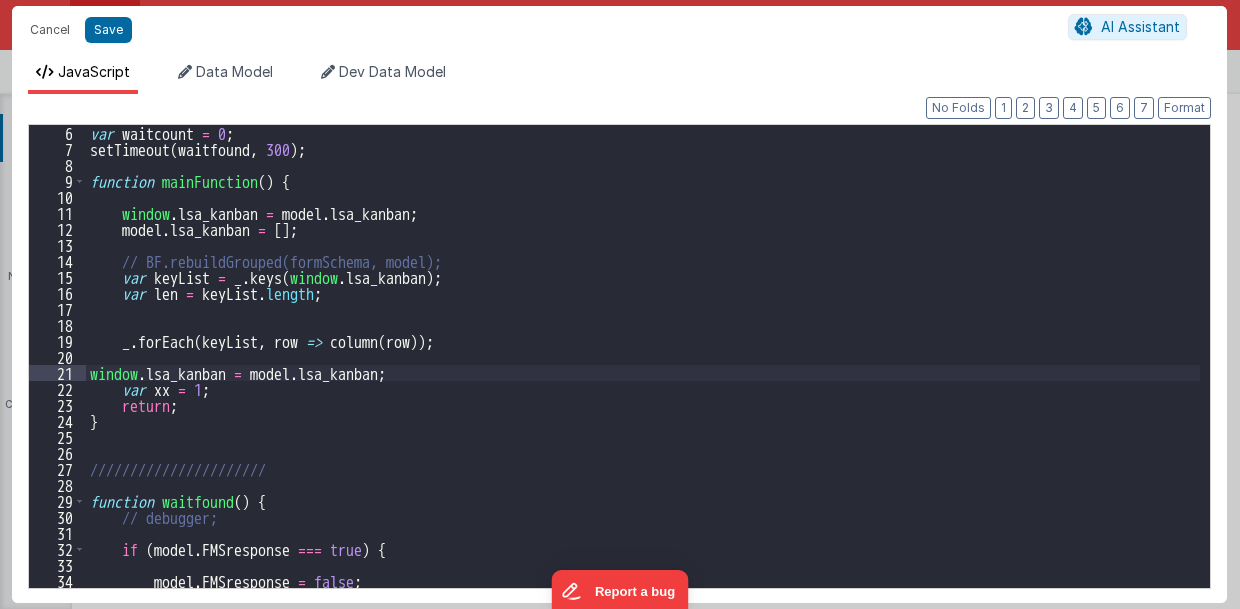 click on "var   waitcount   =   0 ; setTimeout ( waitfound ,   300 ) ; function   mainFunction ( )   {      window . lsa_kanban   =   model . lsa_kanban ;      model . lsa_kanban   =   [ ] ;      // BF.rebuildGrouped(formSchema, model);      var   keyList   =   _ . keys ( window . lsa_kanban ) ;      var   len   =   keyList . length ;      _ . forEach ( keyList ,   row   =>   column ( row )) ; window . lsa_kanban   =   model . lsa_kanban ;      var   xx   =   1 ;      return ; } ////////////////////// function   waitfound ( )   {      // debugger;      if   ( model . FMSresponse   ===   true )   {           model . FMSresponse   =   false ;" at bounding box center [643, 372] 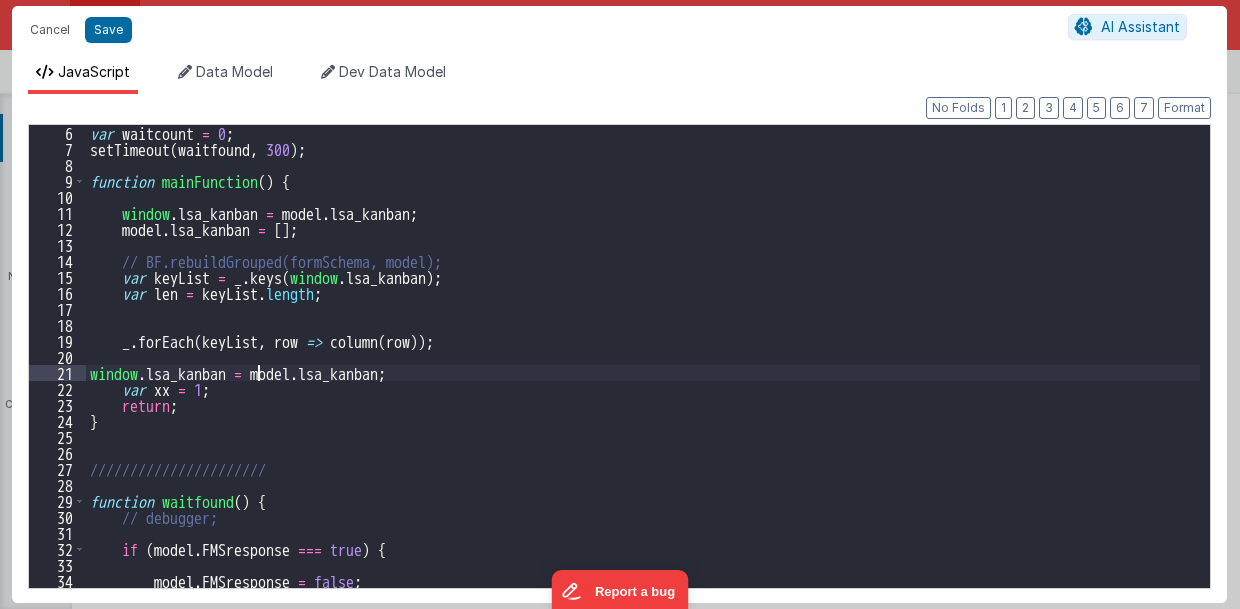 click on "var   waitcount   =   0 ; setTimeout ( waitfound ,   300 ) ; function   mainFunction ( )   {      window . lsa_kanban   =   model . lsa_kanban ;      model . lsa_kanban   =   [ ] ;      // BF.rebuildGrouped(formSchema, model);      var   keyList   =   _ . keys ( window . lsa_kanban ) ;      var   len   =   keyList . length ;      _ . forEach ( keyList ,   row   =>   column ( row )) ; window . lsa_kanban   =   model . lsa_kanban ;      var   xx   =   1 ;      return ; } ////////////////////// function   waitfound ( )   {      // debugger;      if   ( model . FMSresponse   ===   true )   {           model . FMSresponse   =   false ;" at bounding box center [643, 372] 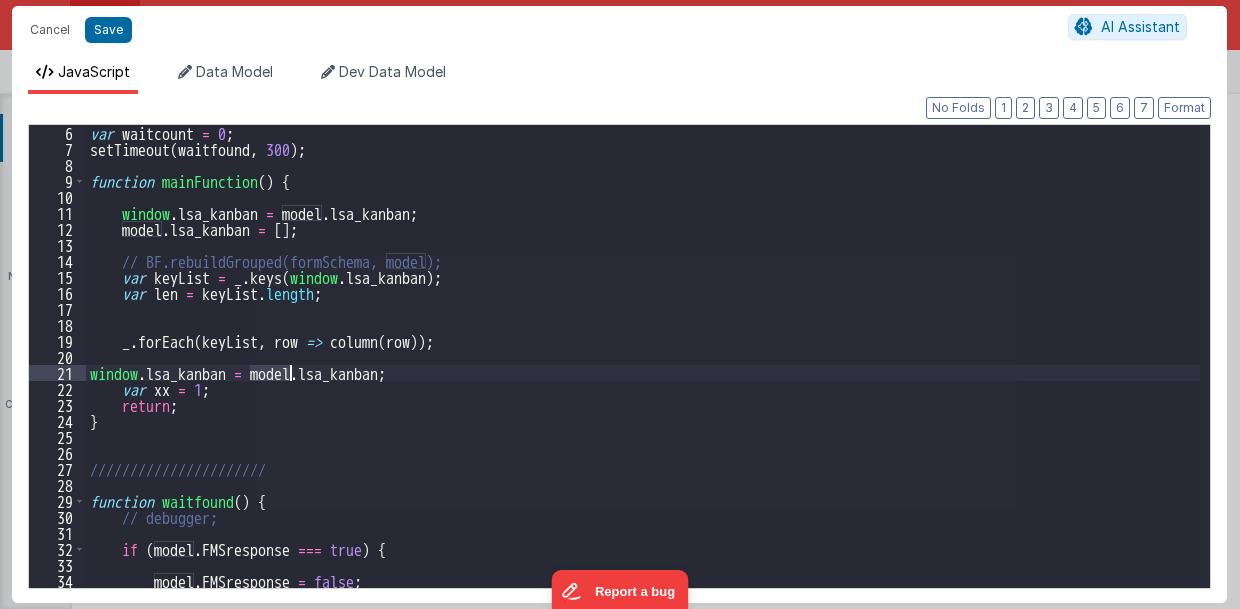 click on "var   waitcount   =   0 ; setTimeout ( waitfound ,   300 ) ; function   mainFunction ( )   {      window . lsa_kanban   =   model . lsa_kanban ;      model . lsa_kanban   =   [ ] ;      // BF.rebuildGrouped(formSchema, model);      var   keyList   =   _ . keys ( window . lsa_kanban ) ;      var   len   =   keyList . length ;      _ . forEach ( keyList ,   row   =>   column ( row )) ; window . lsa_kanban   =   model . lsa_kanban ;      var   xx   =   1 ;      return ; } ////////////////////// function   waitfound ( )   {      // debugger;      if   ( model . FMSresponse   ===   true )   {           model . FMSresponse   =   false ;" at bounding box center (643, 356) 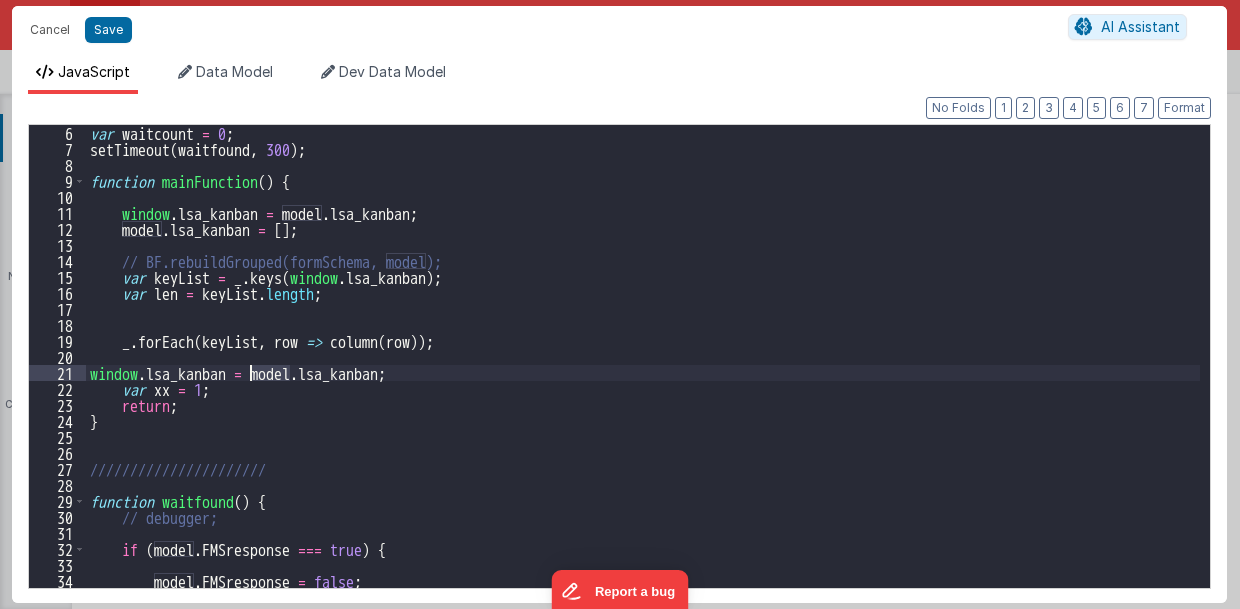 click on "var   waitcount   =   0 ; setTimeout ( waitfound ,   300 ) ; function   mainFunction ( )   {      window . lsa_kanban   =   model . lsa_kanban ;      model . lsa_kanban   =   [ ] ;      // BF.rebuildGrouped(formSchema, model);      var   keyList   =   _ . keys ( window . lsa_kanban ) ;      var   len   =   keyList . length ;      _ . forEach ( keyList ,   row   =>   column ( row )) ; window . lsa_kanban   =   model . lsa_kanban ;      var   xx   =   1 ;      return ; } ////////////////////// function   waitfound ( )   {      // debugger;      if   ( model . FMSresponse   ===   true )   {           model . FMSresponse   =   false ;" at bounding box center [643, 372] 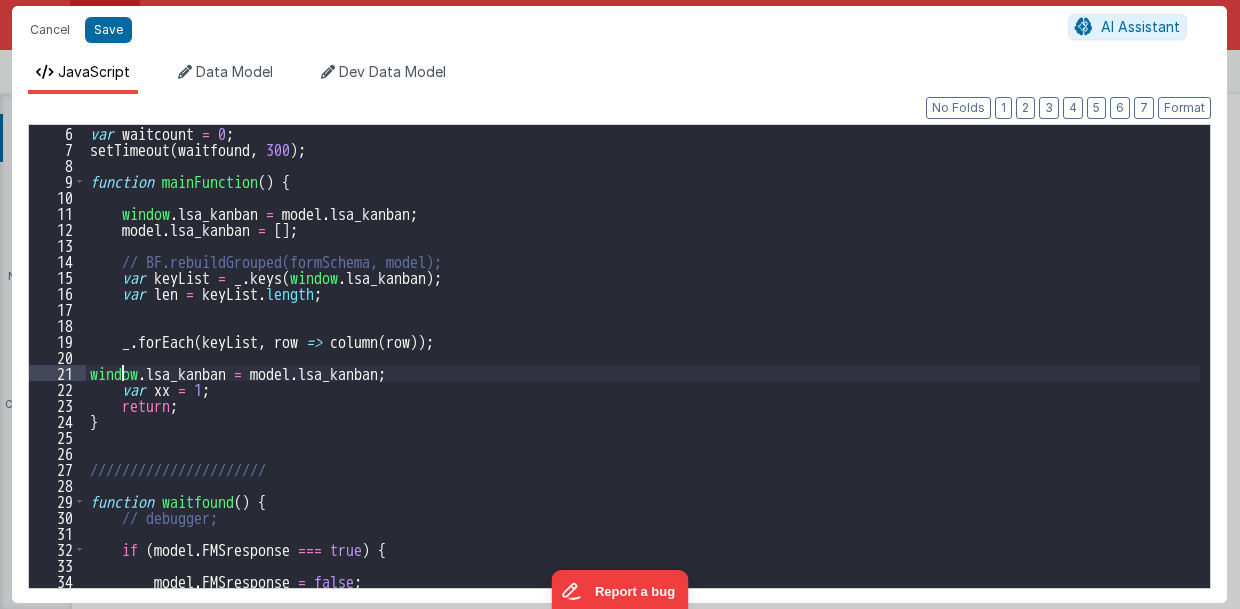 click on "var   waitcount   =   0 ; setTimeout ( waitfound ,   300 ) ; function   mainFunction ( )   {      window . lsa_kanban   =   model . lsa_kanban ;      model . lsa_kanban   =   [ ] ;      // BF.rebuildGrouped(formSchema, model);      var   keyList   =   _ . keys ( window . lsa_kanban ) ;      var   len   =   keyList . length ;      _ . forEach ( keyList ,   row   =>   column ( row )) ; window . lsa_kanban   =   model . lsa_kanban ;      var   xx   =   1 ;      return ; } ////////////////////// function   waitfound ( )   {      // debugger;      if   ( model . FMSresponse   ===   true )   {           model . FMSresponse   =   false ;" at bounding box center (643, 372) 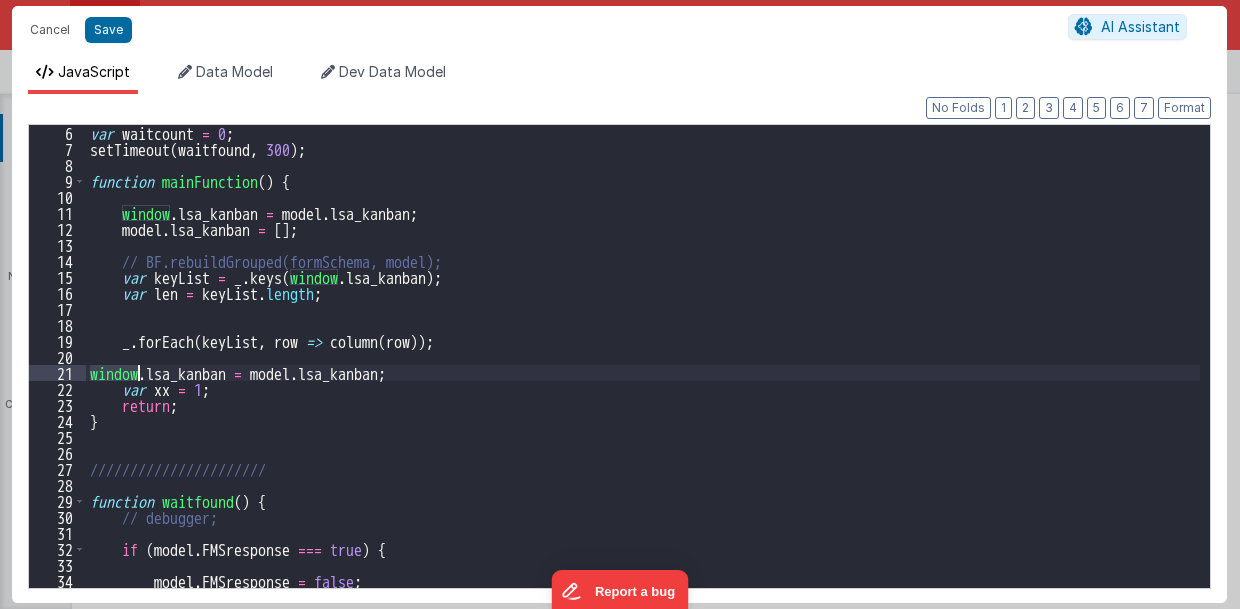 click on "var   waitcount   =   0 ; setTimeout ( waitfound ,   300 ) ; function   mainFunction ( )   {      window . lsa_kanban   =   model . lsa_kanban ;      model . lsa_kanban   =   [ ] ;      // BF.rebuildGrouped(formSchema, model);      var   keyList   =   _ . keys ( window . lsa_kanban ) ;      var   len   =   keyList . length ;      _ . forEach ( keyList ,   row   =>   column ( row )) ; window . lsa_kanban   =   model . lsa_kanban ;      var   xx   =   1 ;      return ; } ////////////////////// function   waitfound ( )   {      // debugger;      if   ( model . FMSresponse   ===   true )   {           model . FMSresponse   =   false ;" at bounding box center [643, 372] 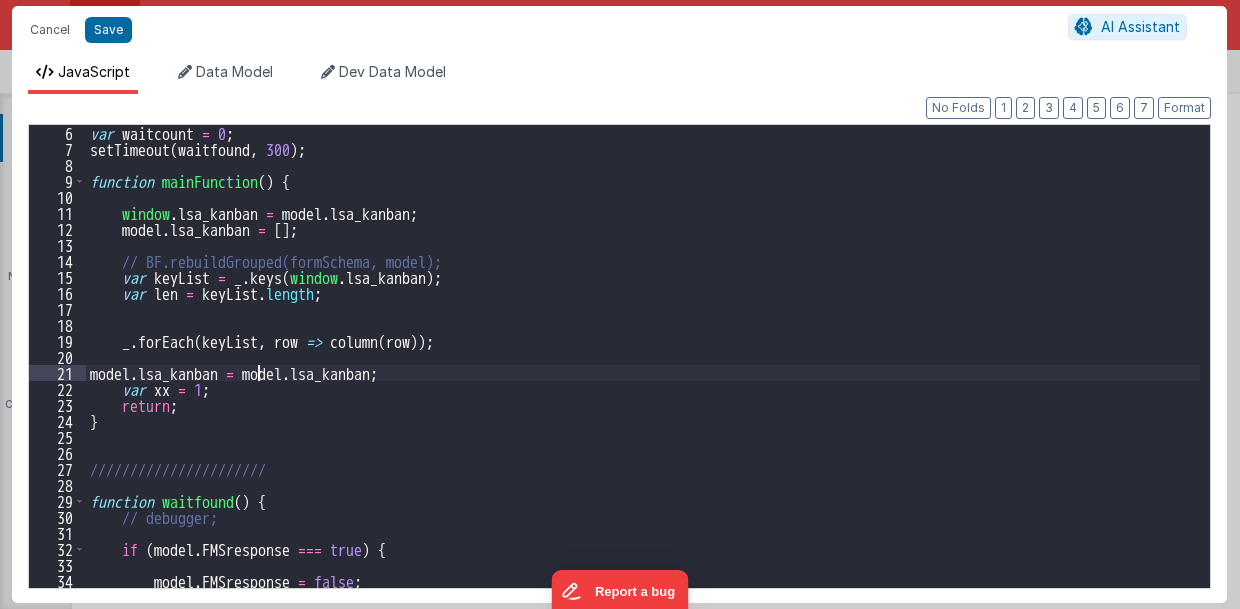 click on "var waitcount = 0; setTimeout(waitfound, 300); function mainFunction() { window.lsa_kanban = model.lsa_kanban; model.lsa_kanban = []; // BF.rebuildGrouped(formSchema, model); var keyList = _.keys(window.lsa_kanban); var len = keyList.length; _.forEach(keyList, row => column(row)); model.lsa_kanban = model.lsa_kanban; var xx = 1; return; } //////////////////// function waitfound() { // debugger; if (model.FMSresponse === true) { model.FMSresponse = false;" at bounding box center (643, 372) 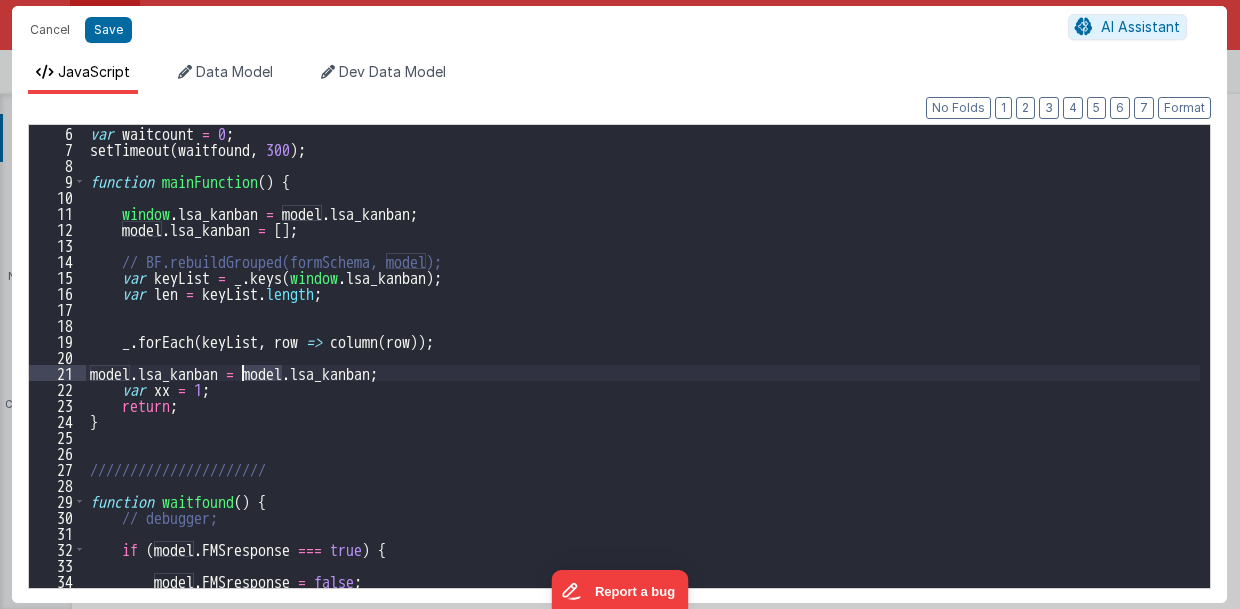 click on "var waitcount = 0; setTimeout(waitfound, 300); function mainFunction() { window.lsa_kanban = model.lsa_kanban; model.lsa_kanban = []; // BF.rebuildGrouped(formSchema, model); var keyList = _.keys(window.lsa_kanban); var len = keyList.length; _.forEach(keyList, row => column(row)); model.lsa_kanban = model.lsa_kanban; var xx = 1; return; } //////////////////// function waitfound() { // debugger; if (model.FMSresponse === true) { model.FMSresponse = false;" at bounding box center (643, 372) 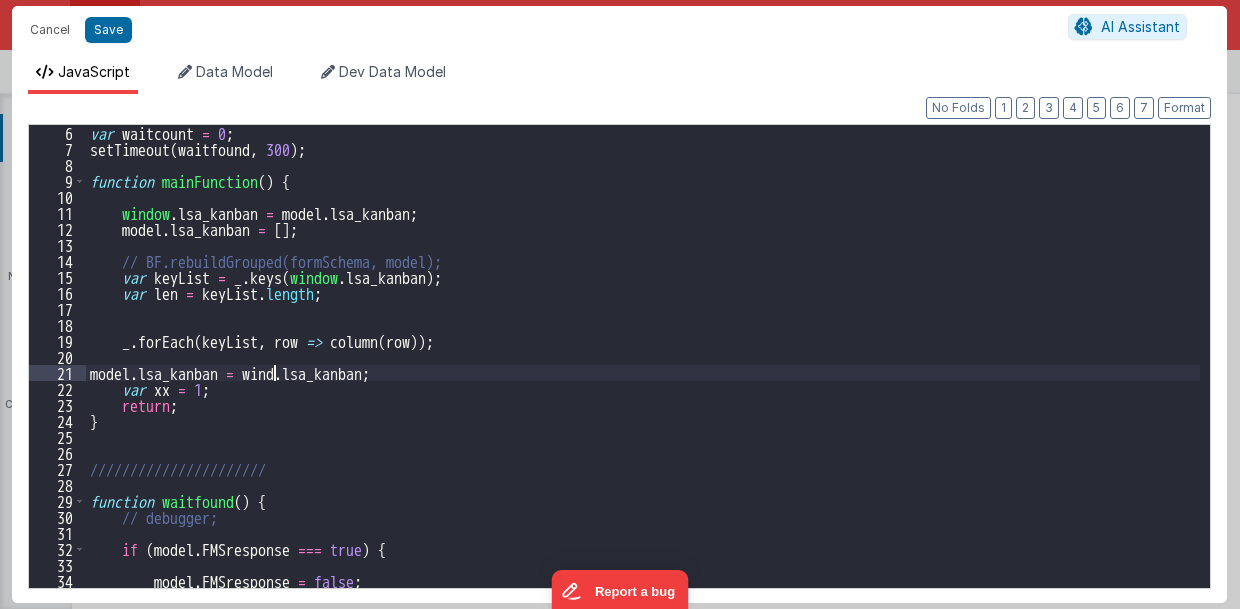 type 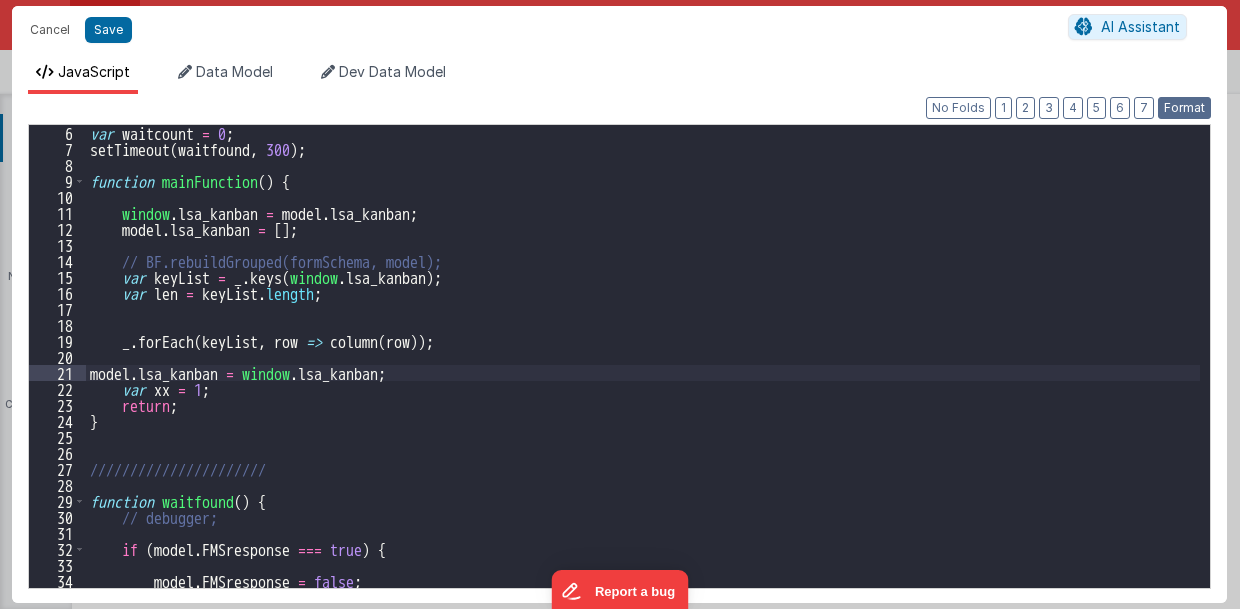 click on "Format" at bounding box center [1184, 108] 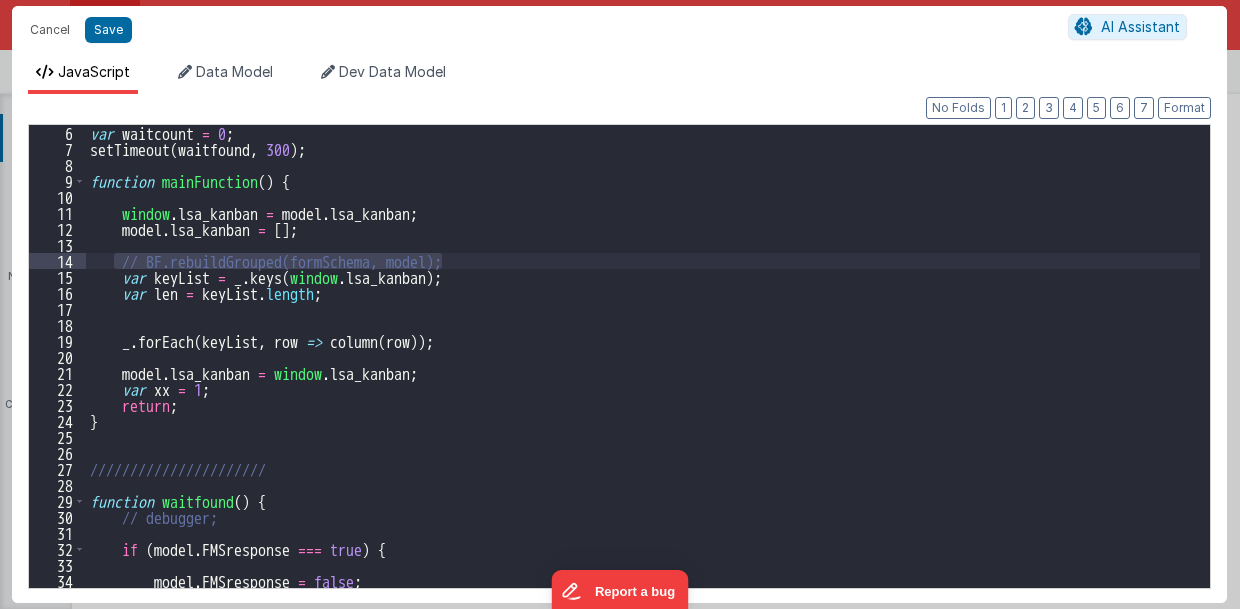 drag, startPoint x: 112, startPoint y: 256, endPoint x: 476, endPoint y: 259, distance: 364.01236 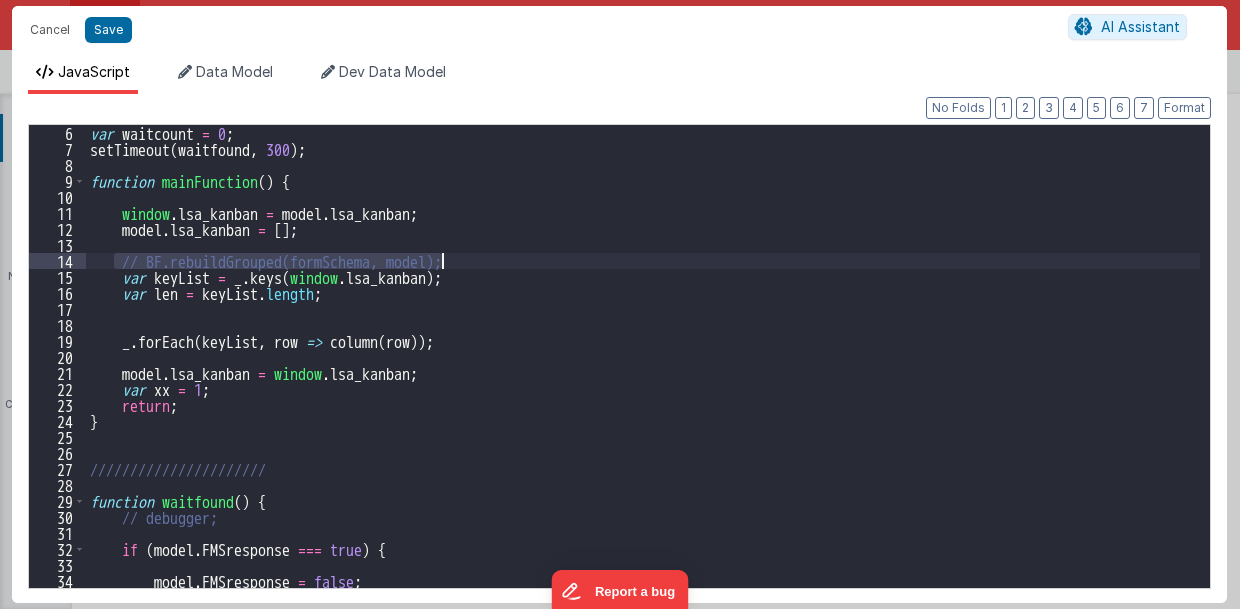 click on "var waitcount = 0; setTimeout ( waitfound , 300 ) ; function mainFunction ( ) { window . lsa_kanban = model . lsa_kanban ; model . lsa_kanban = [ ] ; // BF.rebuildGrouped(formSchema, model); var keyList = _ . keys ( window . lsa_kanban ) ; var len = keyList . length ; _ . forEach ( keyList , row => column ( row )) ; model . lsa_kanban = window . lsa_kanban ; var xx = 1 ; return ; } ////////////////////// function waitfound ( ) { // debugger; if ( model . FMSresponse === true ) { model . FMSresponse = false ;" at bounding box center (643, 372) 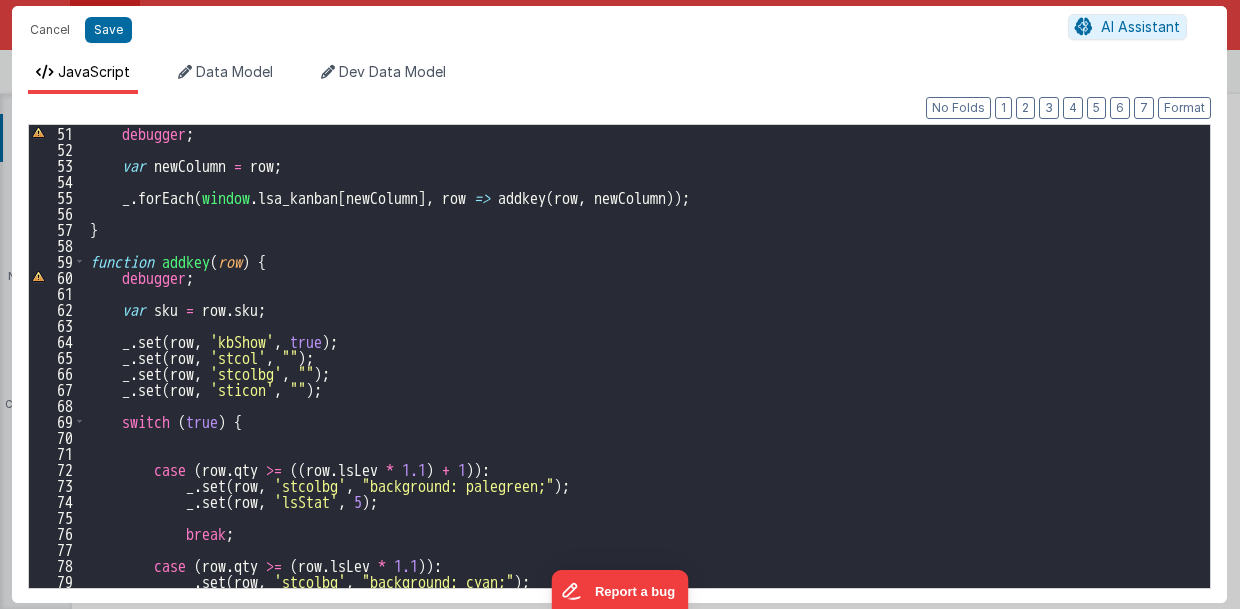 scroll, scrollTop: 920, scrollLeft: 0, axis: vertical 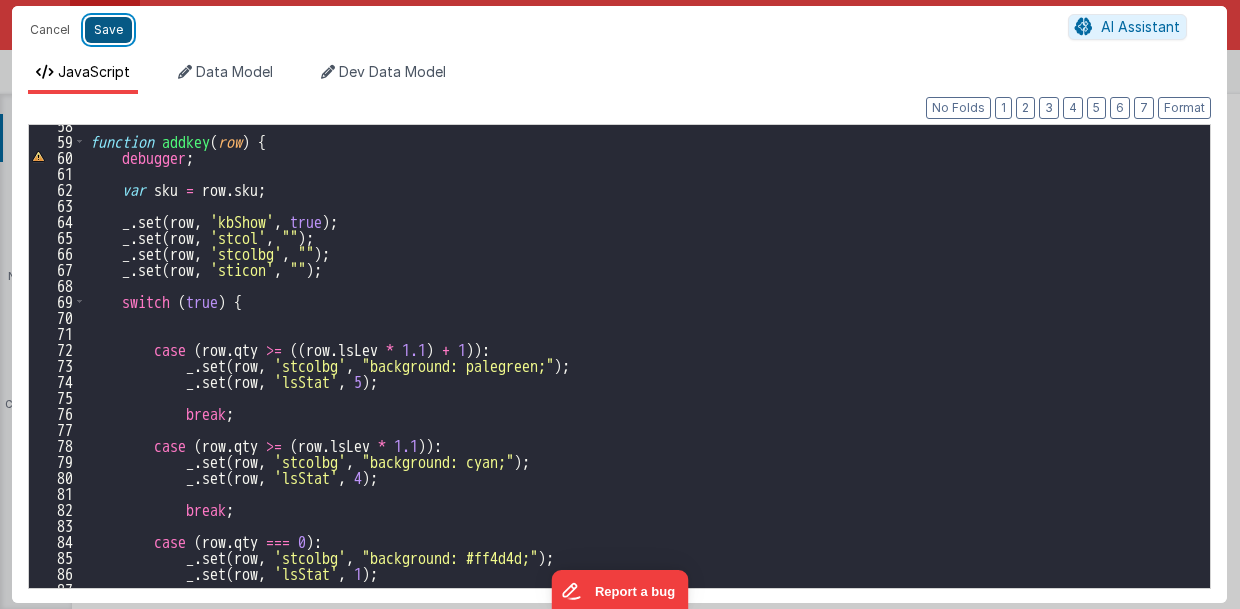 click on "Save" at bounding box center [108, 30] 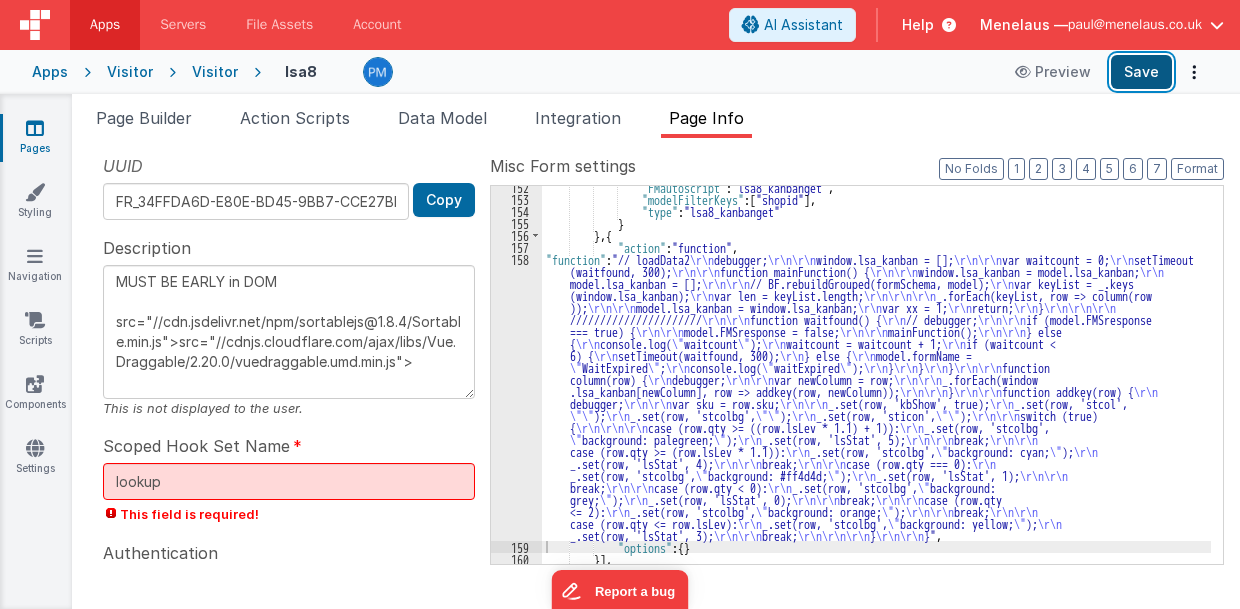 click on "Save" at bounding box center [1141, 72] 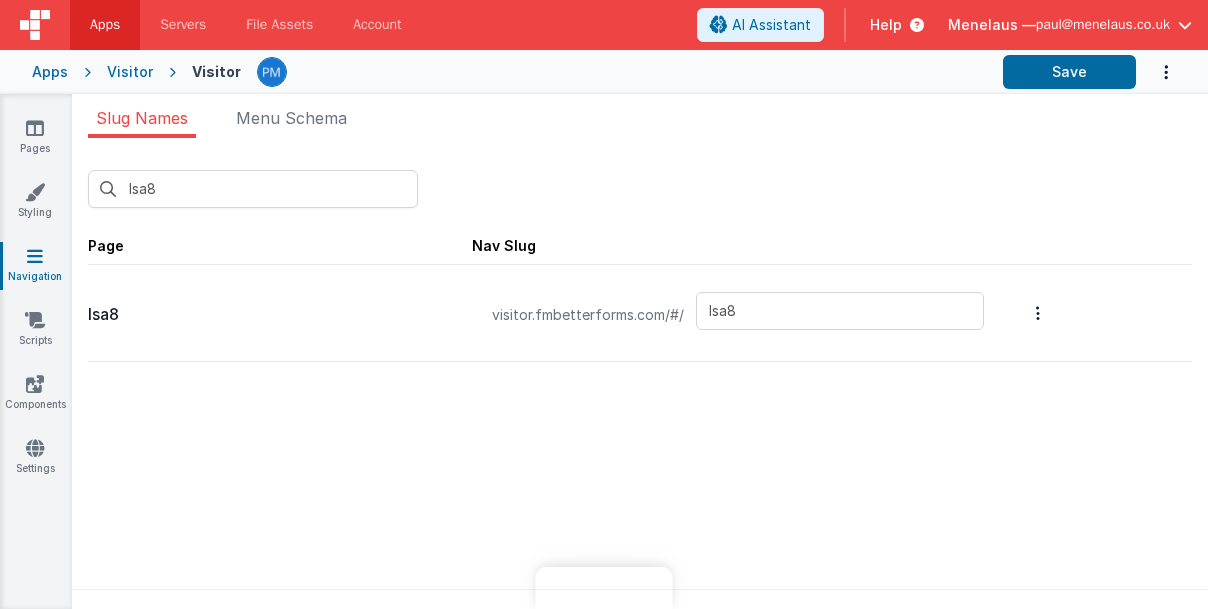 scroll, scrollTop: 0, scrollLeft: 0, axis: both 